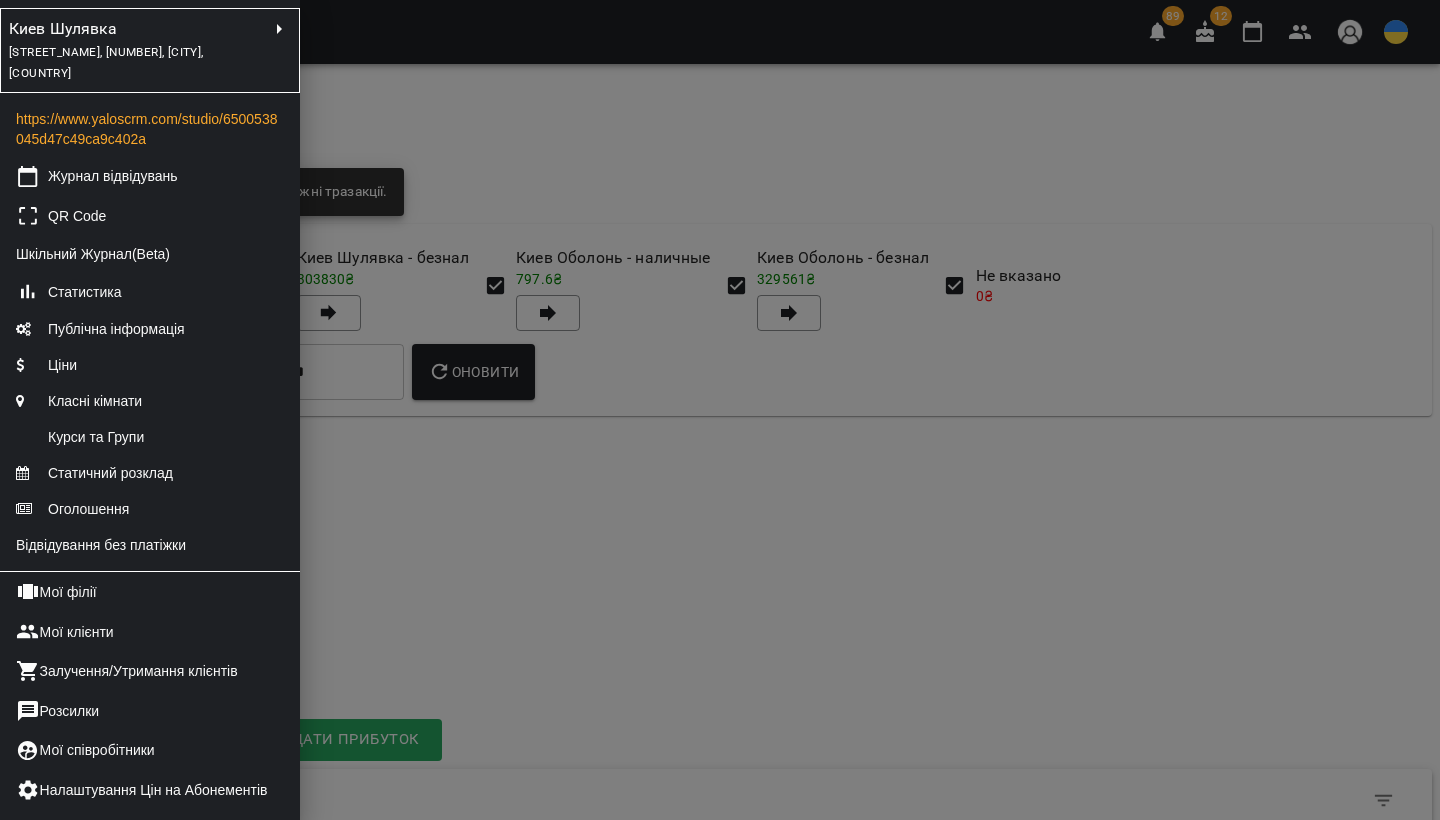 scroll, scrollTop: 0, scrollLeft: 0, axis: both 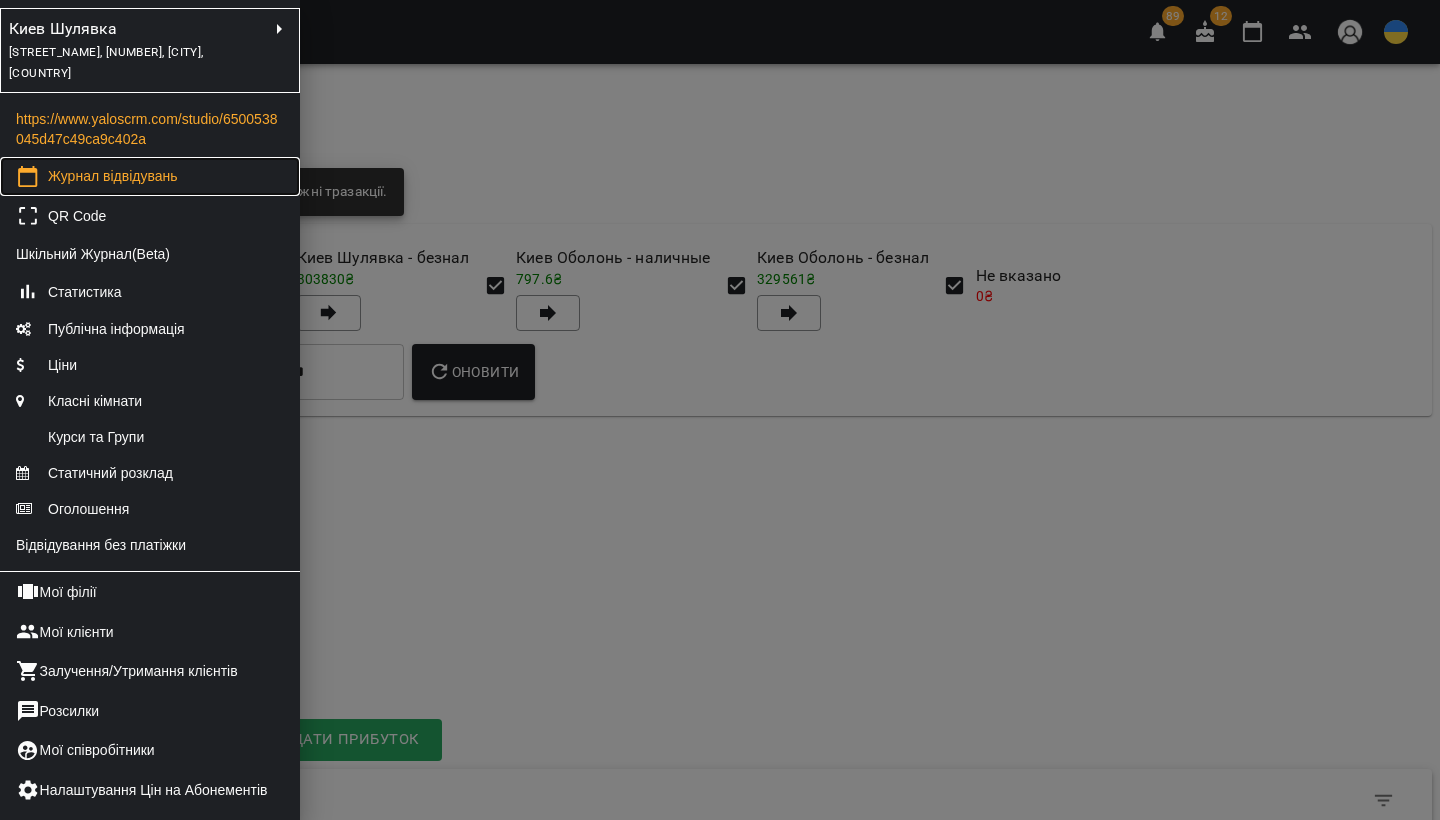 click on "Журнал відвідувань" at bounding box center [113, 176] 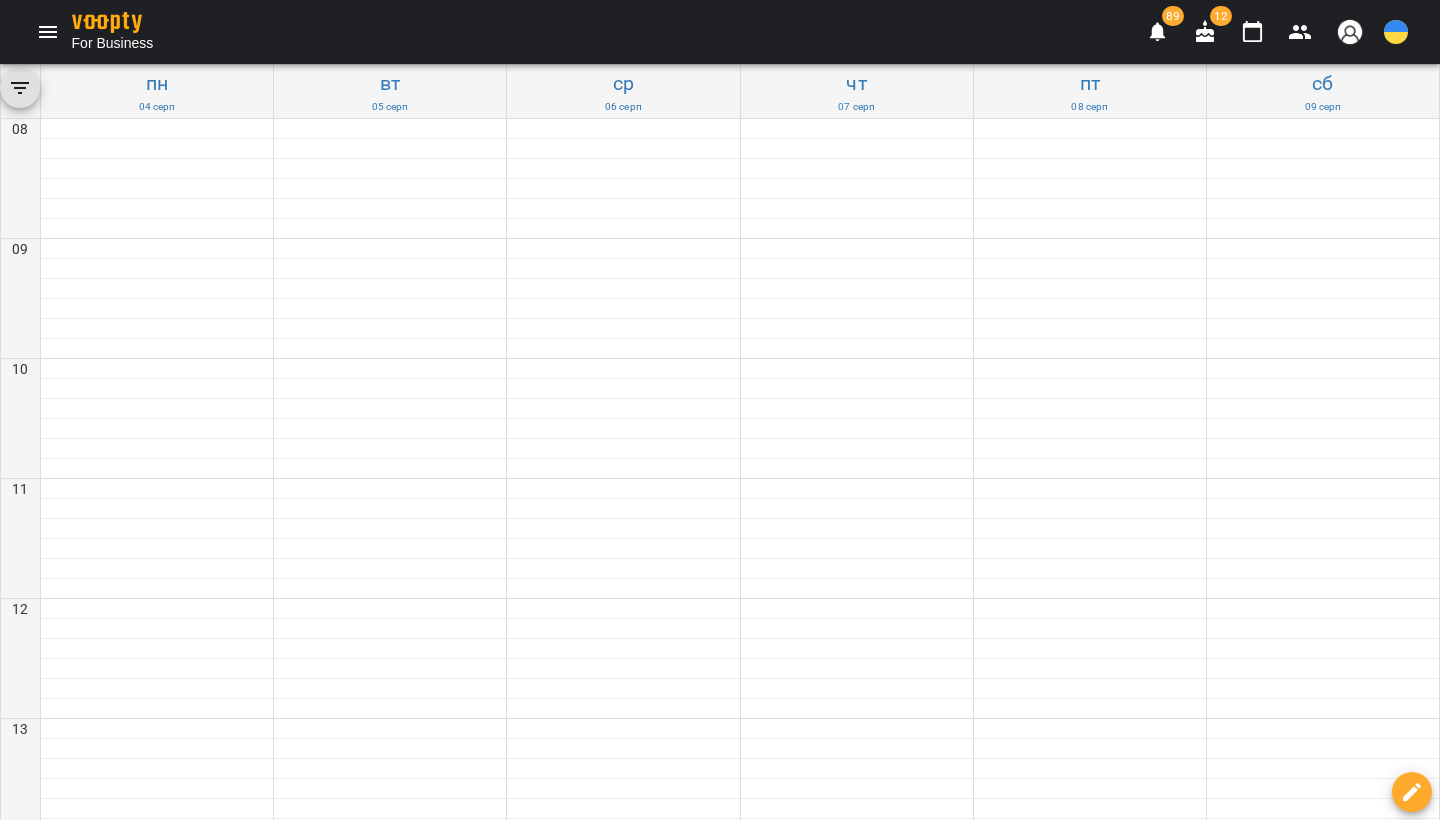 scroll, scrollTop: 797, scrollLeft: 0, axis: vertical 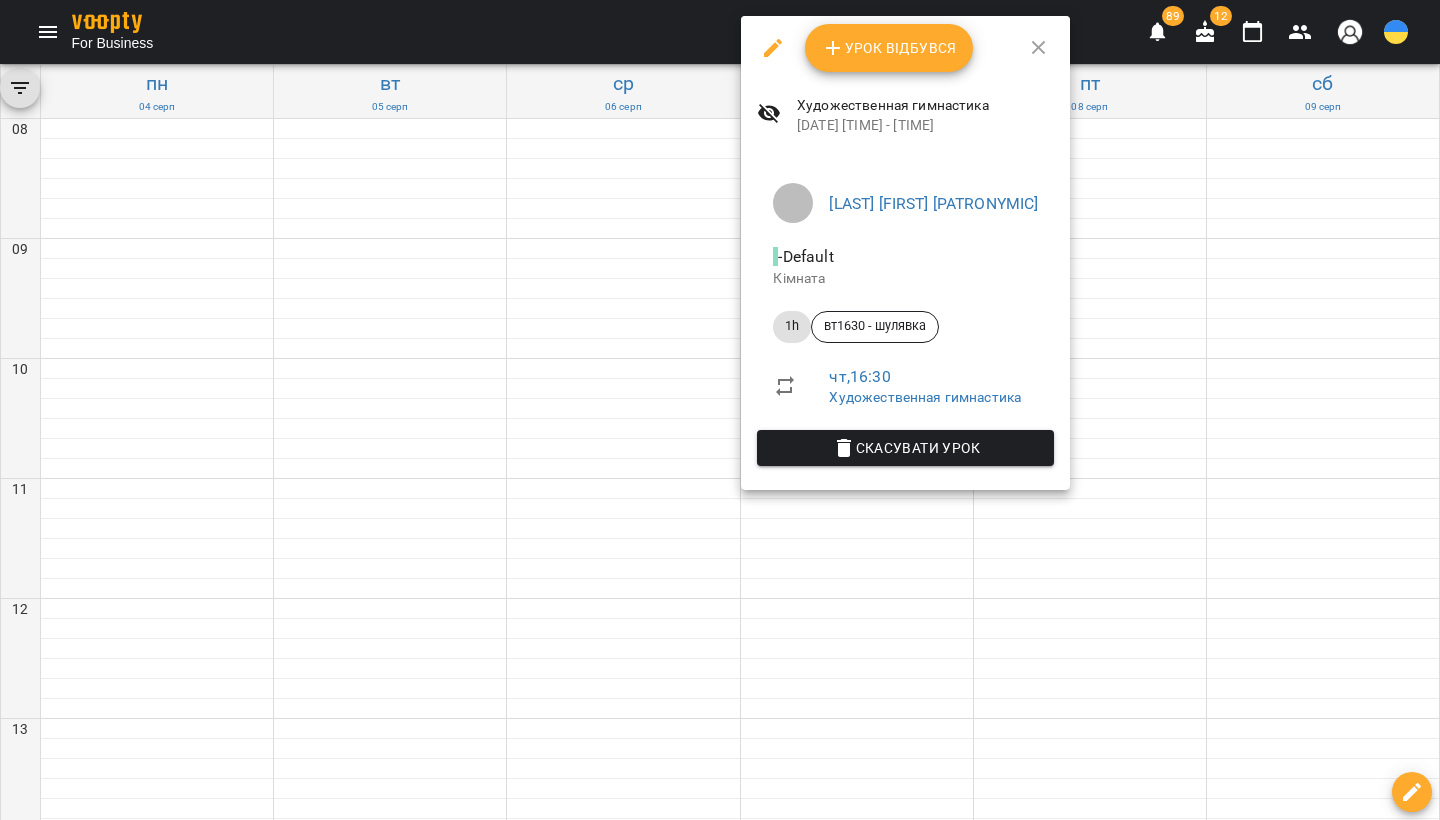 click at bounding box center [720, 410] 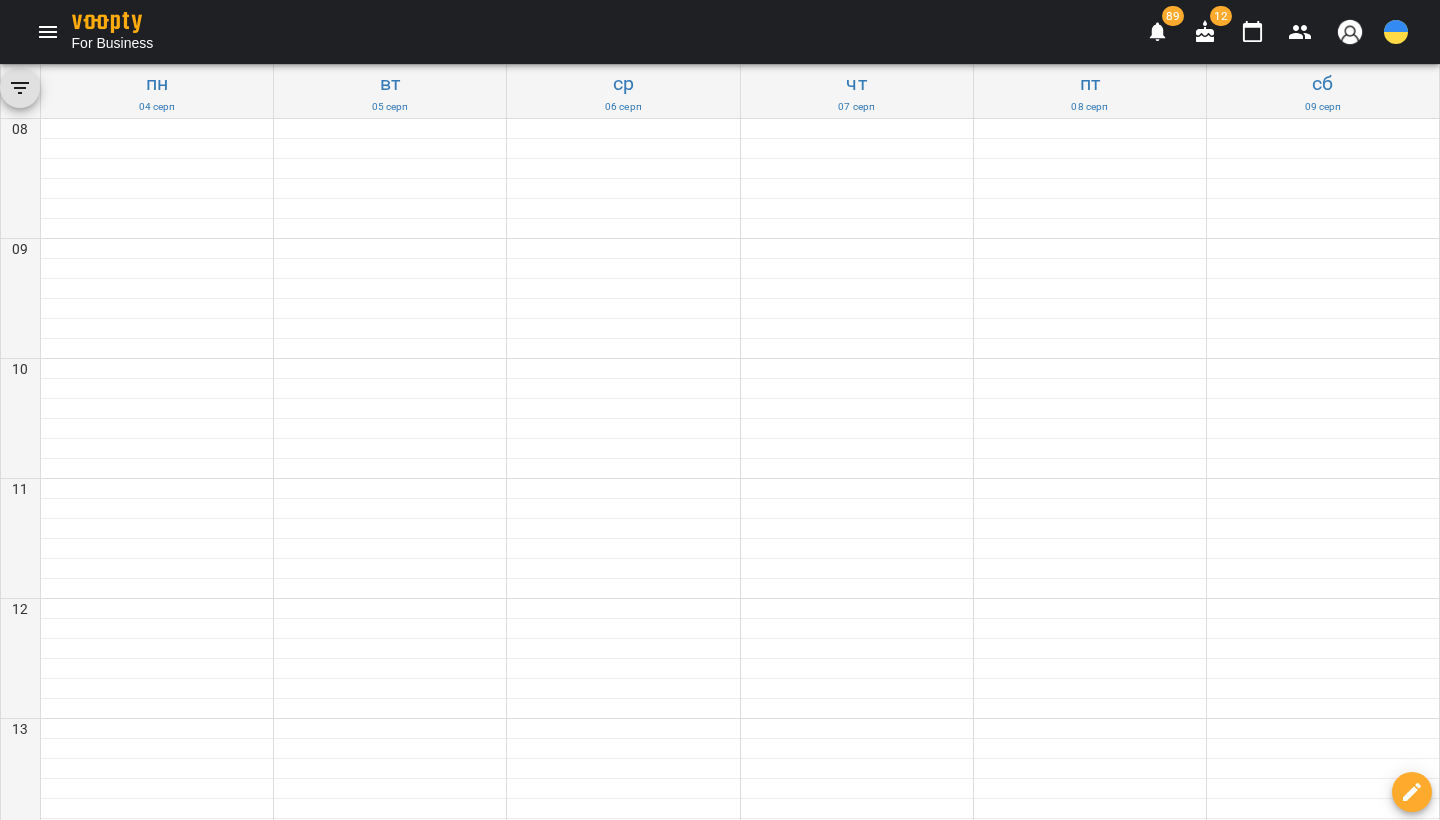 click on "17:30 Верченко Валерия Андреевна  1h - вт1730 - шулявка" at bounding box center (855, 1319) 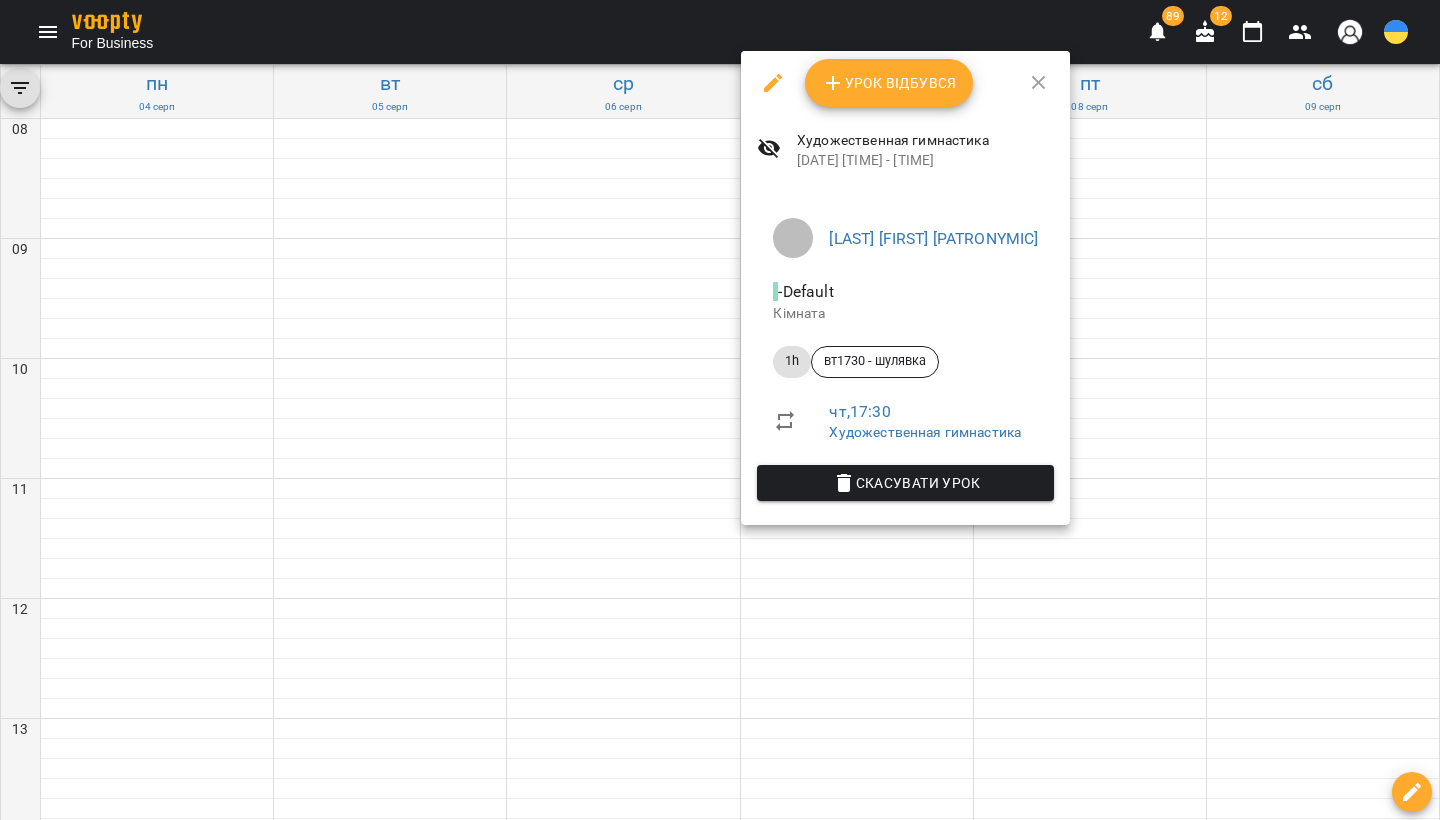 click on "Урок відбувся" at bounding box center (889, 83) 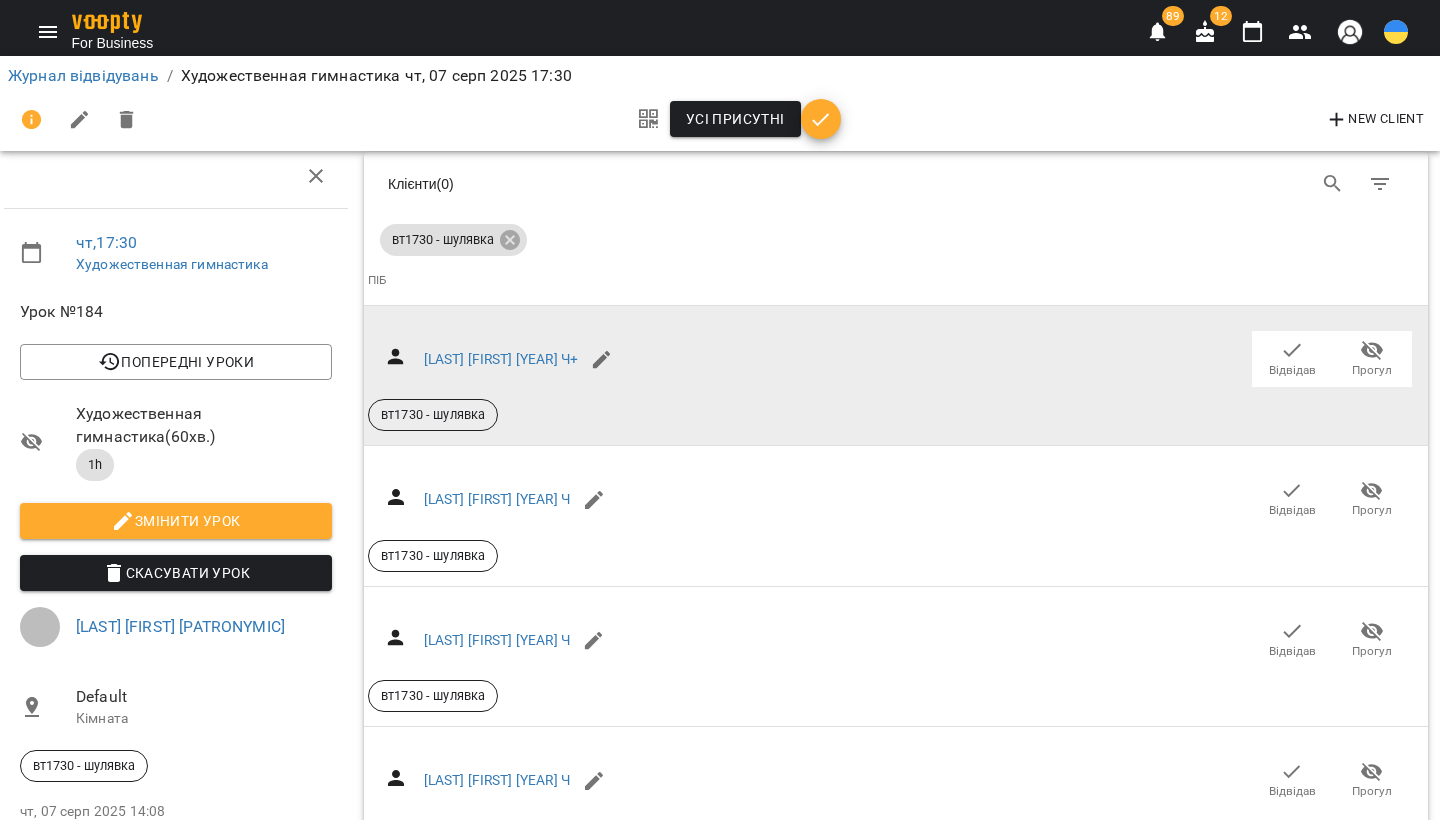scroll, scrollTop: 132, scrollLeft: 4, axis: both 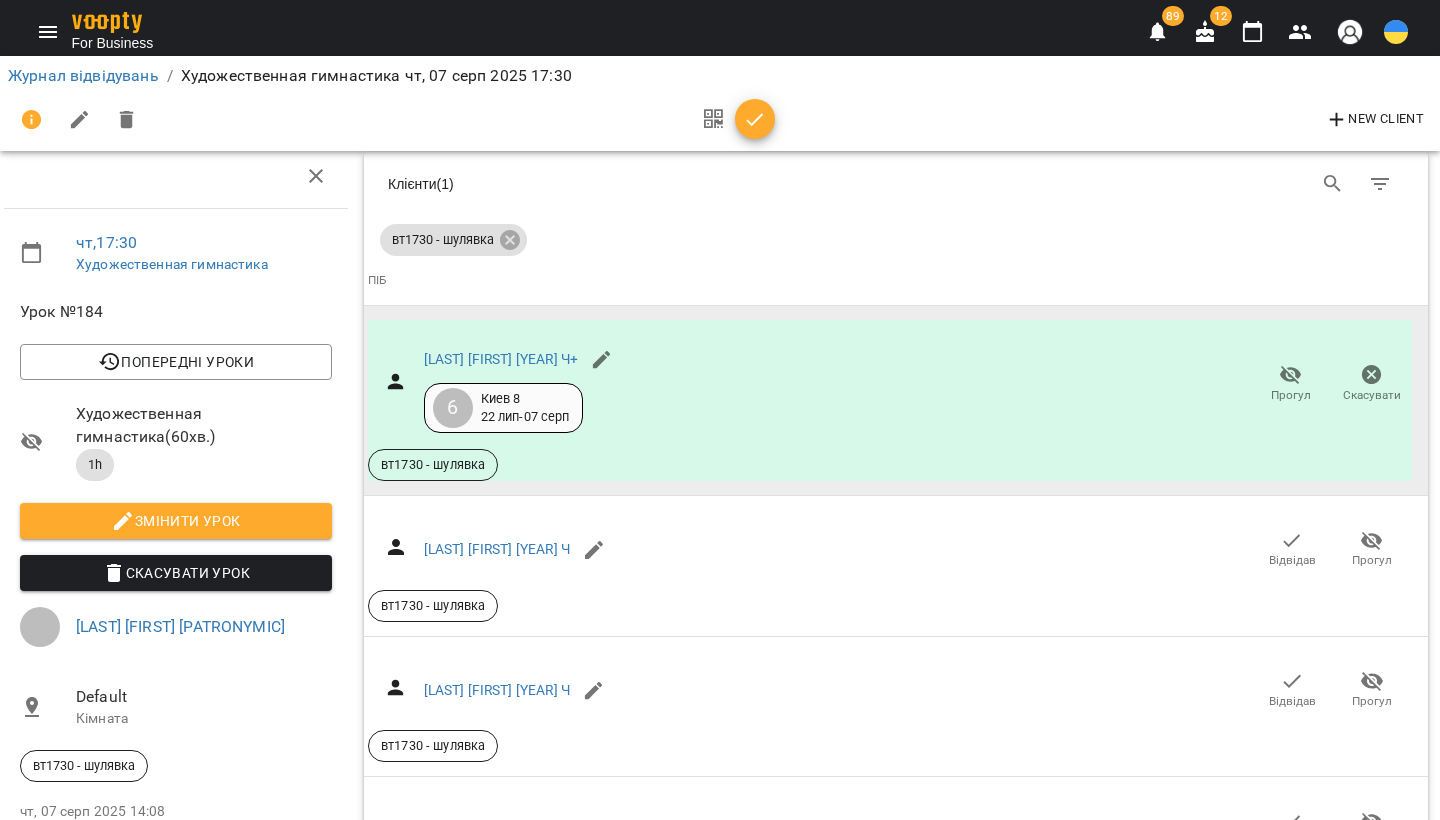 click 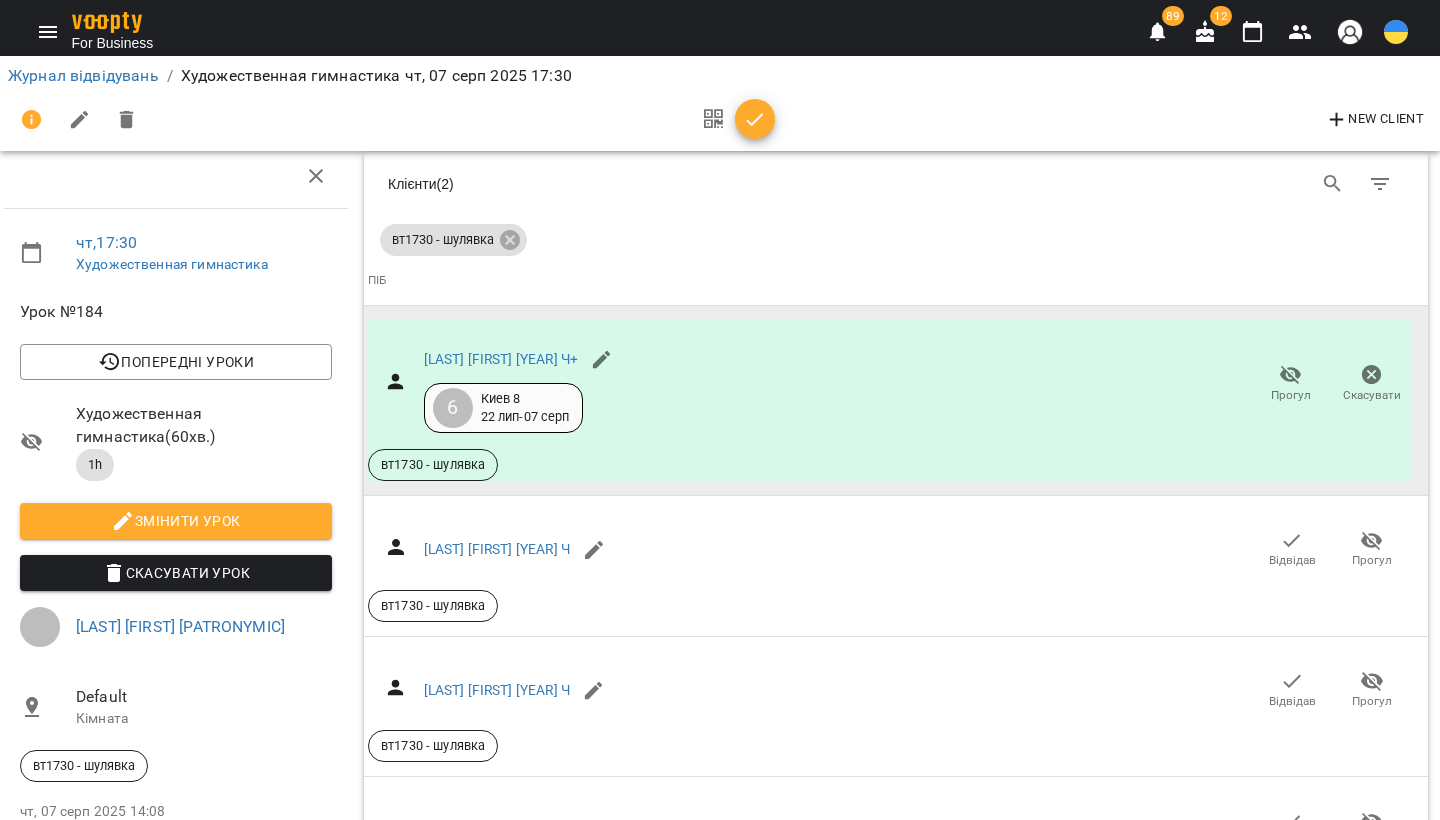 click 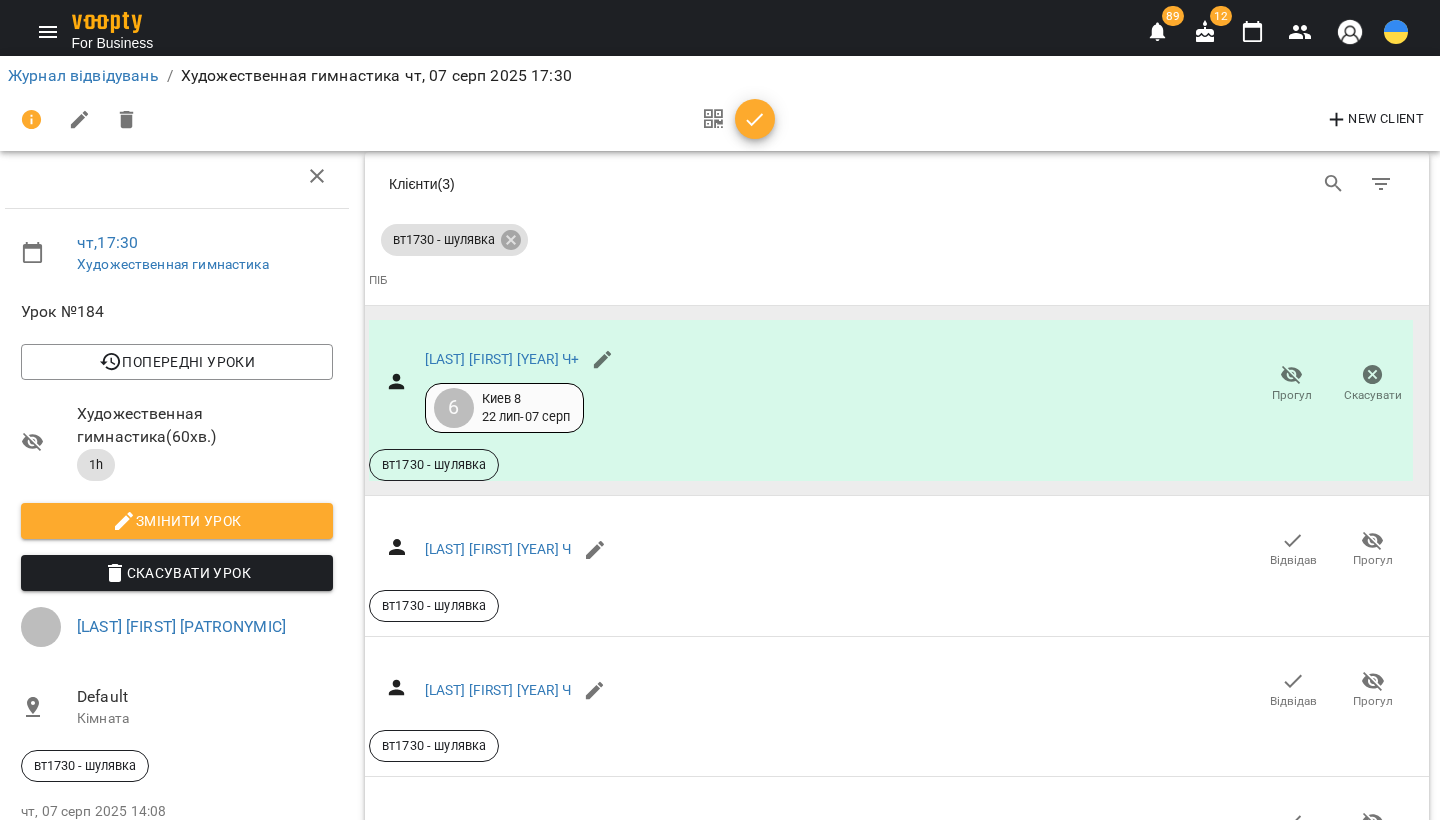 scroll, scrollTop: 1133, scrollLeft: 3, axis: both 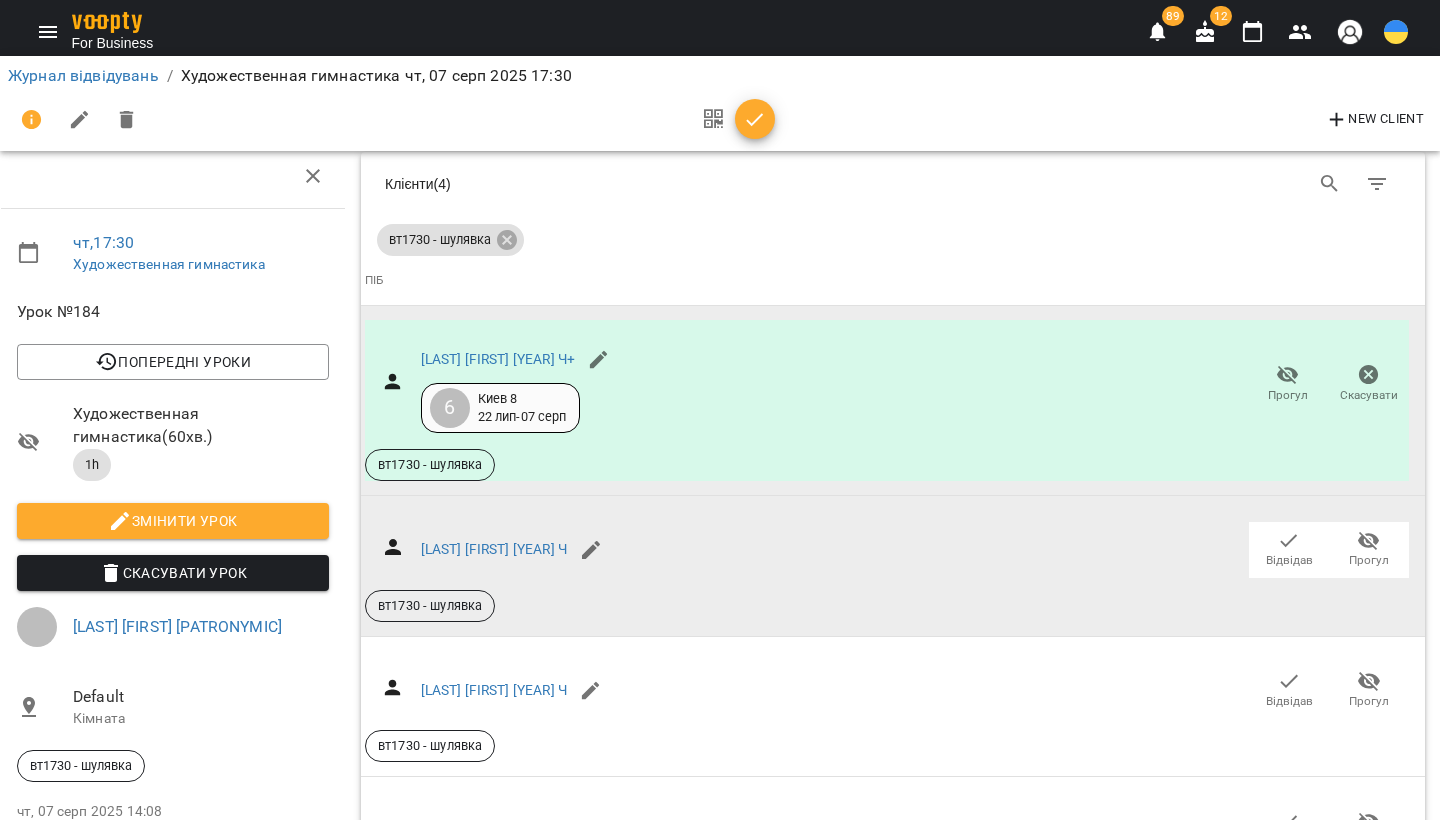 click 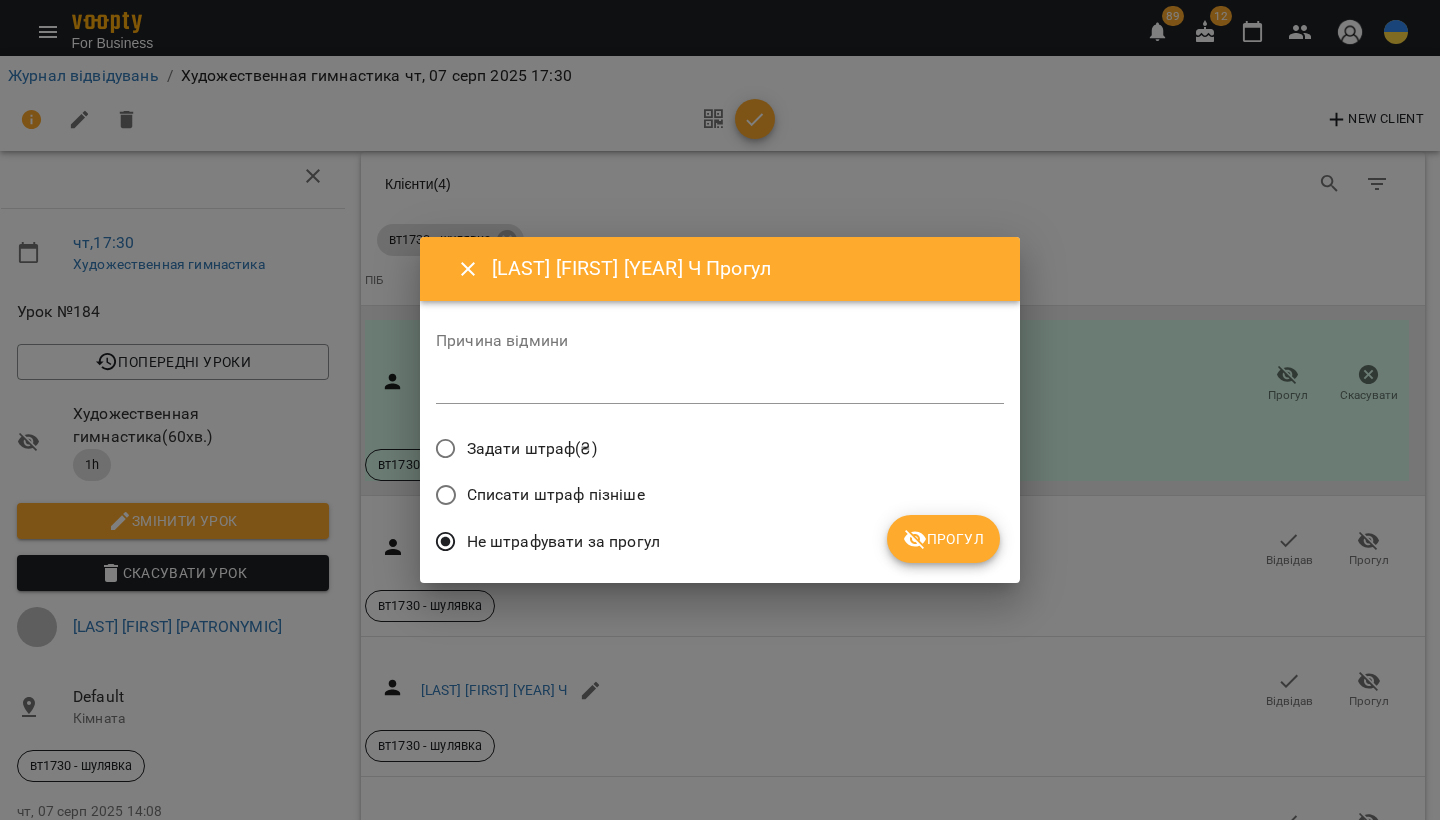 click on "Прогул" at bounding box center [943, 539] 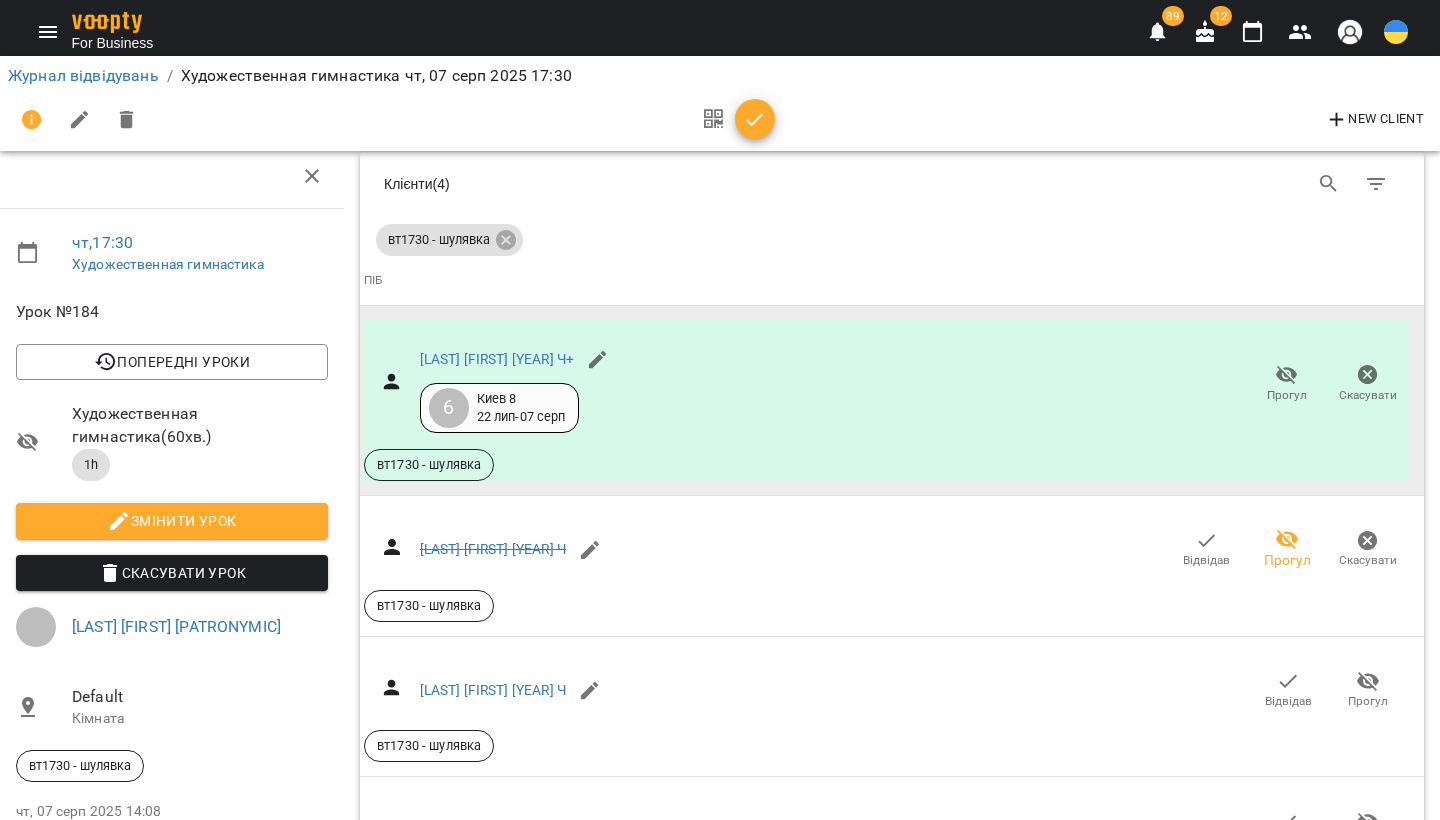 scroll, scrollTop: 1855, scrollLeft: 8, axis: both 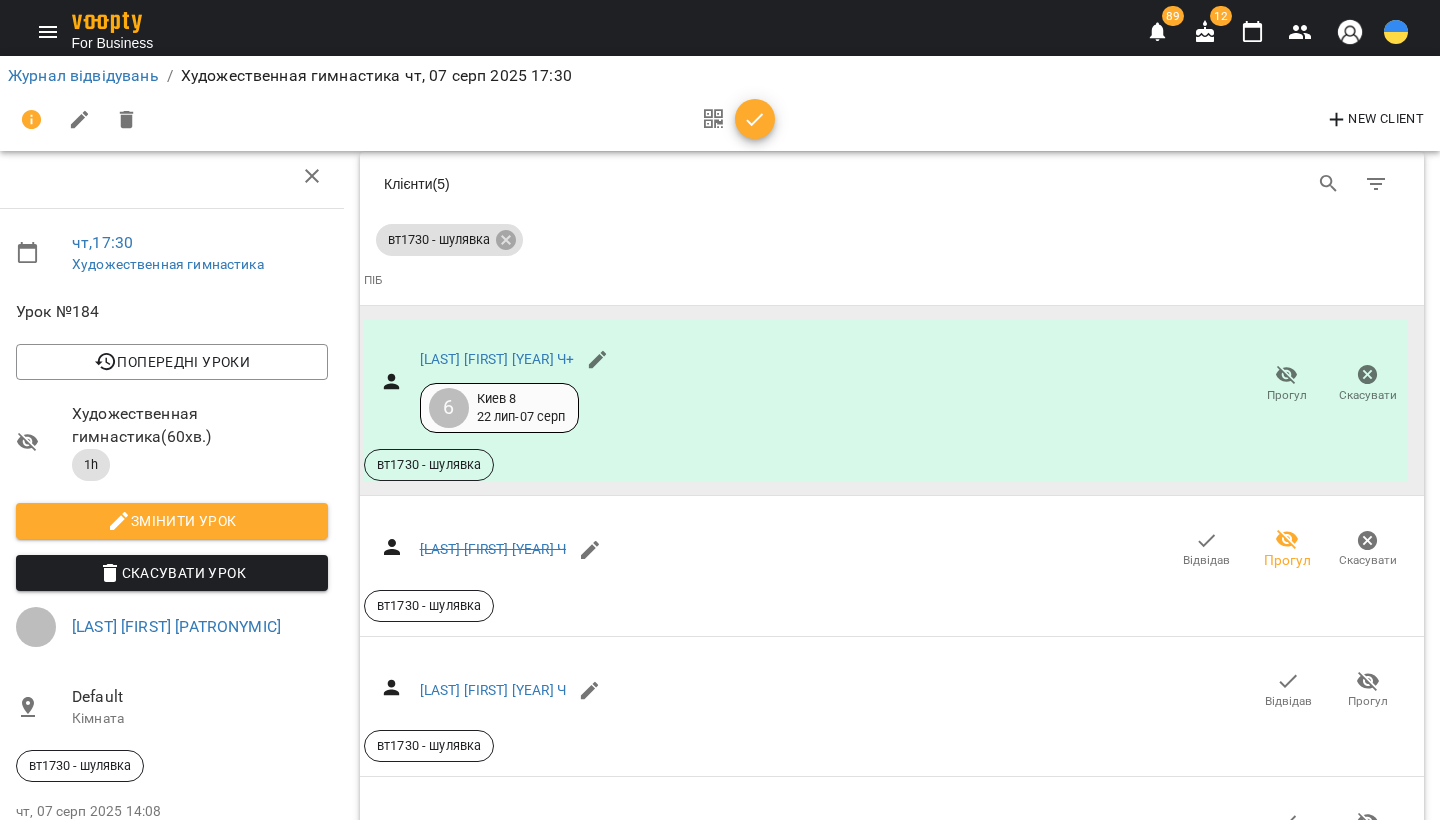 click 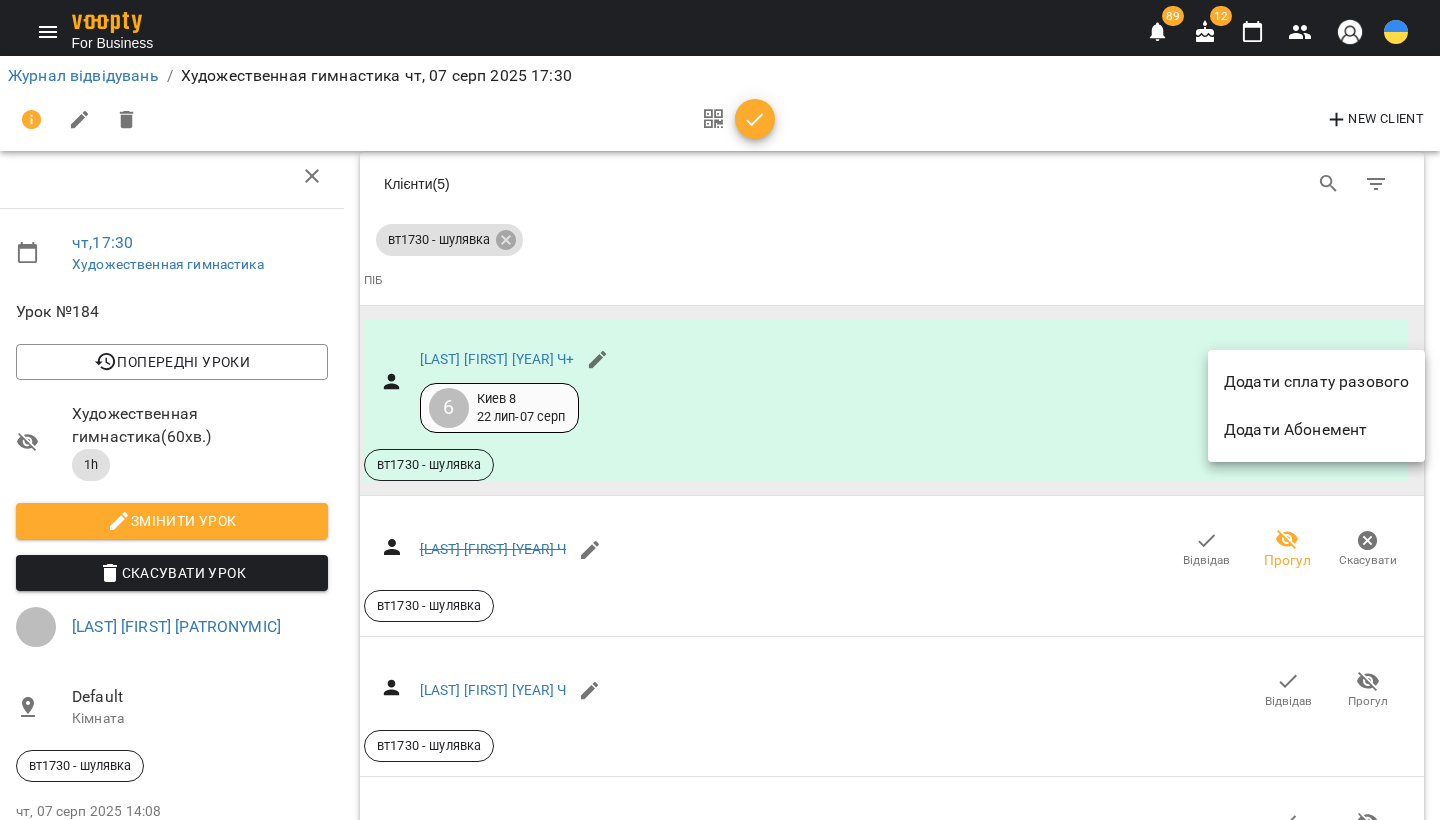 click on "Додати сплату разового" at bounding box center (1316, 382) 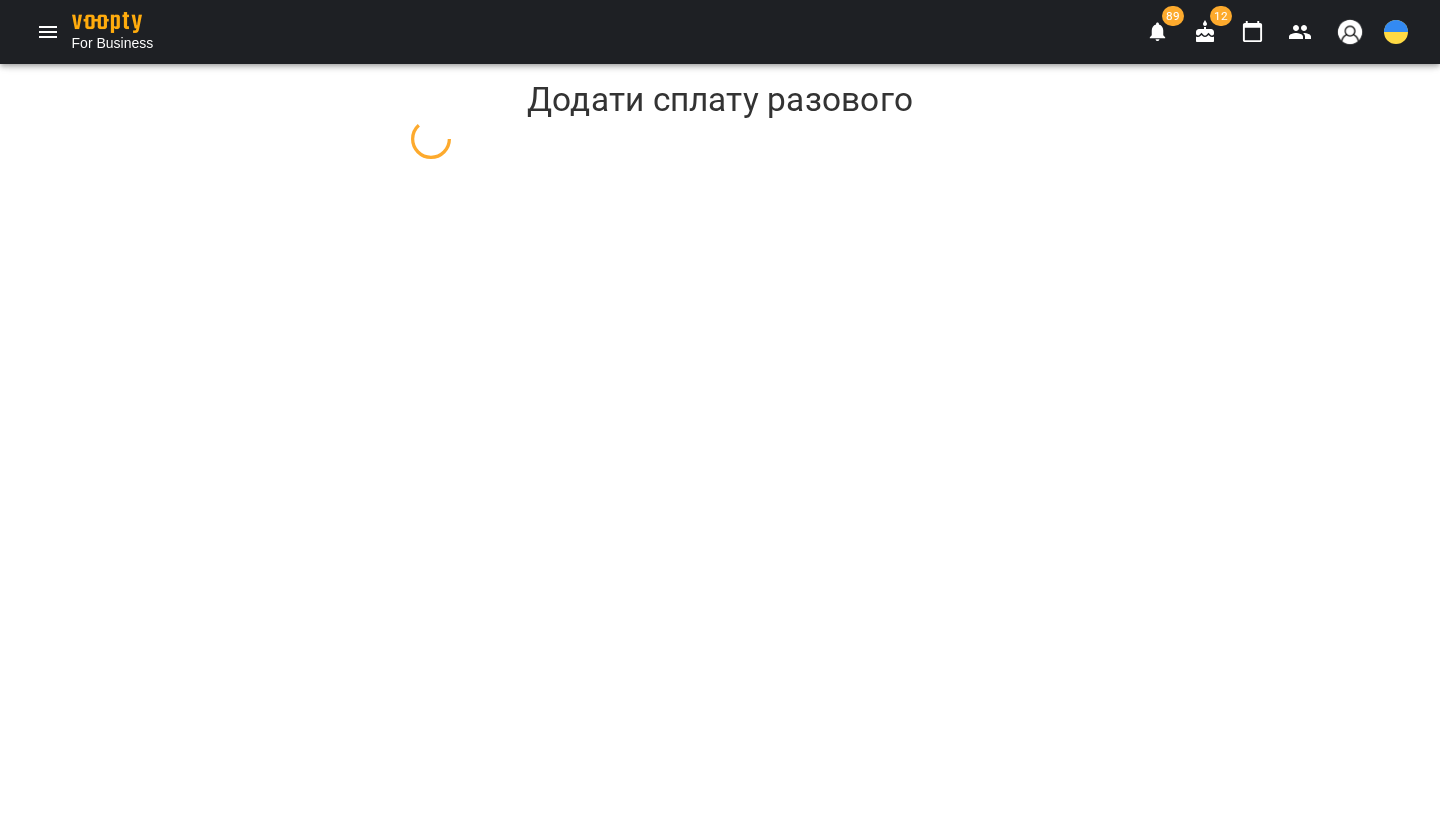 scroll, scrollTop: 0, scrollLeft: 0, axis: both 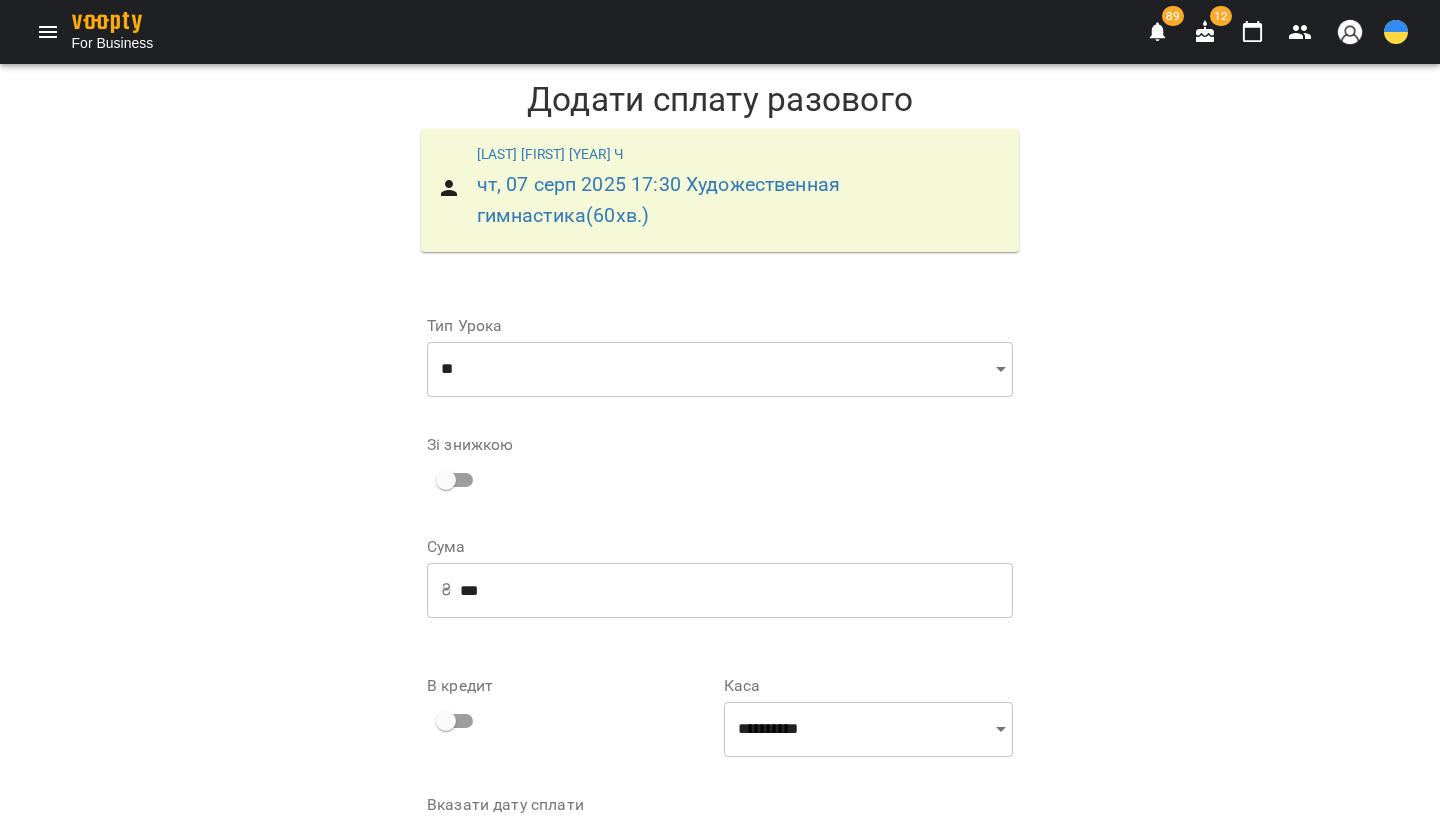 click on "***" at bounding box center (736, 590) 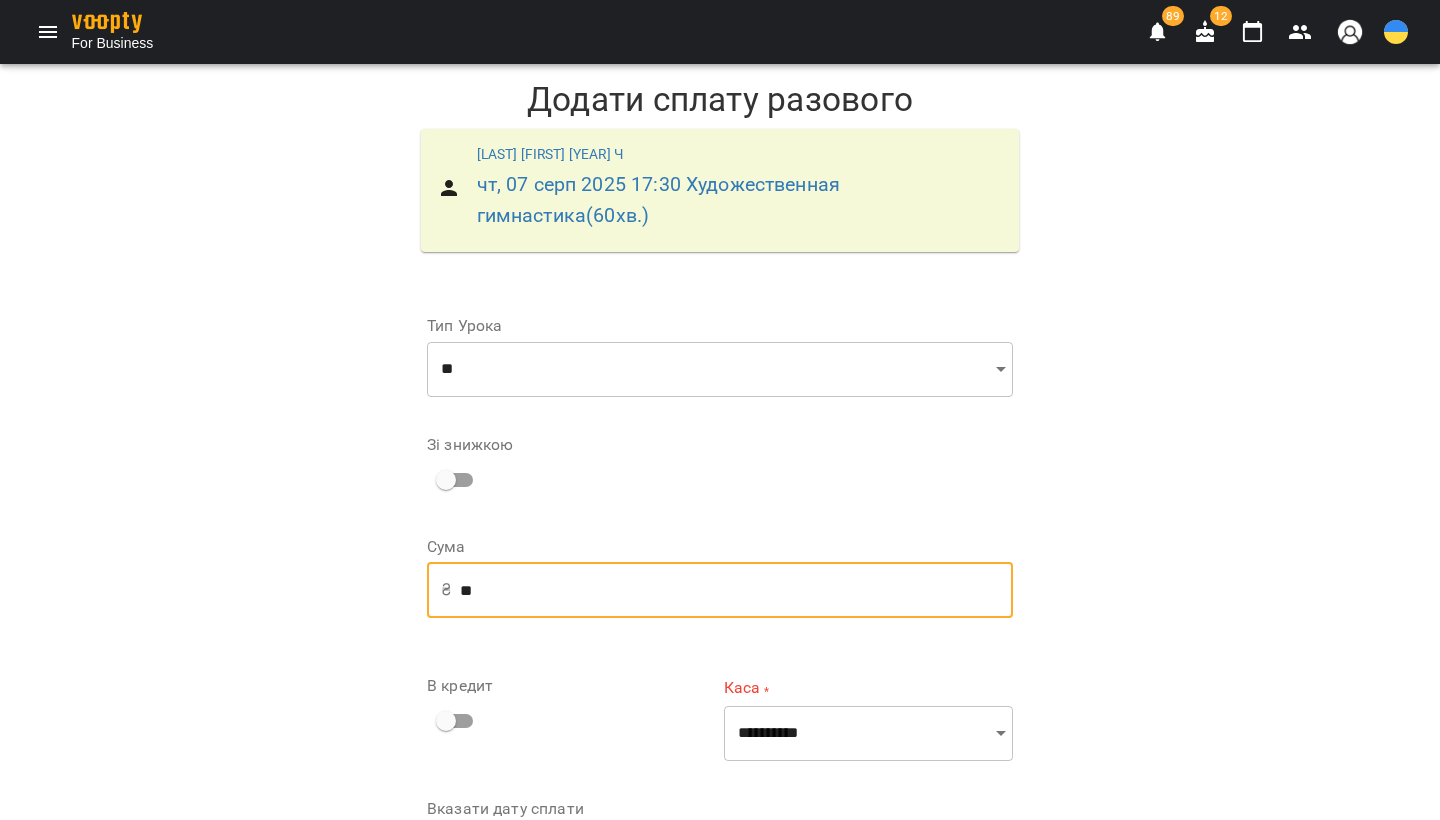 type on "*" 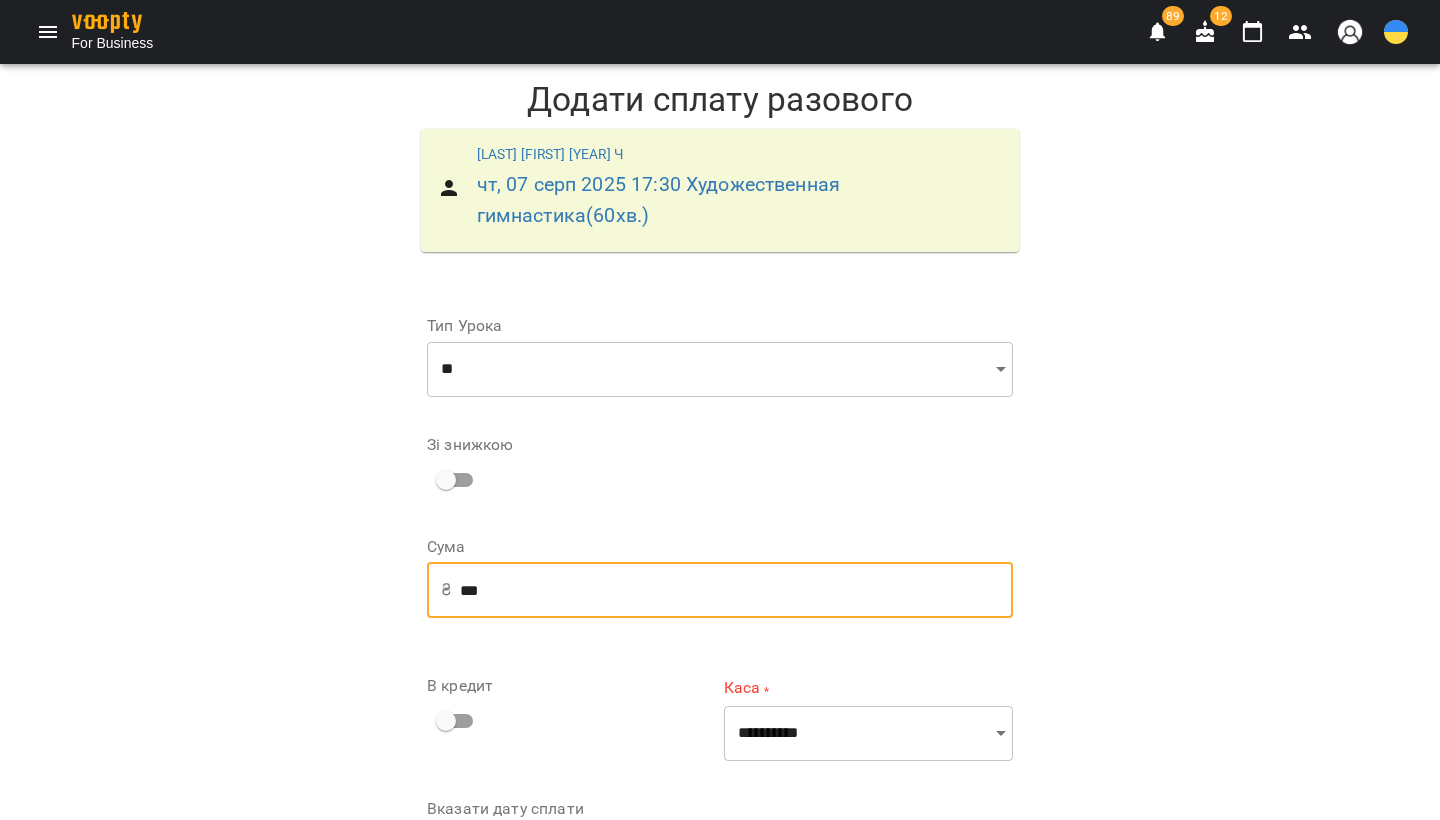 scroll, scrollTop: 136, scrollLeft: 0, axis: vertical 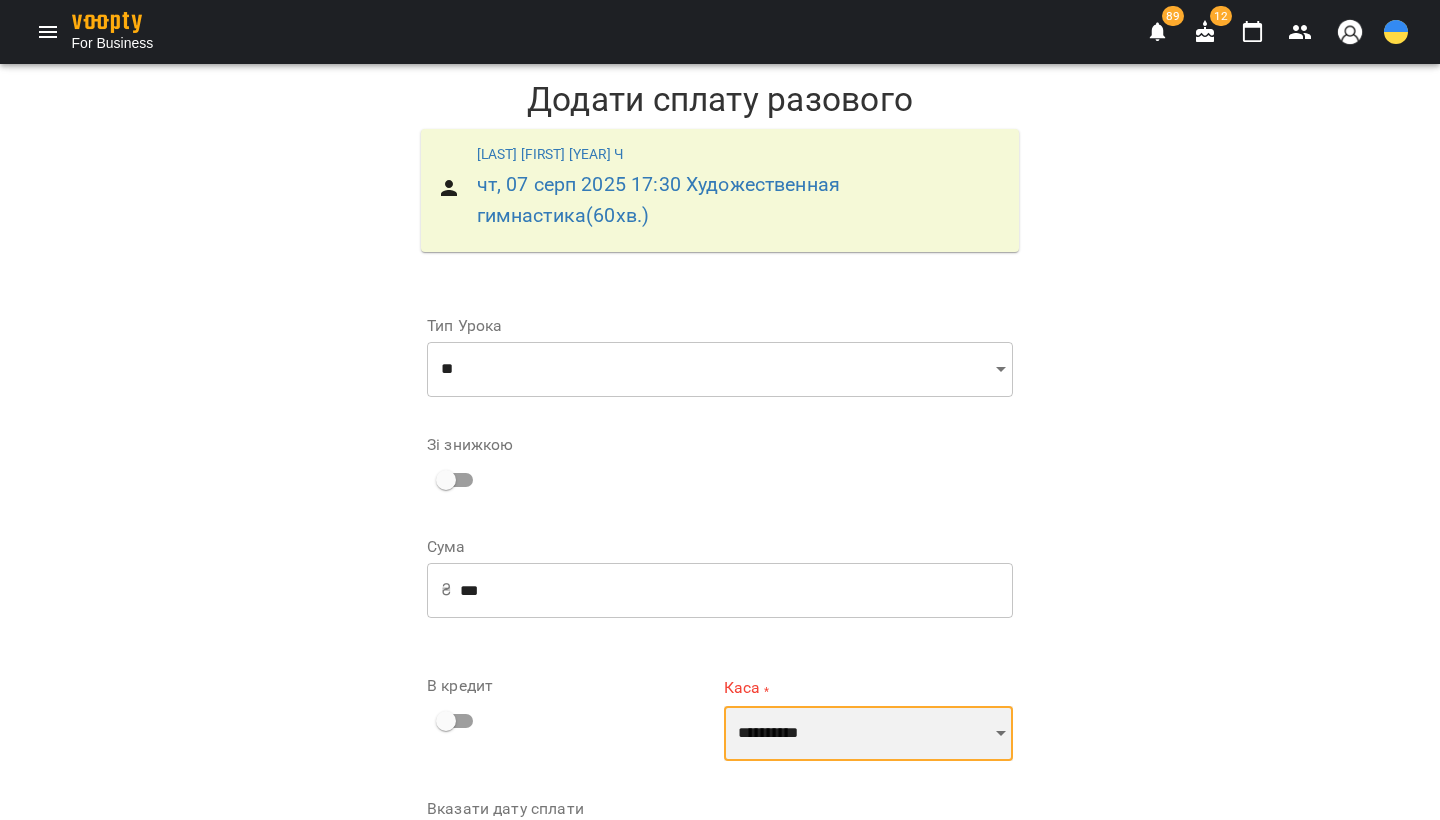 select on "**********" 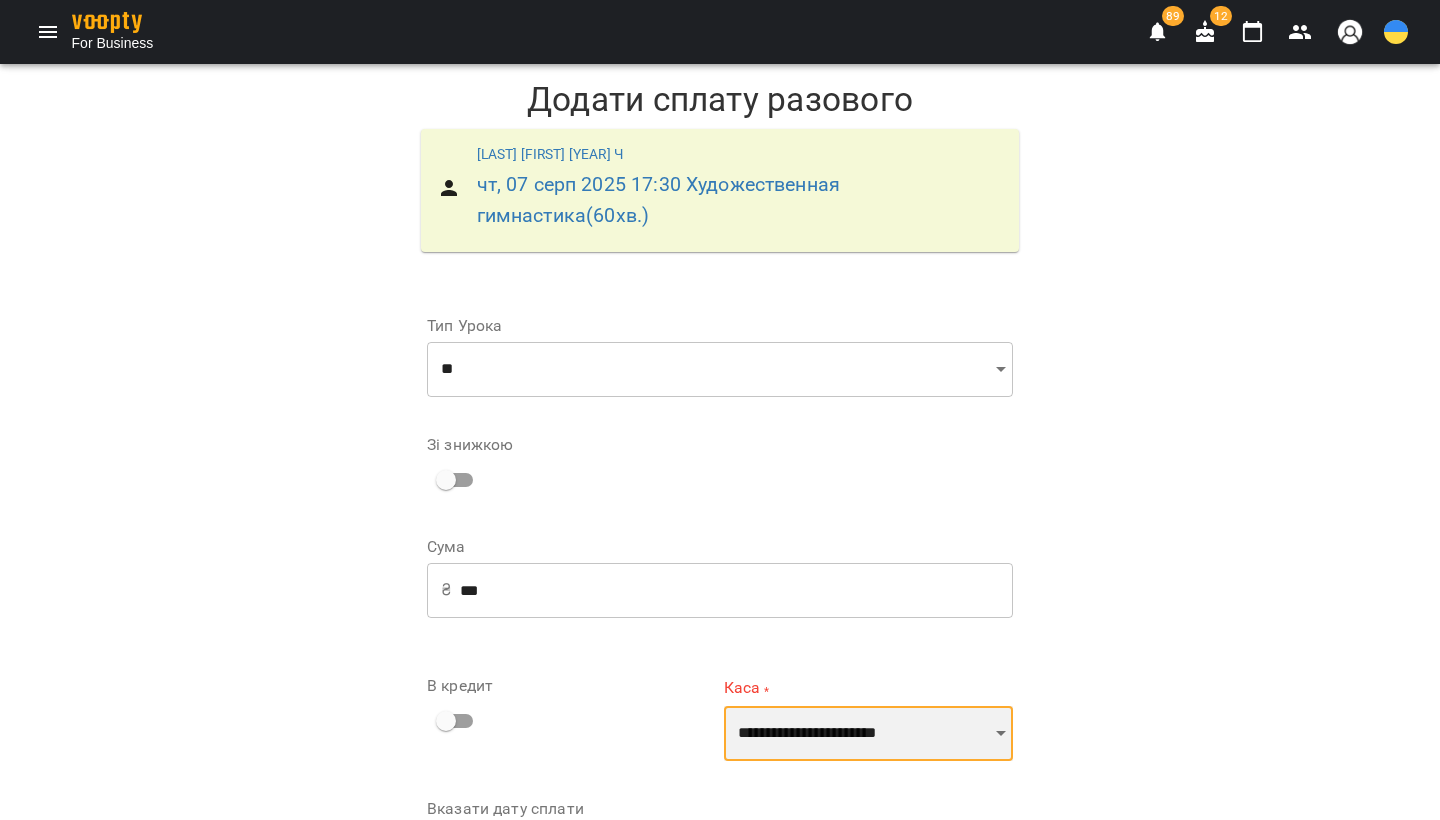 scroll, scrollTop: 131, scrollLeft: 0, axis: vertical 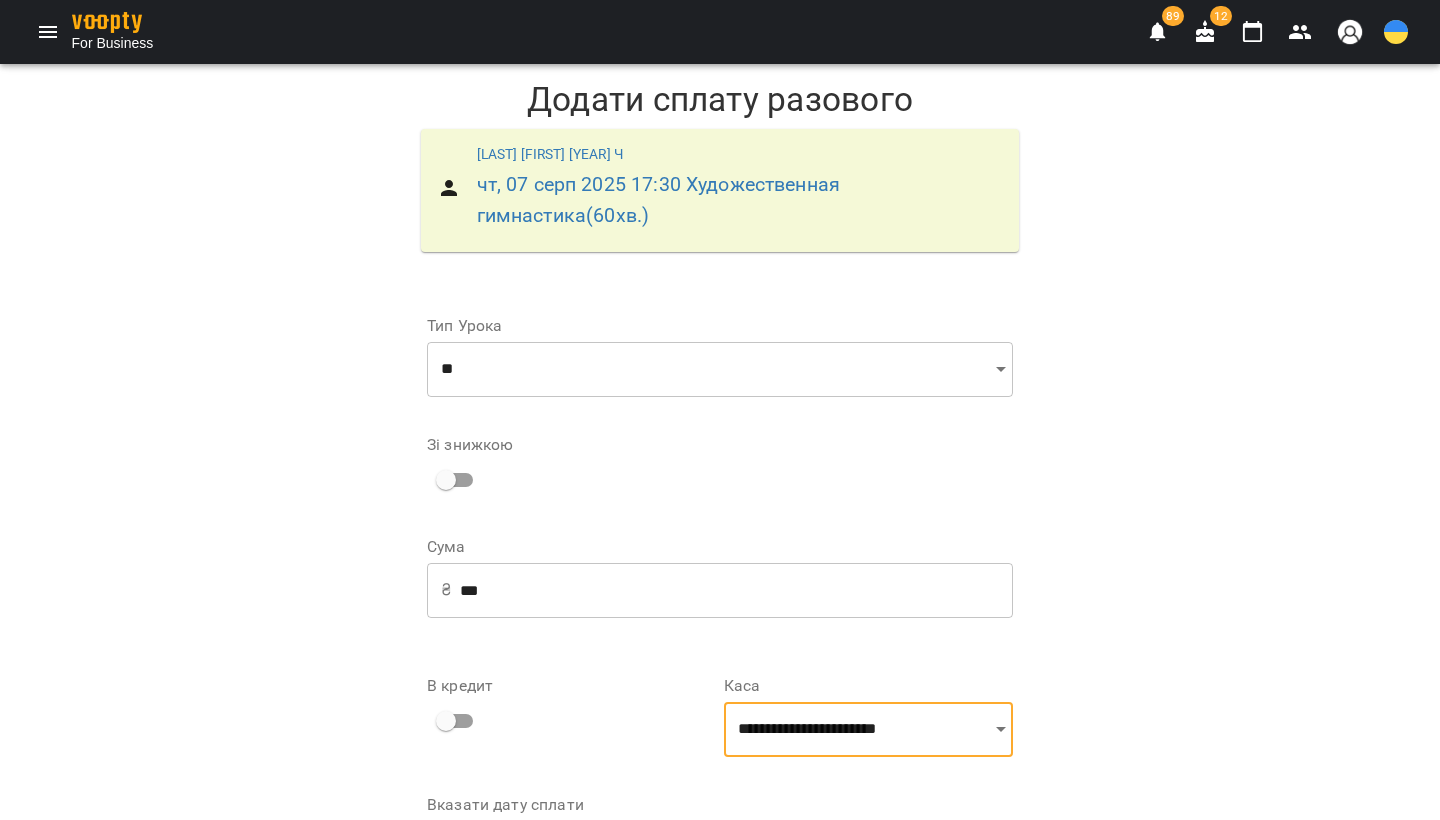 click on "Додати сплату разового" at bounding box center (884, 904) 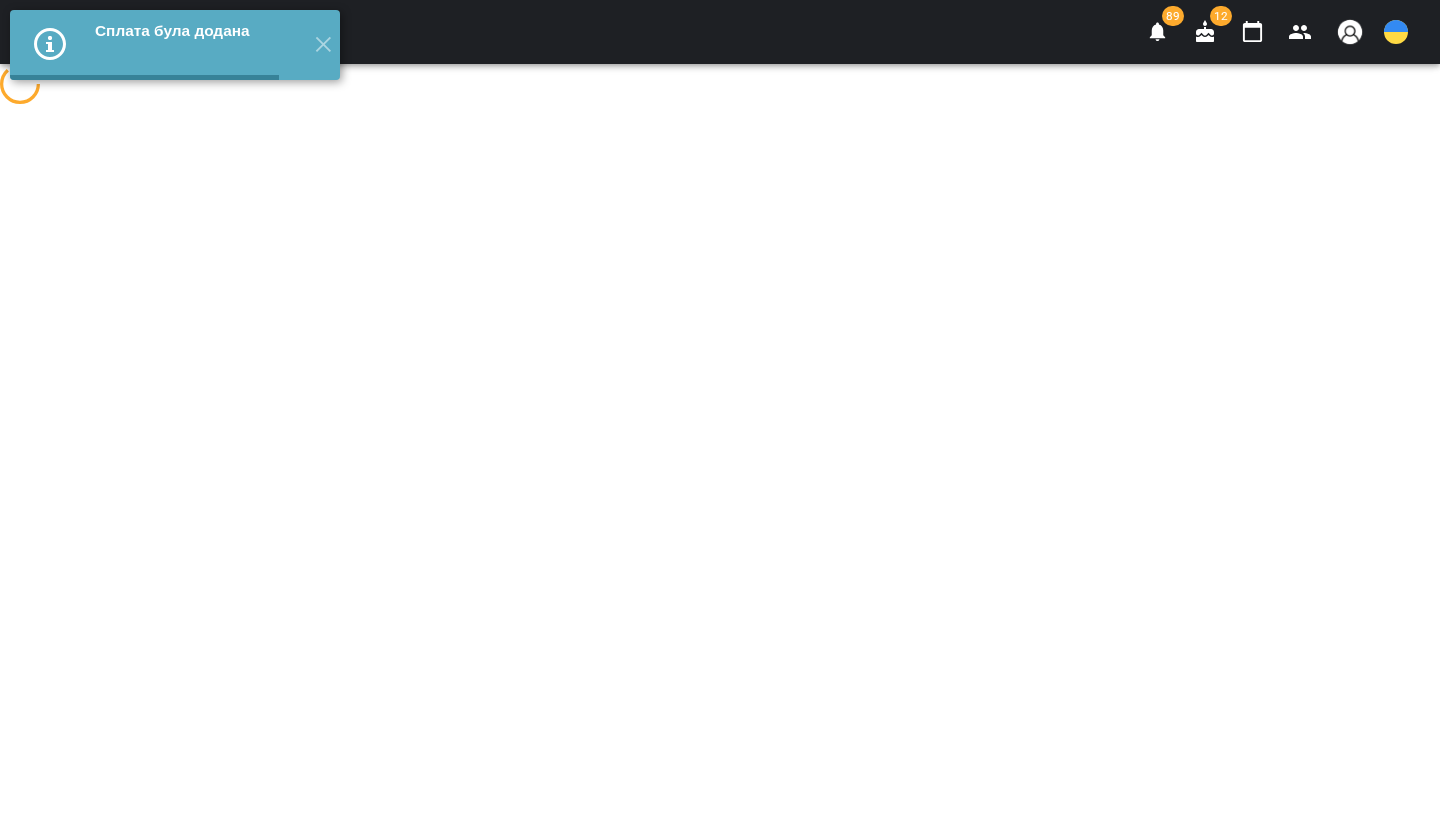 scroll, scrollTop: 0, scrollLeft: 0, axis: both 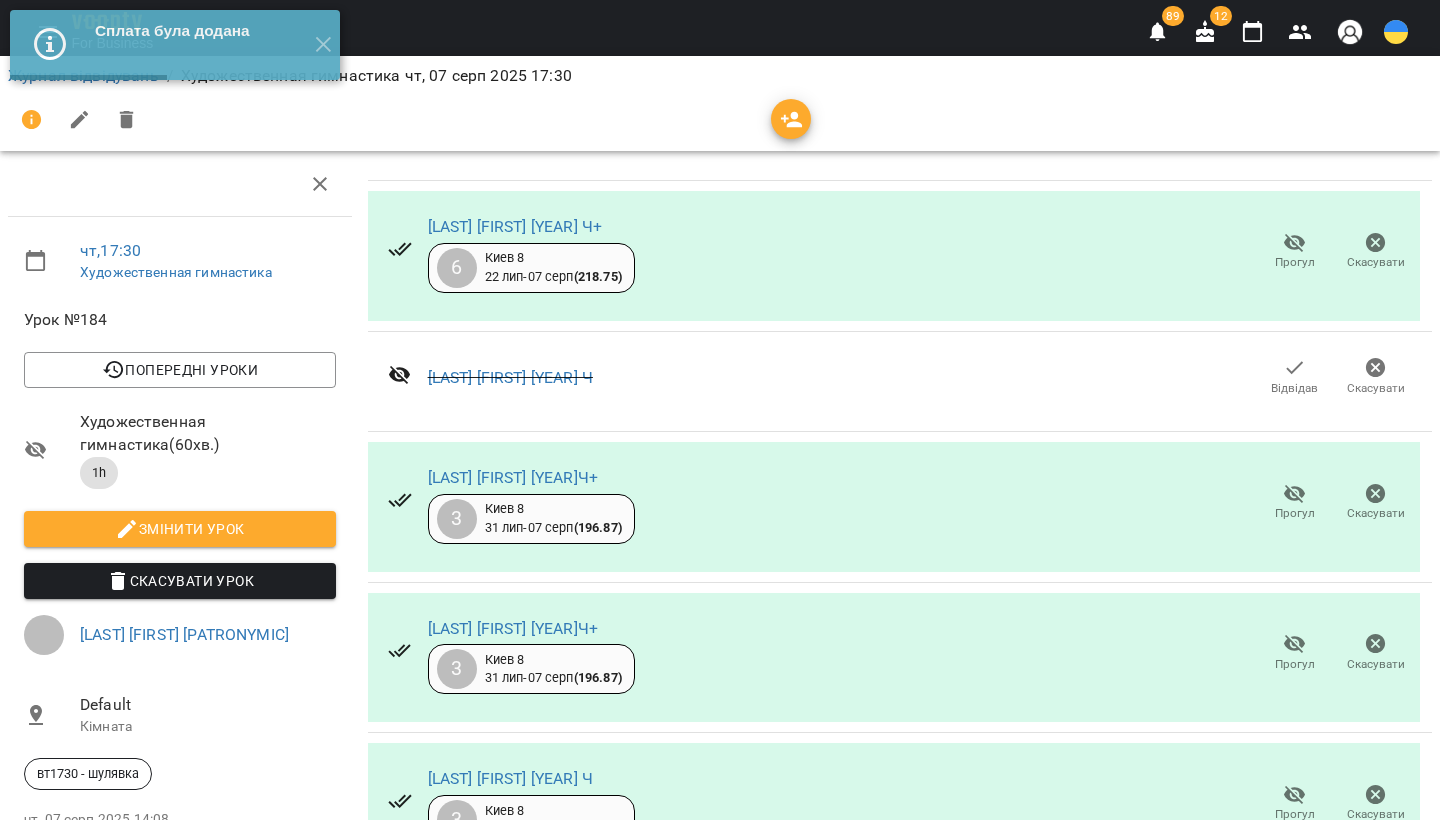 click 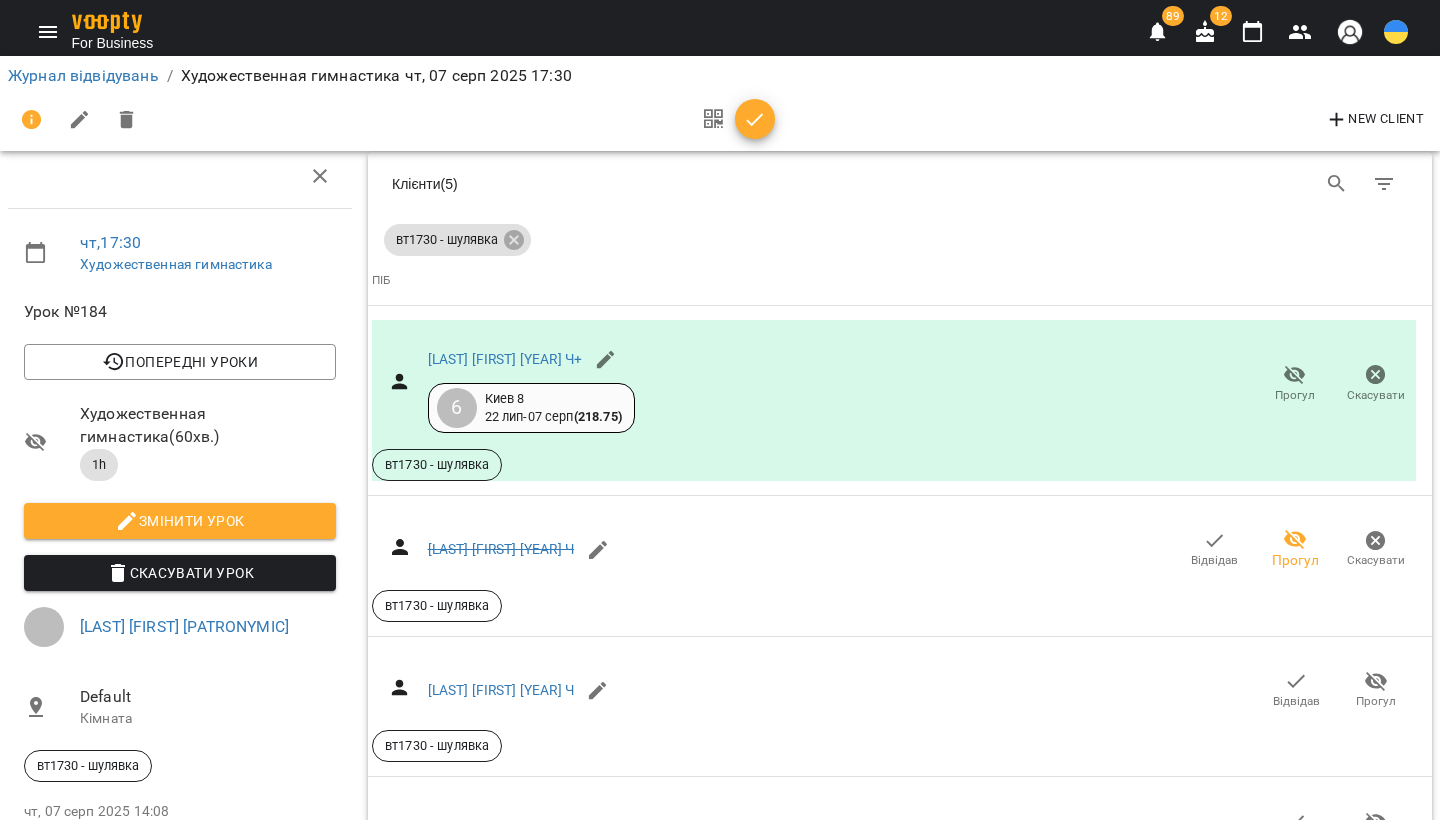 scroll, scrollTop: 1923, scrollLeft: 1, axis: both 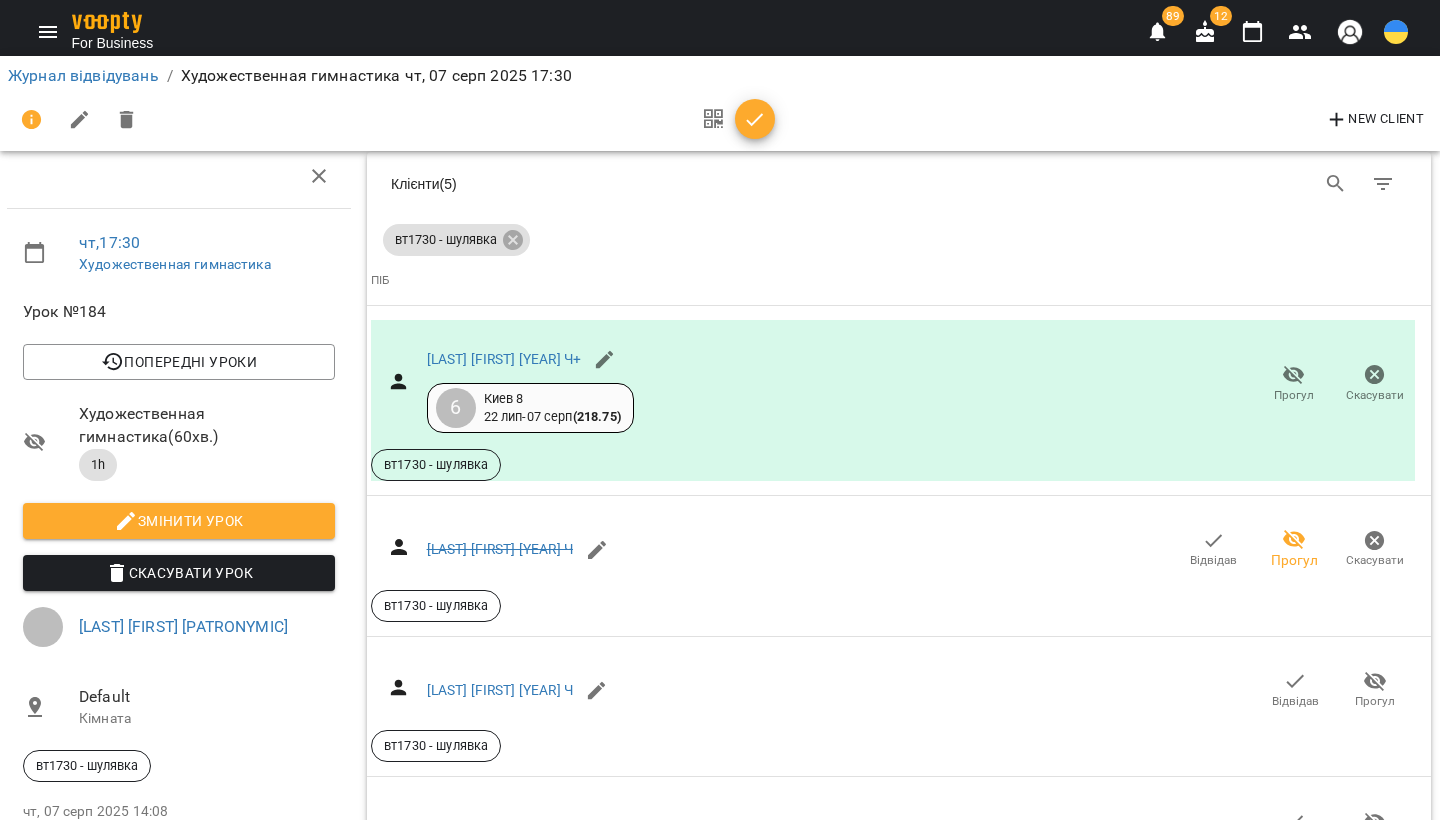 click 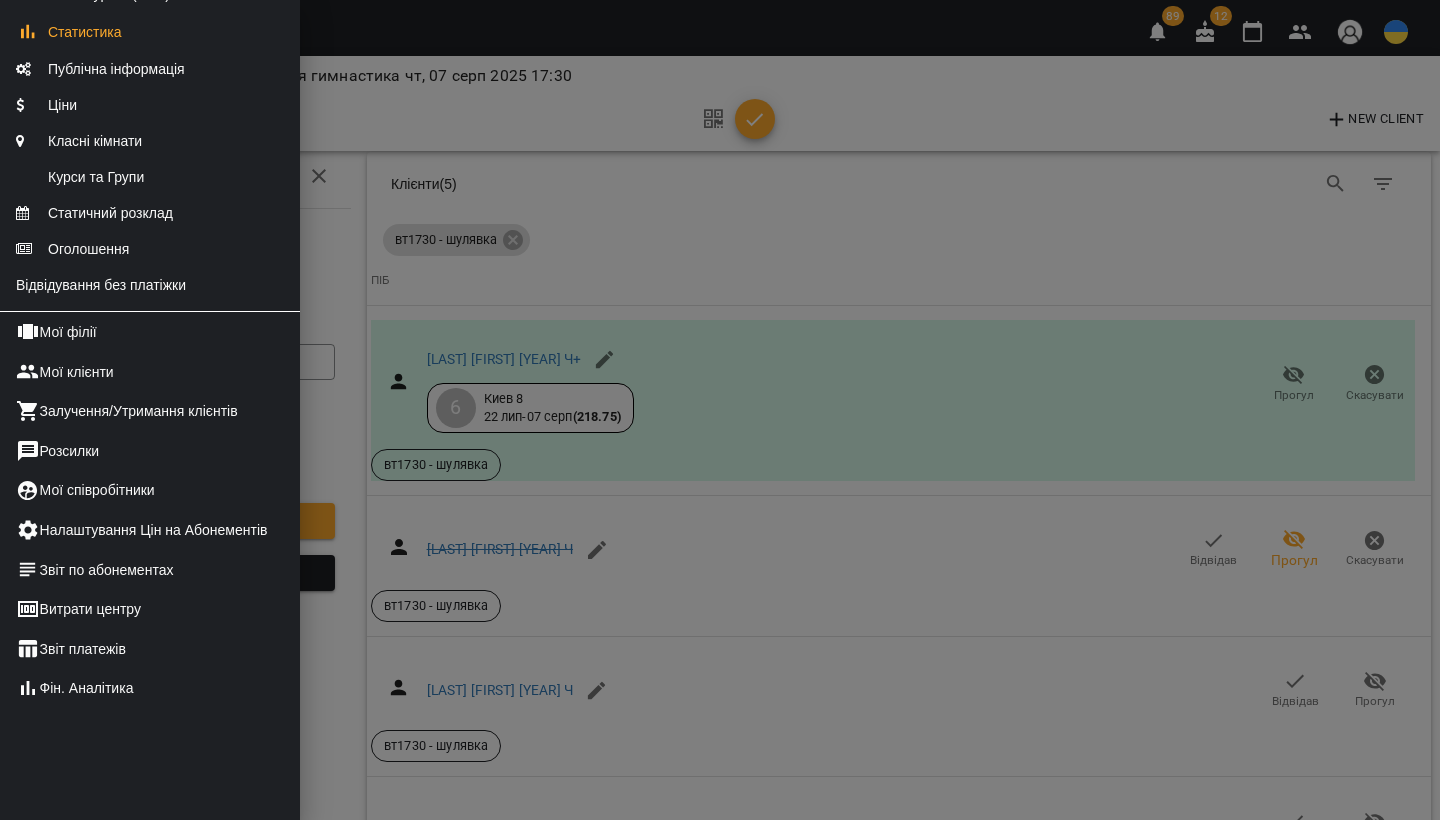 scroll, scrollTop: 263, scrollLeft: 0, axis: vertical 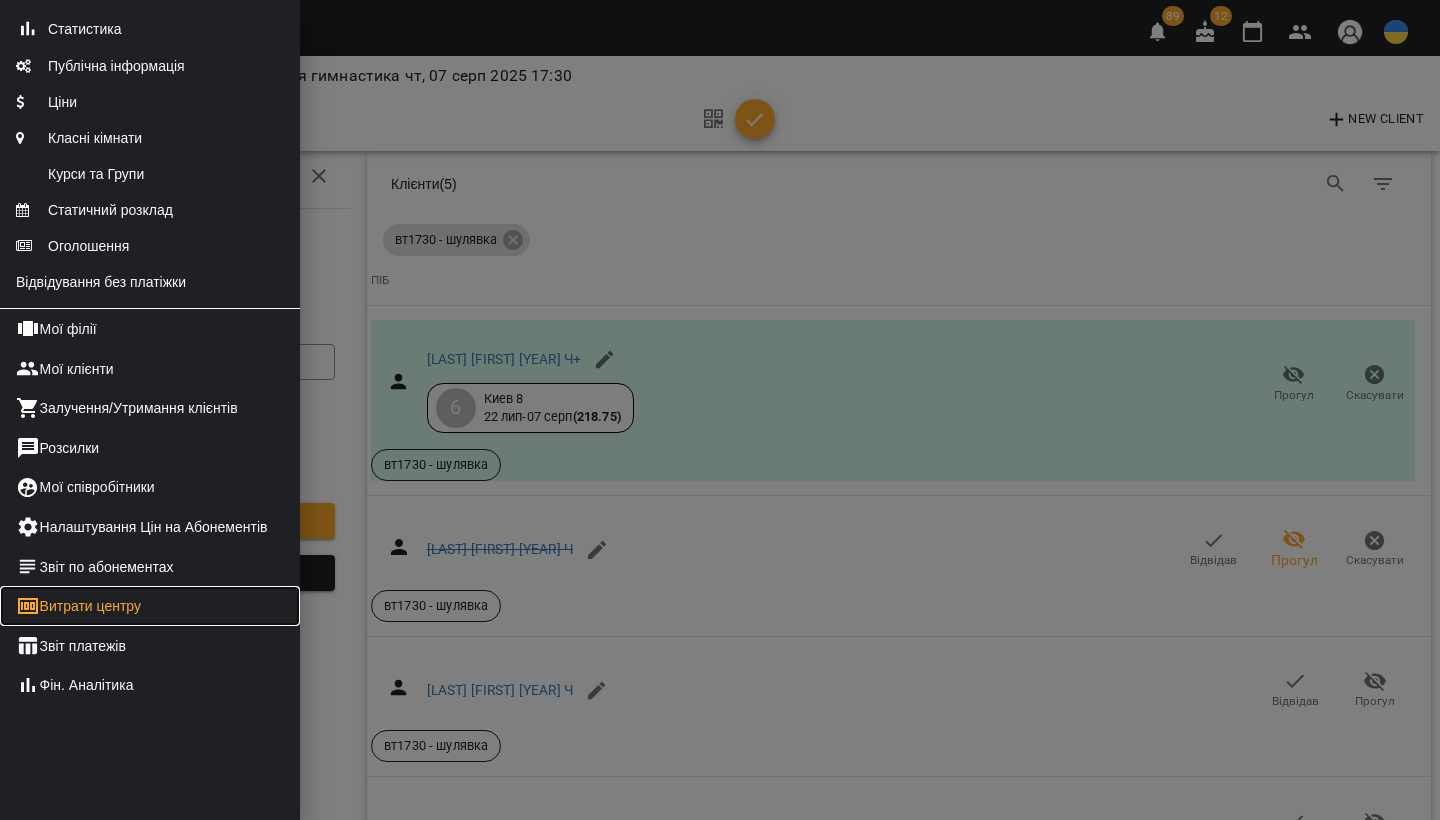 click on "Витрати центру" at bounding box center (150, 606) 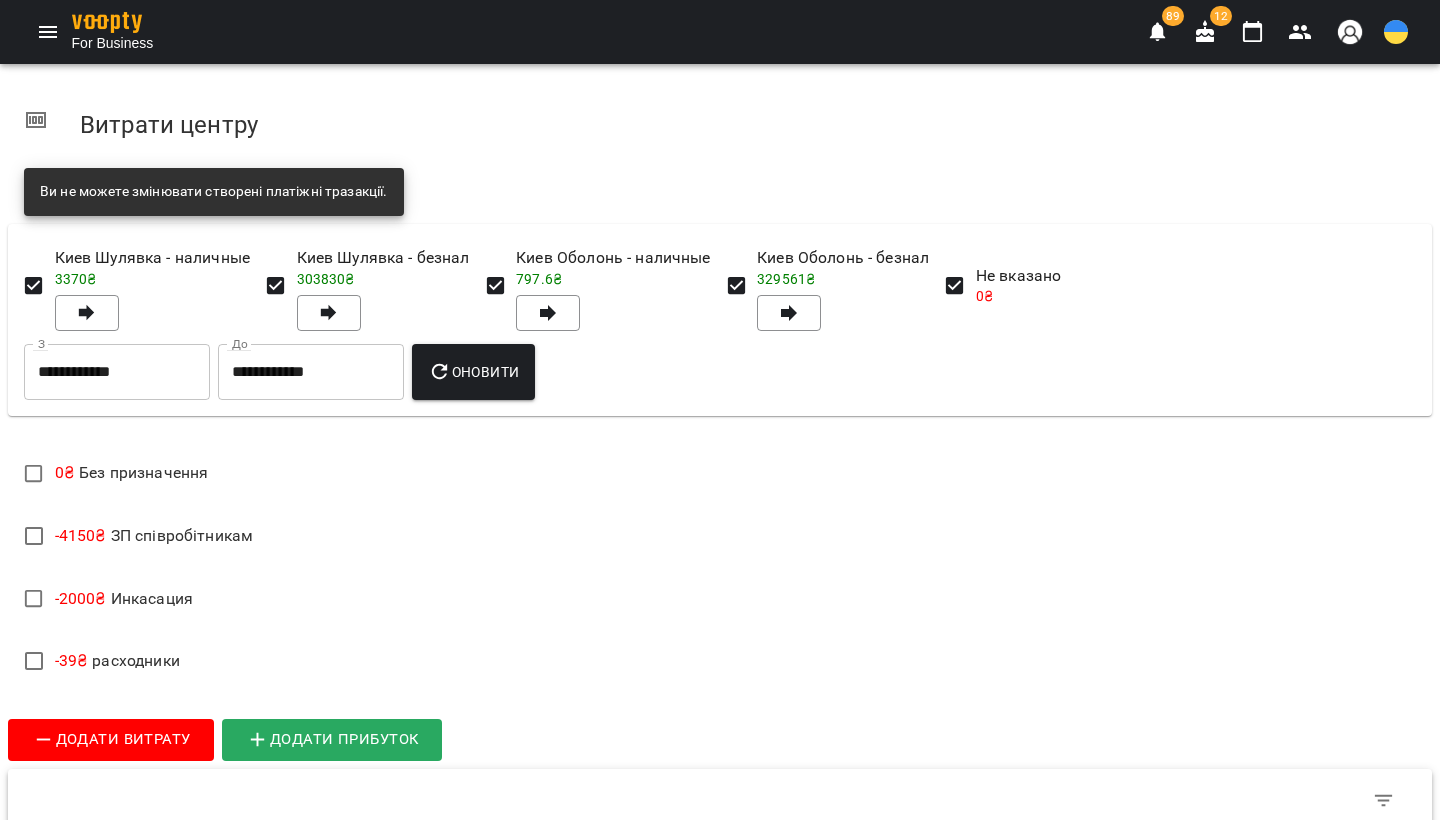 scroll, scrollTop: 210, scrollLeft: 0, axis: vertical 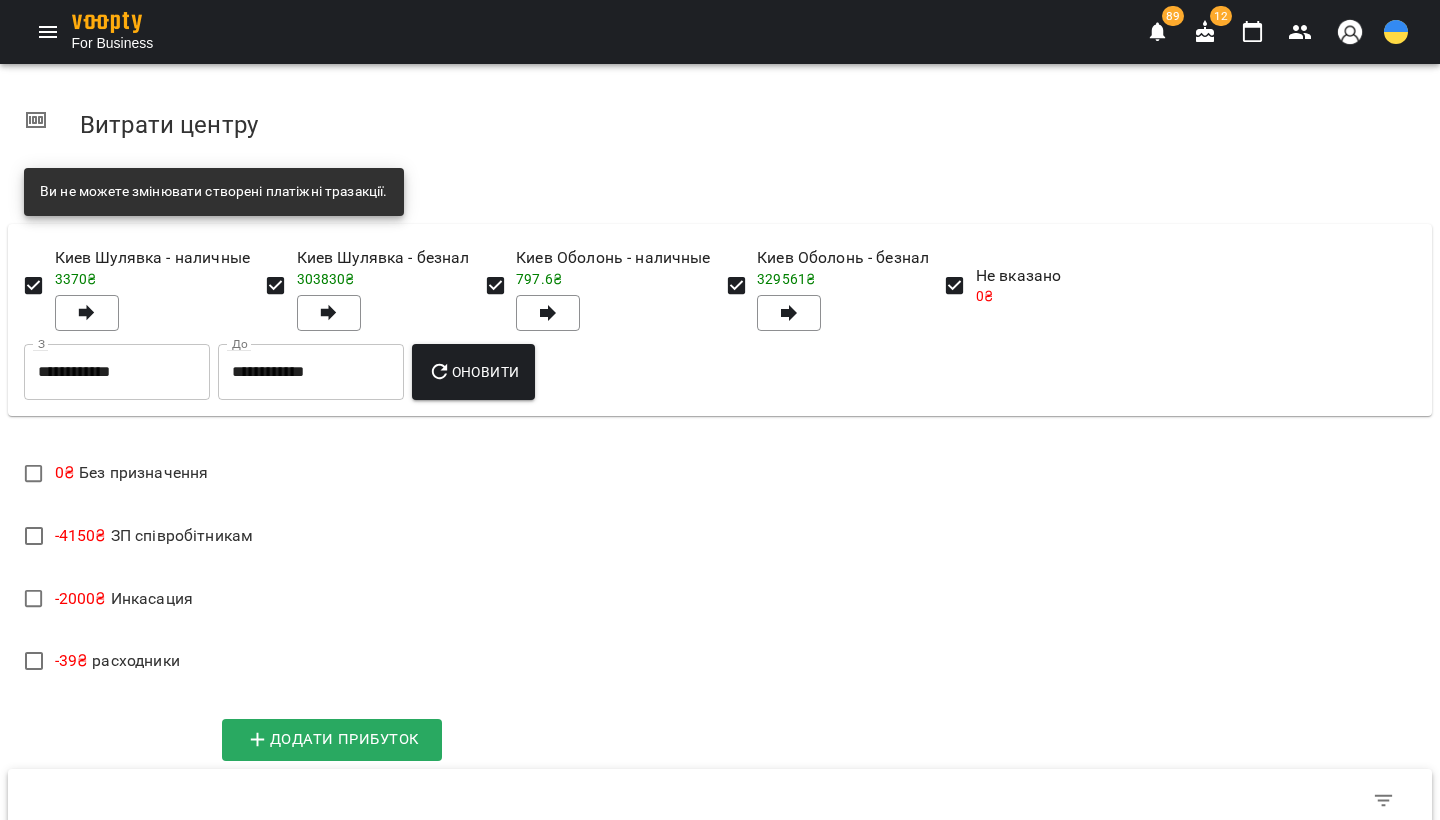 click on "Додати витрату" at bounding box center (111, 740) 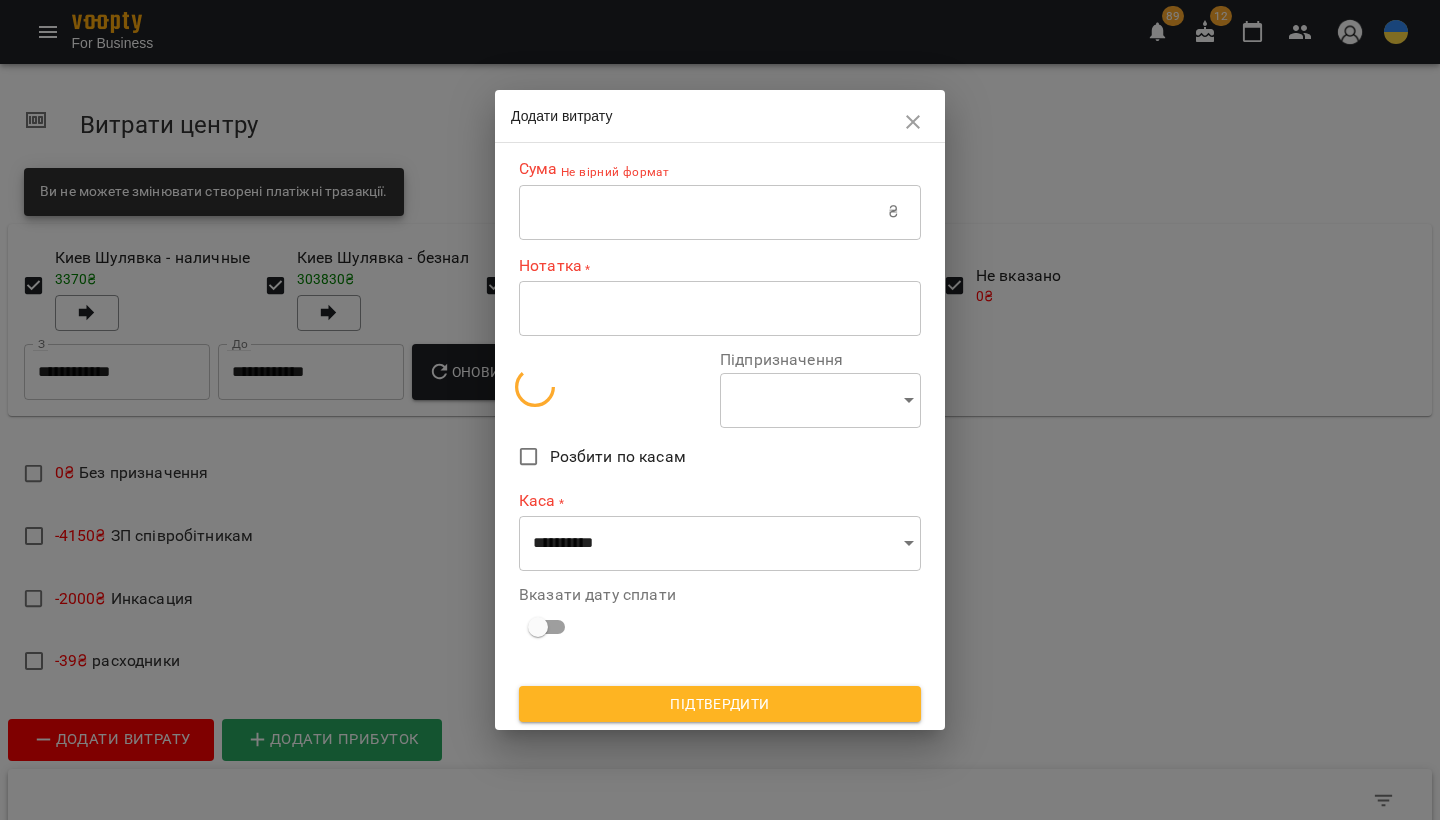 click at bounding box center (703, 212) 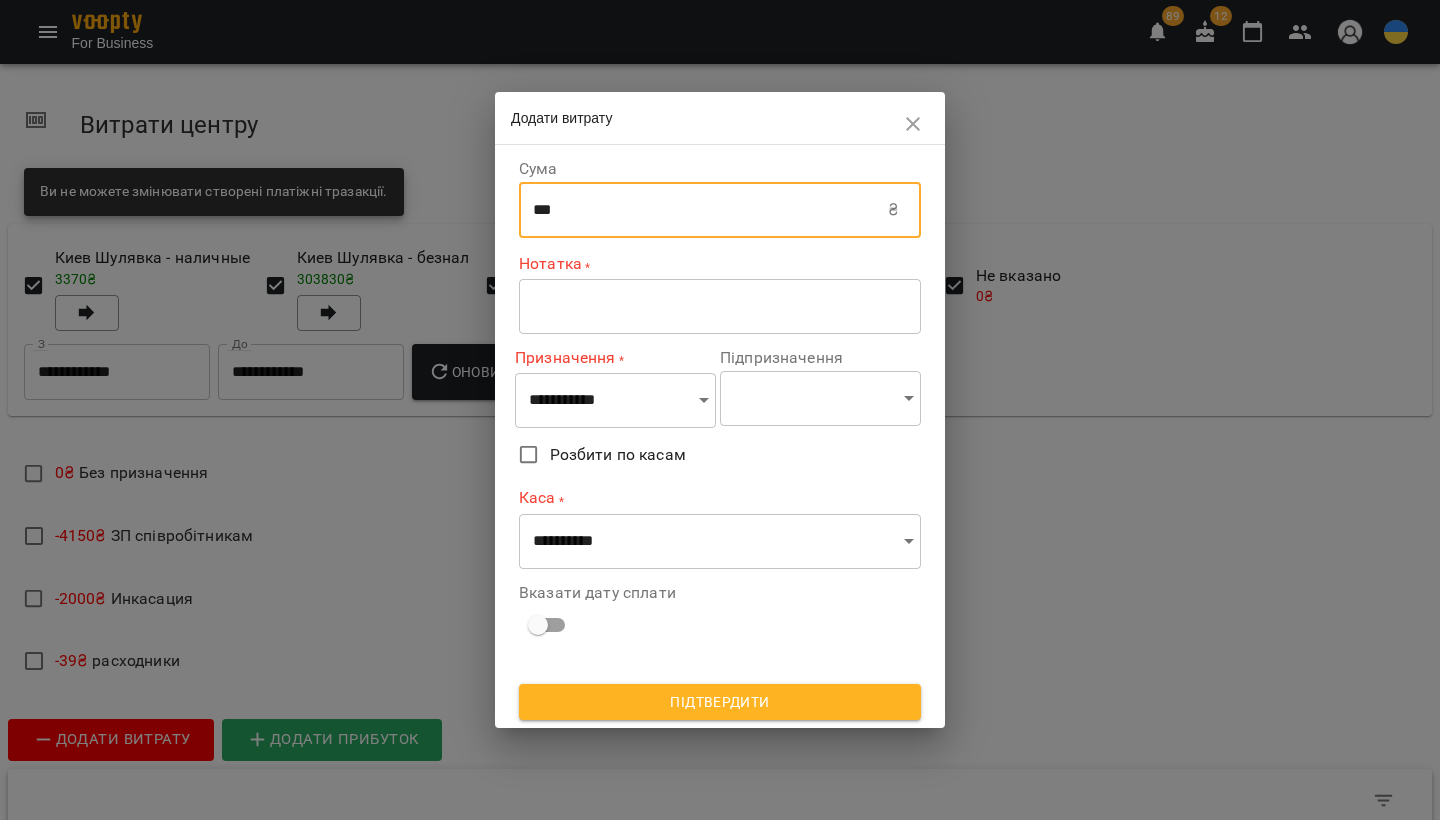 type on "***" 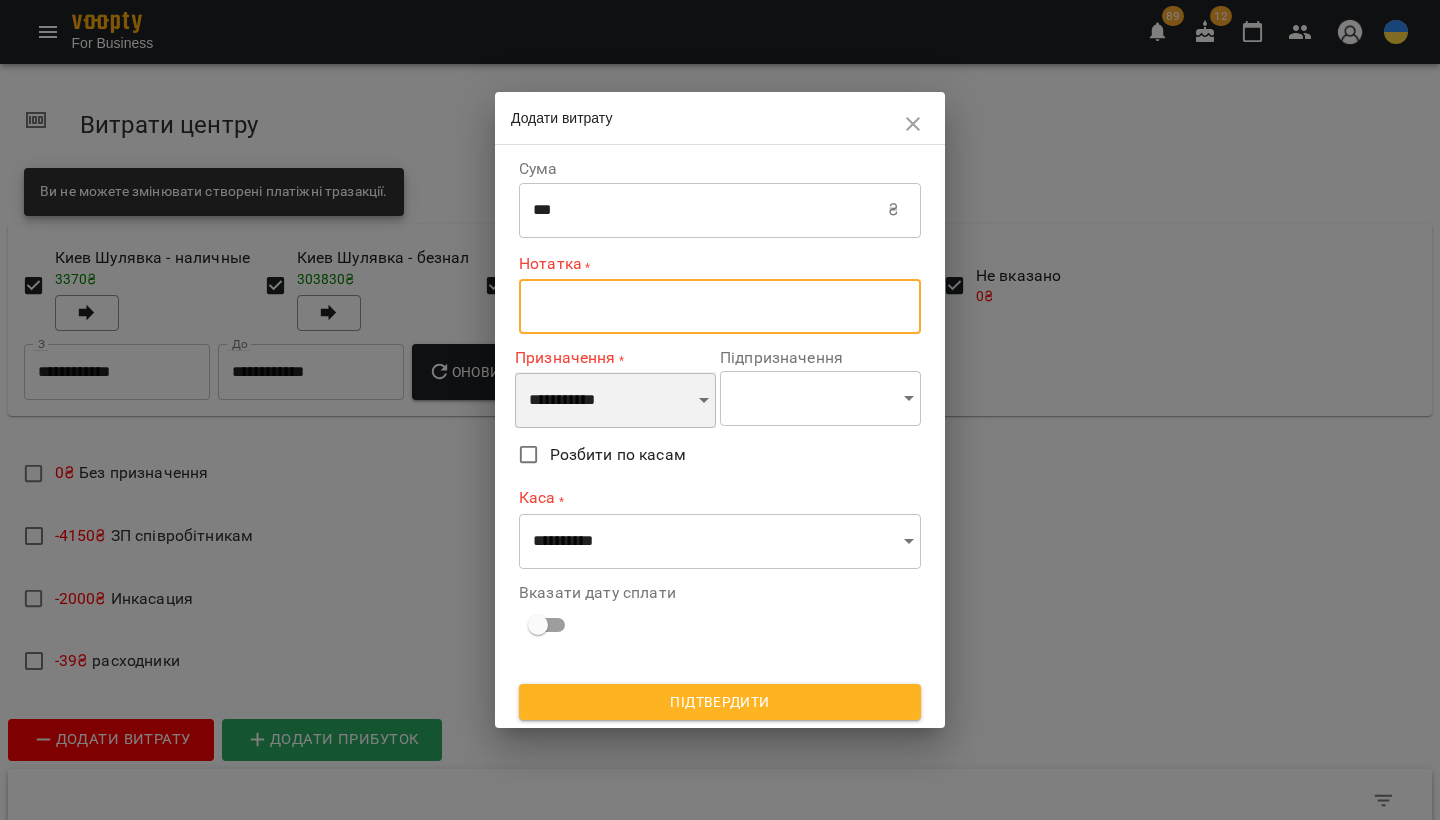 click on "**********" at bounding box center [615, 400] 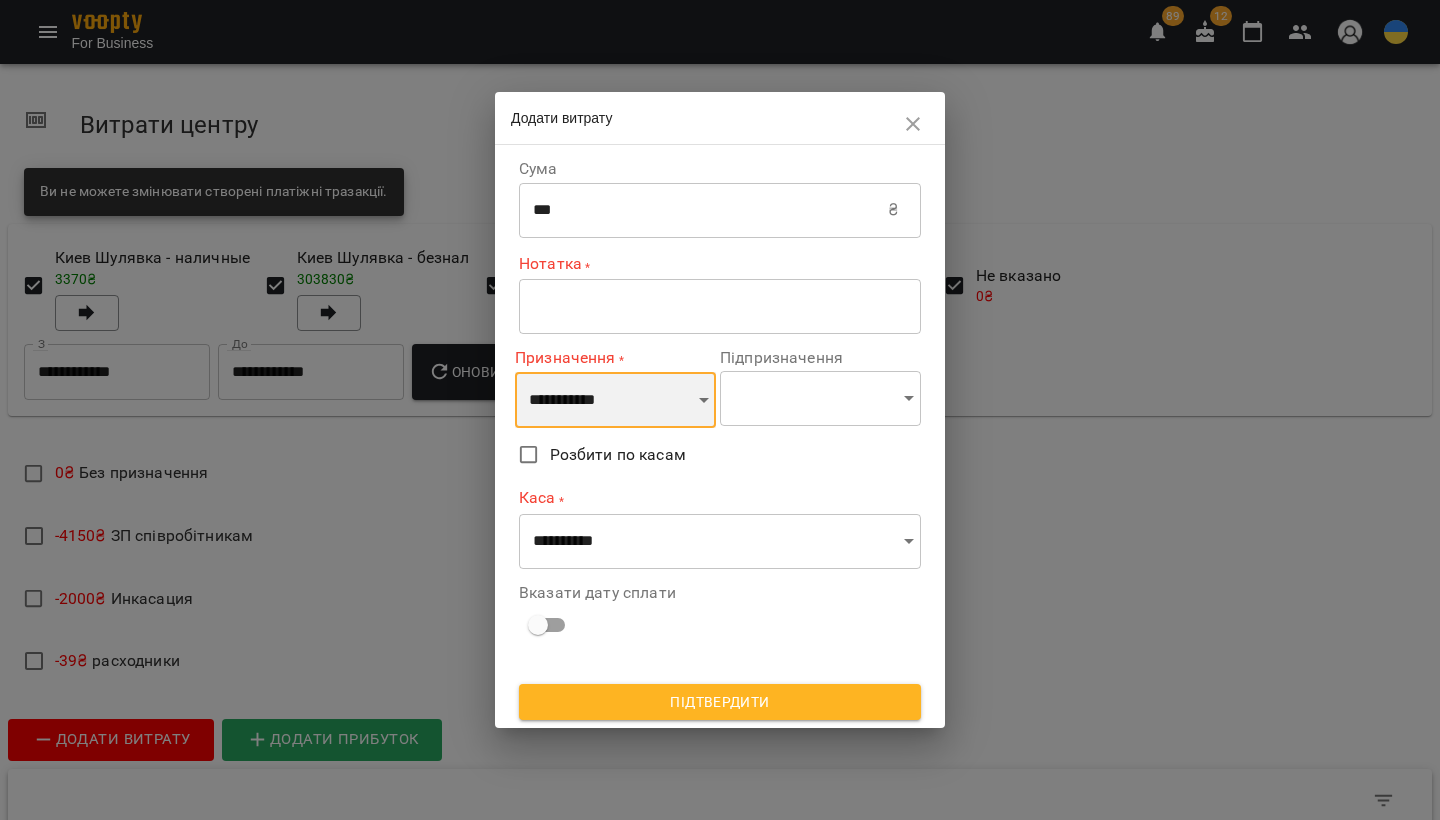 select on "**********" 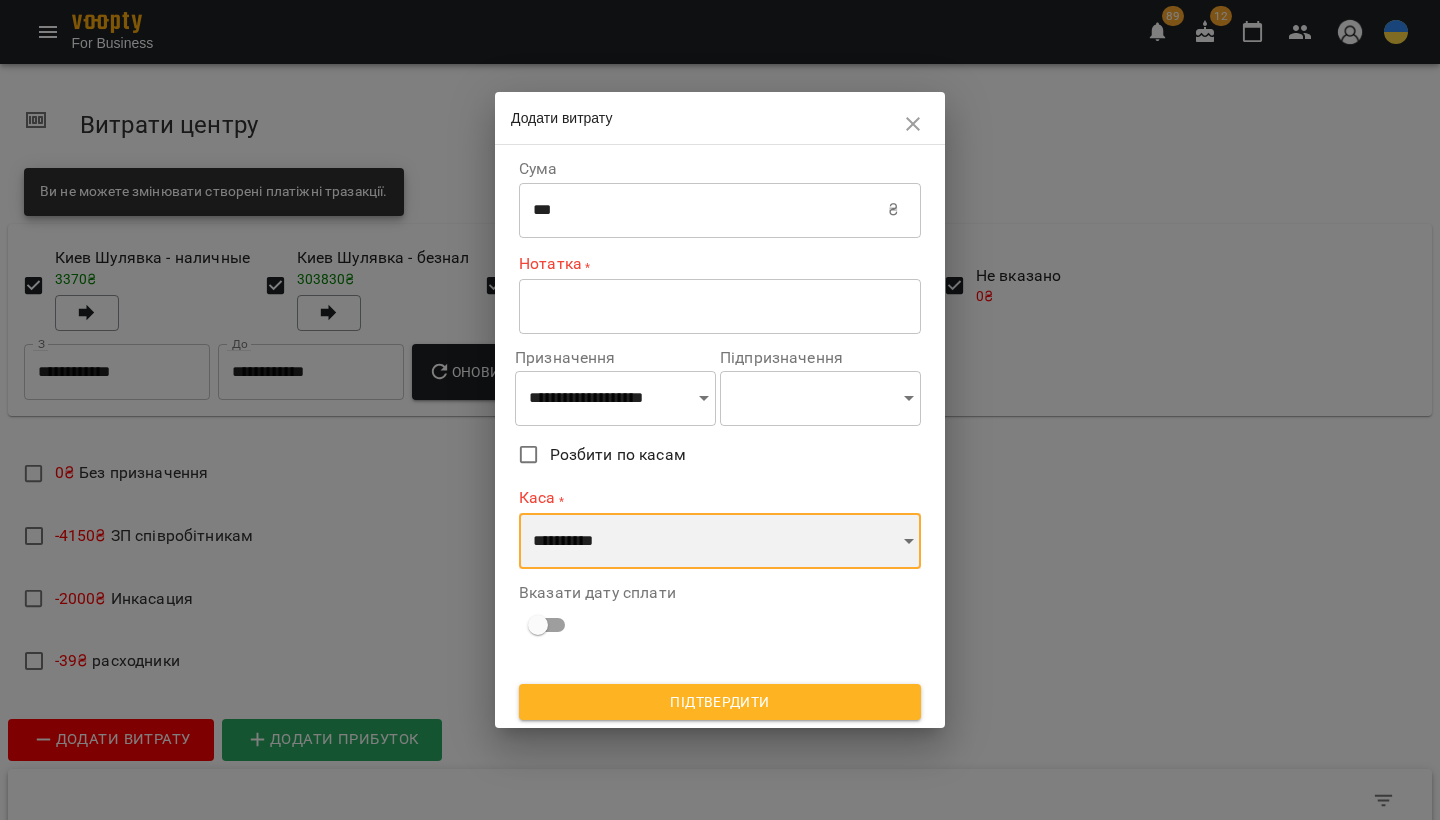 select on "**********" 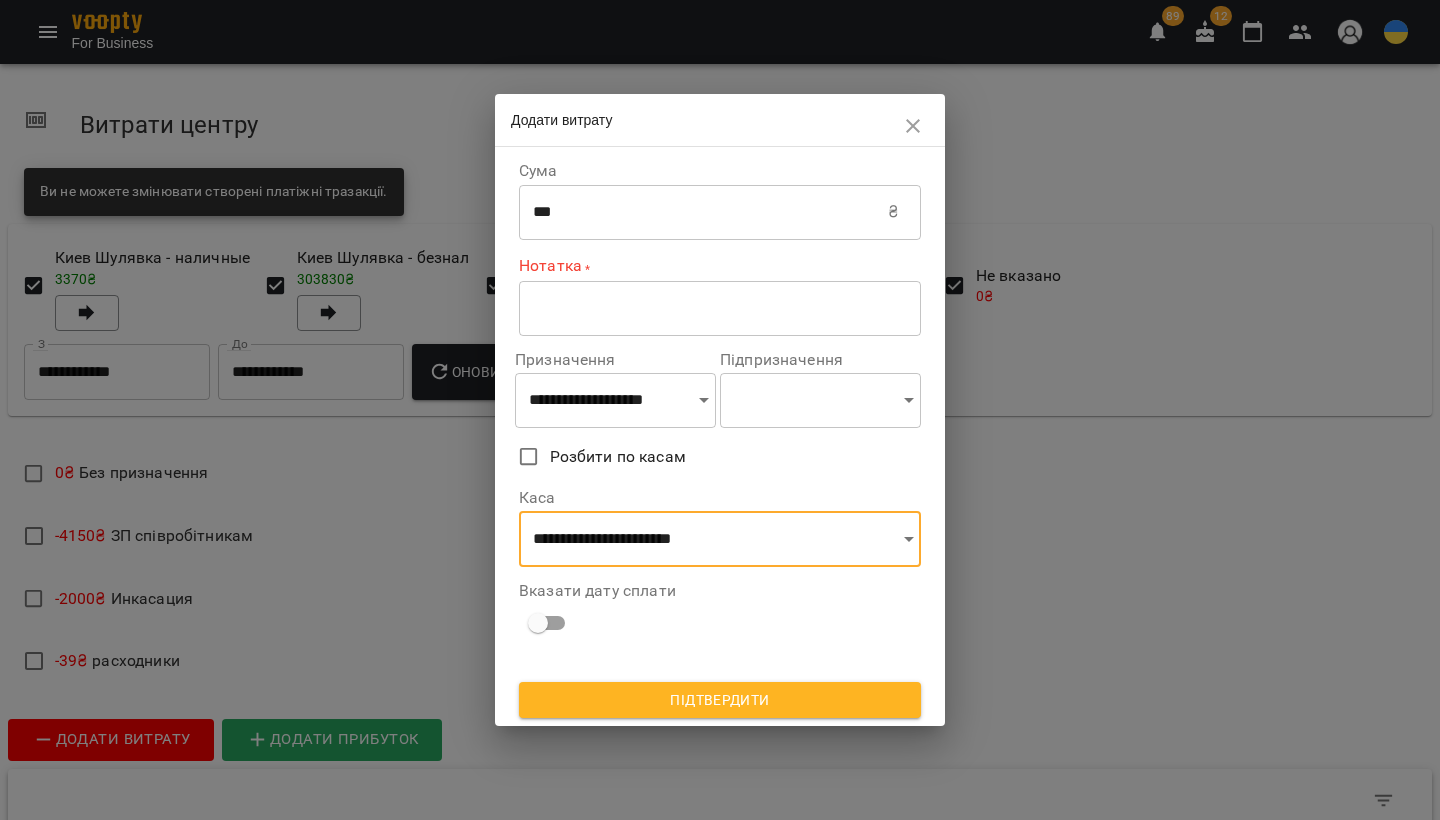 click 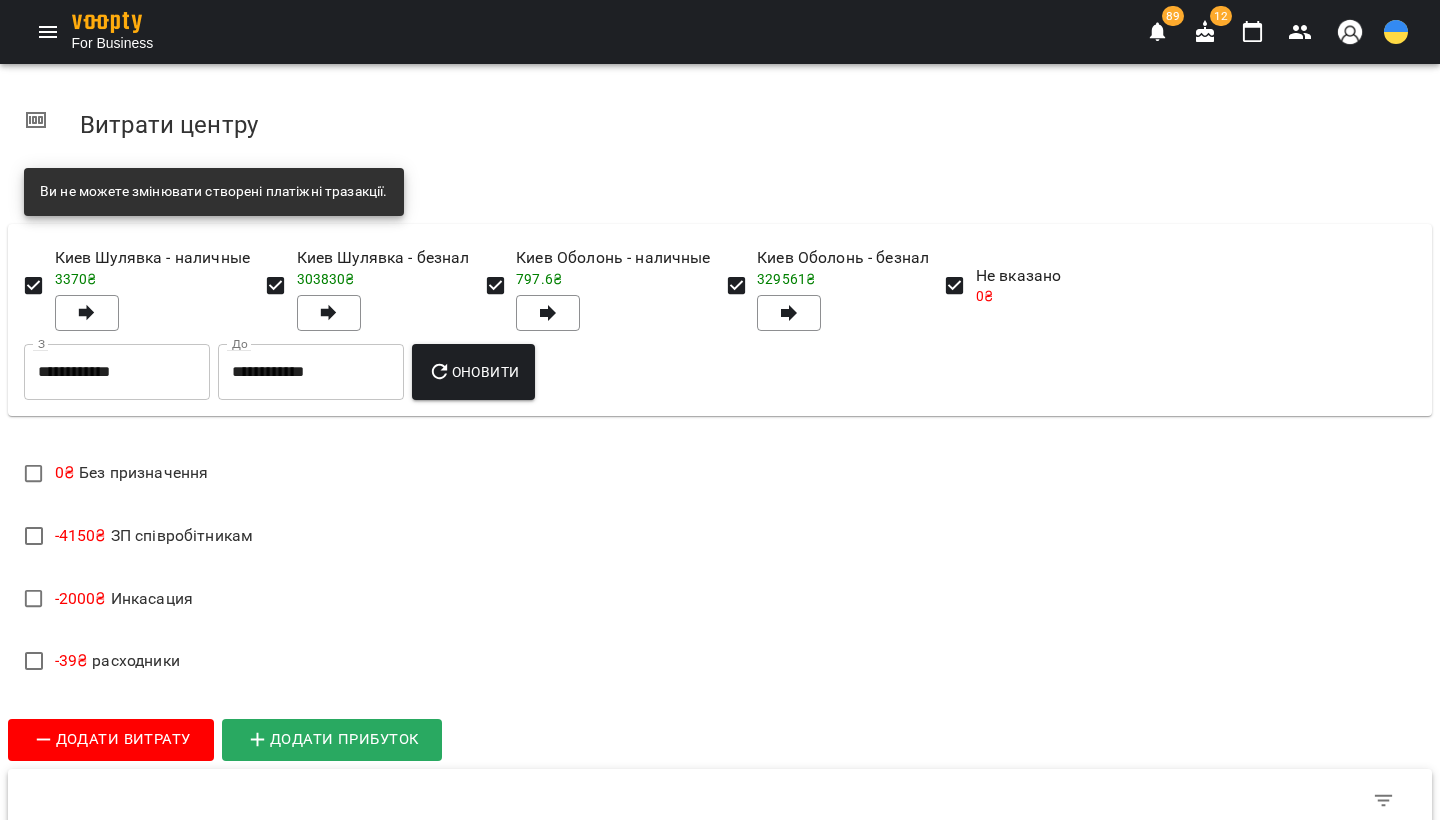 scroll, scrollTop: 0, scrollLeft: 0, axis: both 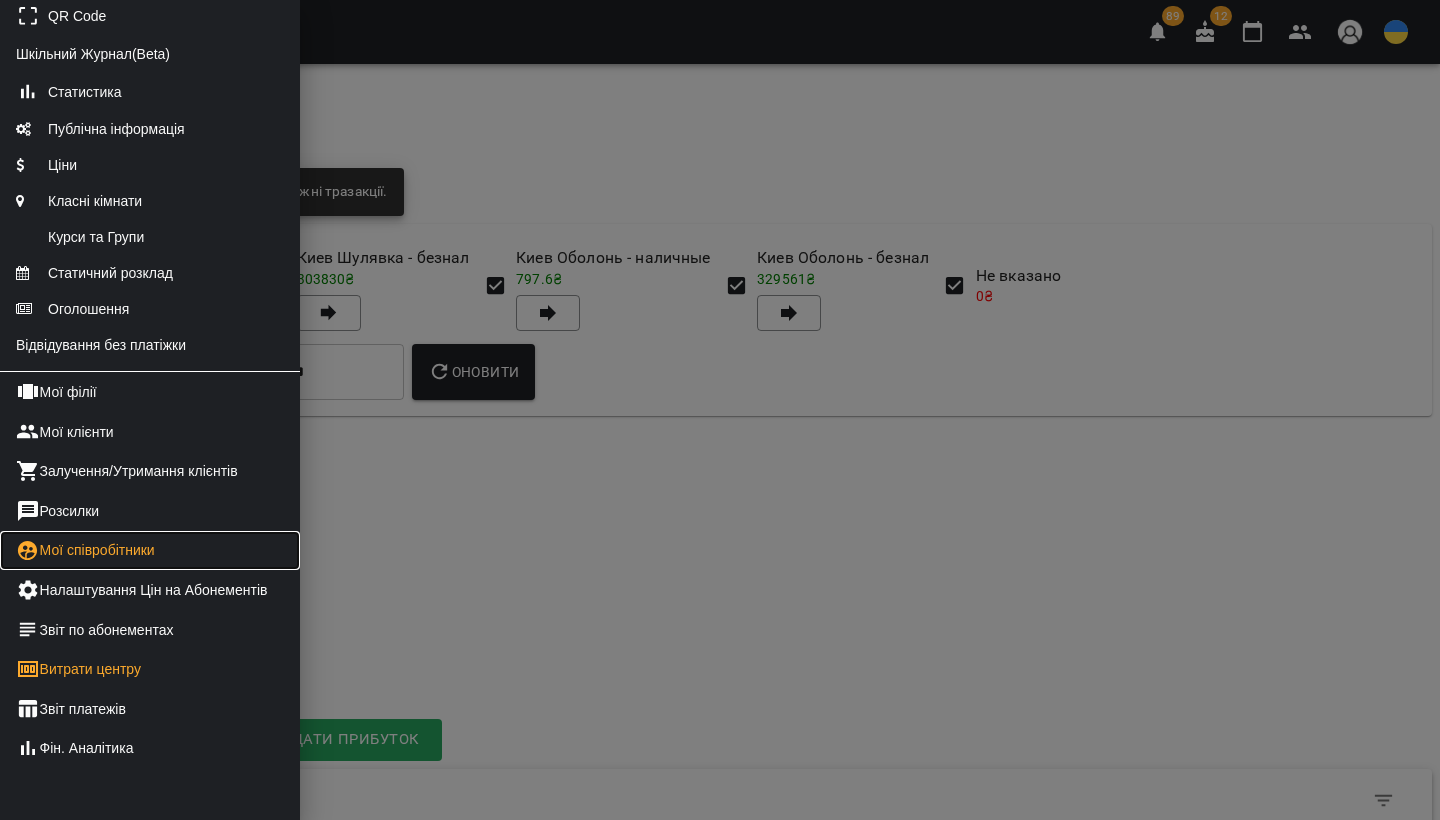 click on "Мої співробітники" at bounding box center [150, 551] 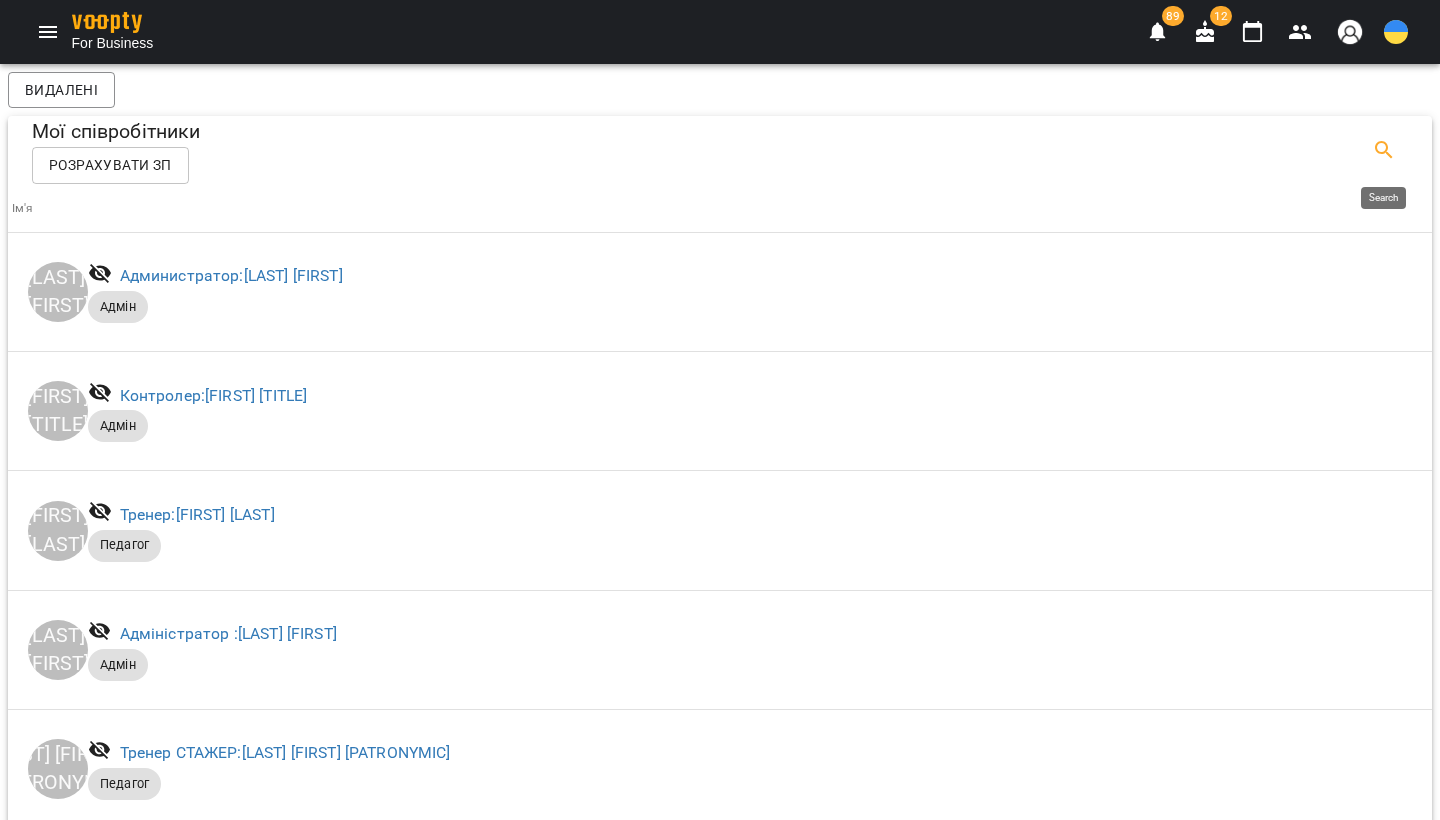 click 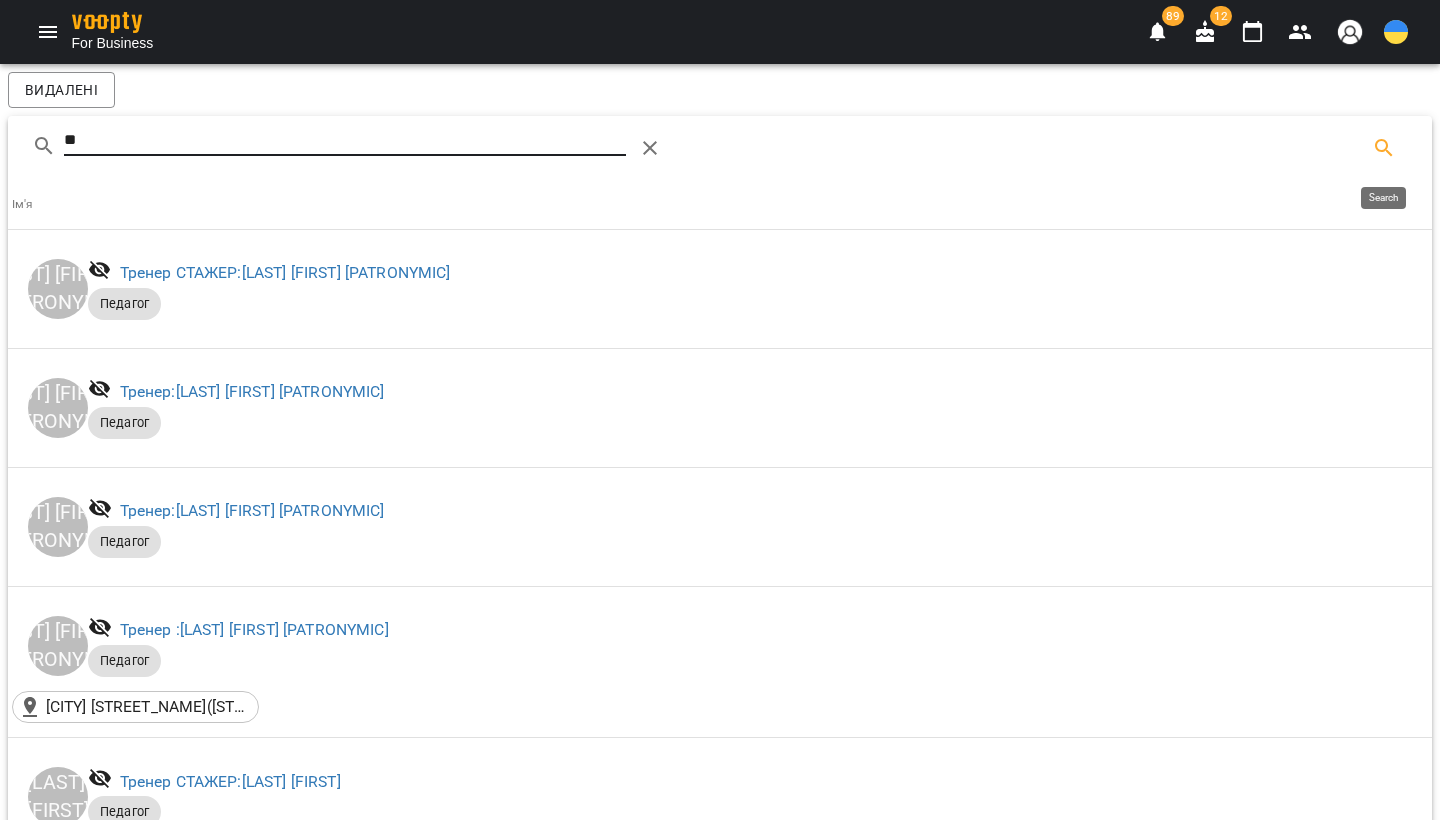 type on "***" 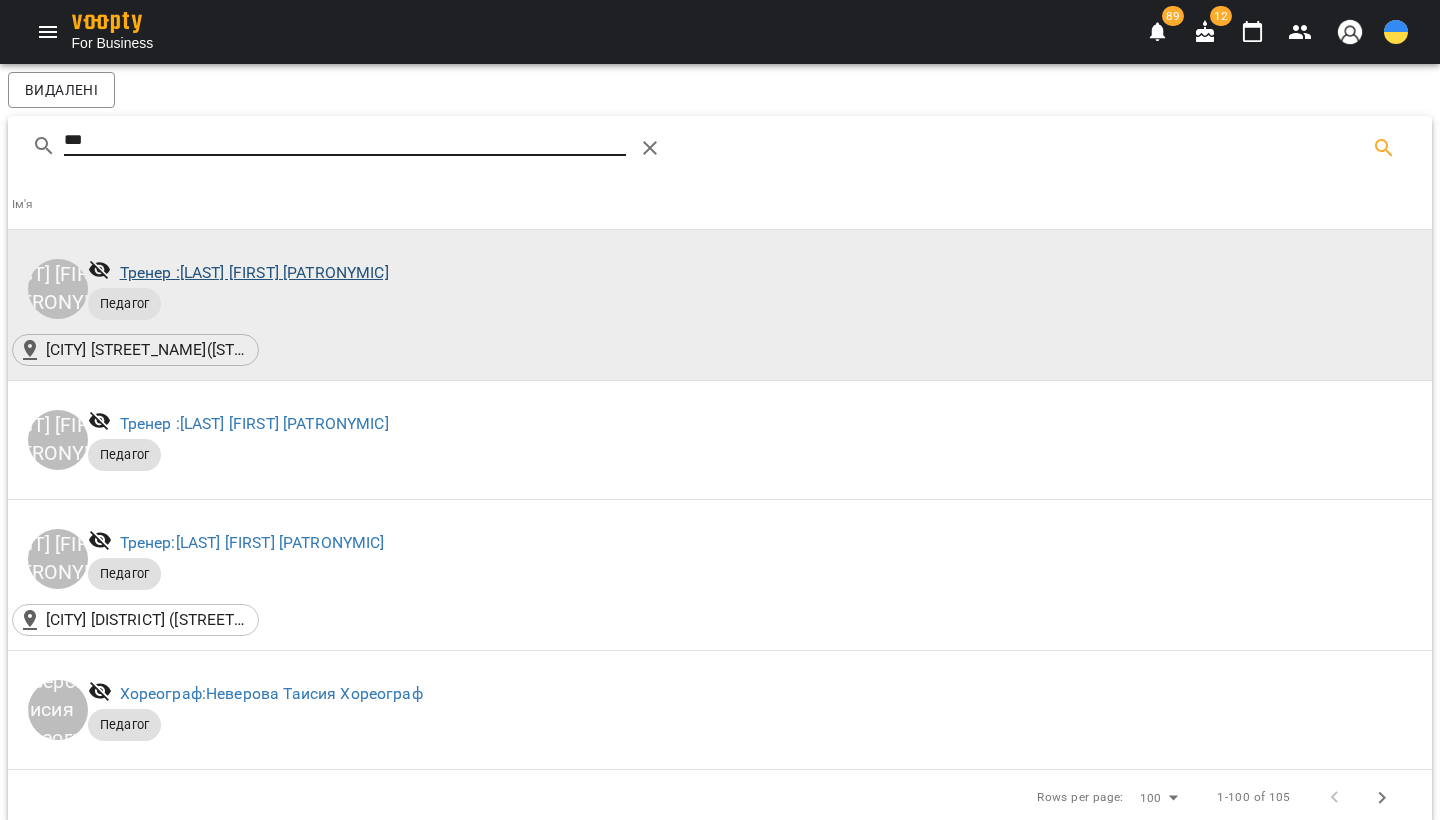click on "Тренер :  Верченко Валерия Андреевна" at bounding box center (254, 272) 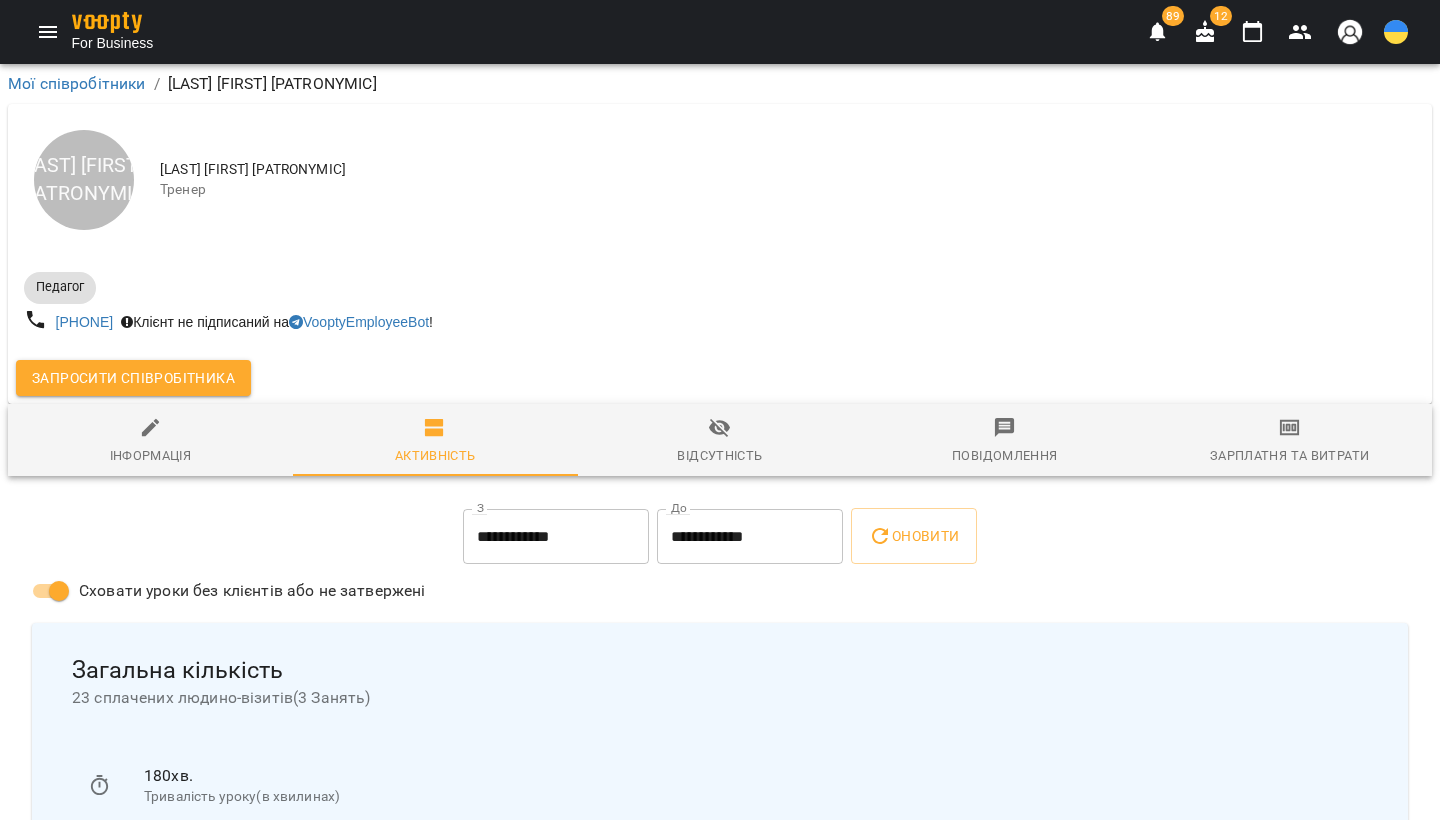scroll, scrollTop: 162, scrollLeft: 0, axis: vertical 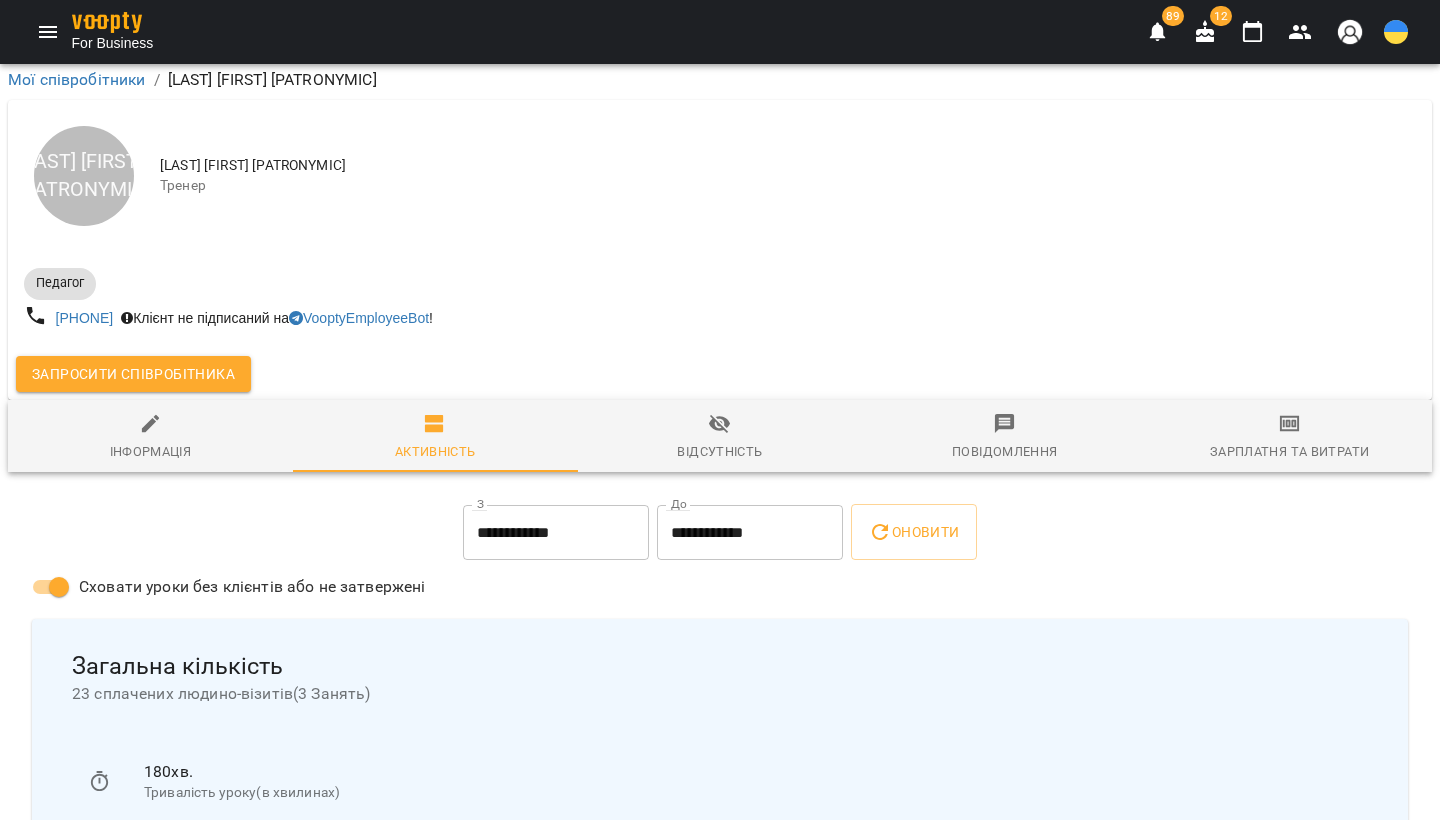 click 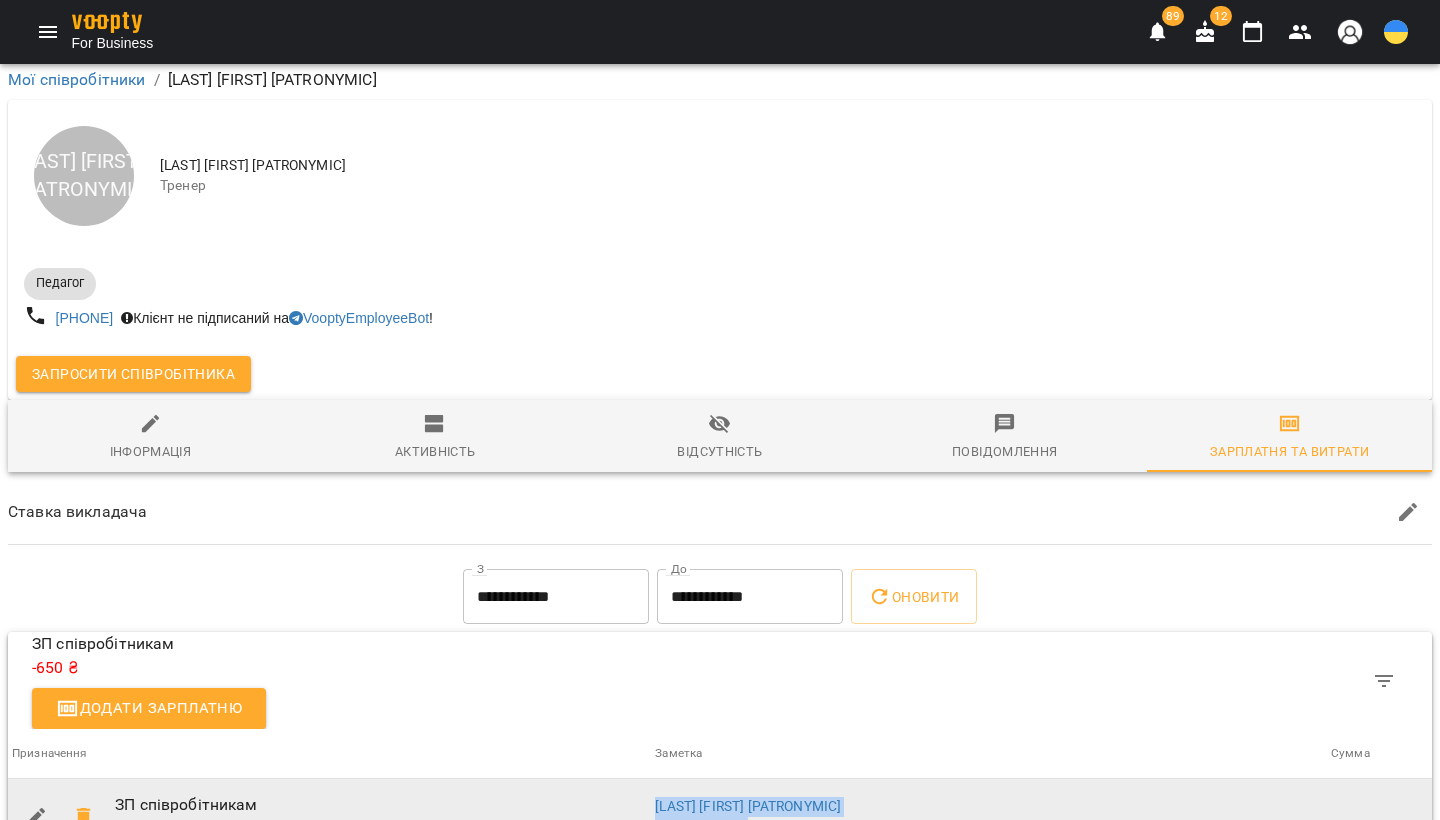 drag, startPoint x: 735, startPoint y: 739, endPoint x: 612, endPoint y: 738, distance: 123.00407 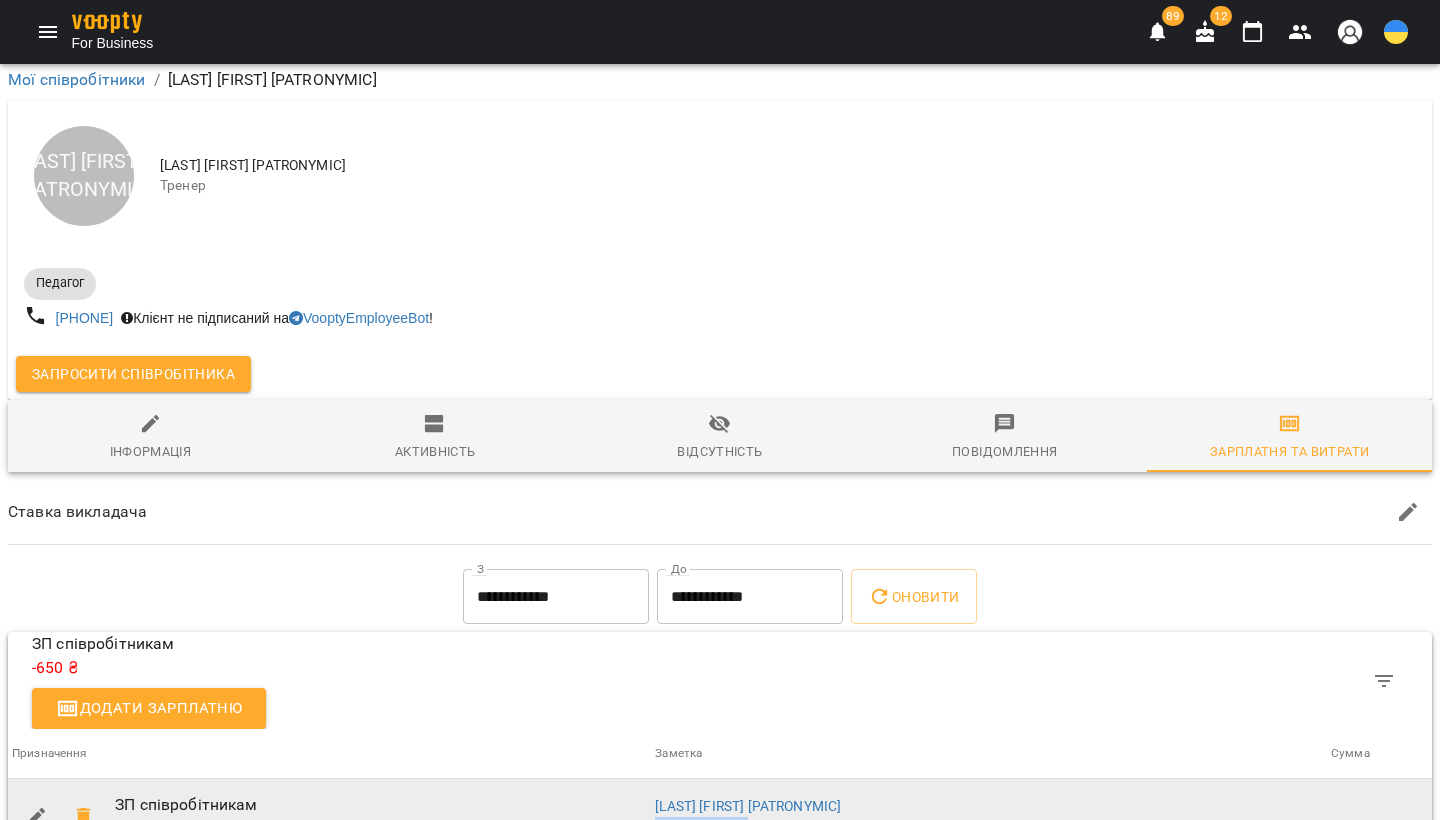 drag, startPoint x: 736, startPoint y: 740, endPoint x: 647, endPoint y: 743, distance: 89.050545 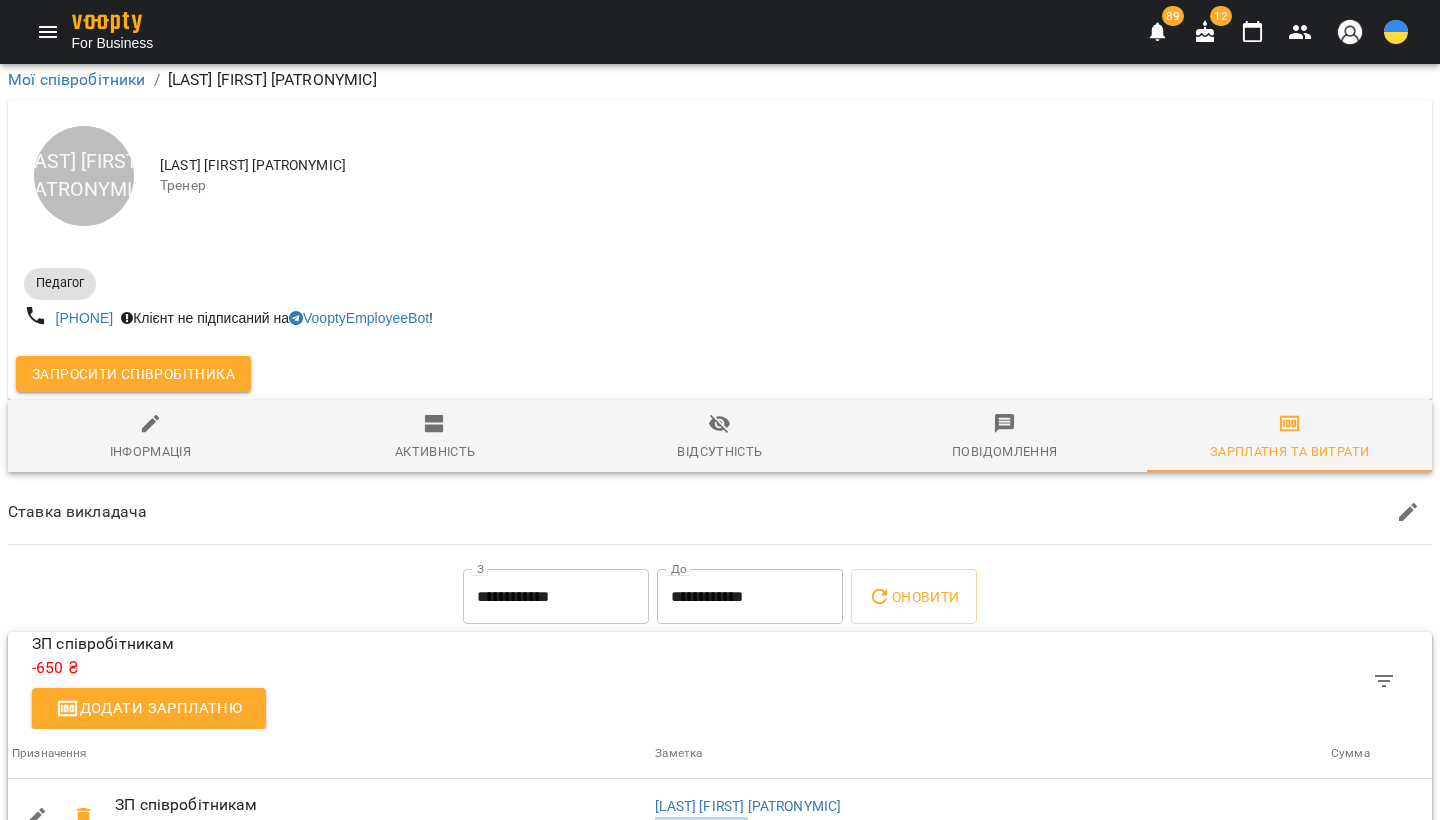 click on "Додати зарплатню" at bounding box center (149, 709) 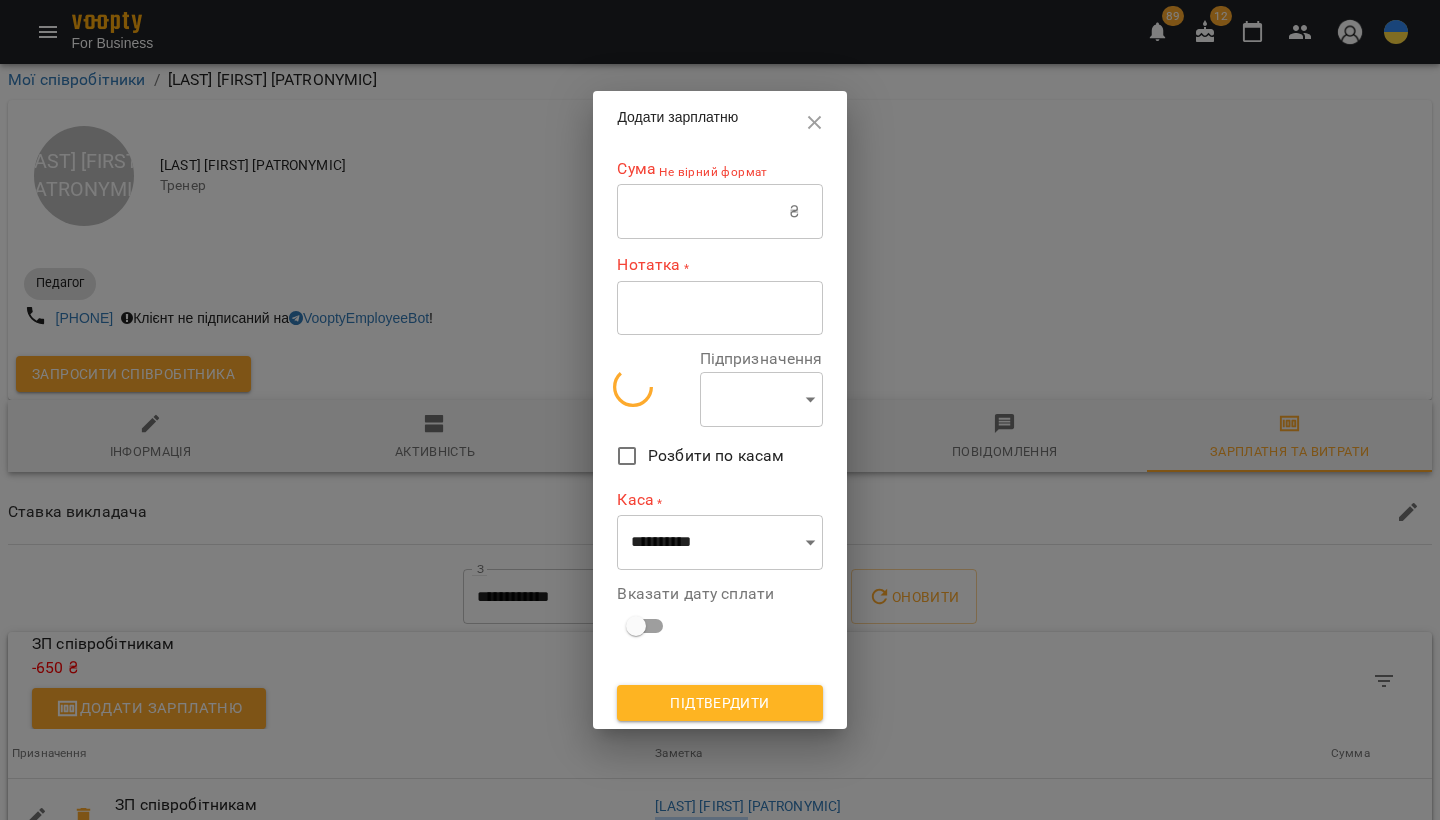 click at bounding box center (703, 212) 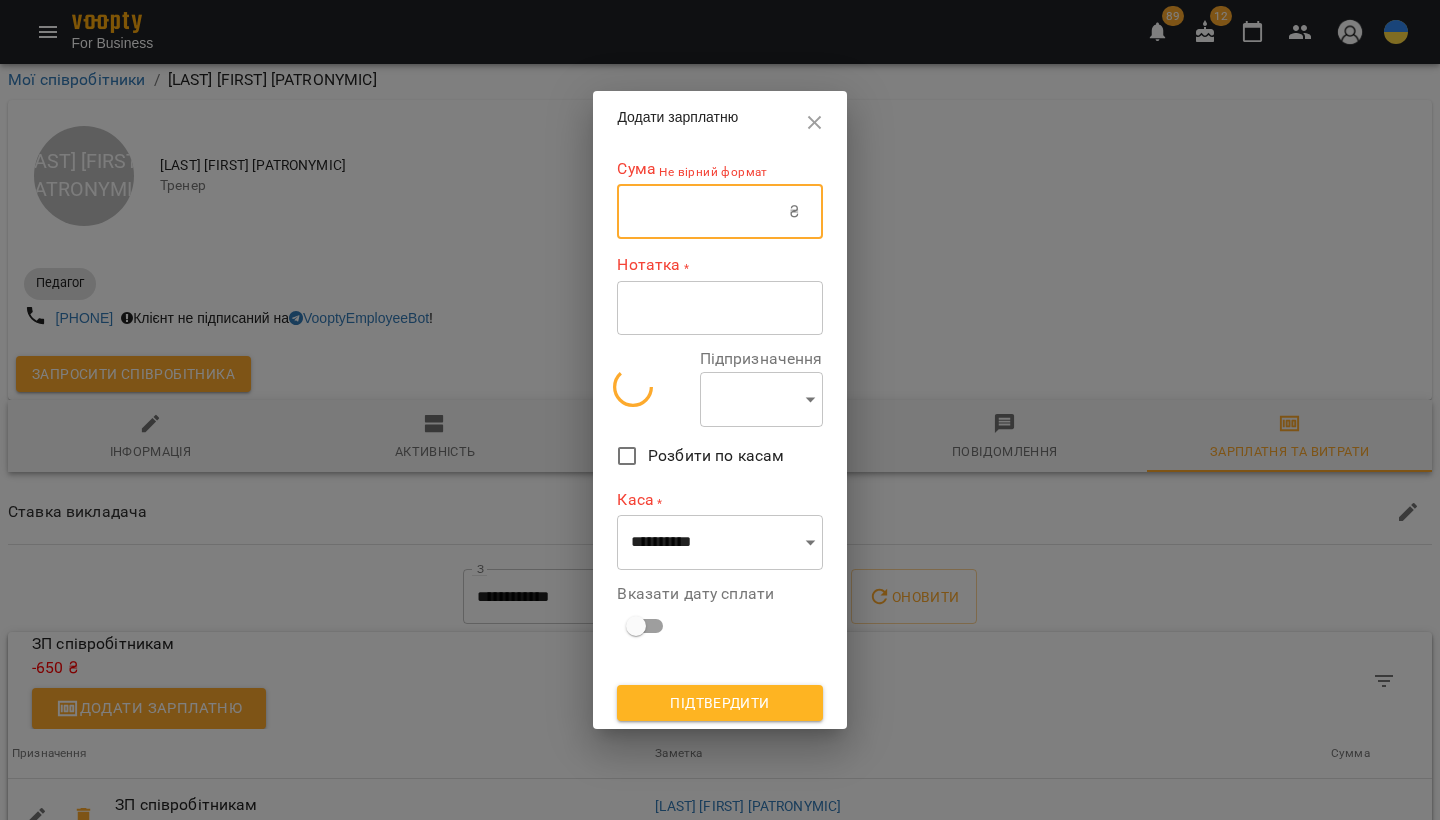 select on "******" 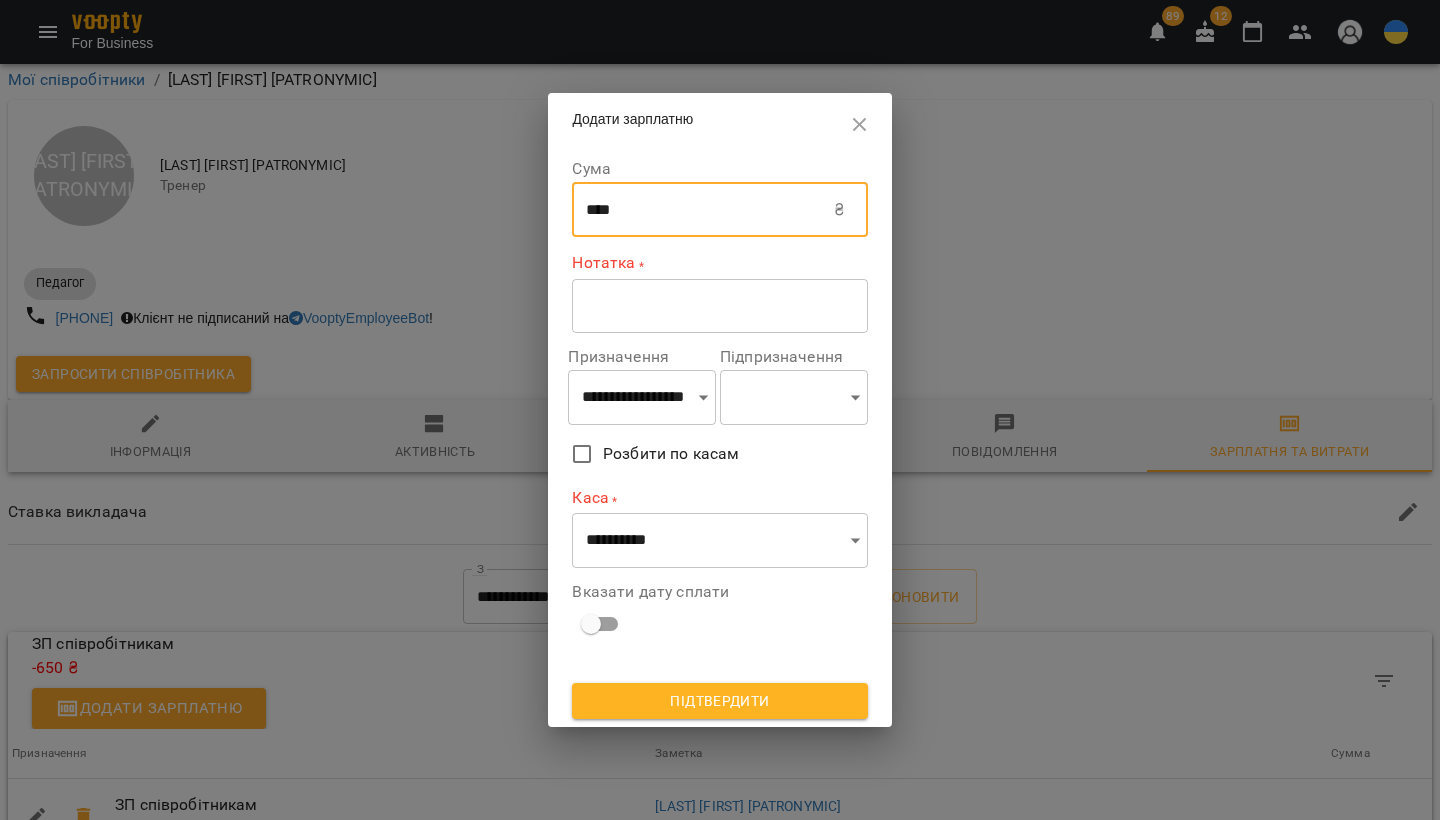 type on "****" 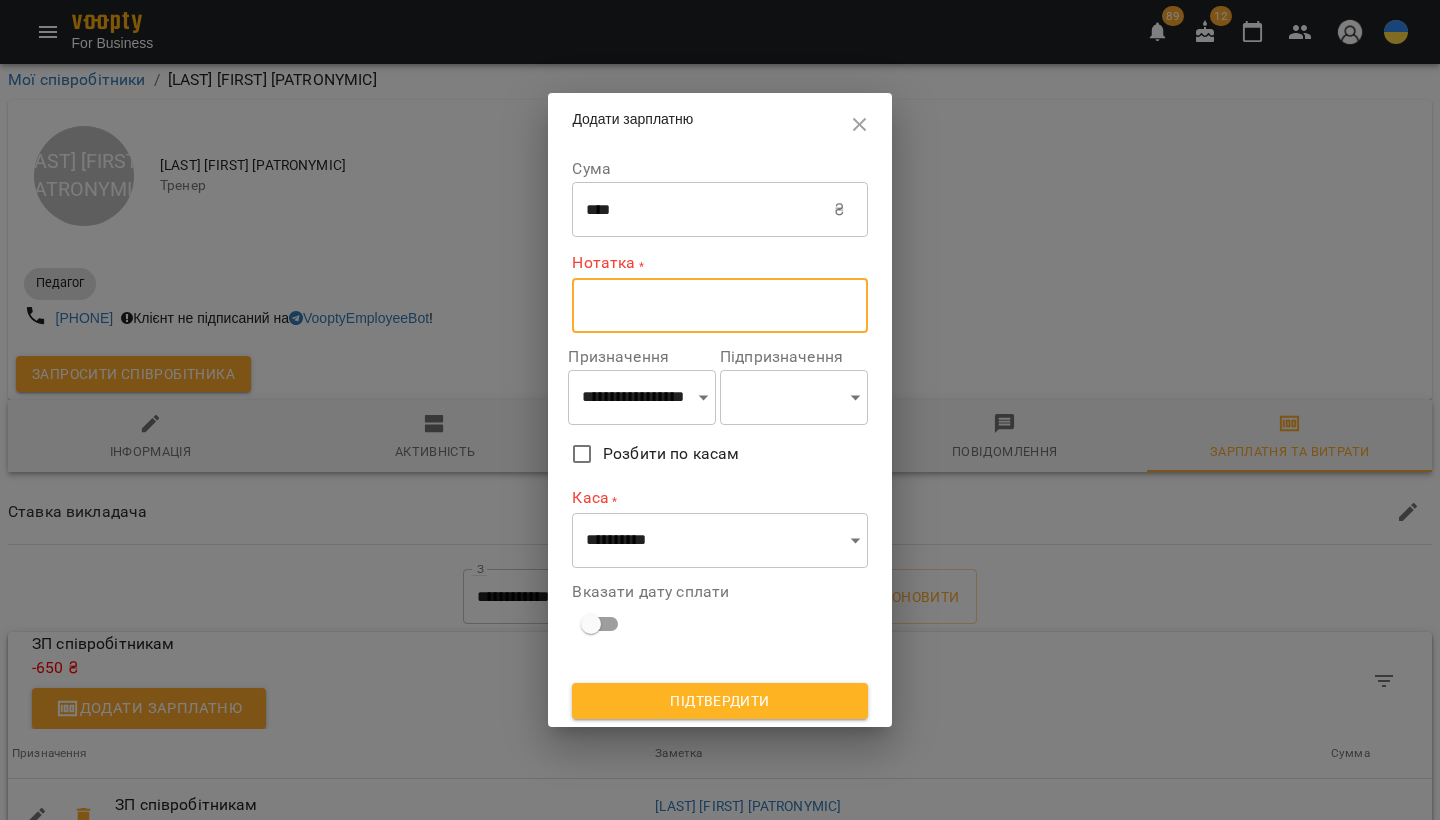 paste on "**********" 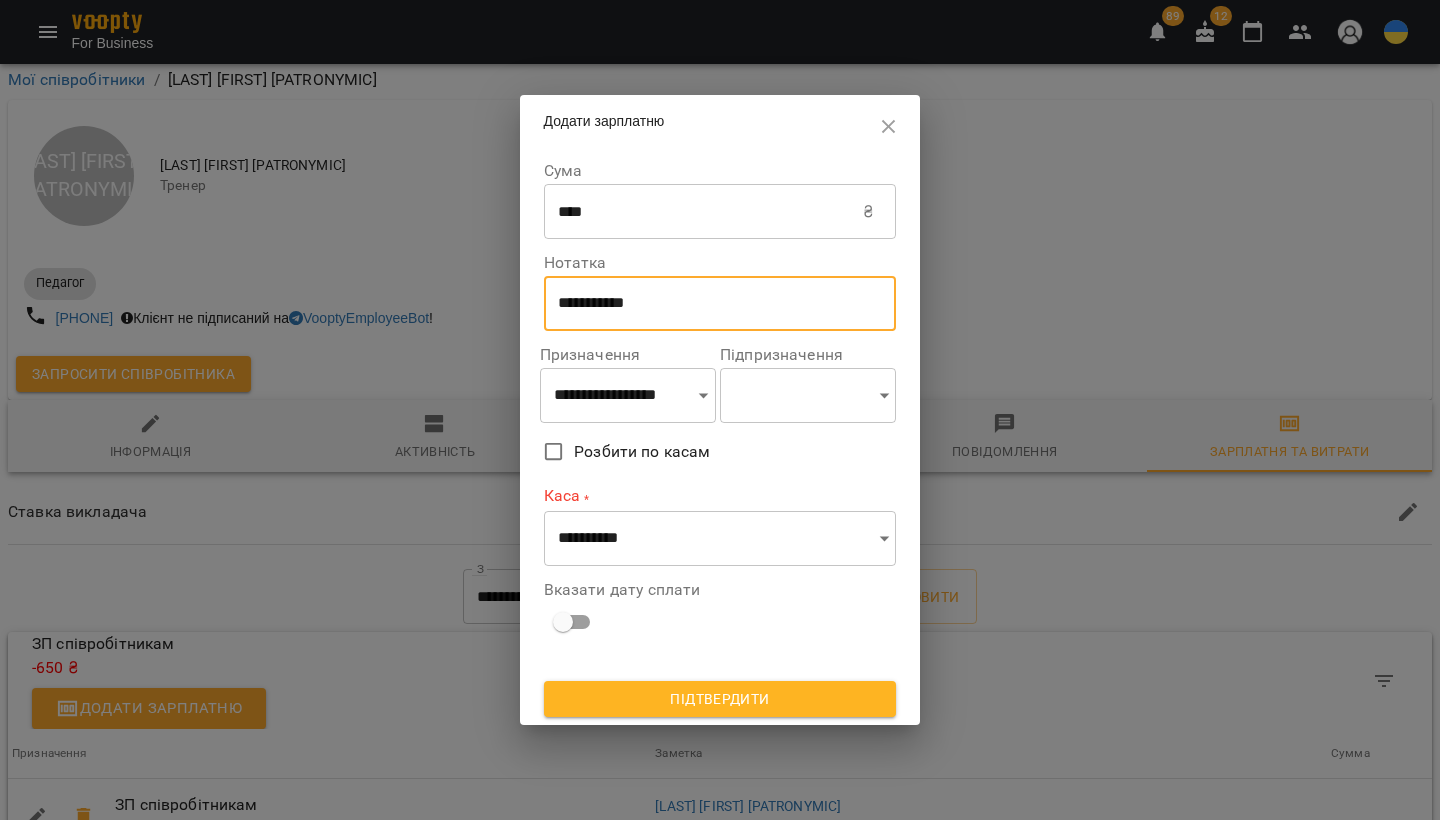 type on "**********" 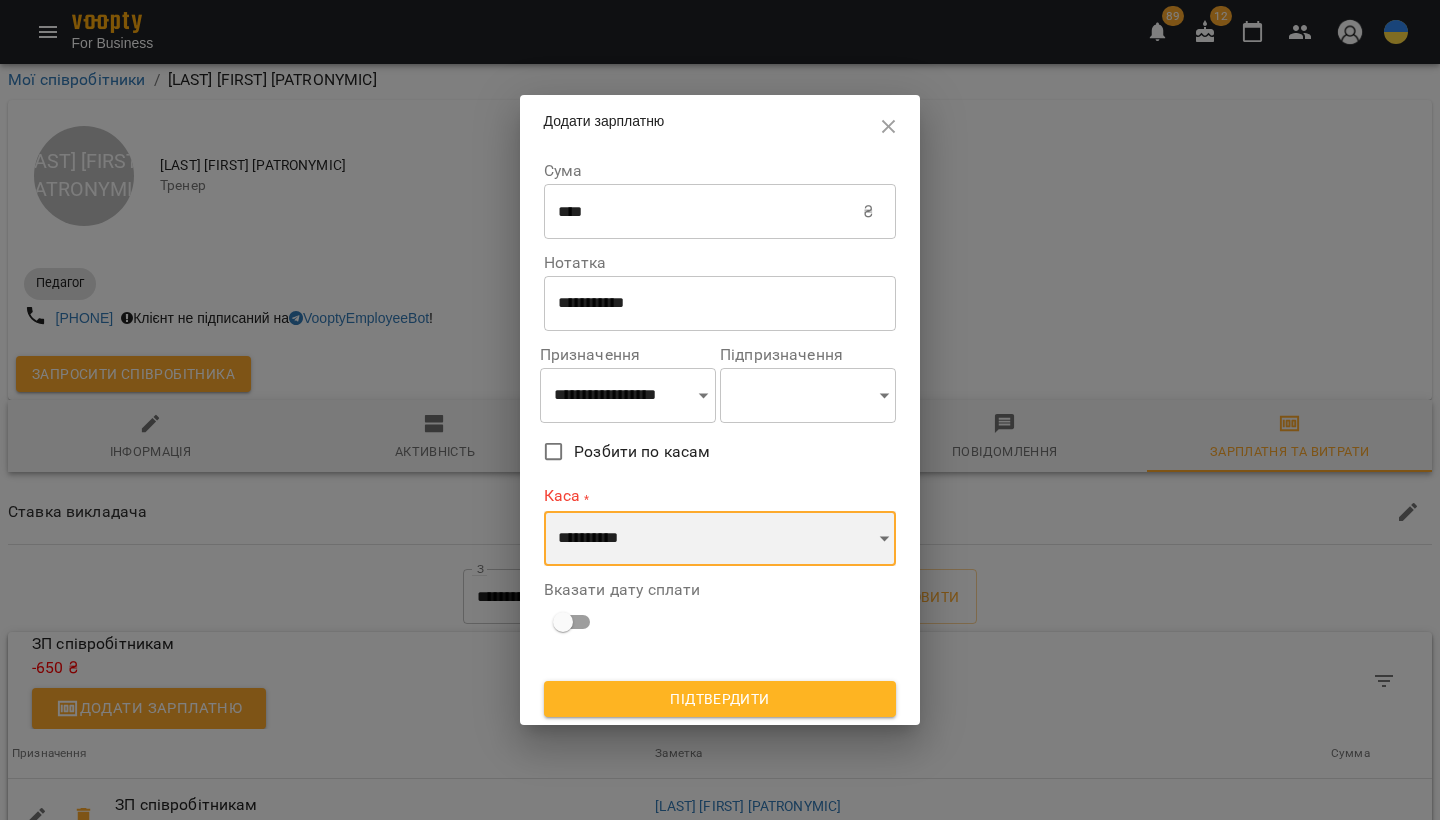 select on "**********" 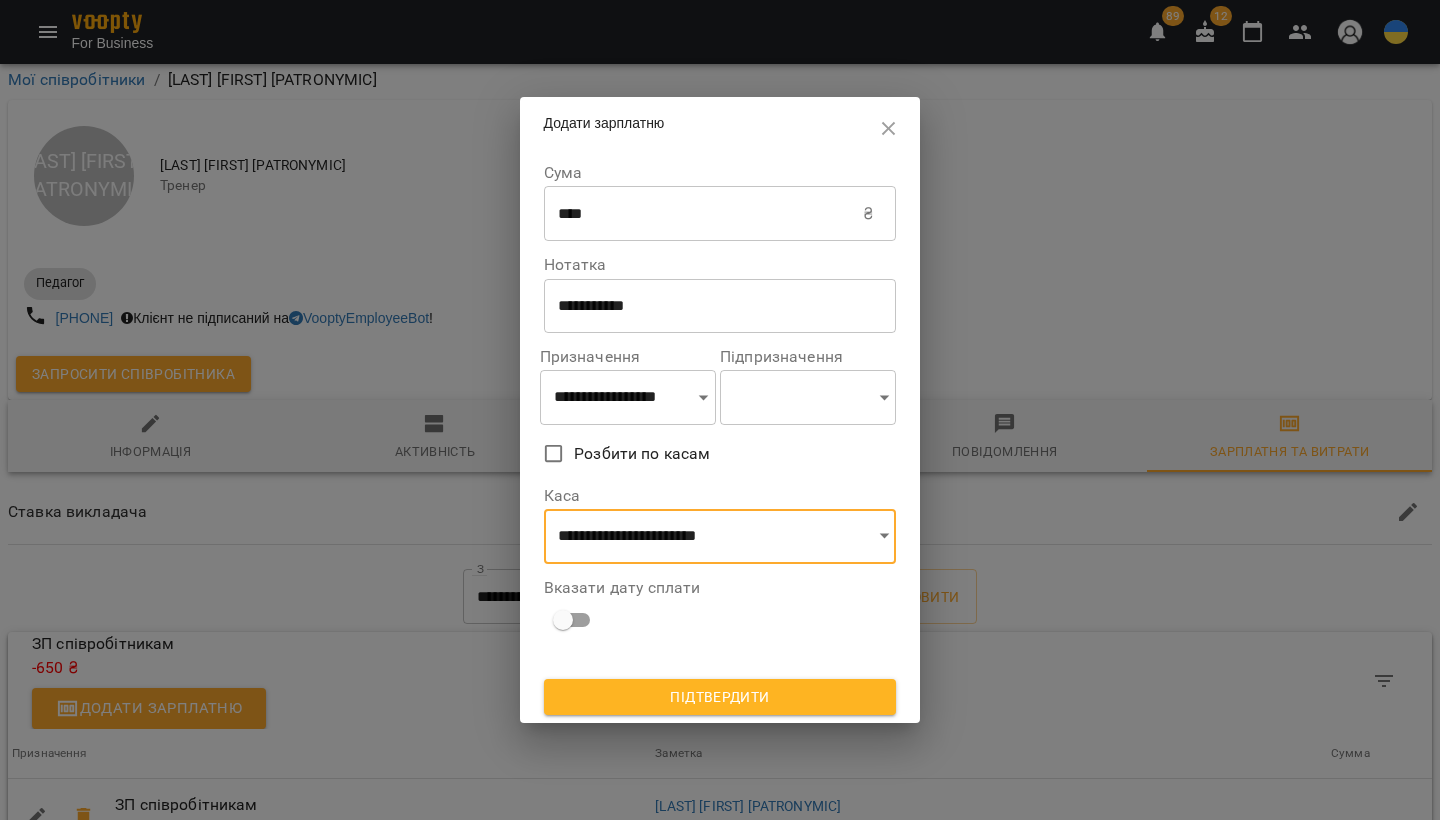 click 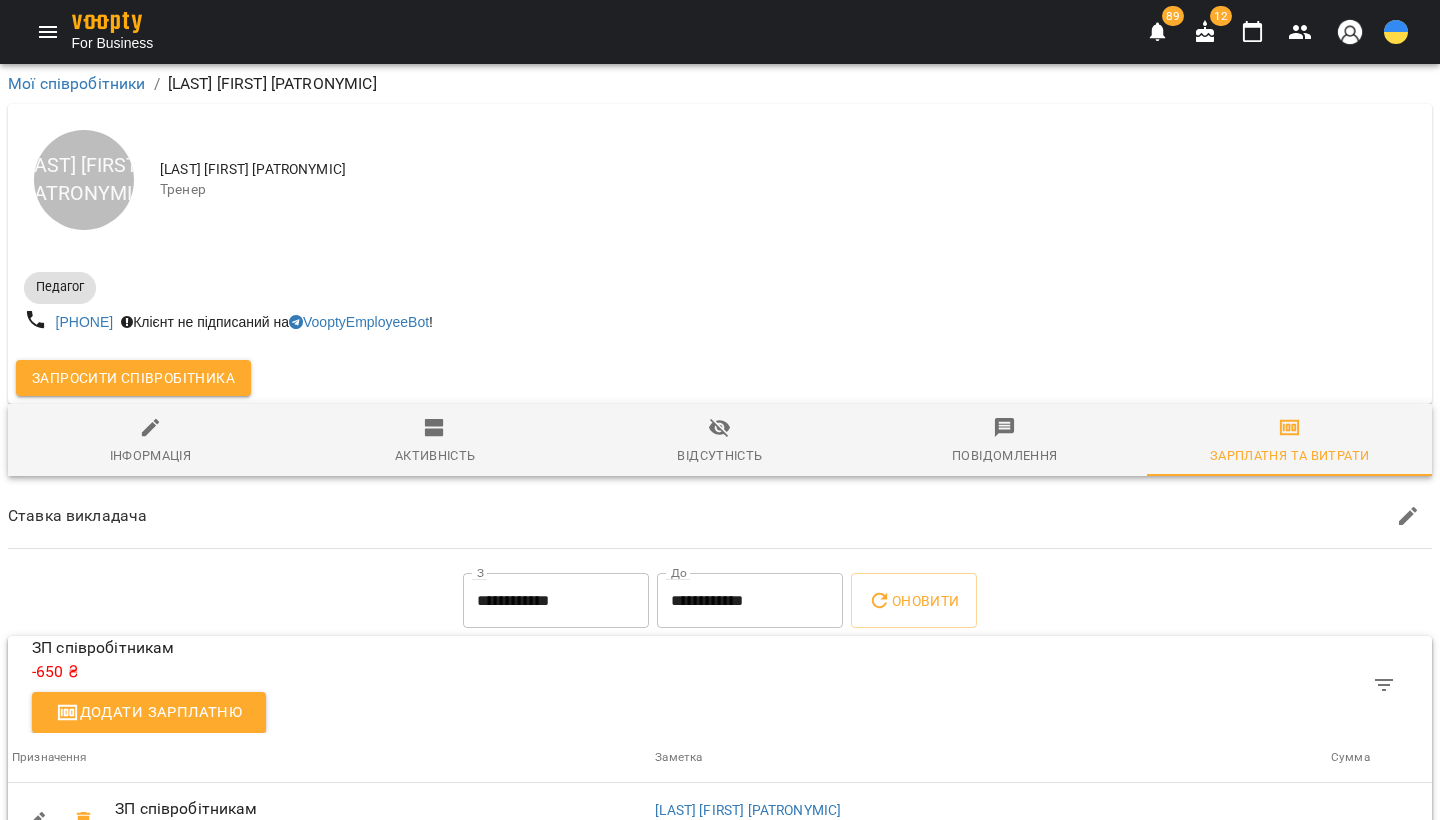 scroll, scrollTop: 0, scrollLeft: 0, axis: both 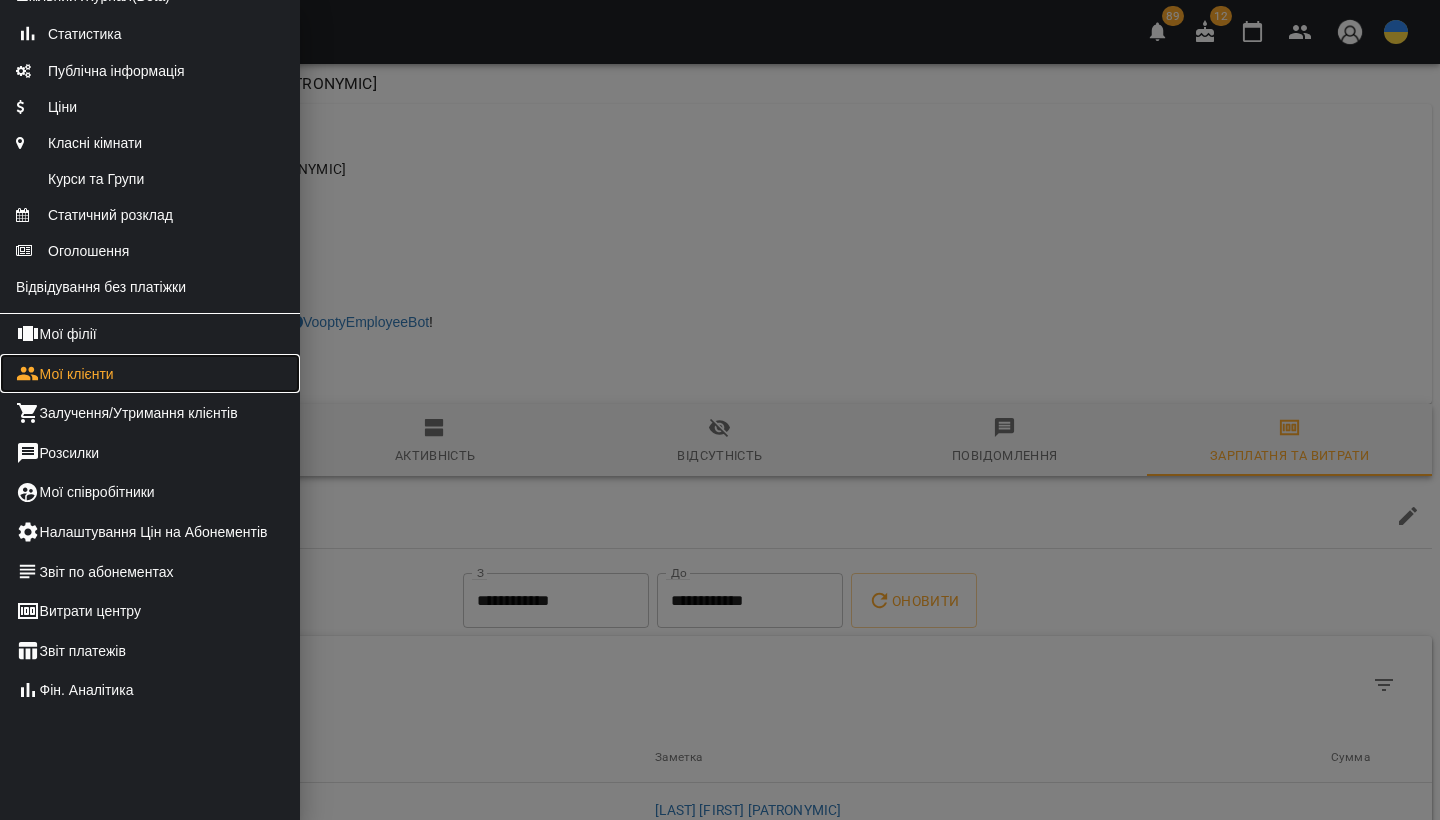 click on "Мої клієнти" at bounding box center (150, 374) 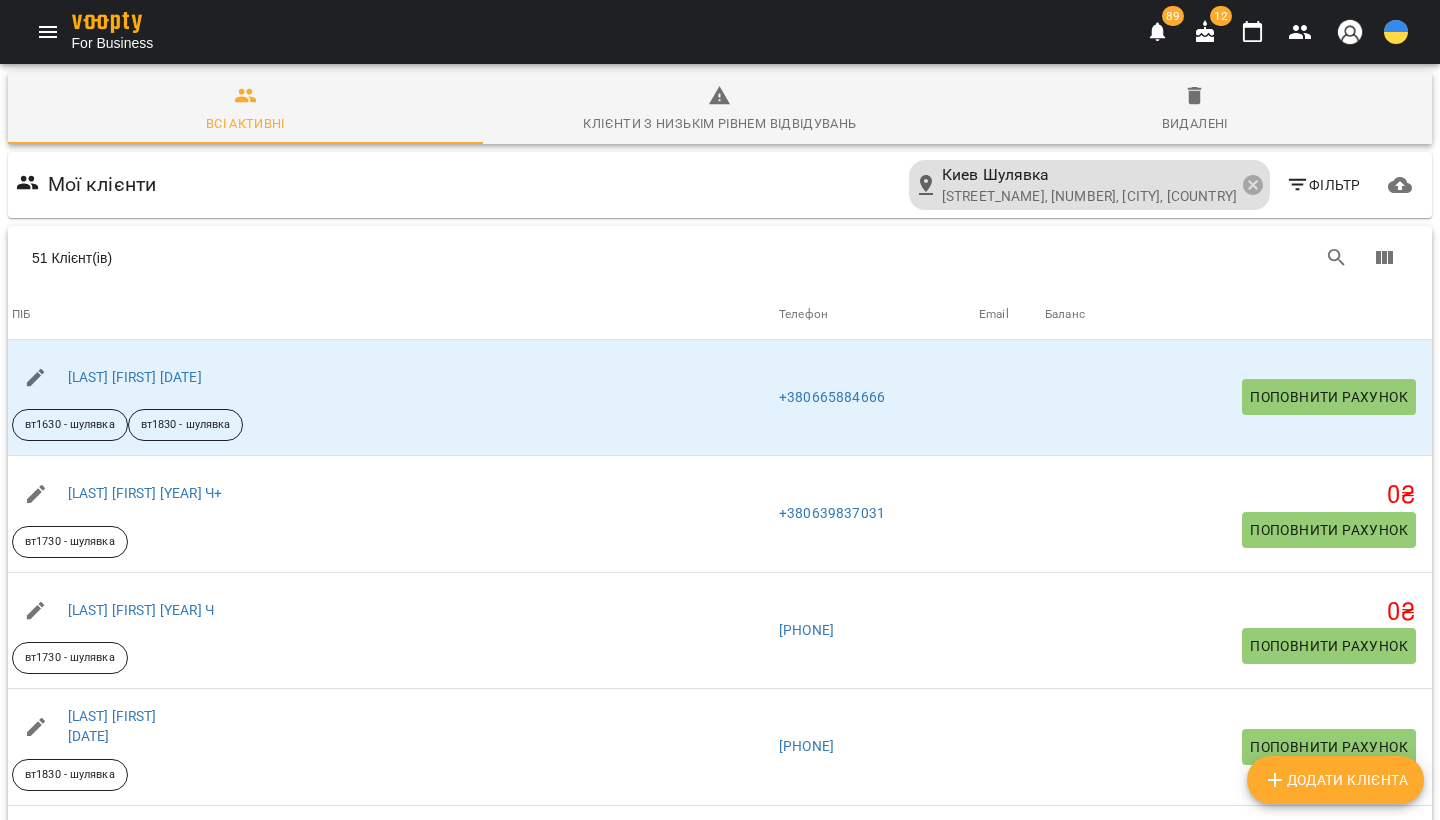 click 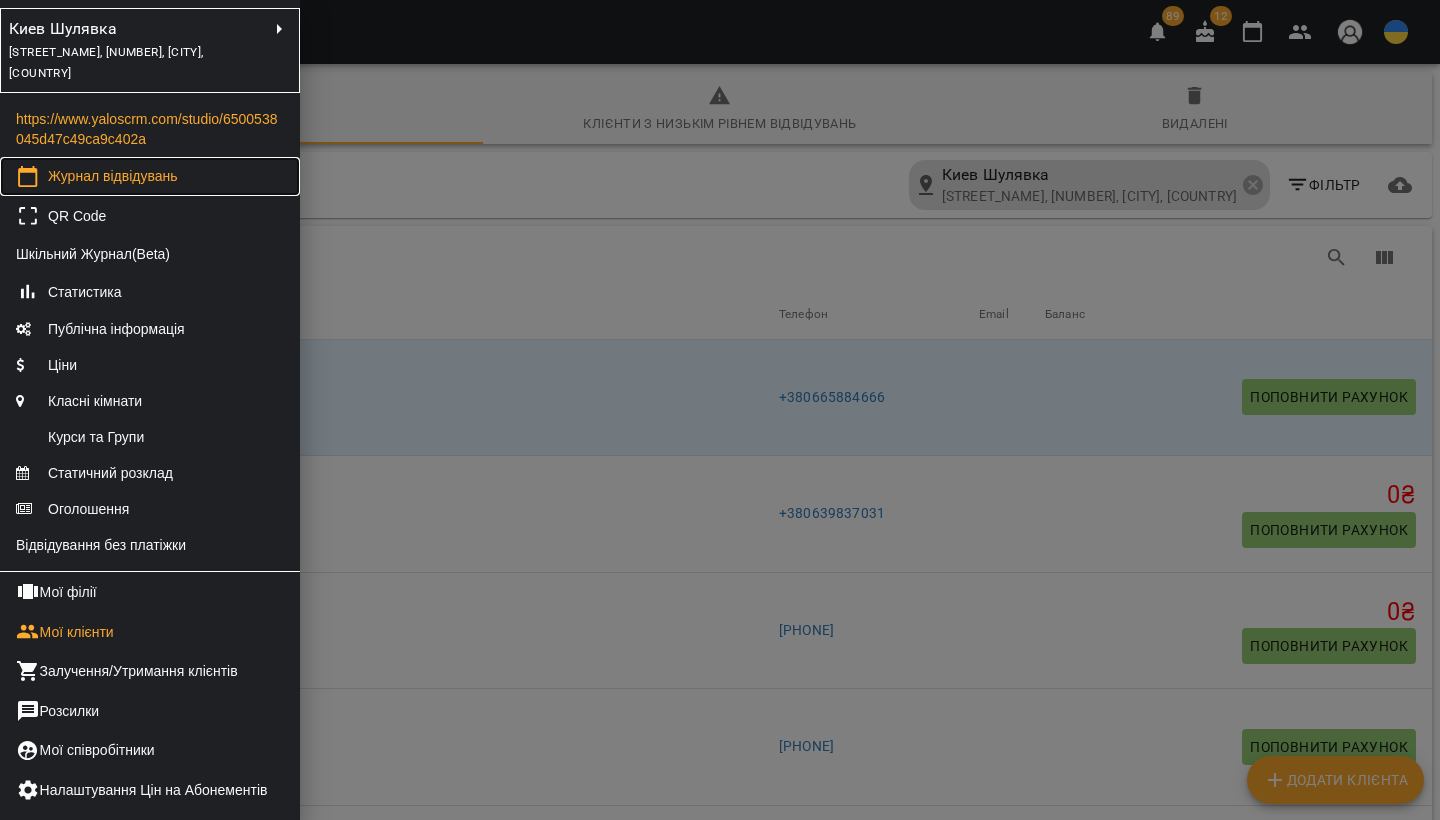 click on "Журнал відвідувань" at bounding box center (113, 176) 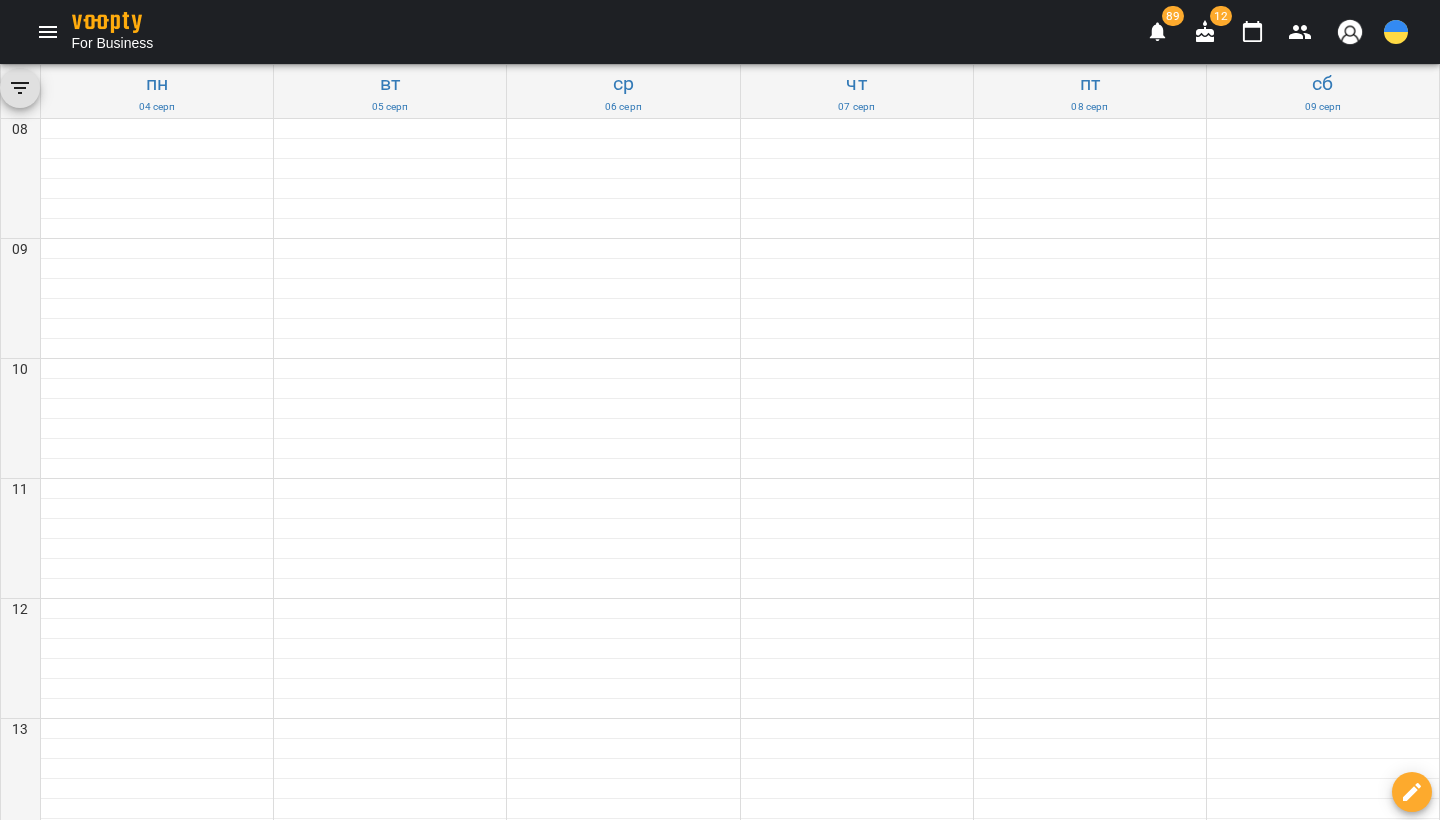 scroll, scrollTop: 797, scrollLeft: 0, axis: vertical 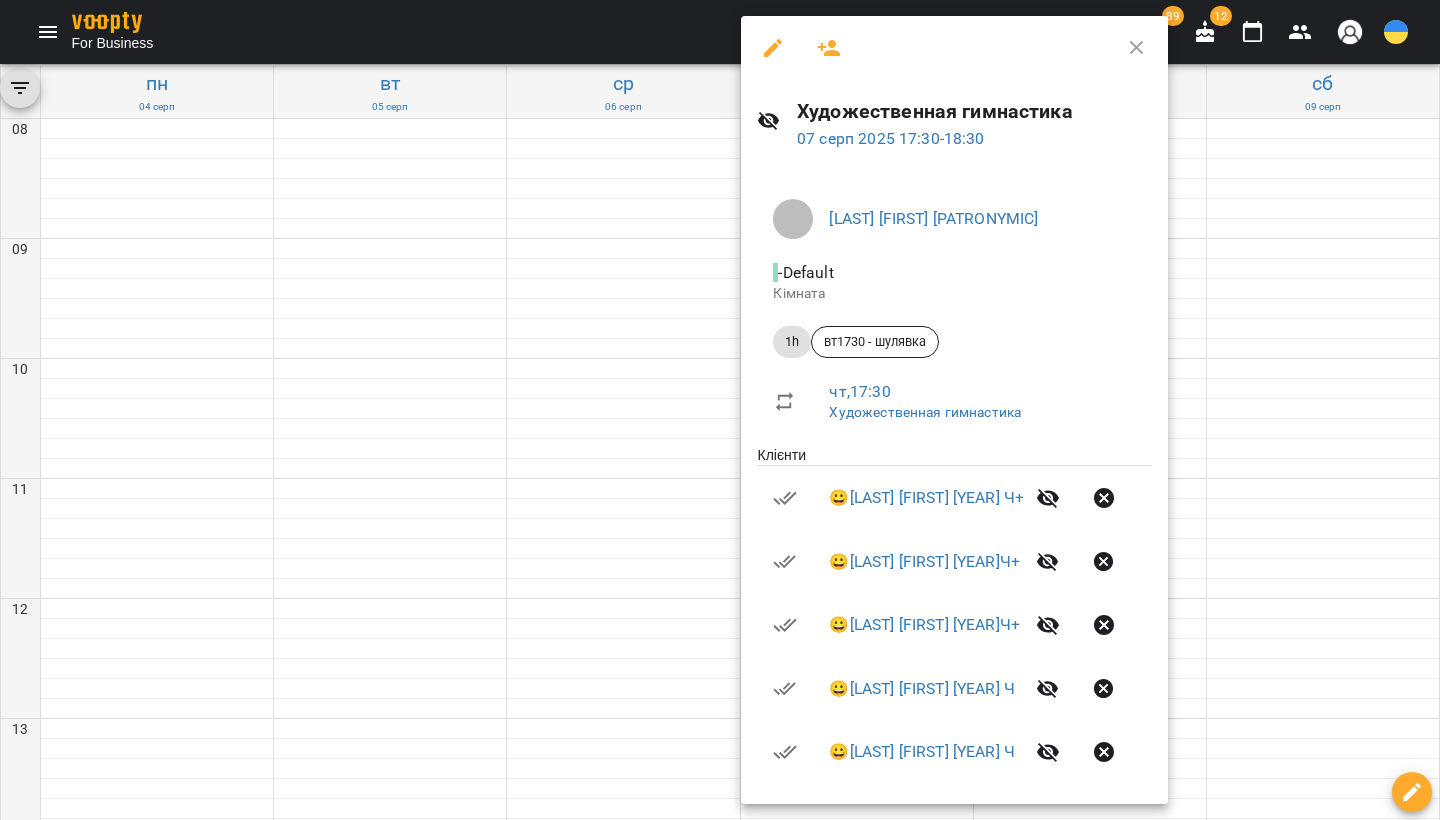 click 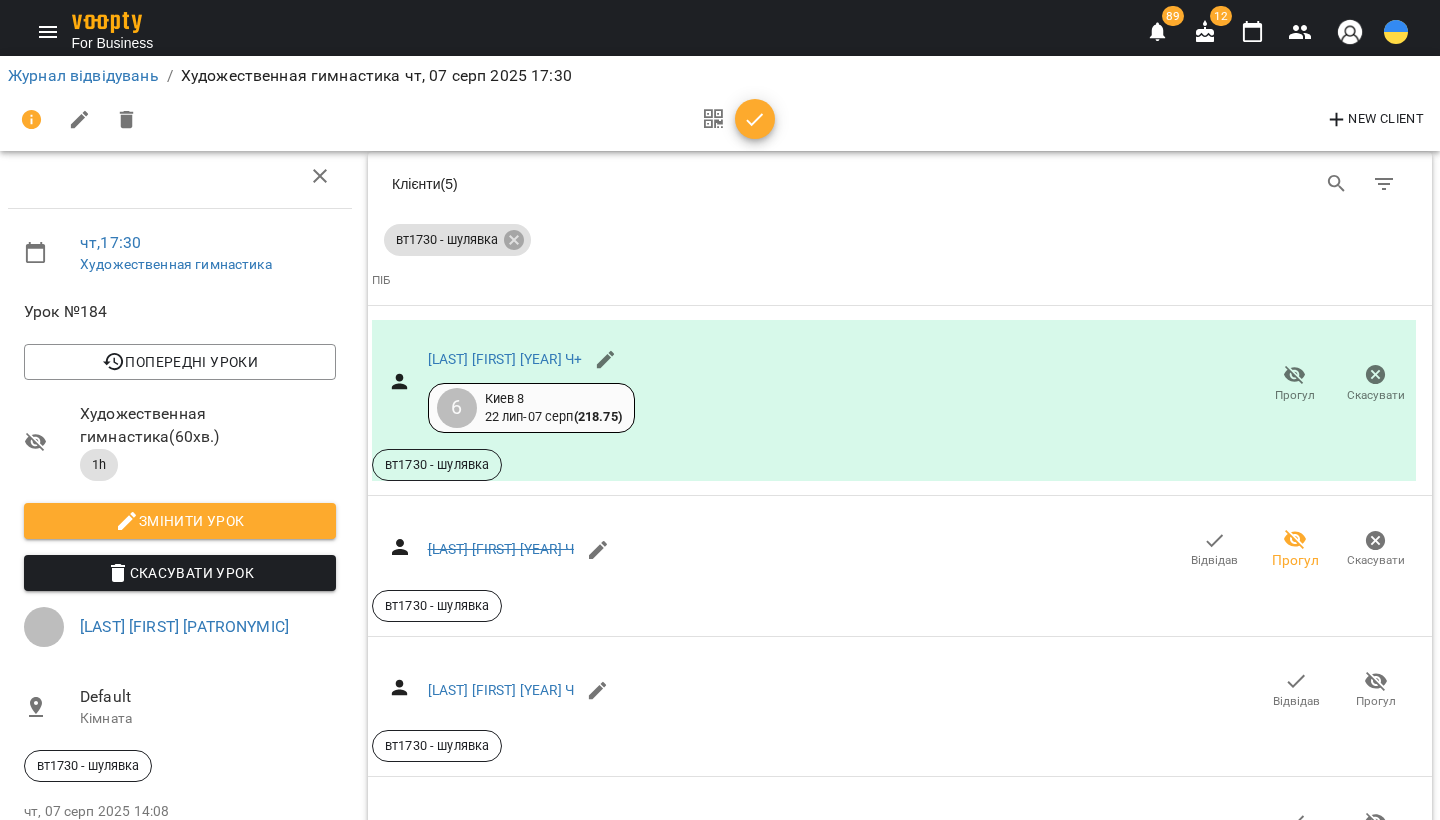 scroll, scrollTop: 2265, scrollLeft: 0, axis: vertical 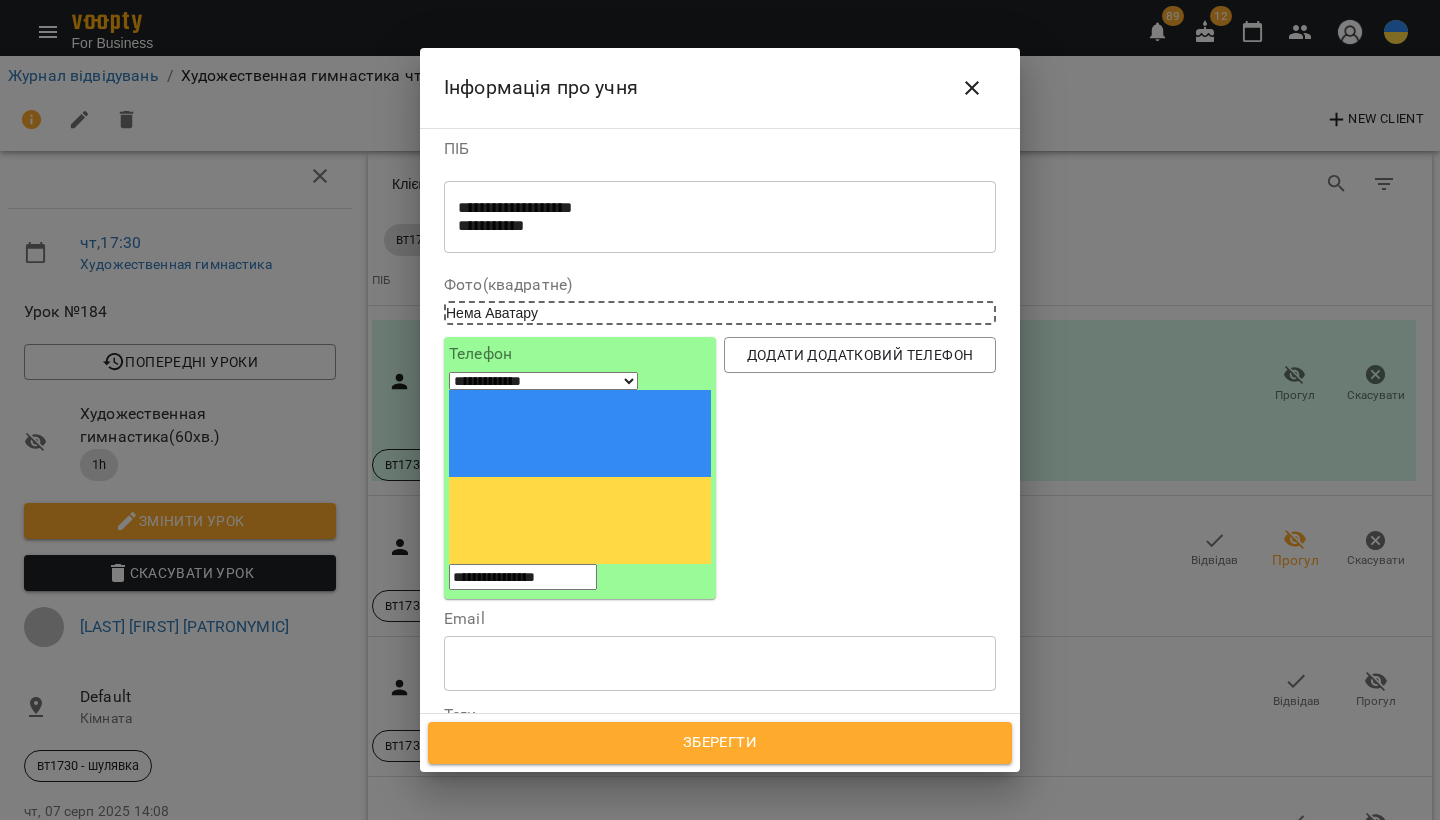 drag, startPoint x: 630, startPoint y: 385, endPoint x: 521, endPoint y: 384, distance: 109.004585 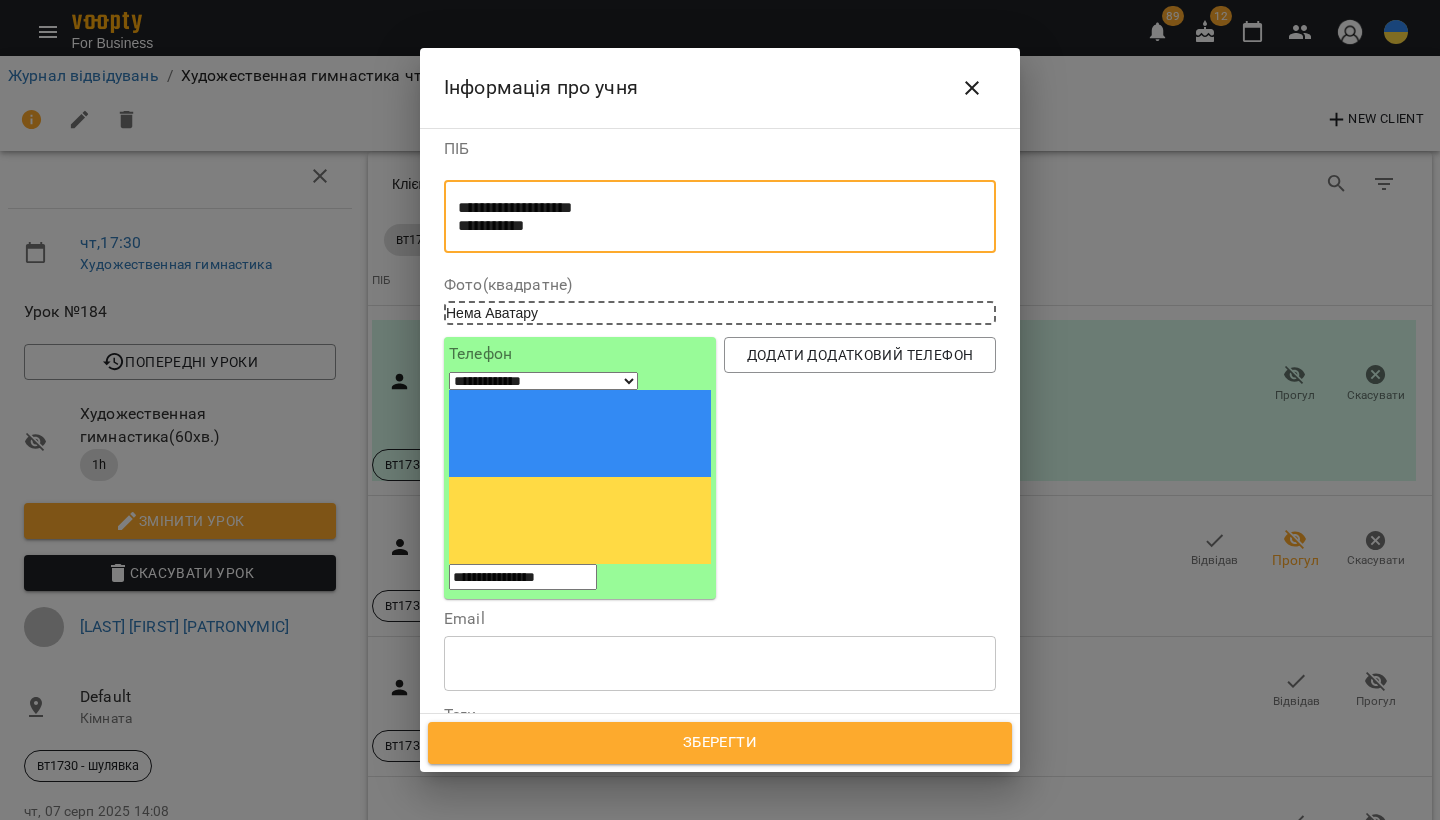 drag, startPoint x: 502, startPoint y: 225, endPoint x: 447, endPoint y: 225, distance: 55 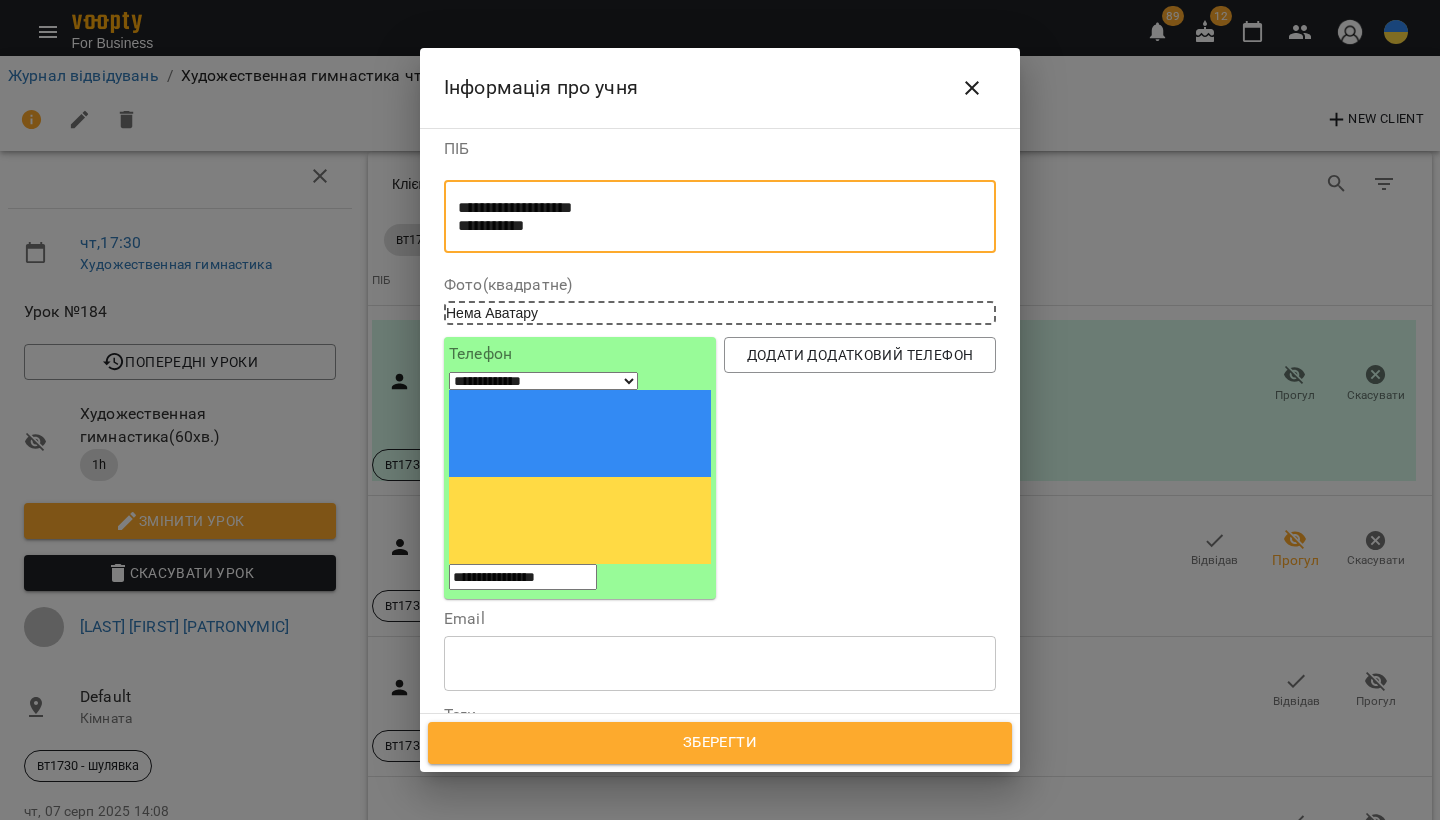 click on "**********" at bounding box center (720, 217) 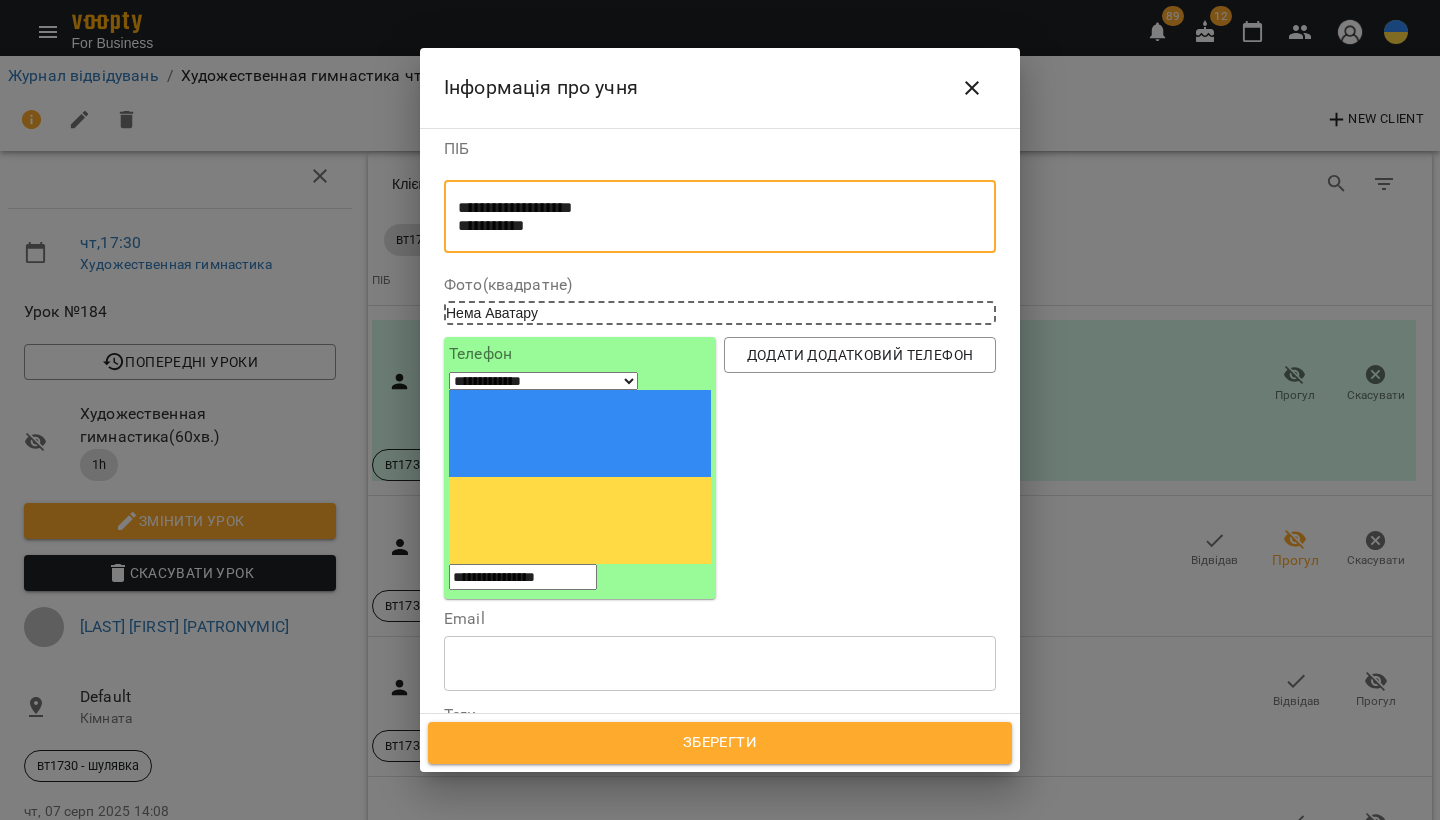 drag, startPoint x: 459, startPoint y: 225, endPoint x: 557, endPoint y: 225, distance: 98 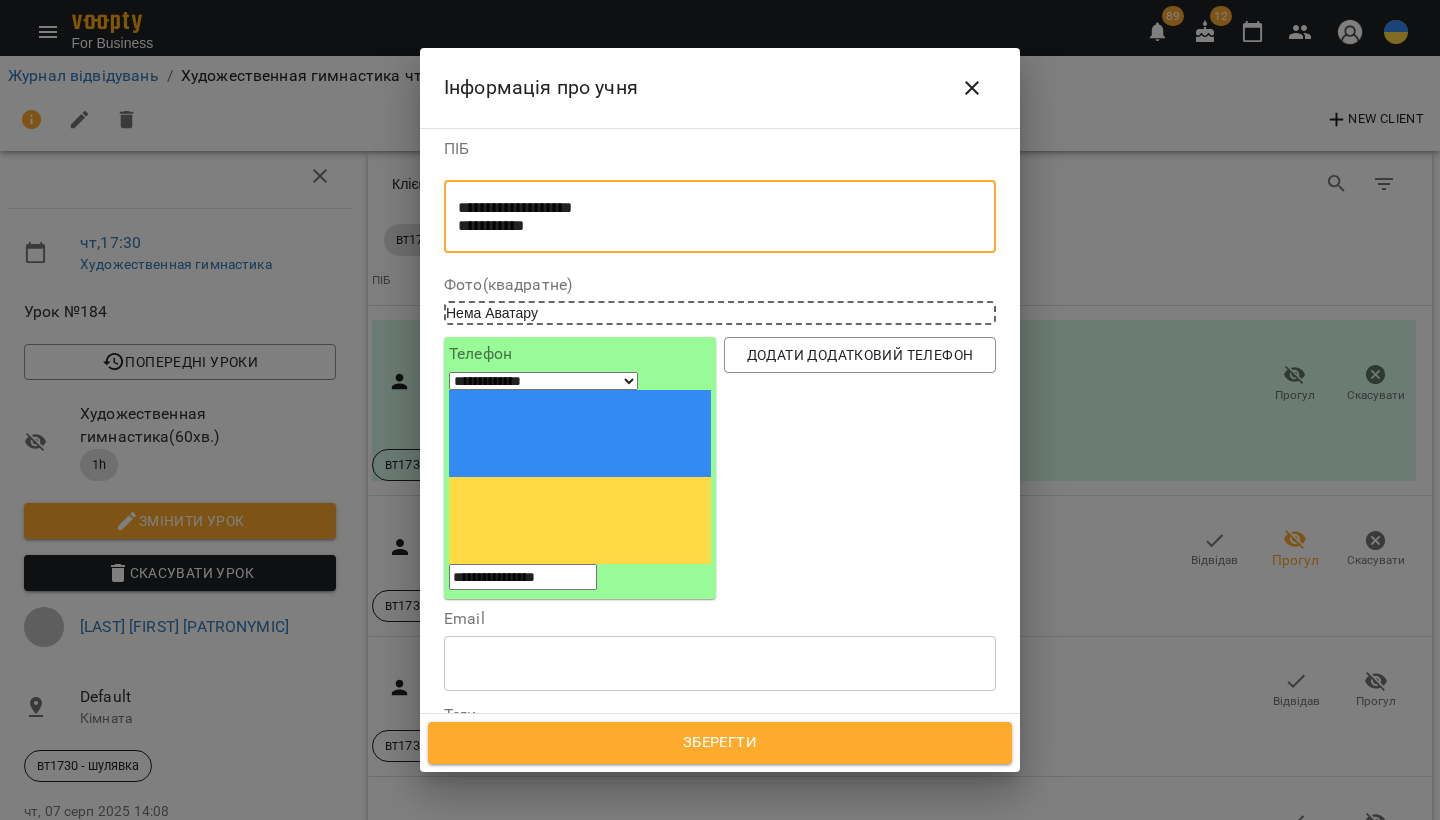 click on "Теги" at bounding box center (720, 715) 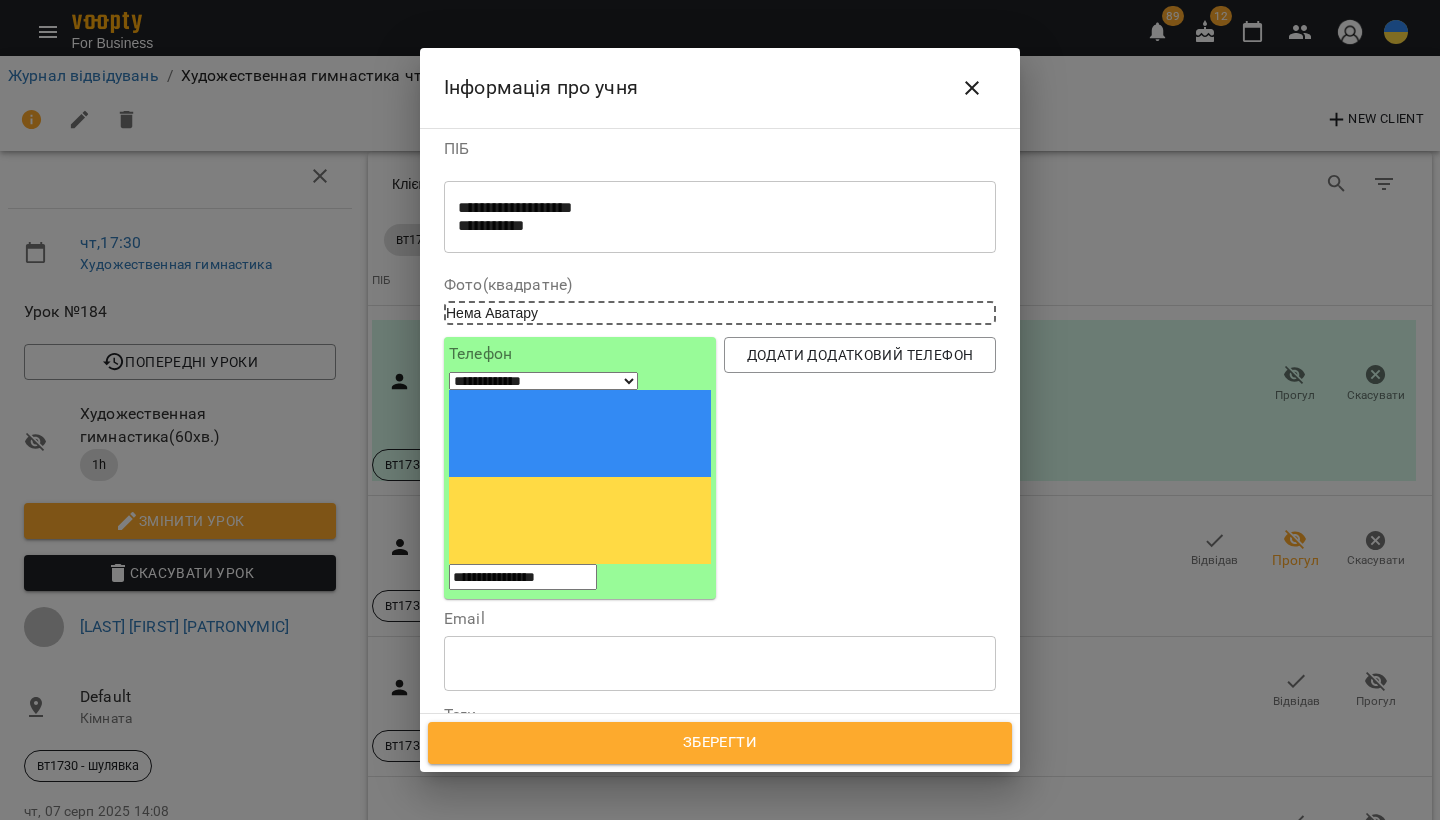 click 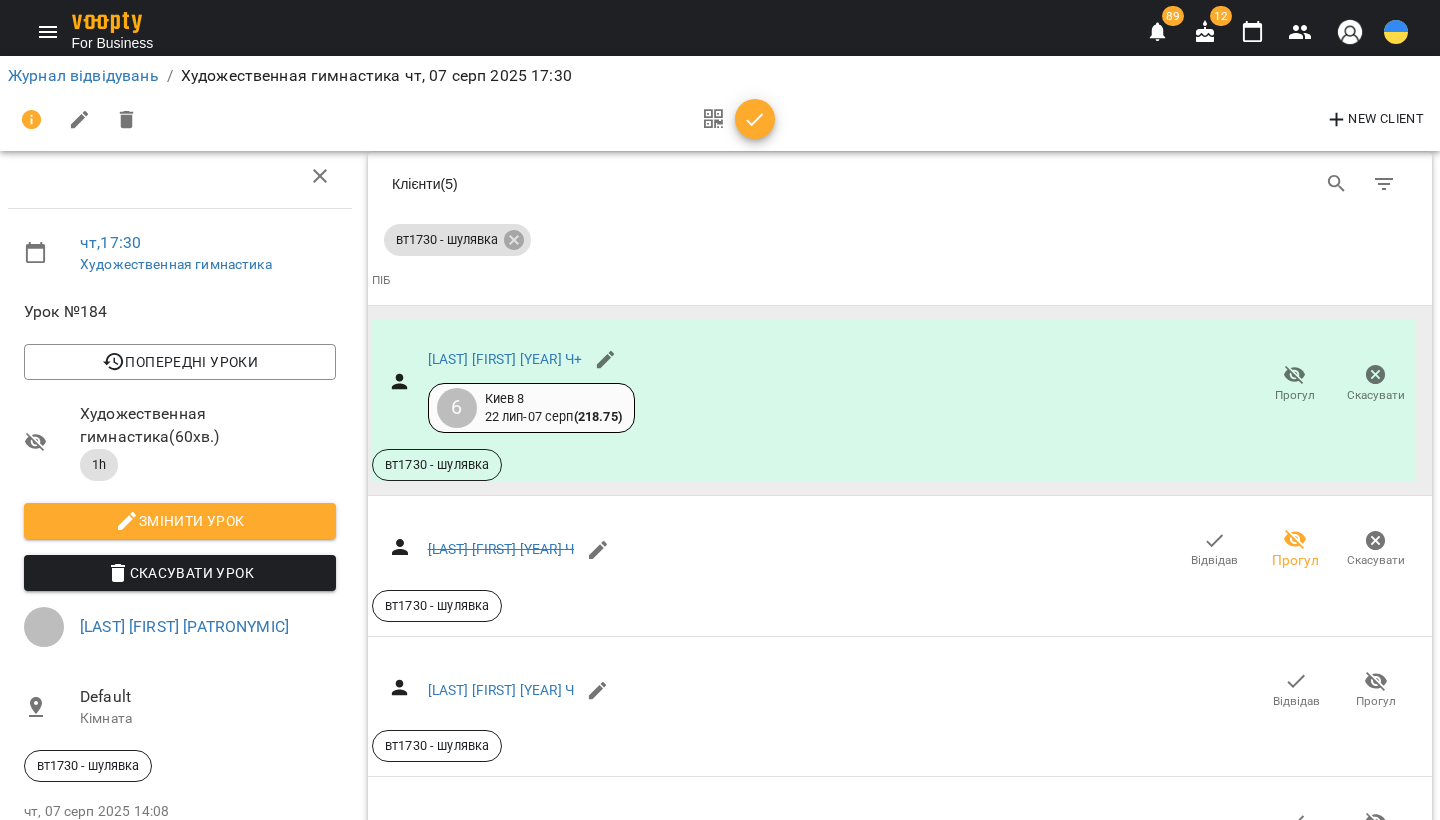 scroll, scrollTop: 430, scrollLeft: 0, axis: vertical 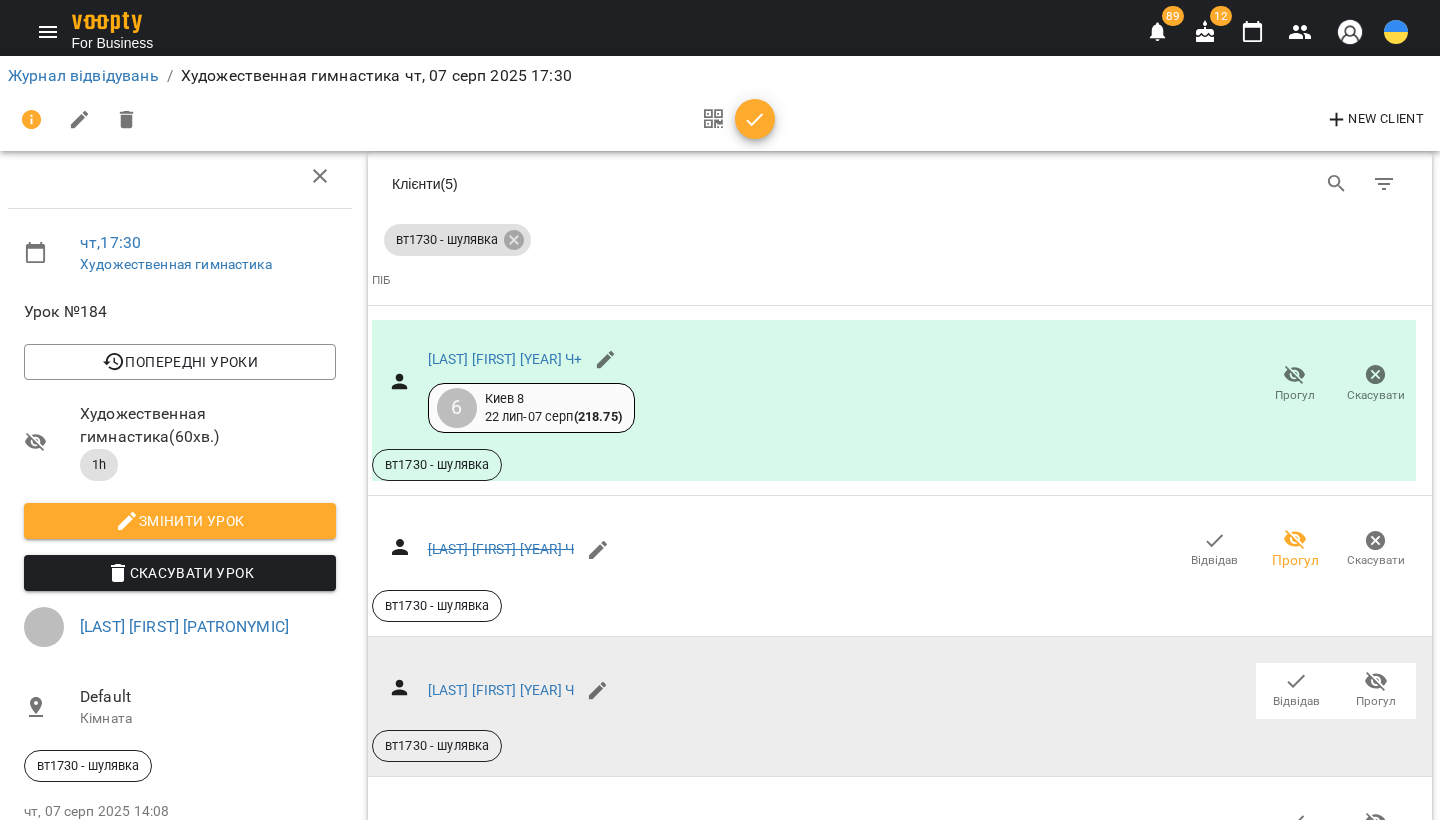 click on "Прогул" at bounding box center (1376, 701) 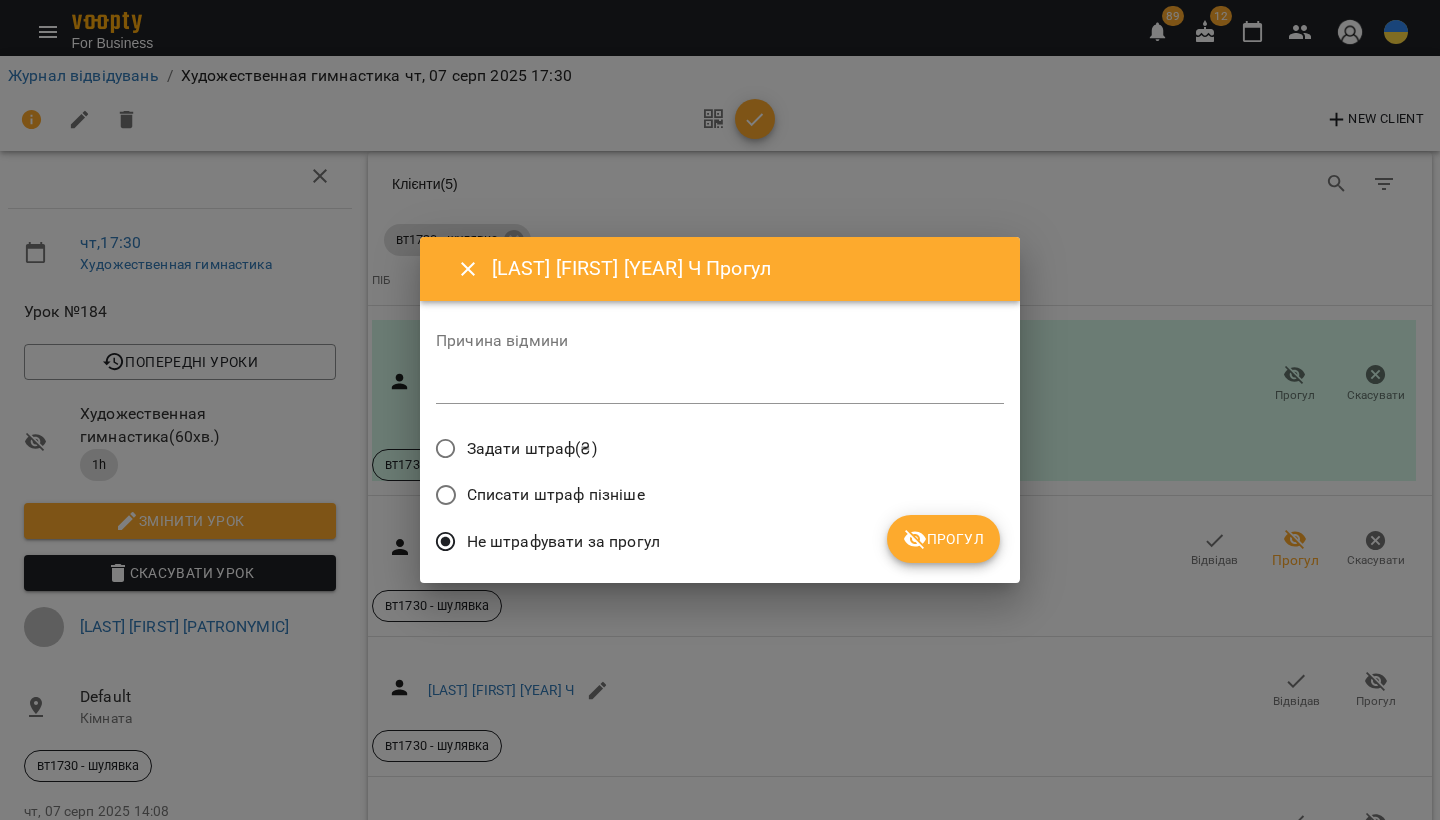 click on "Прогул" at bounding box center (943, 539) 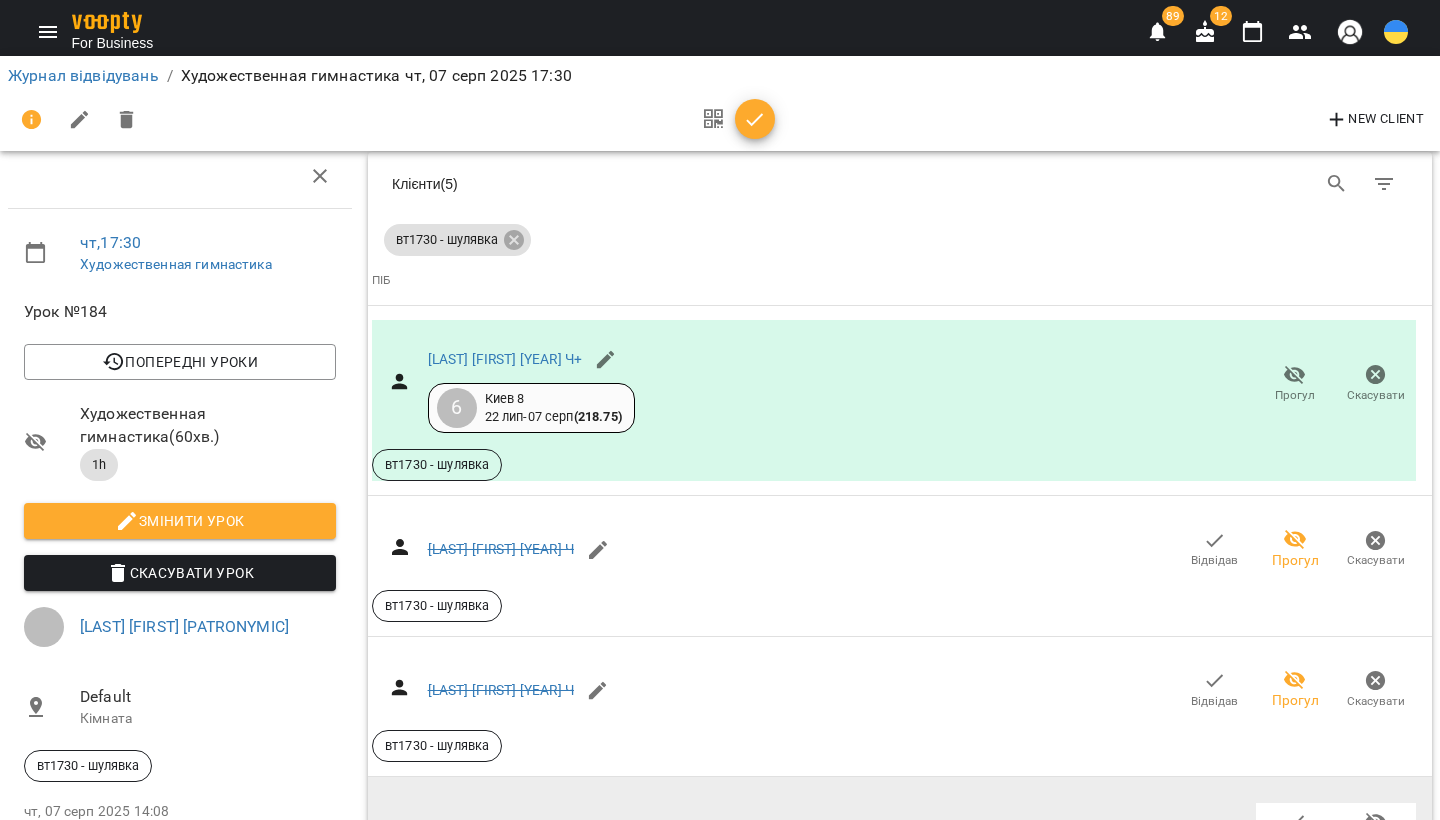 click on "Прогул" at bounding box center [1376, 830] 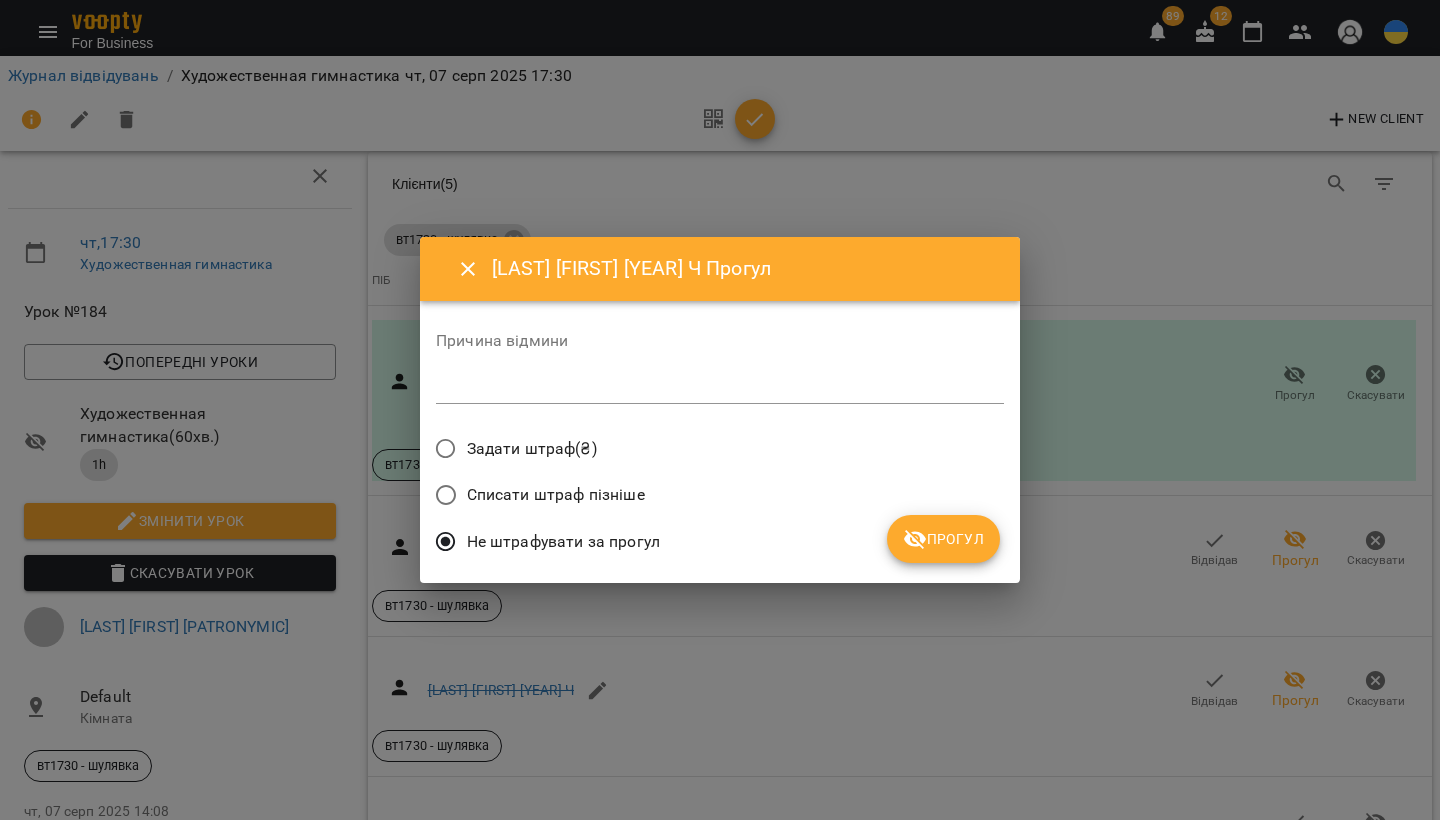 click on "Прогул" at bounding box center [943, 539] 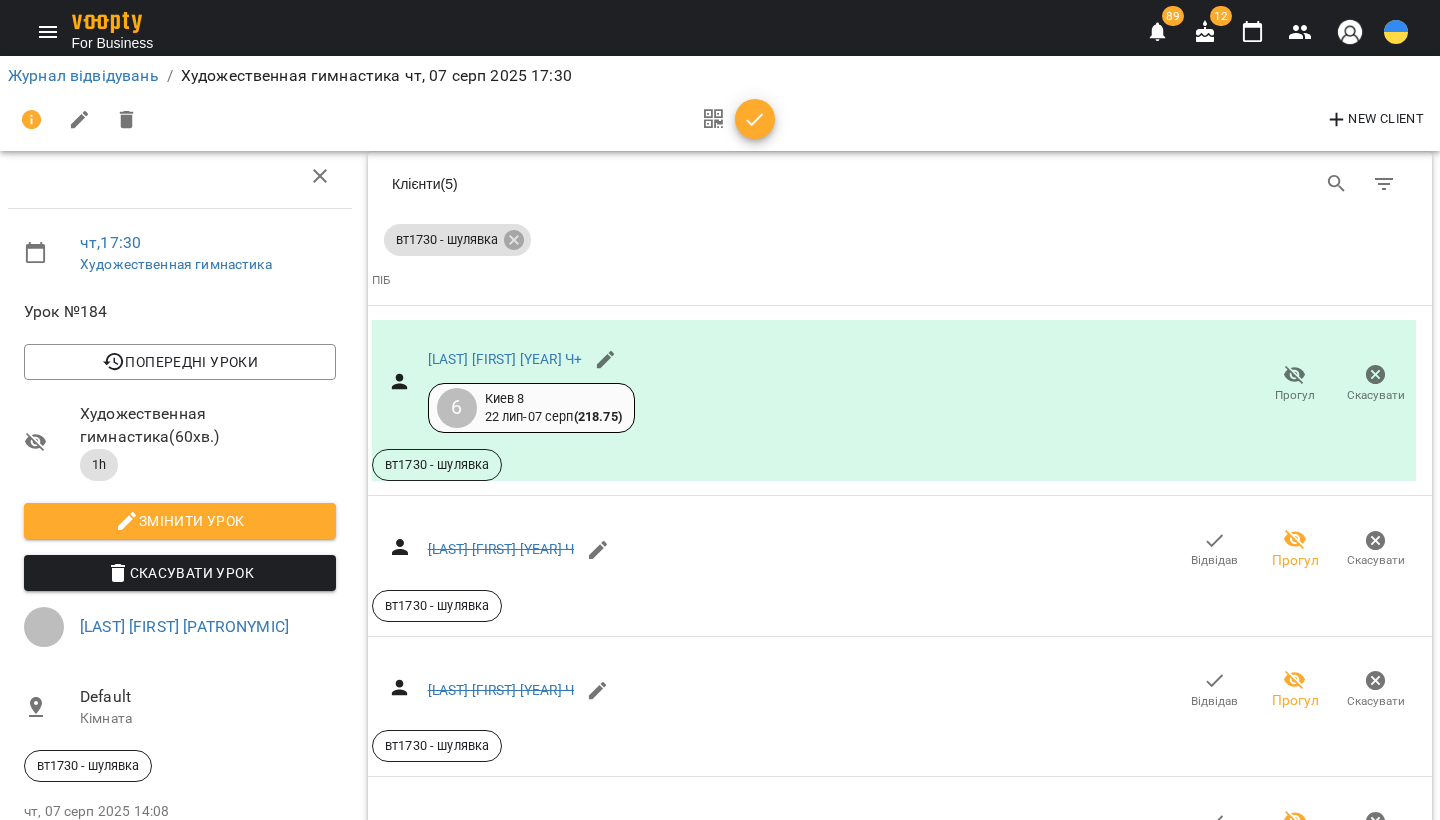 click 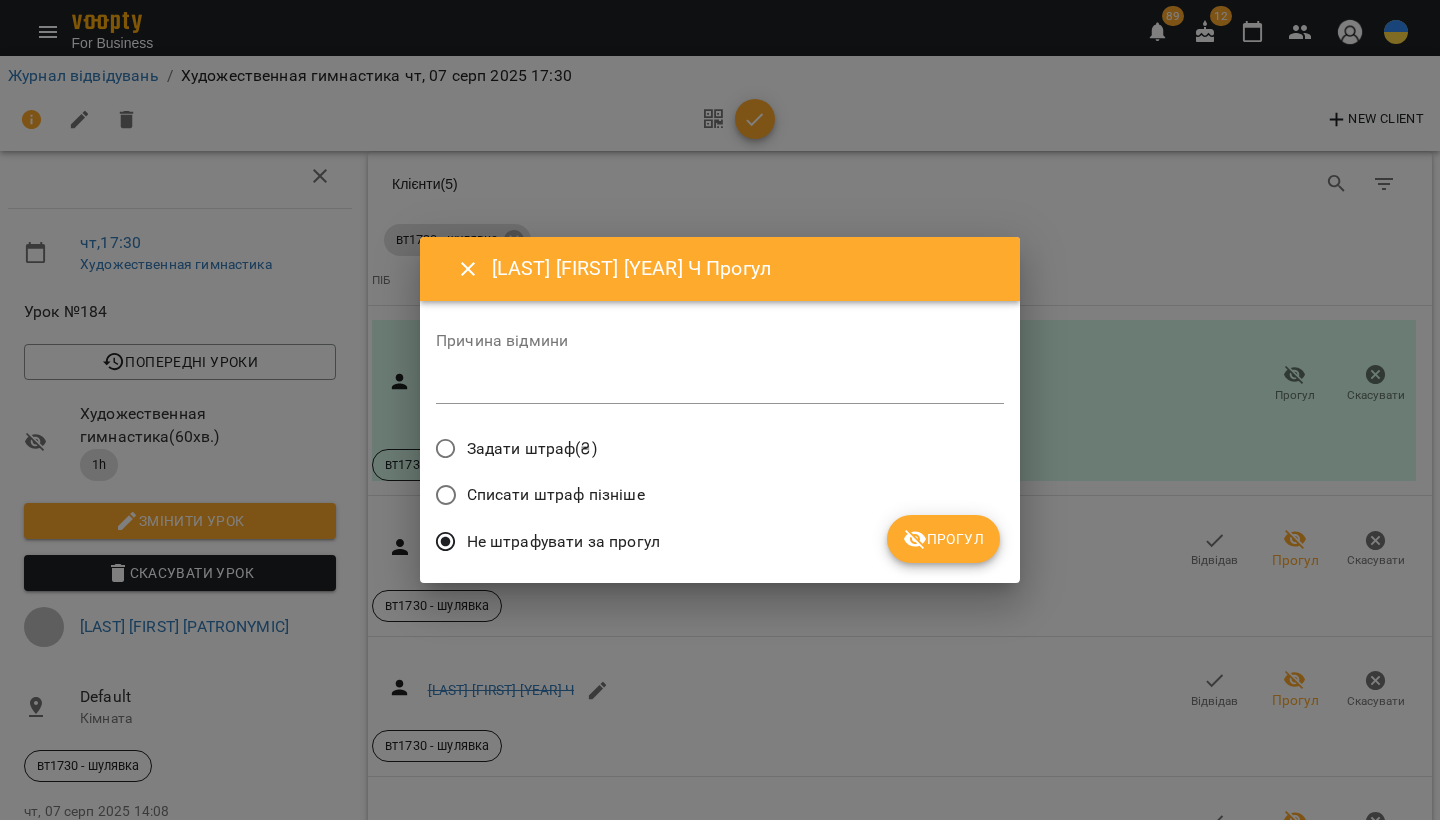 click on "Прогул" at bounding box center (943, 539) 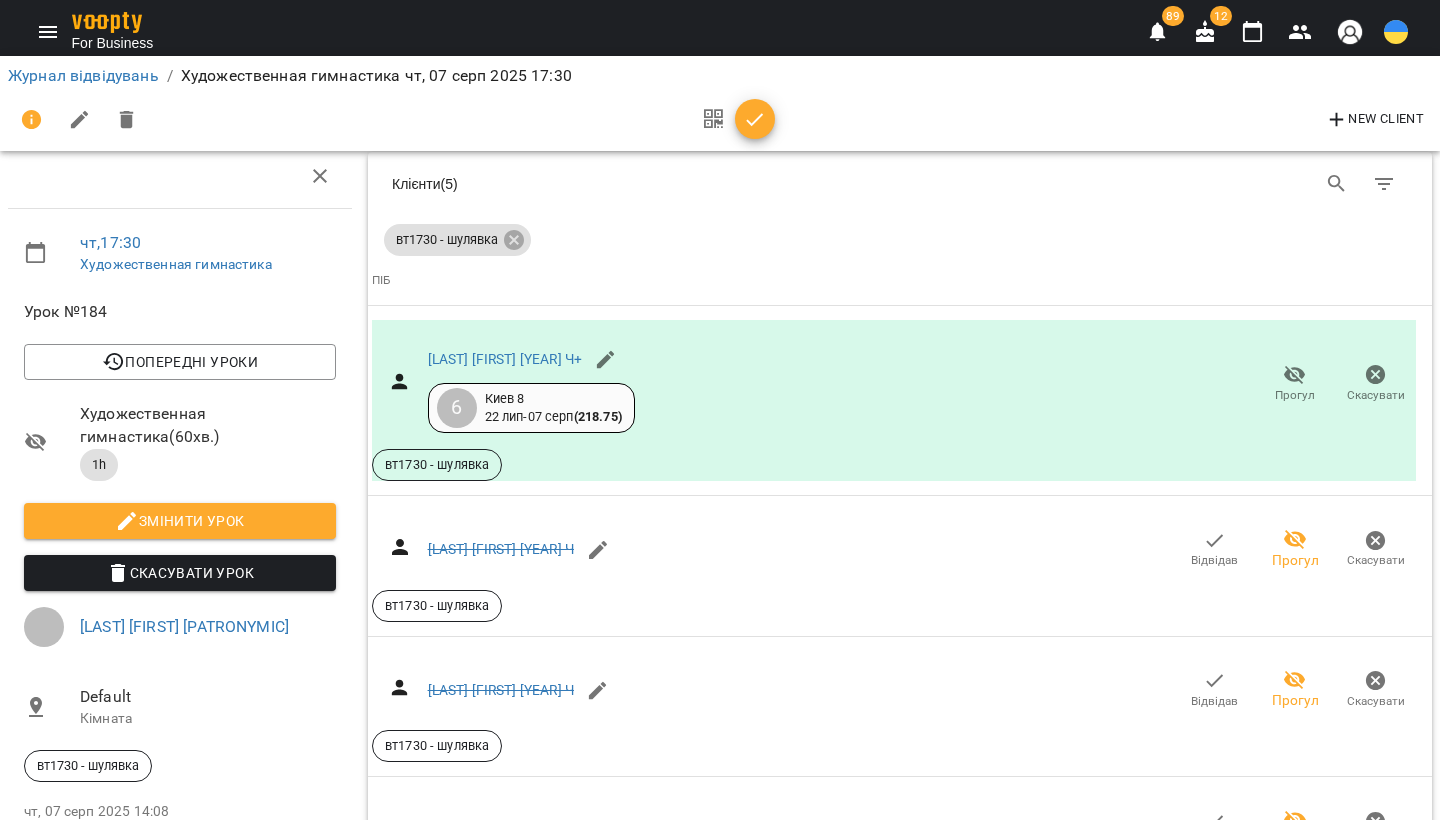 scroll, scrollTop: 790, scrollLeft: 0, axis: vertical 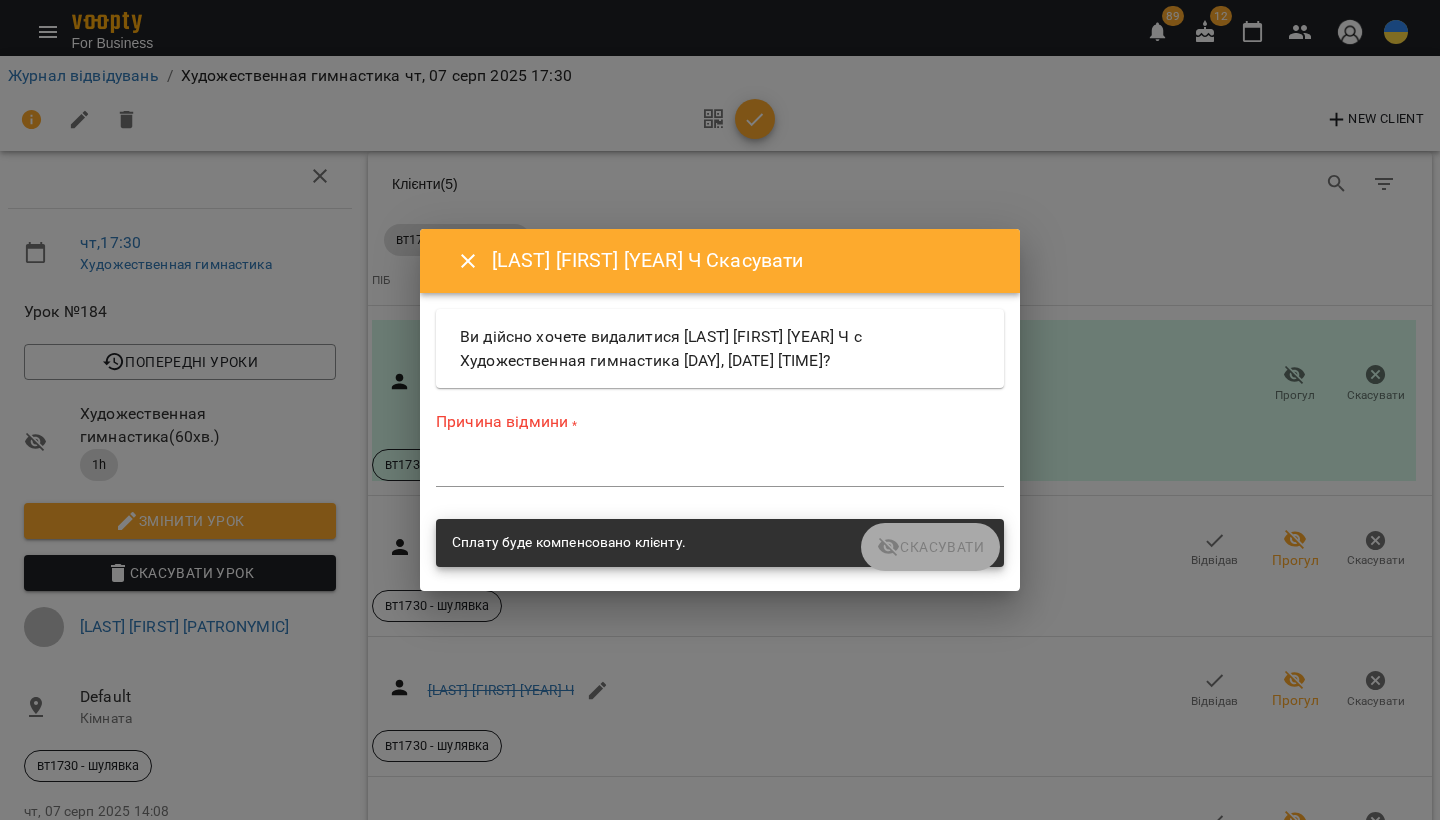 click 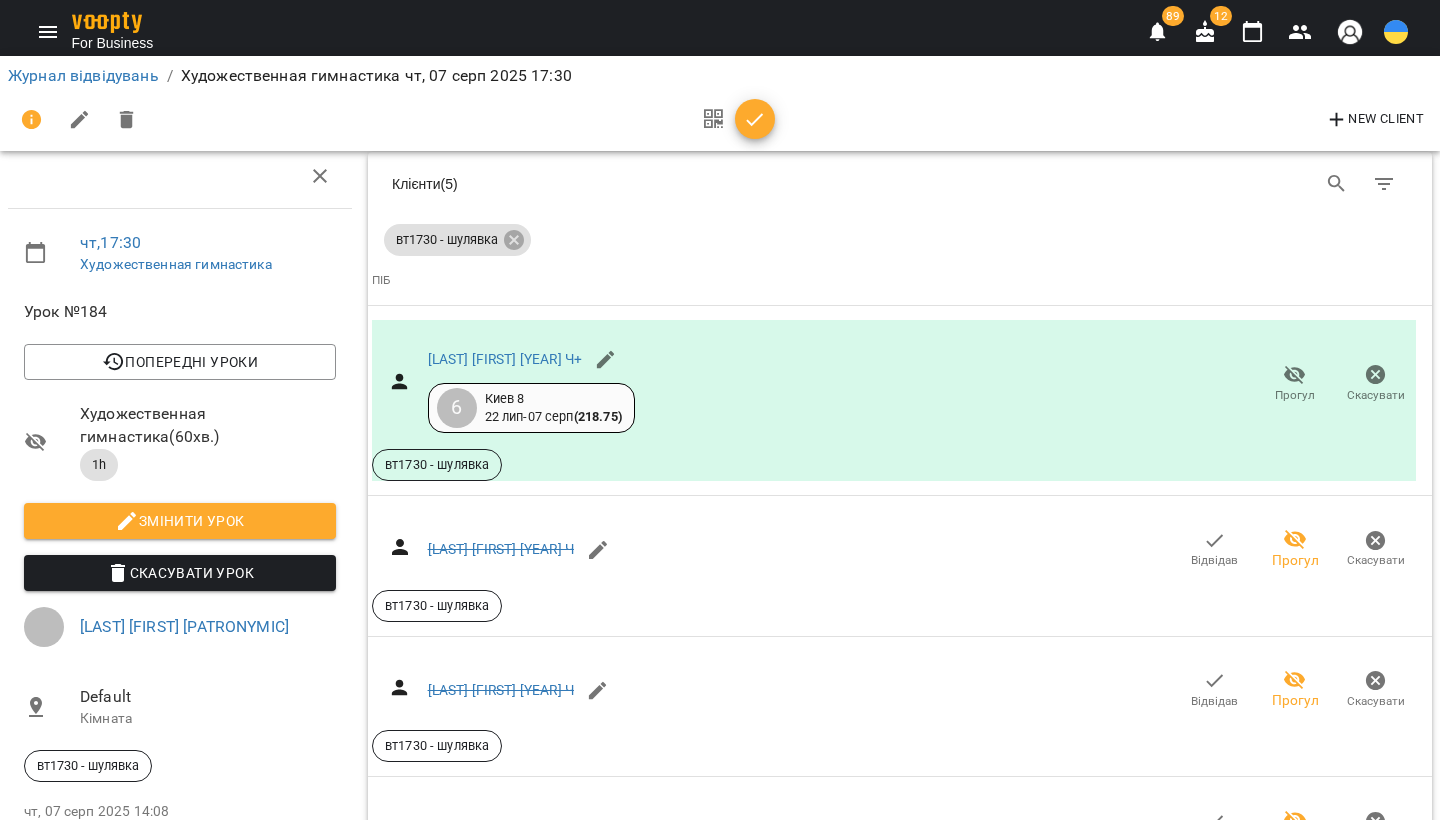 scroll, scrollTop: 667, scrollLeft: 0, axis: vertical 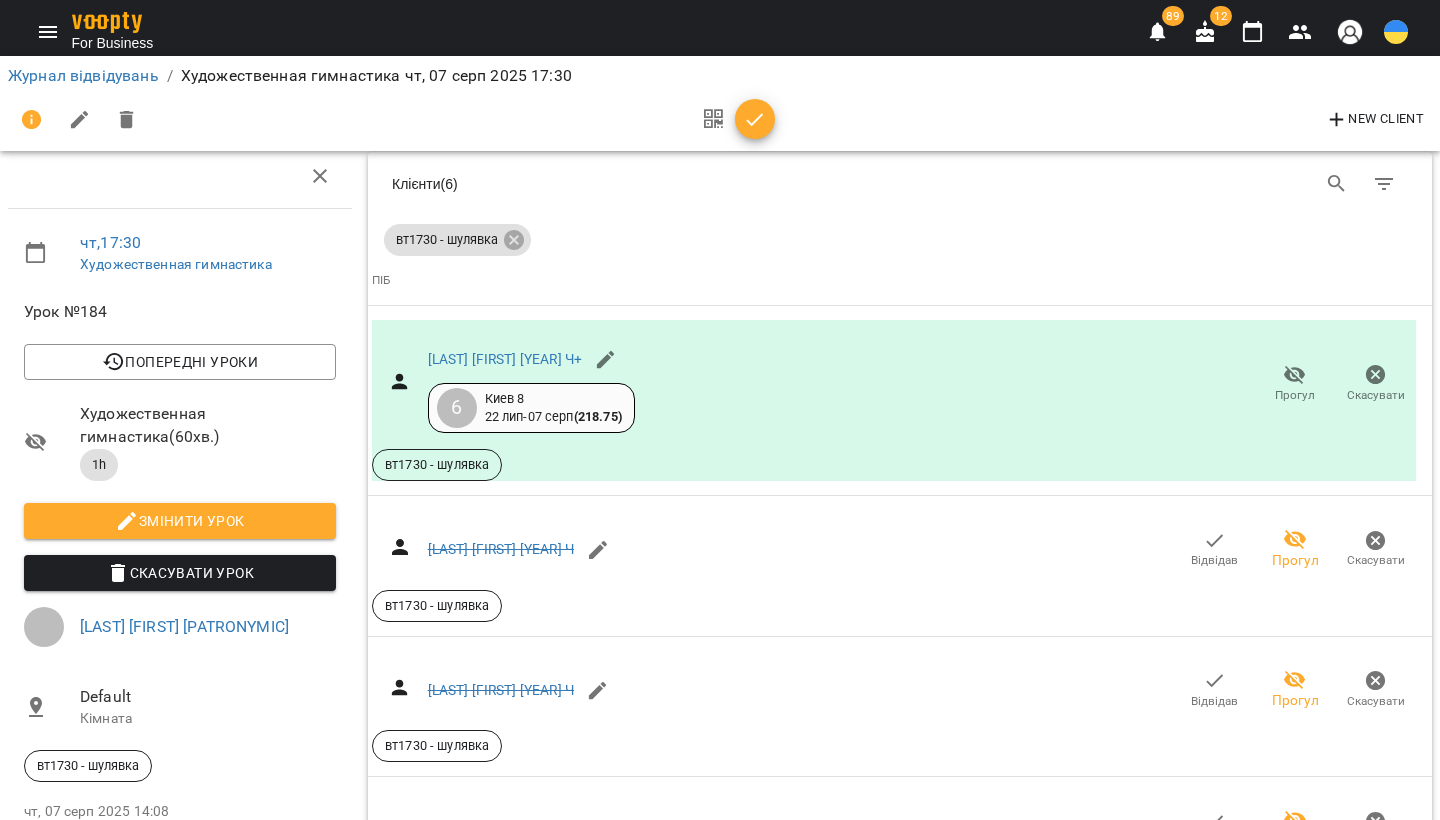 click 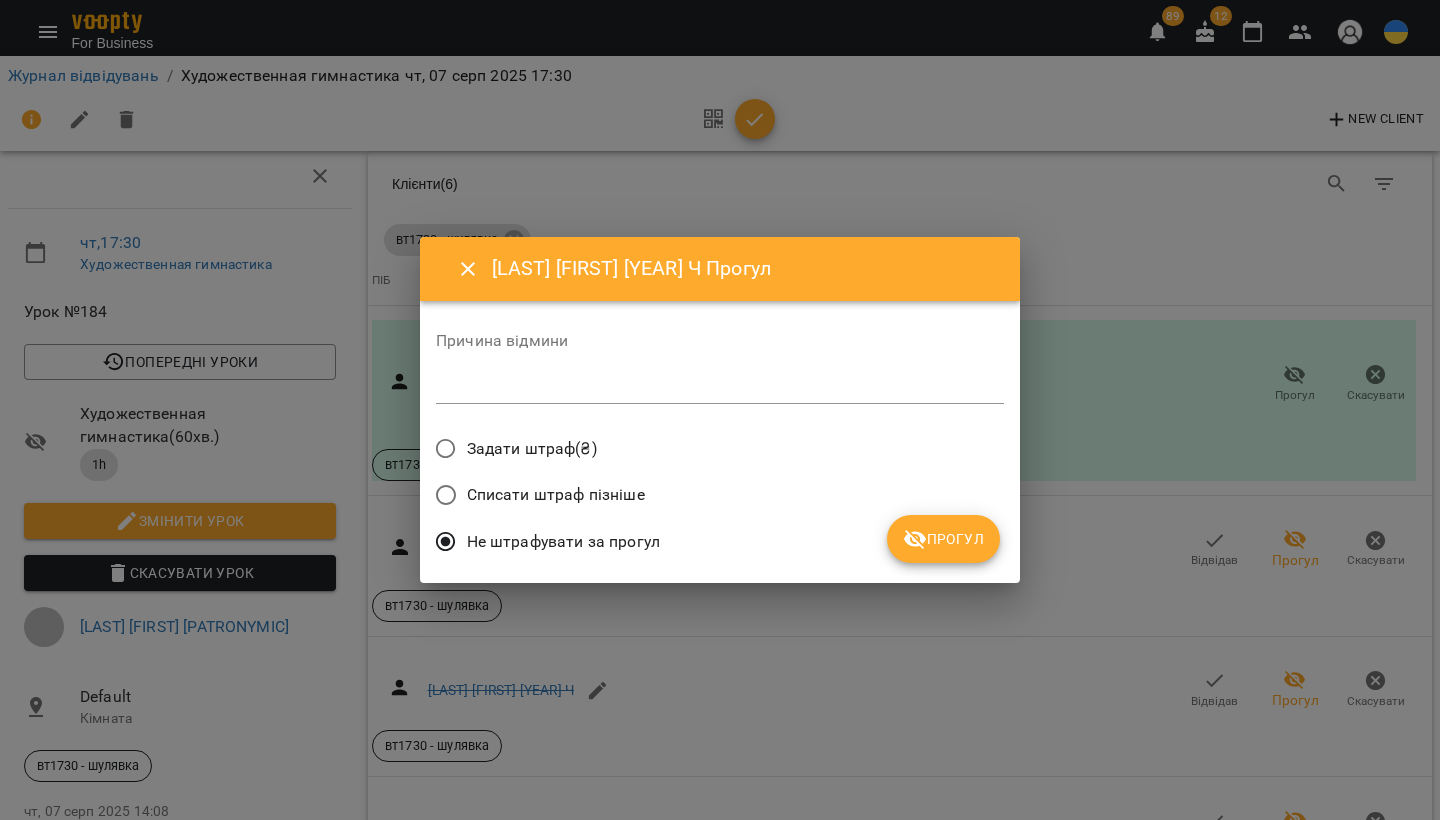 click 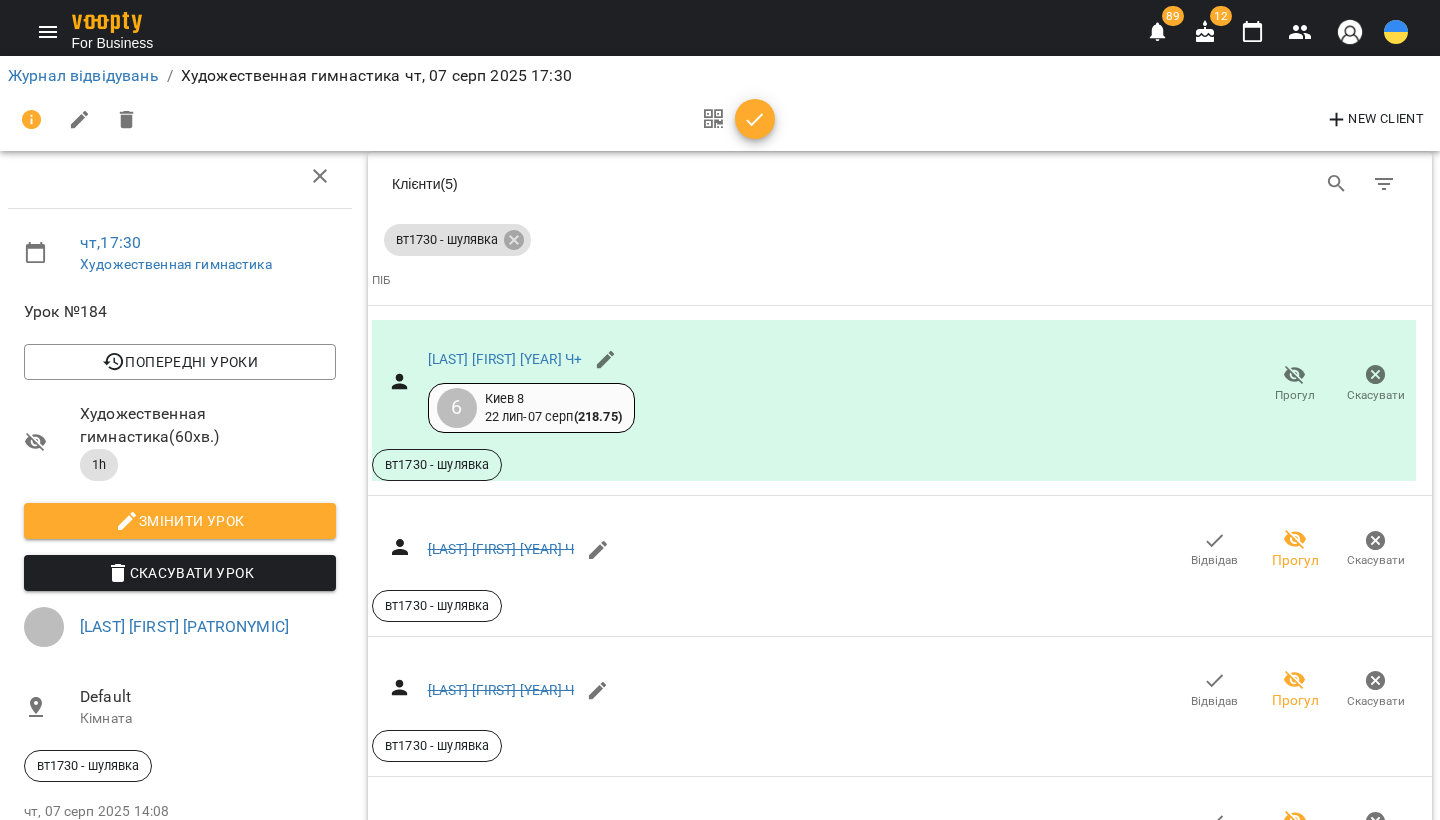 scroll, scrollTop: 1378, scrollLeft: 0, axis: vertical 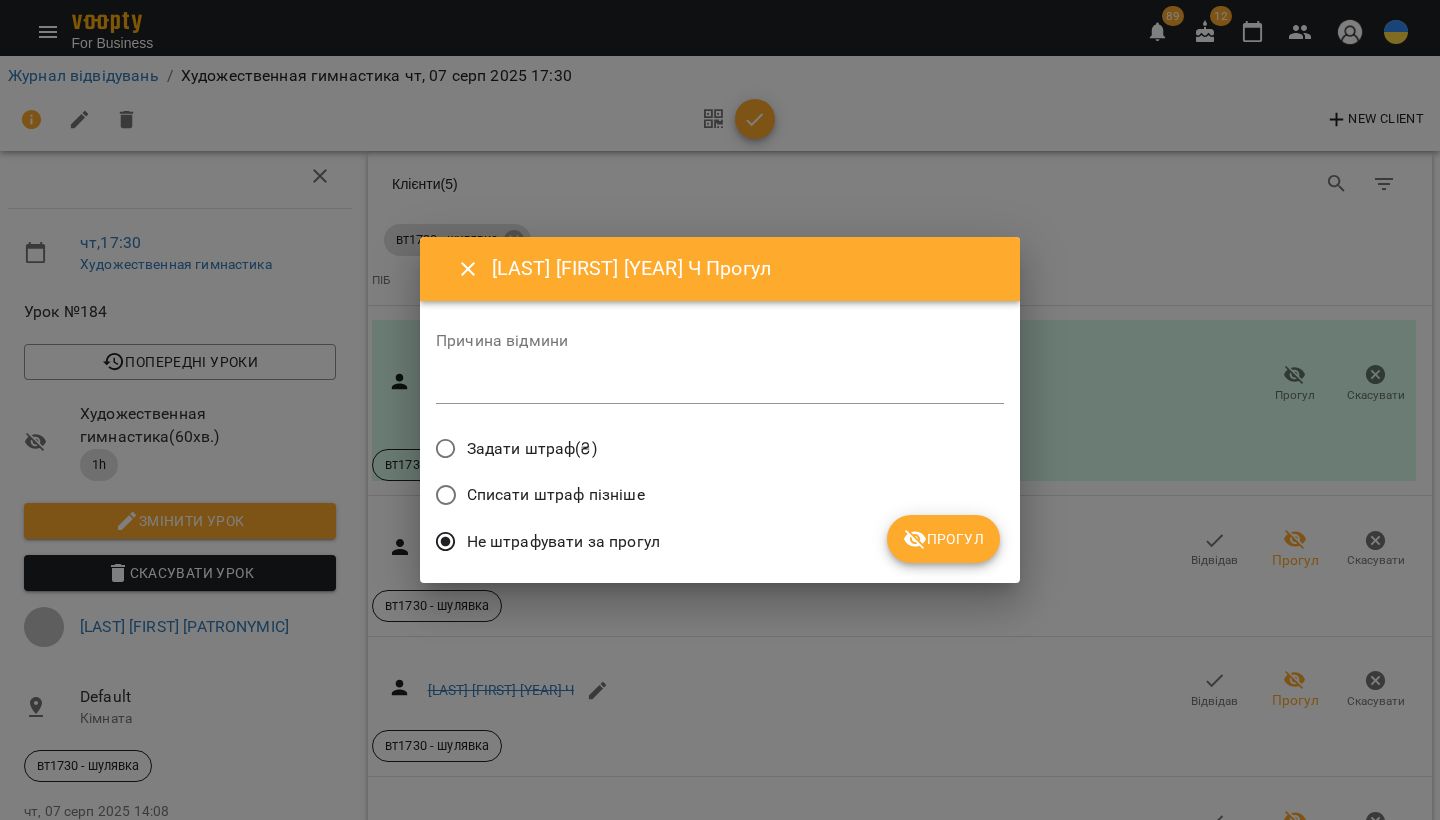 click on "Прогул" at bounding box center [943, 539] 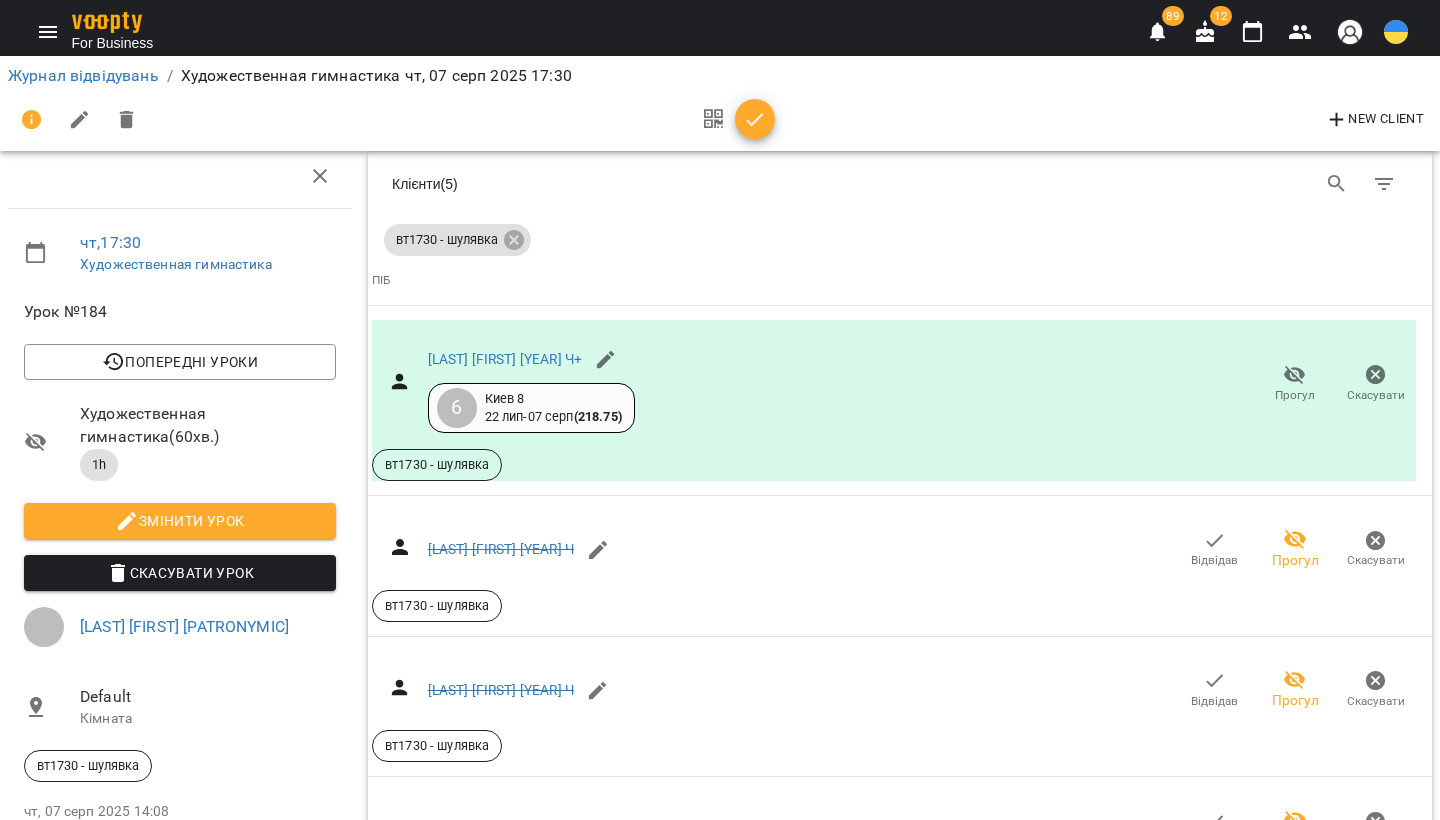 click on "Прогул" at bounding box center (1376, 1835) 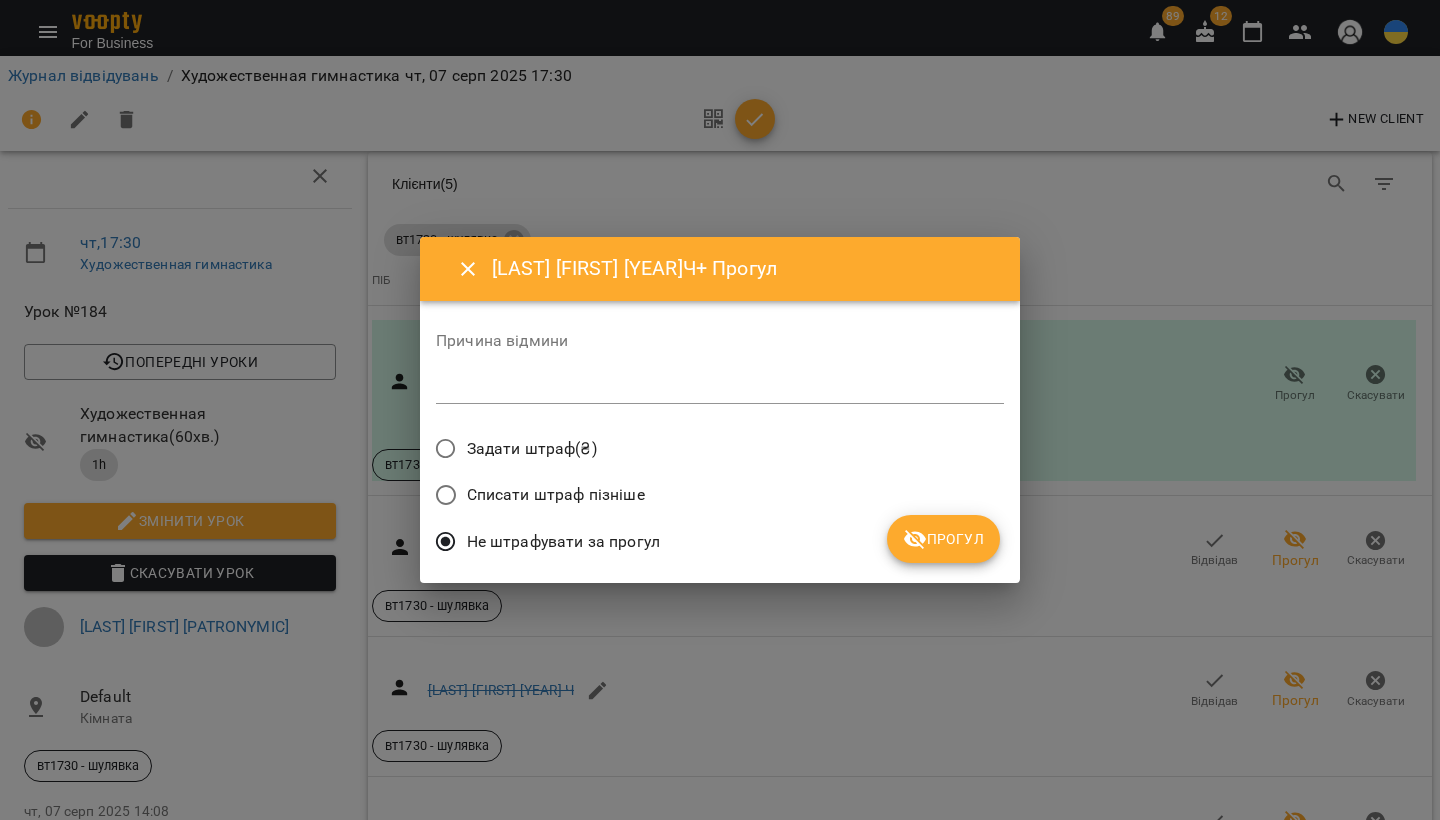click on "Прогул" at bounding box center [943, 539] 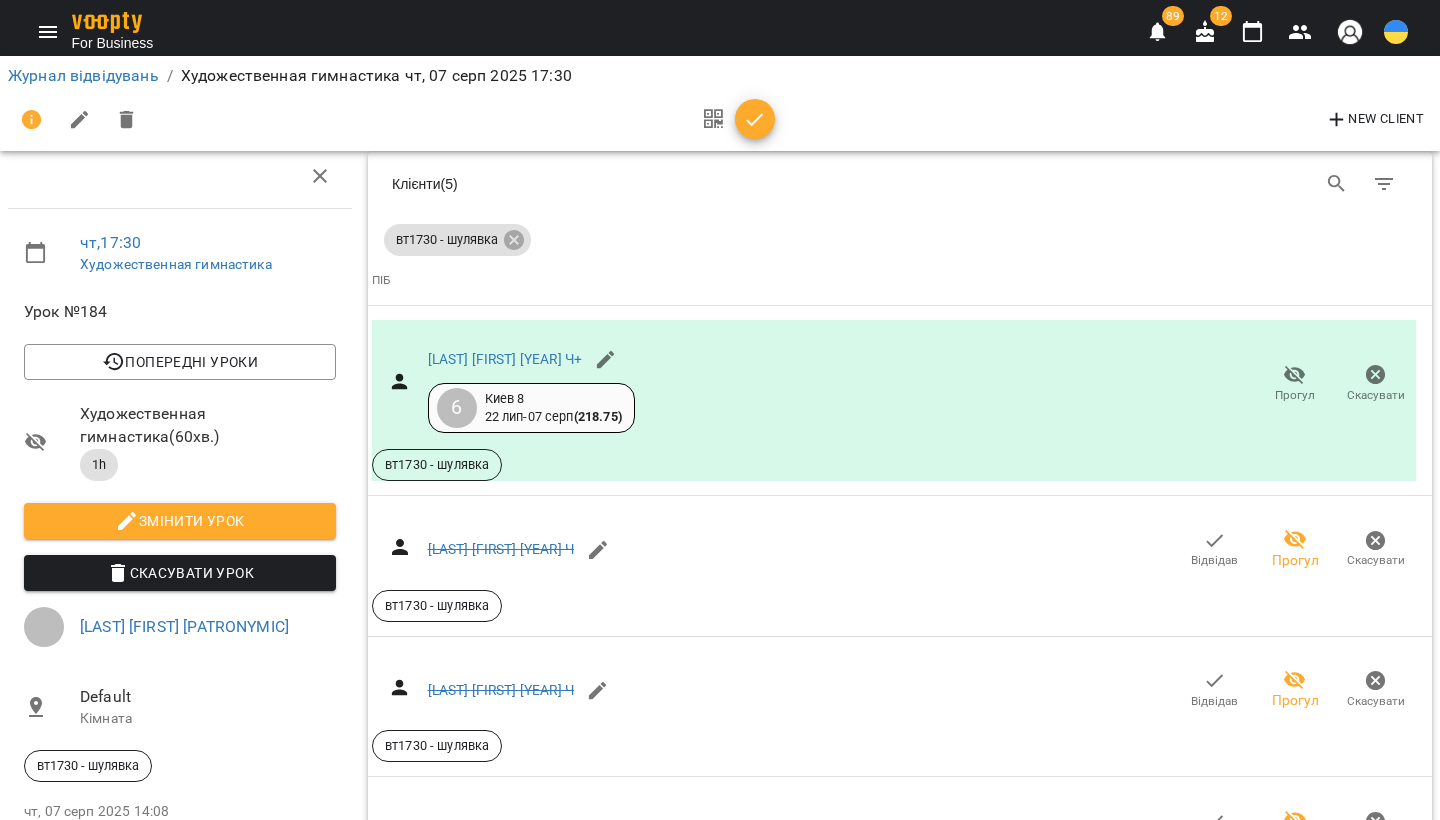 scroll, scrollTop: 1489, scrollLeft: 1, axis: both 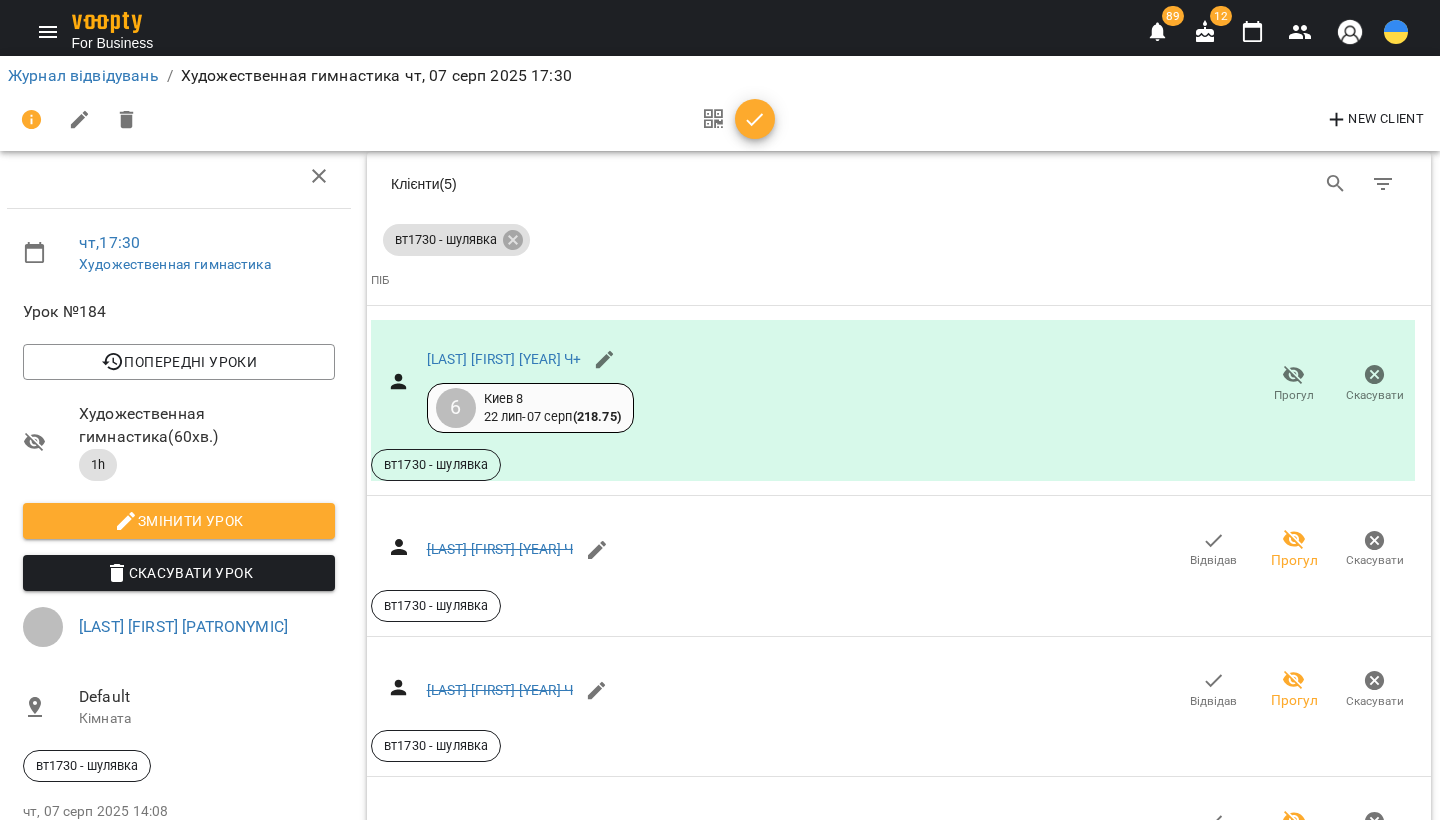 click 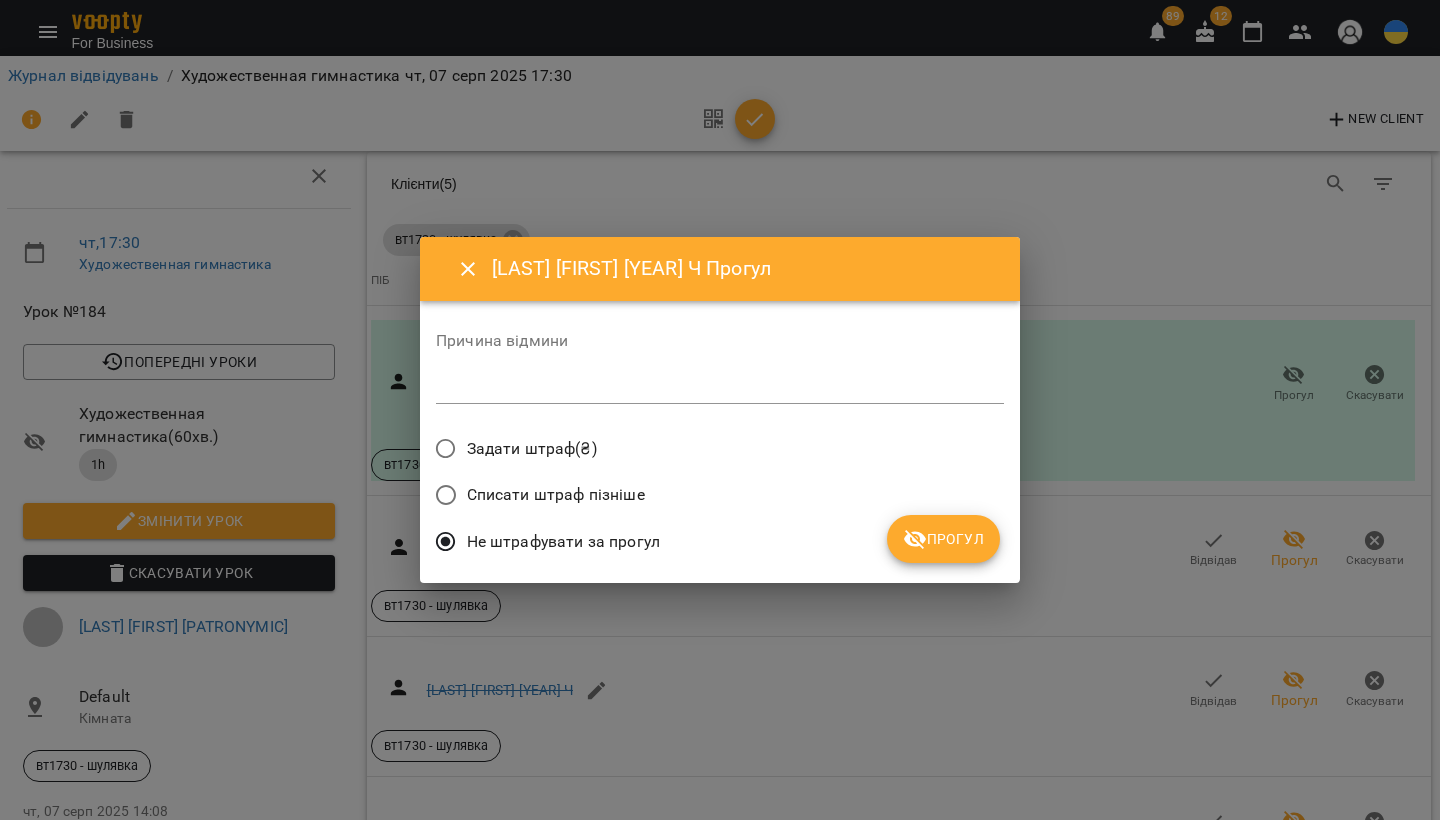 click on "Прогул" at bounding box center (943, 539) 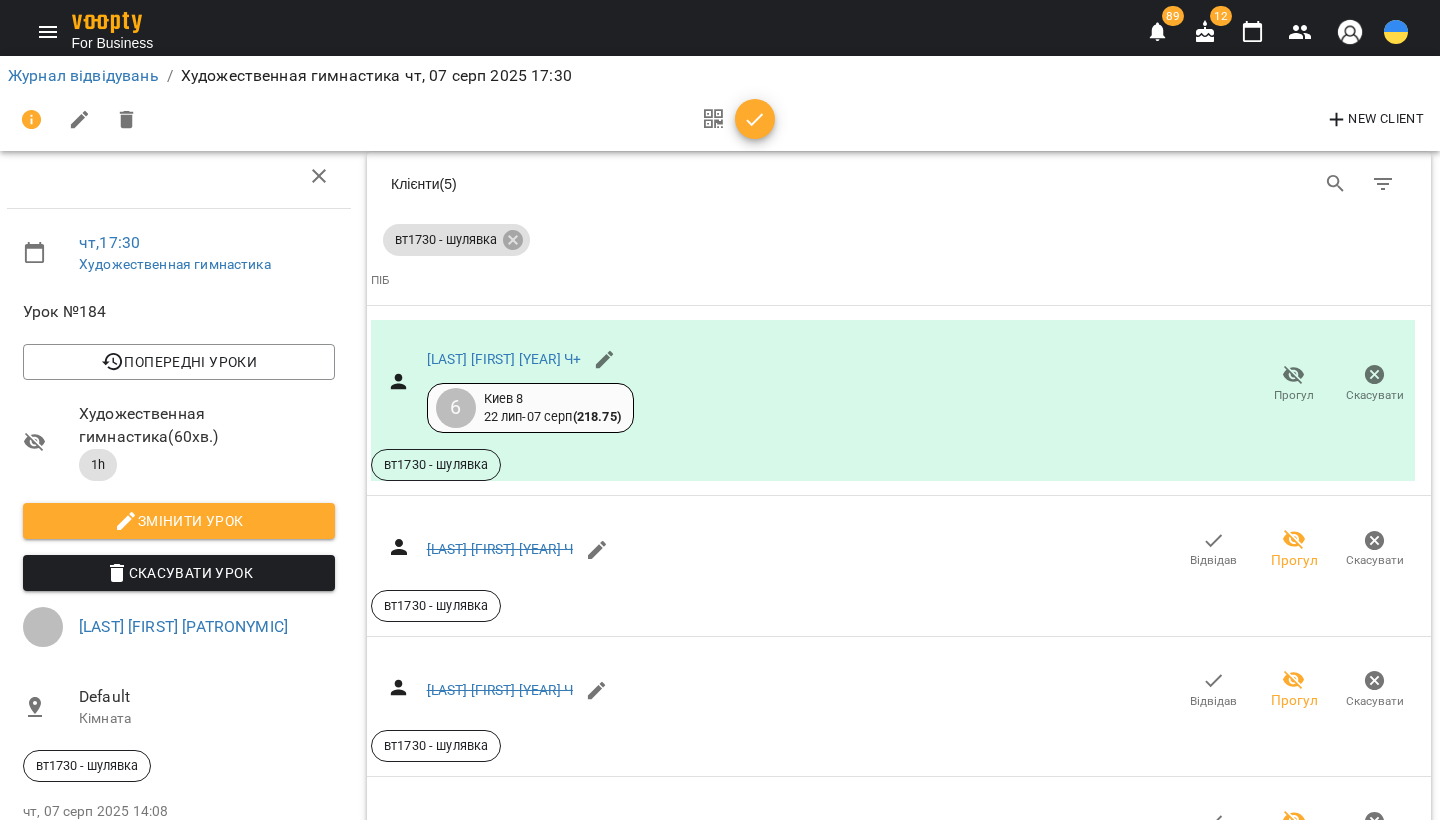 click 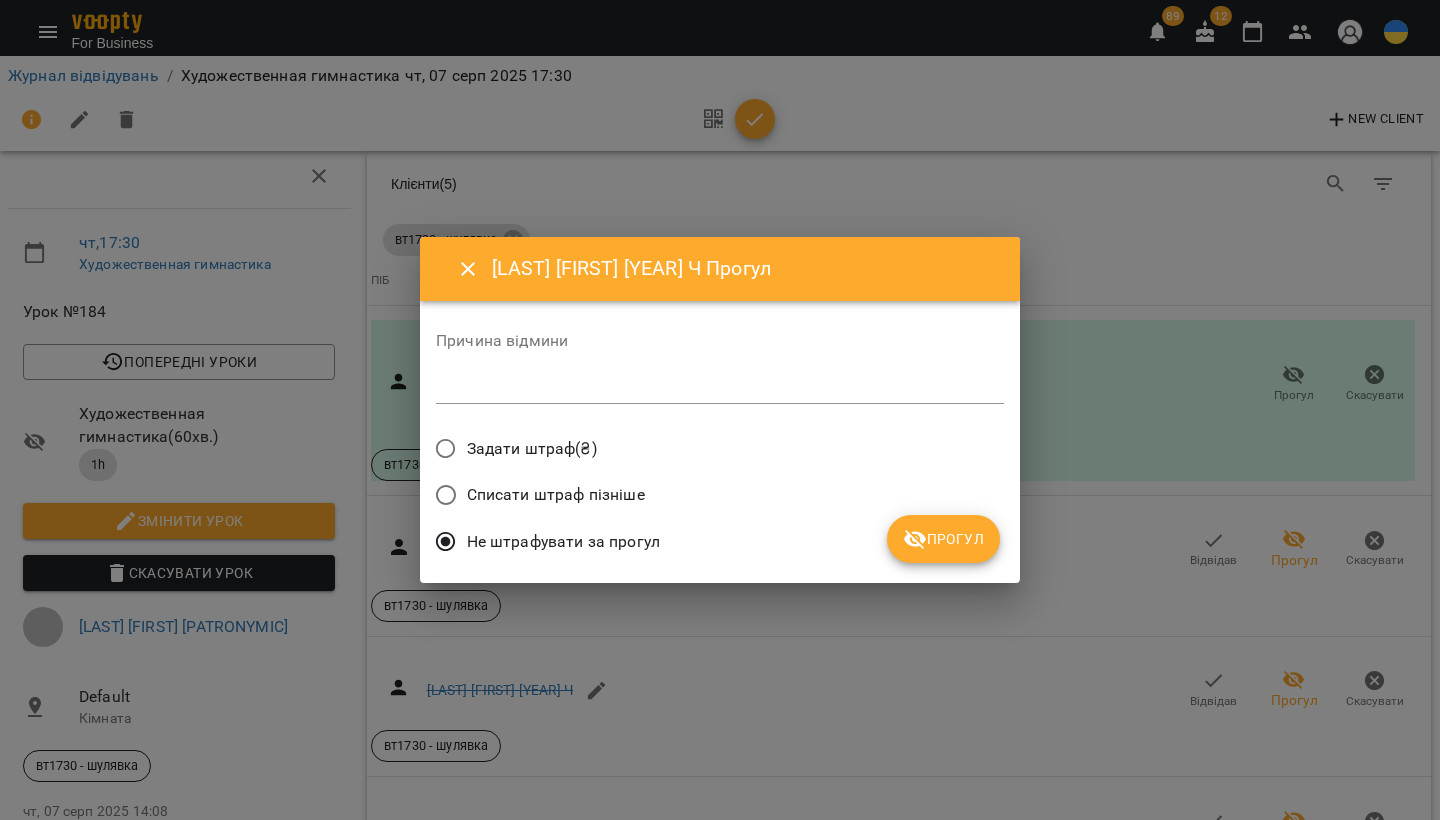 click on "Прогул" at bounding box center (943, 539) 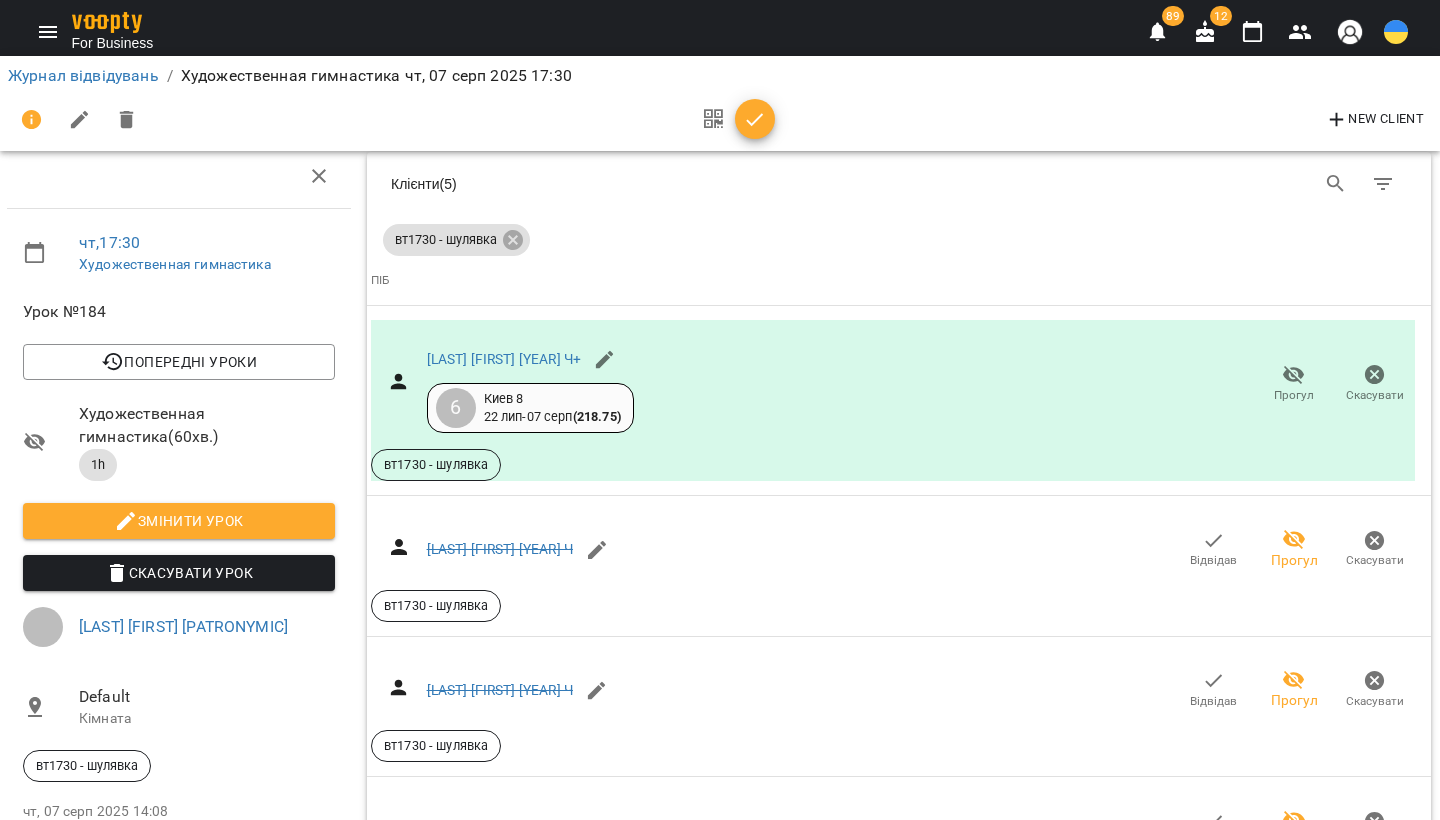 scroll, scrollTop: 2104, scrollLeft: 1, axis: both 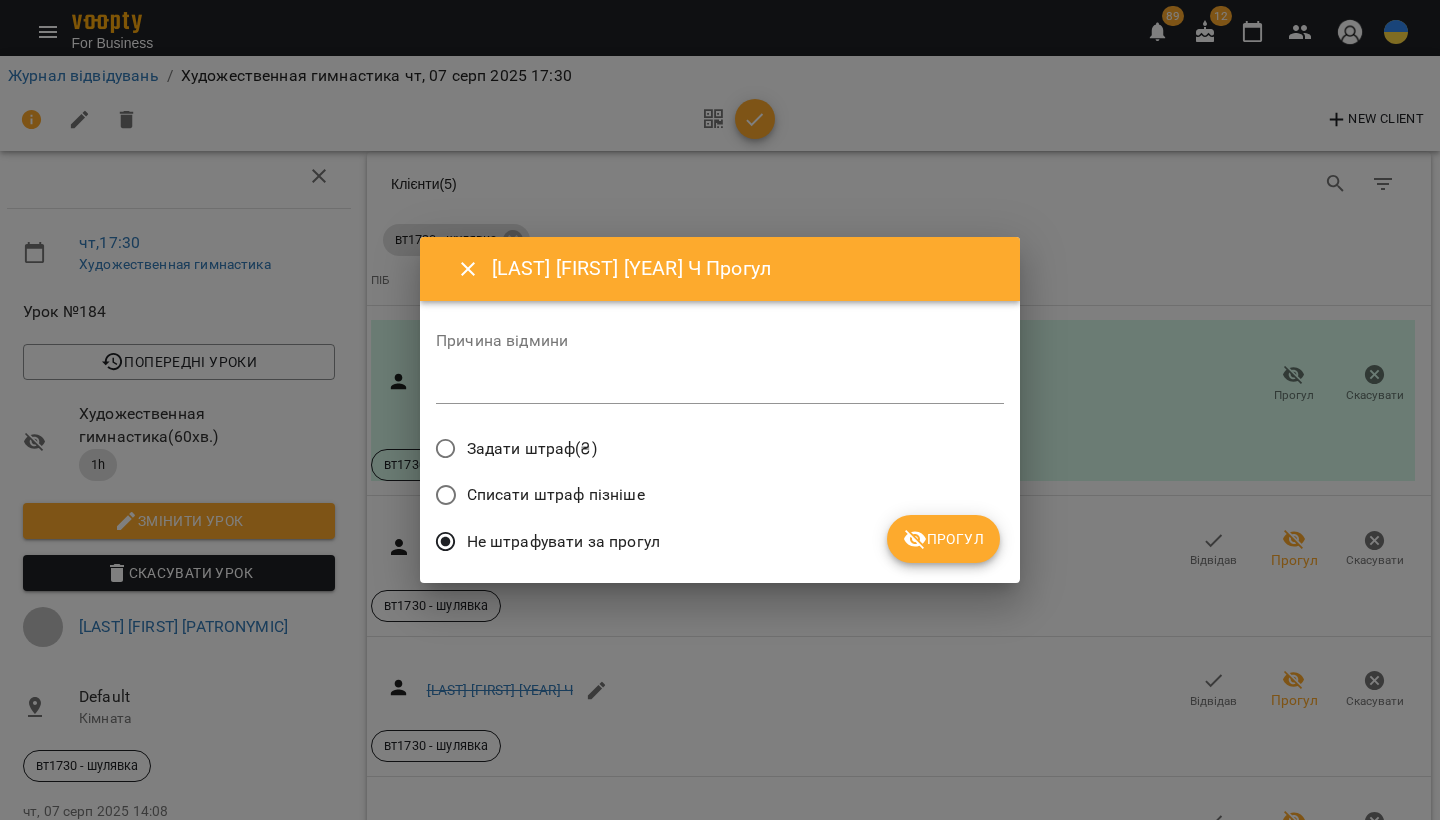 click on "Прогул" at bounding box center (943, 539) 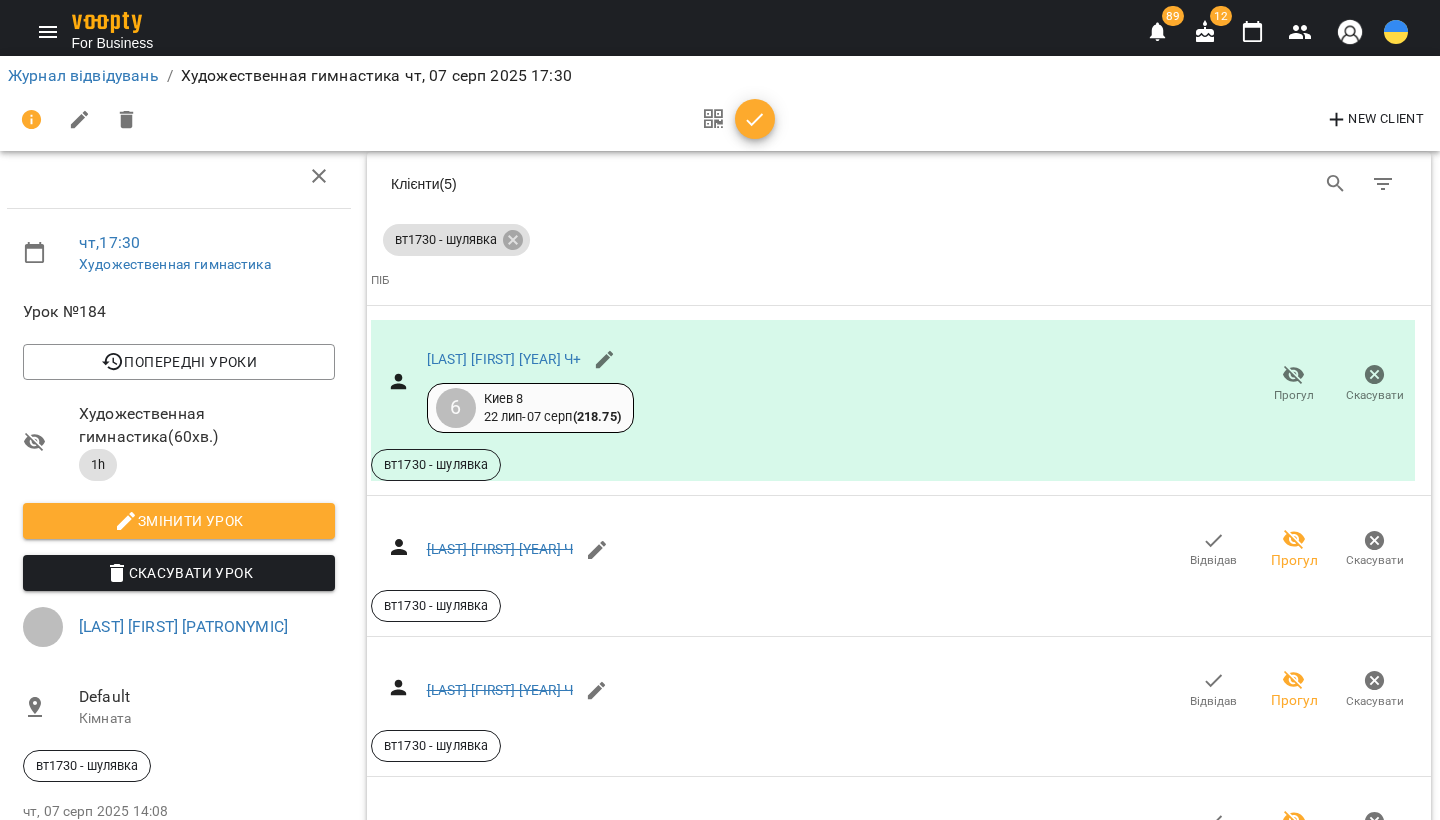 click 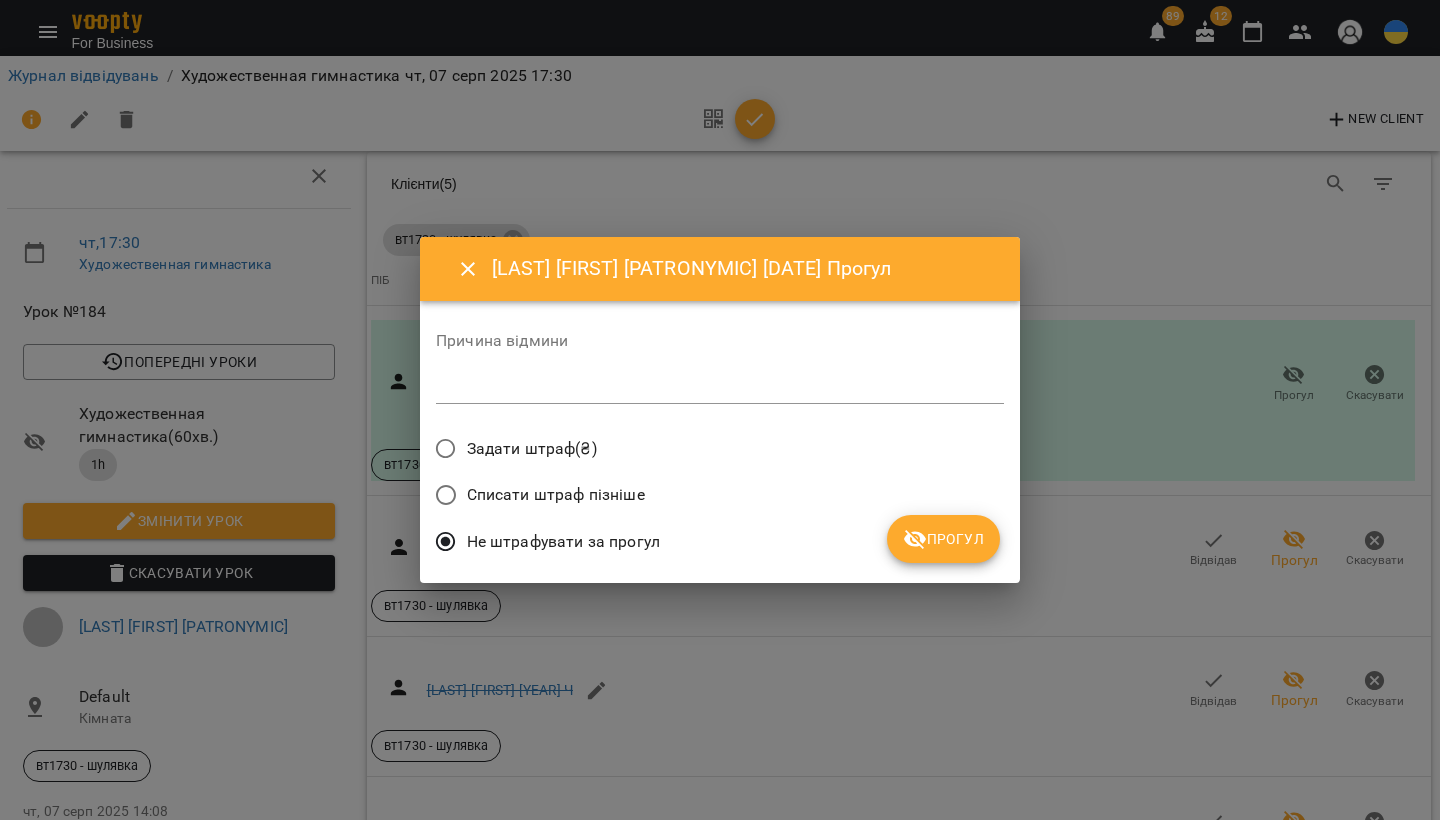 click on "Прогул" at bounding box center (943, 539) 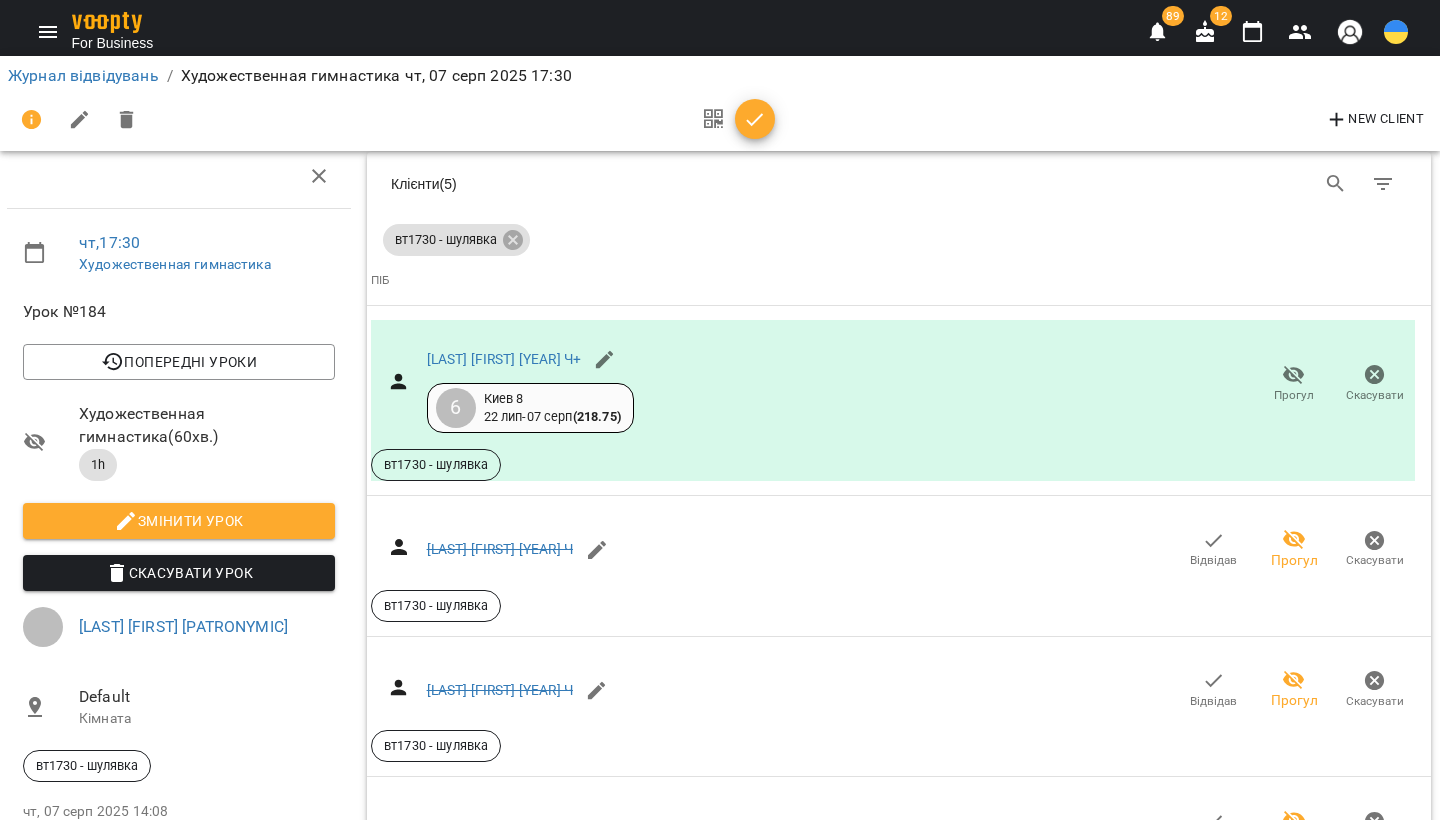 click 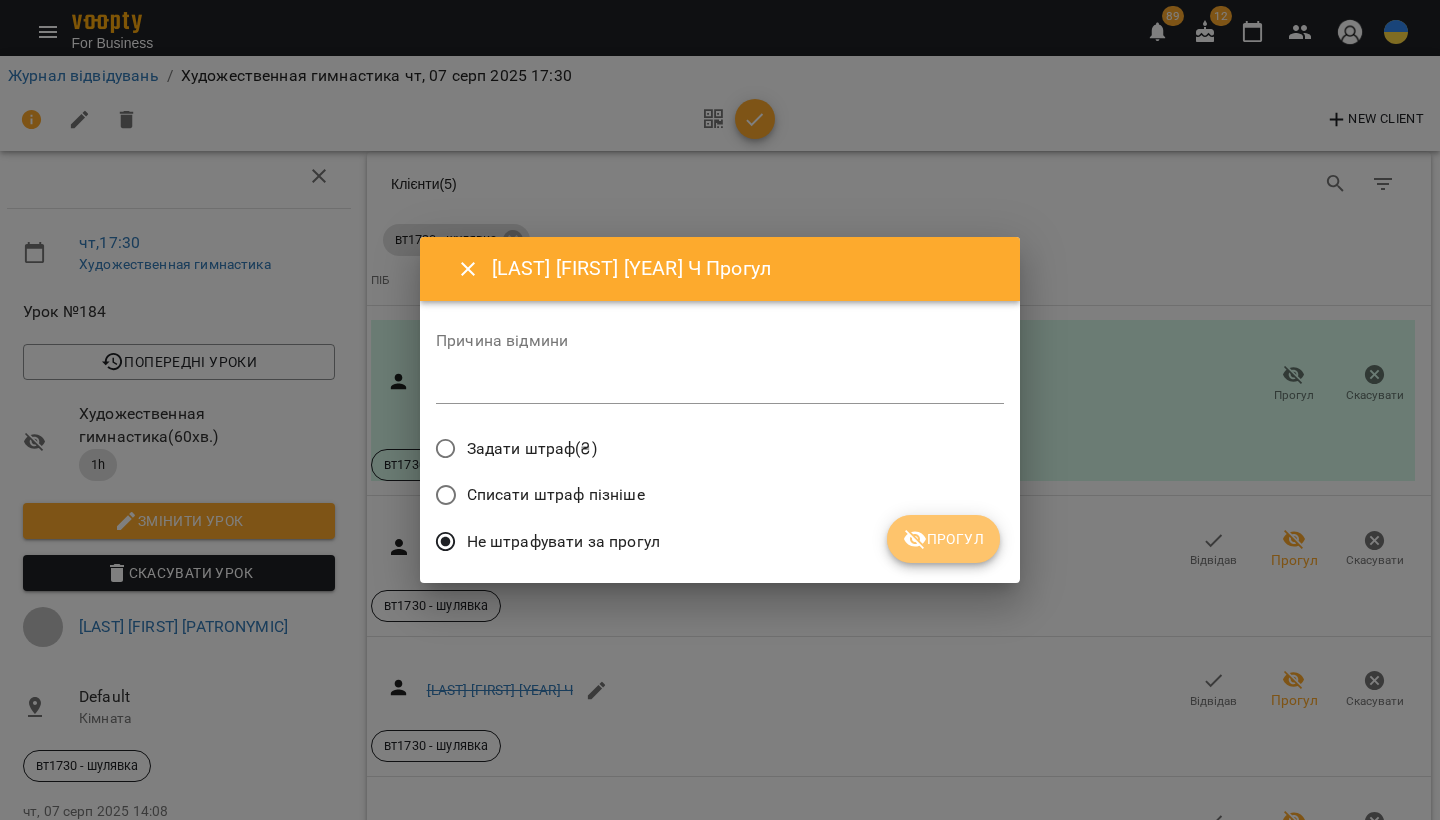 click on "Прогул" at bounding box center (943, 539) 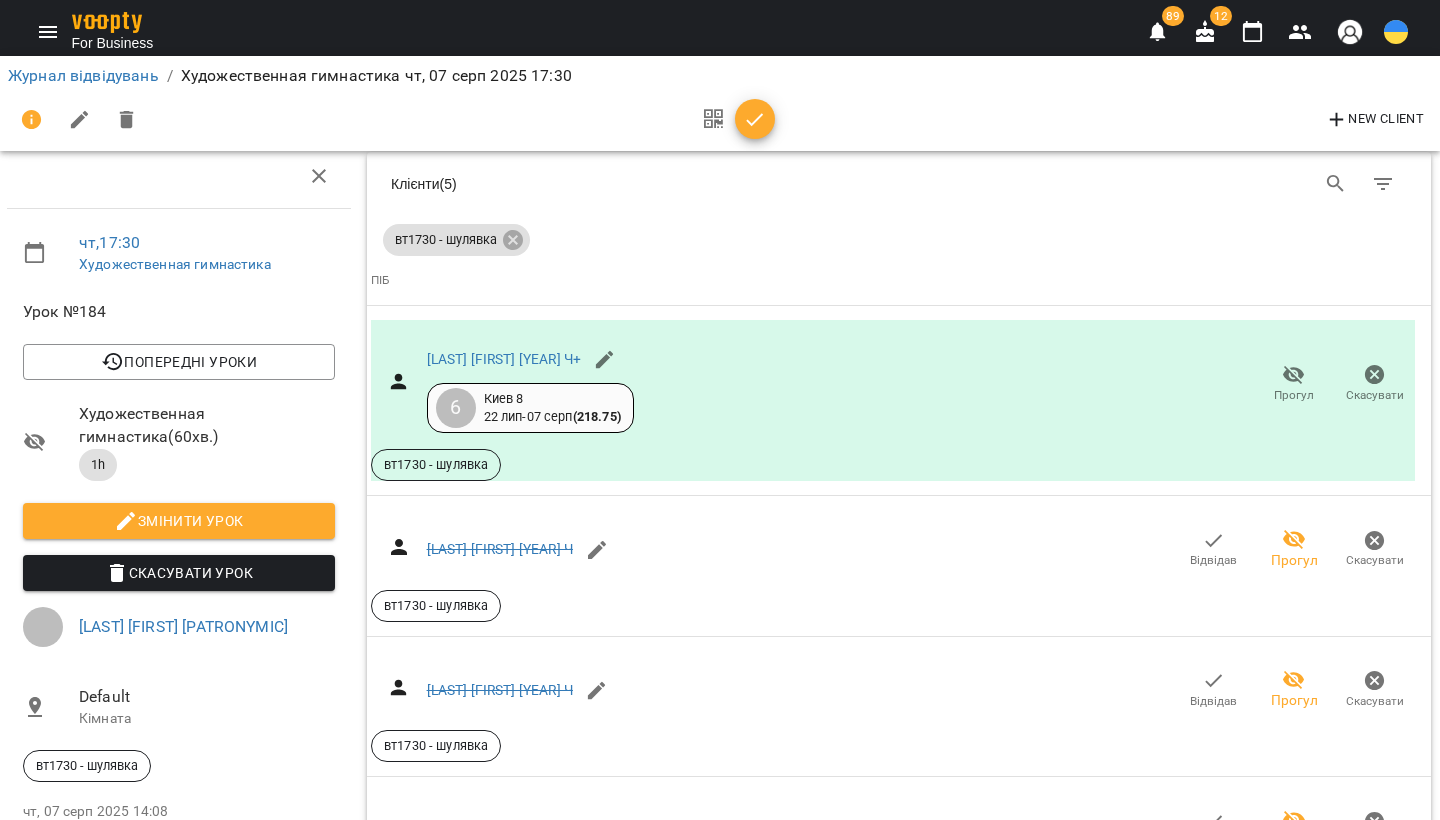 scroll, scrollTop: 2440, scrollLeft: 1, axis: both 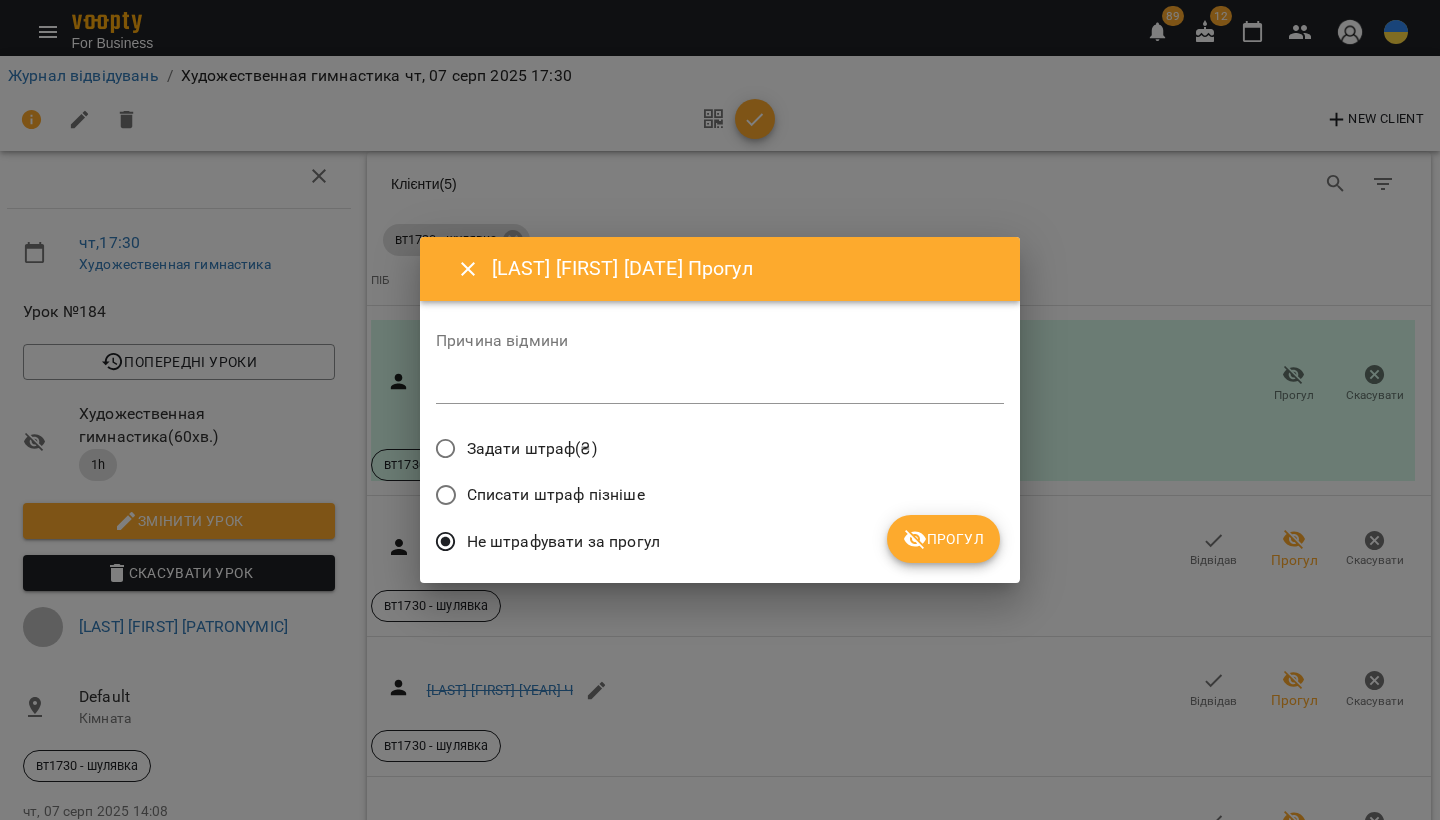 click on "Прогул" at bounding box center [943, 539] 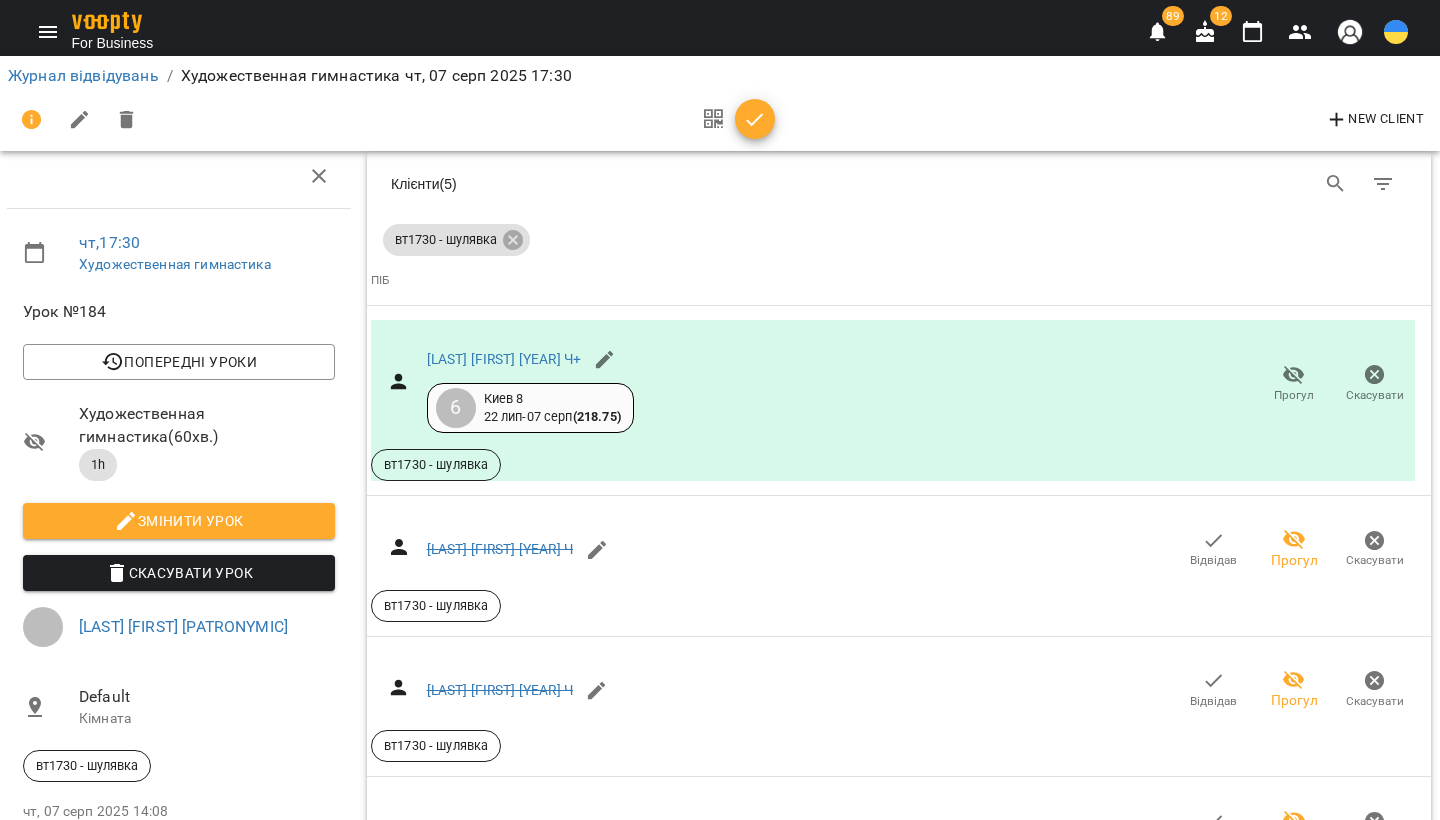 click 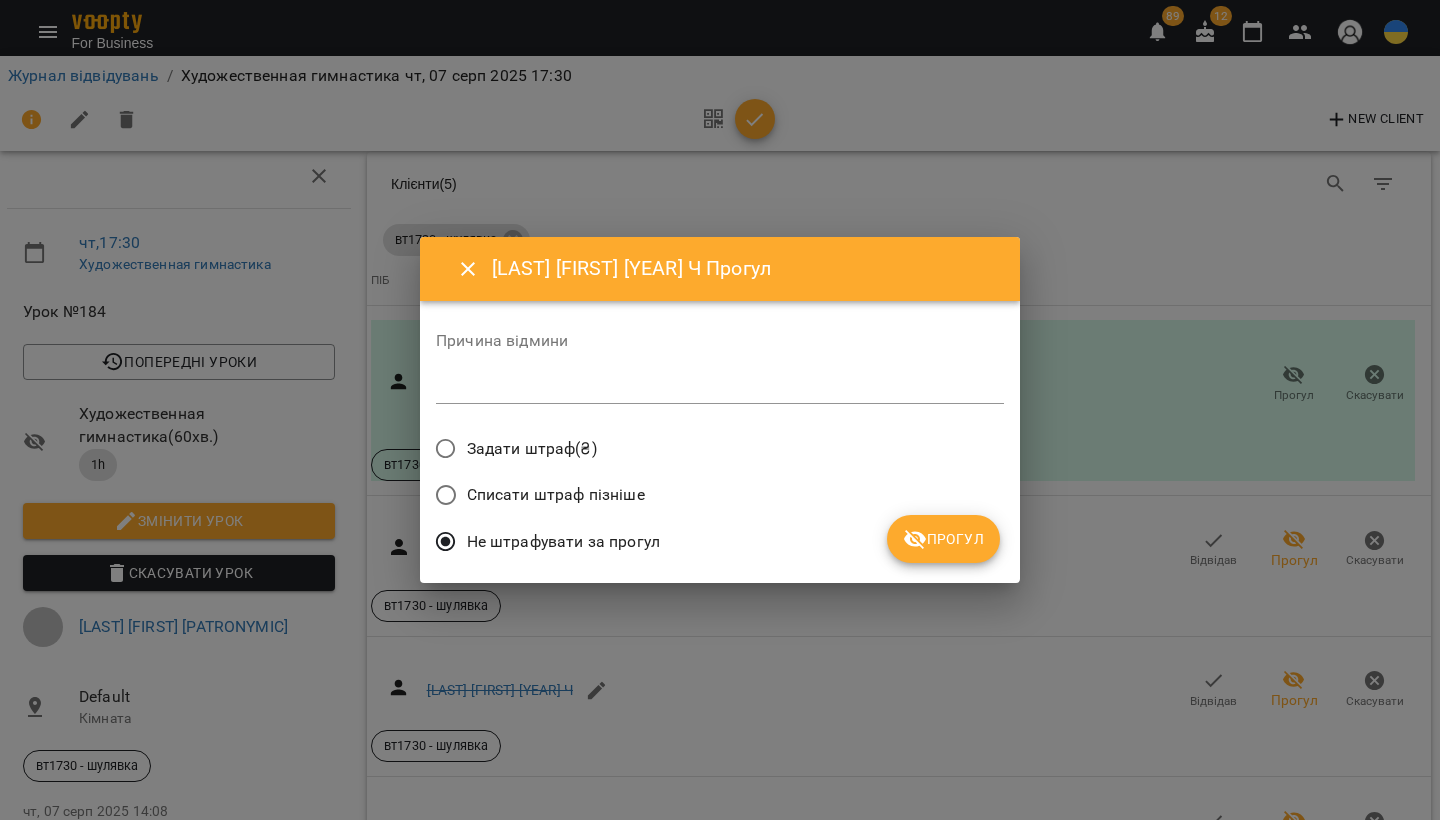 click on "Прогул" at bounding box center [943, 539] 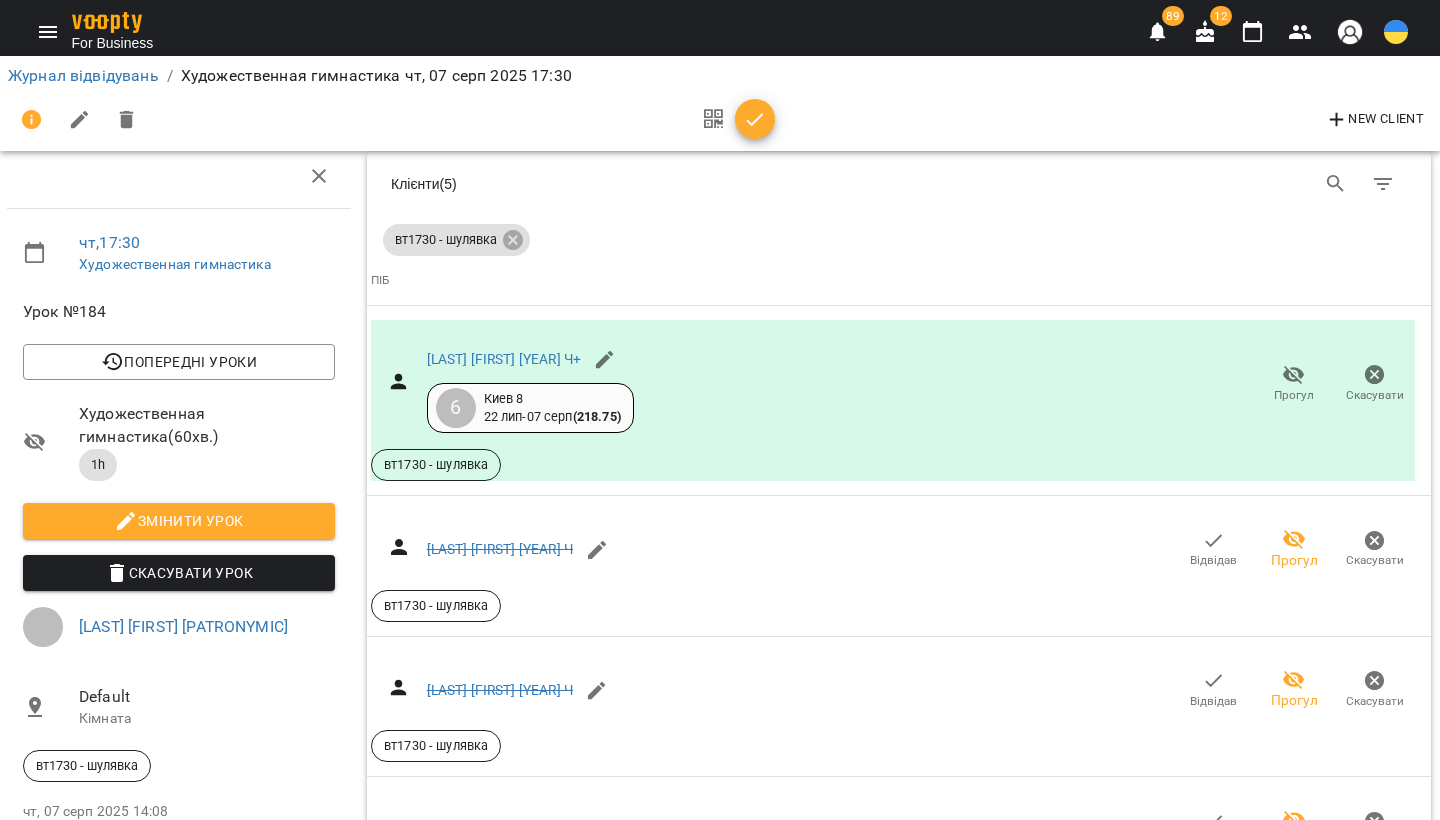 scroll, scrollTop: 2469, scrollLeft: 1, axis: both 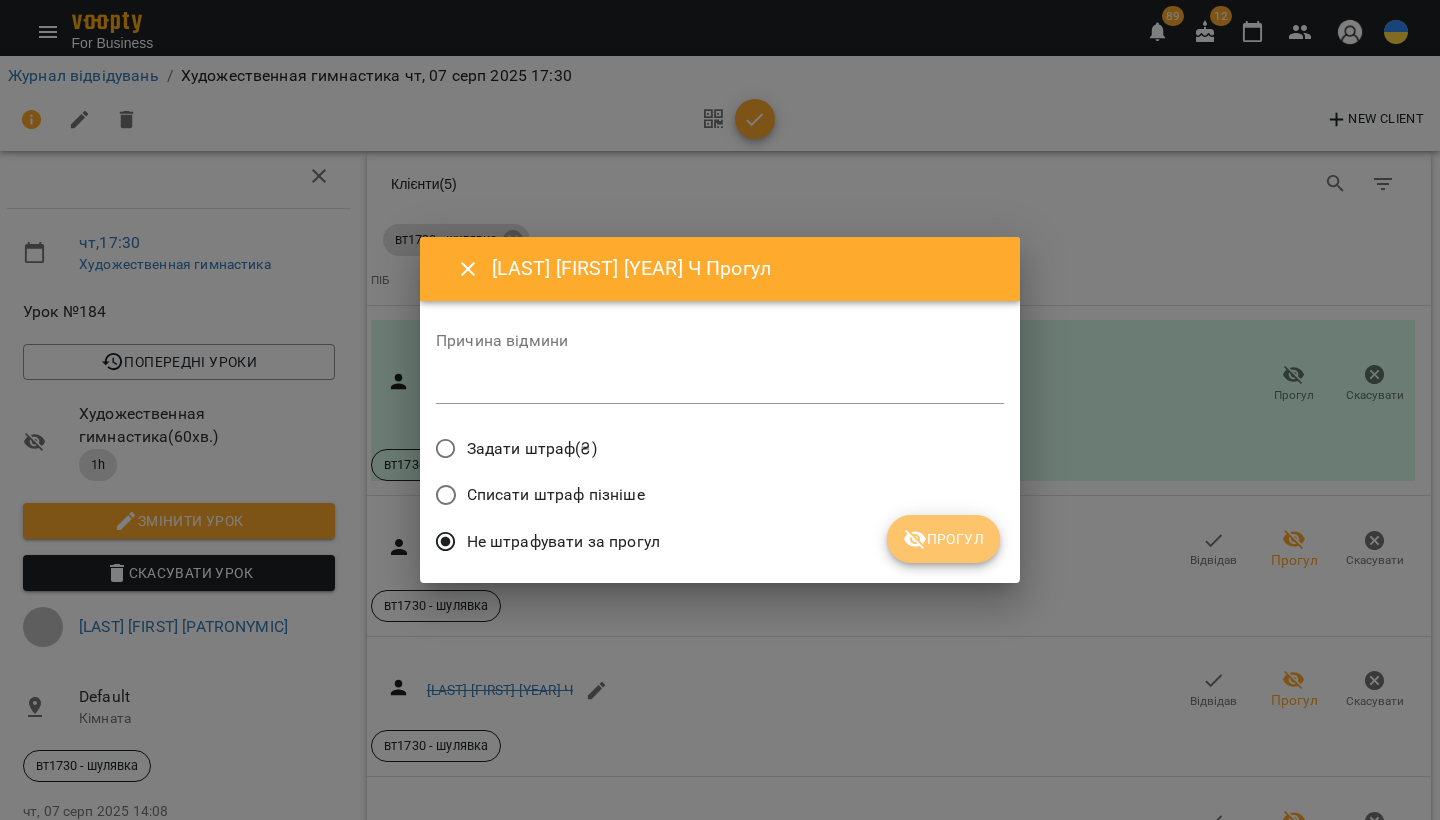 click on "Прогул" at bounding box center (943, 539) 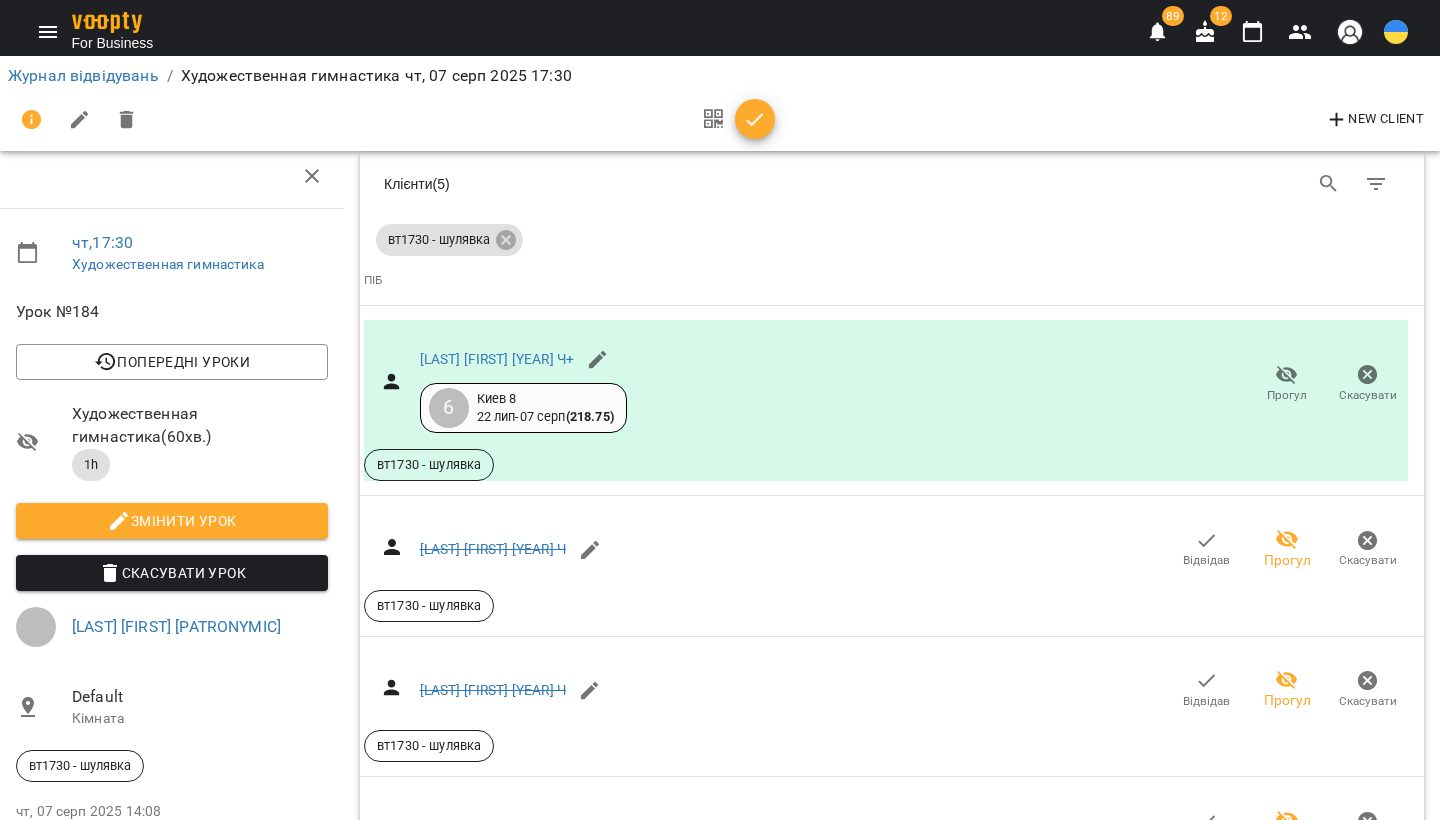 scroll, scrollTop: 88, scrollLeft: 8, axis: both 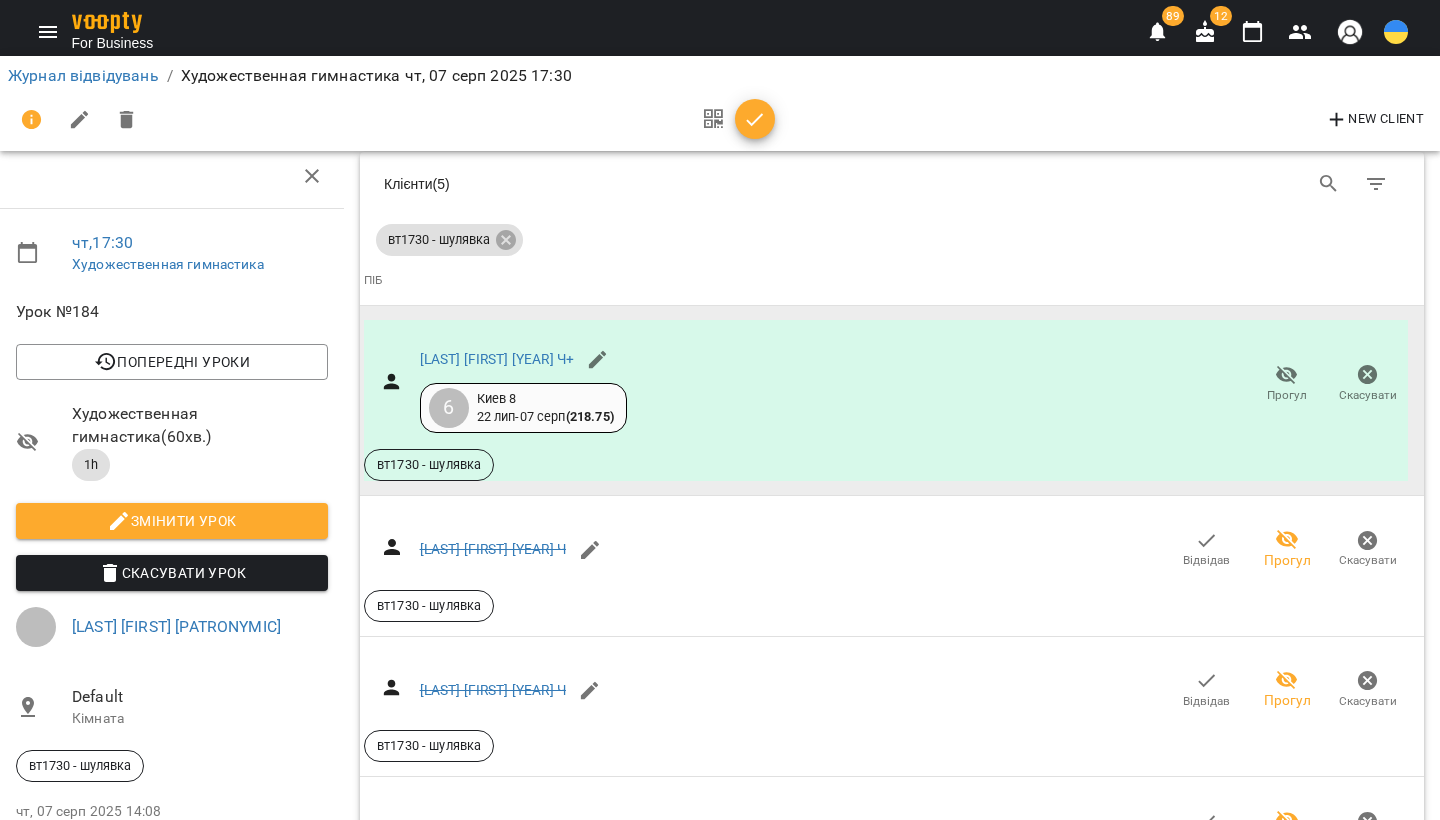 click on "Киев 8 22 лип  -  07 серп ( 218.75 )" at bounding box center (545, 408) 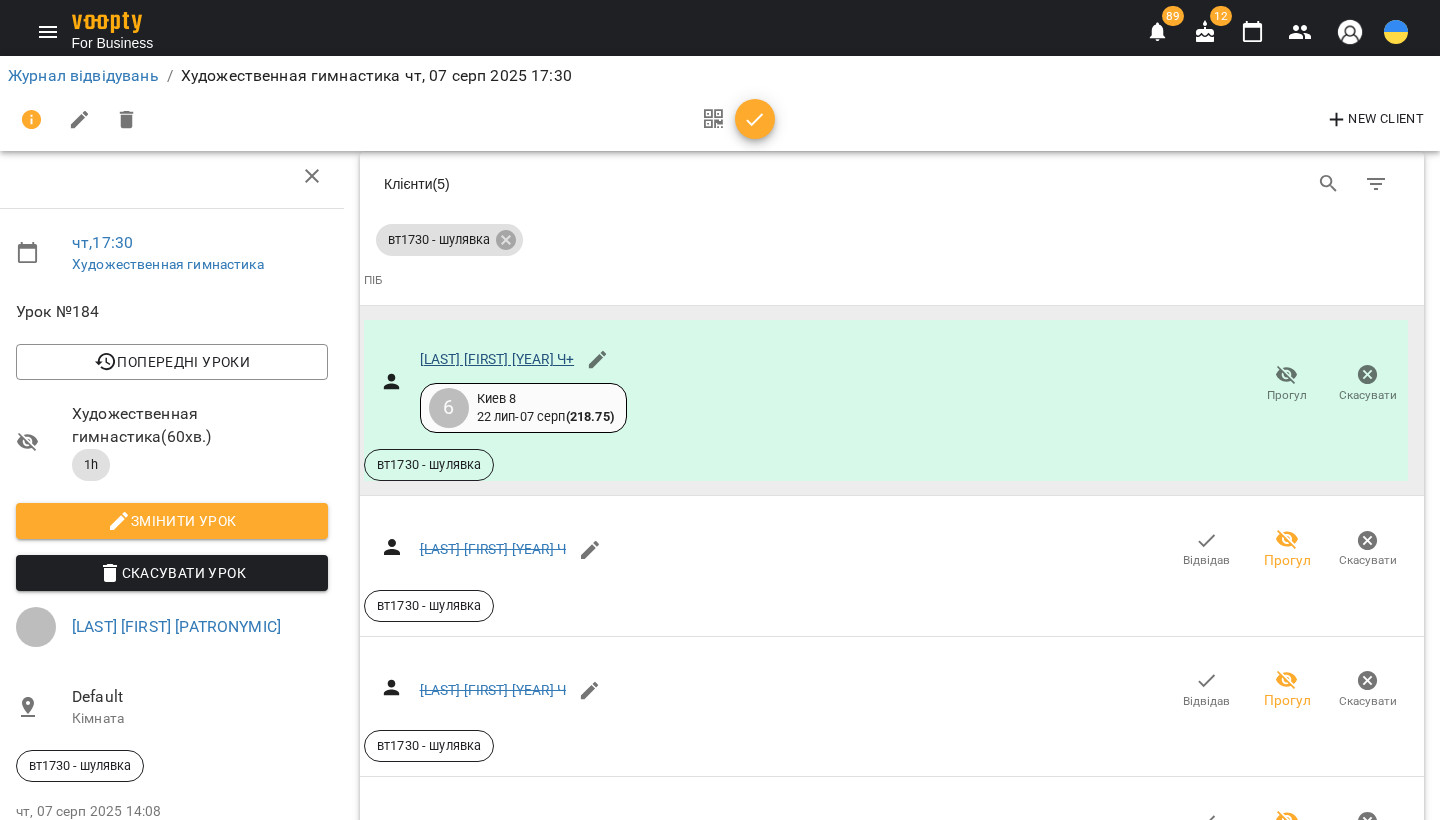 click on "[FIRST] [LAST] [YEAR] Ч+" at bounding box center [497, 359] 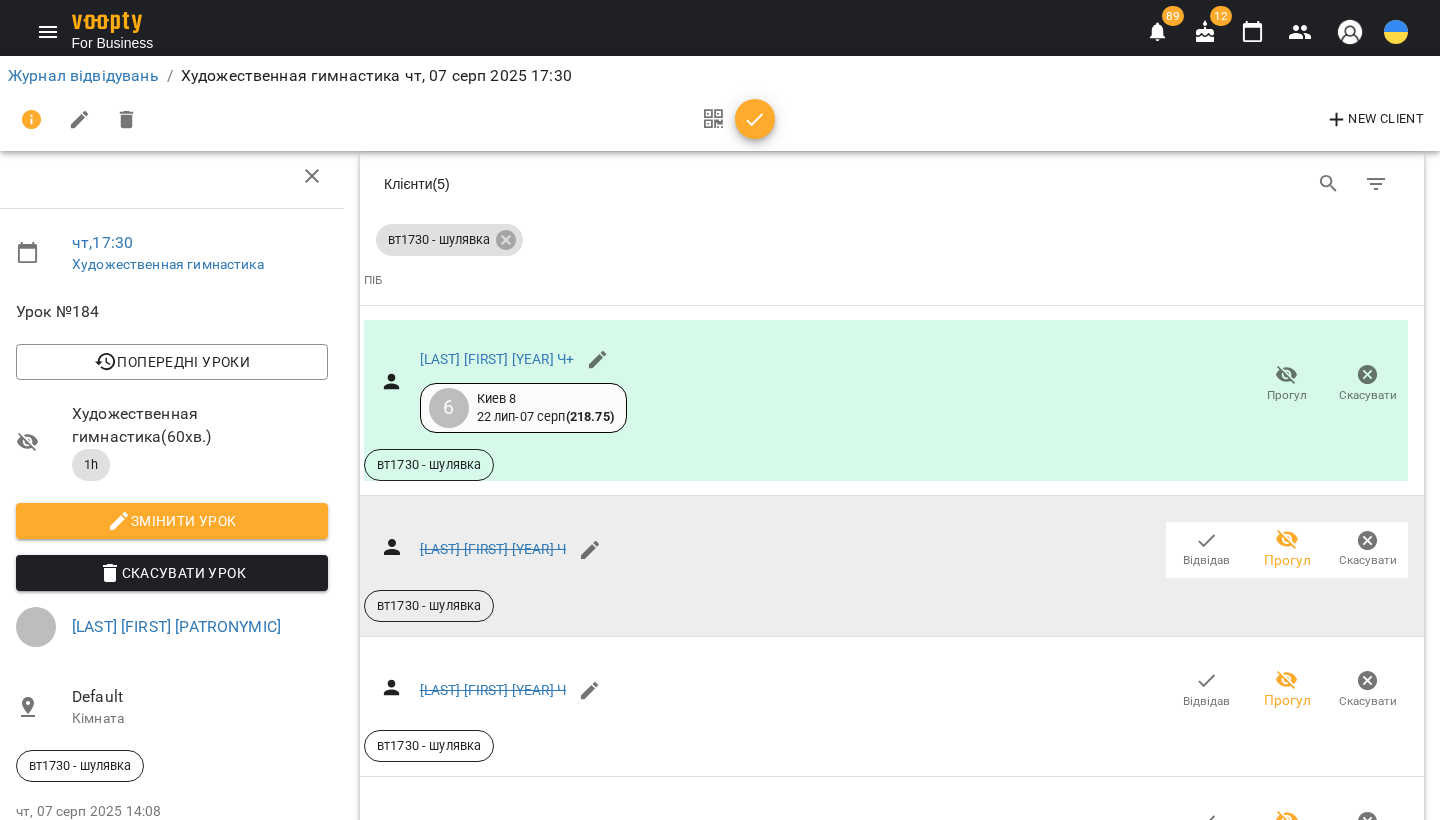 scroll, scrollTop: 2469, scrollLeft: 8, axis: both 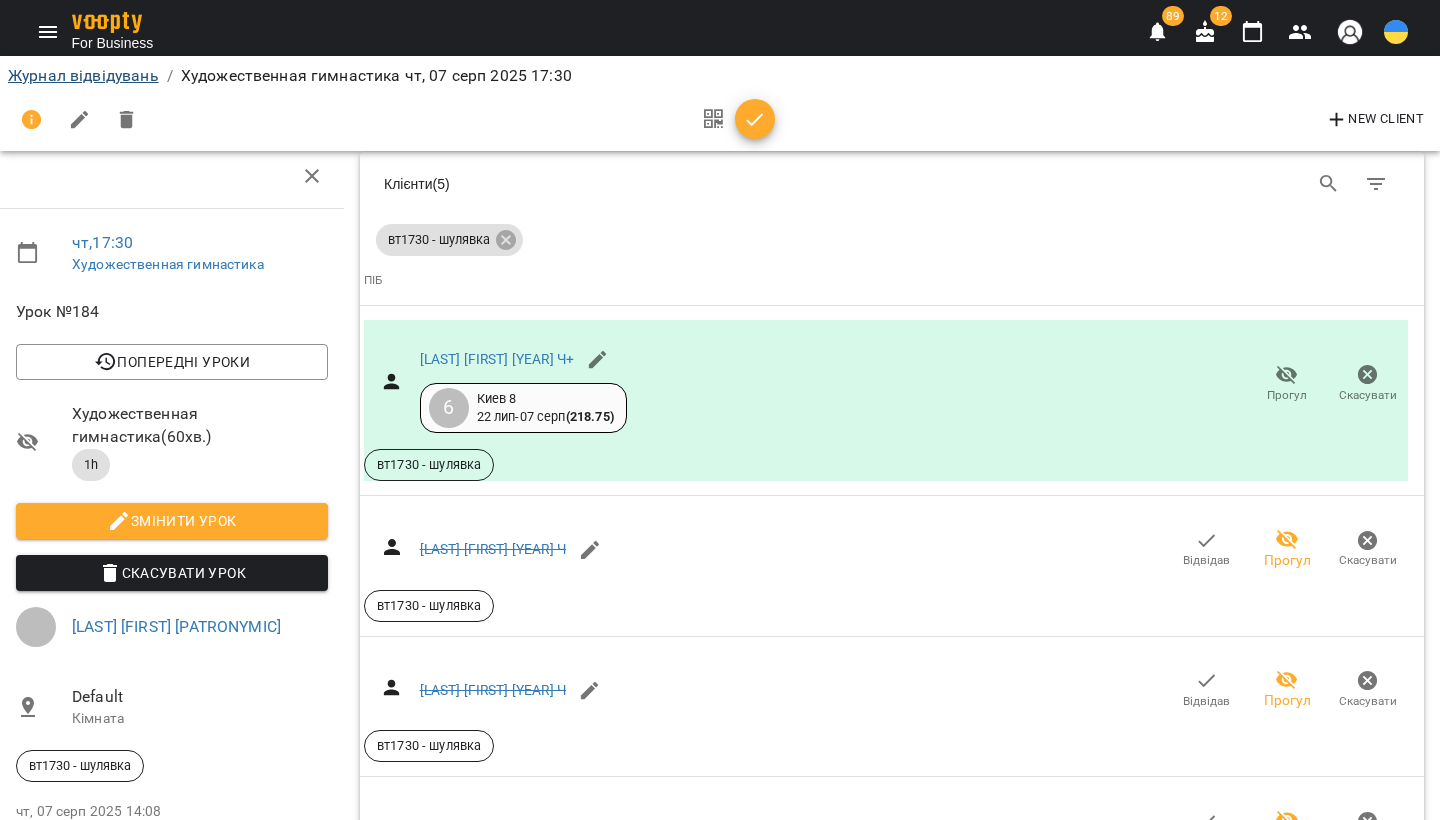 click on "Журнал відвідувань" at bounding box center [83, 75] 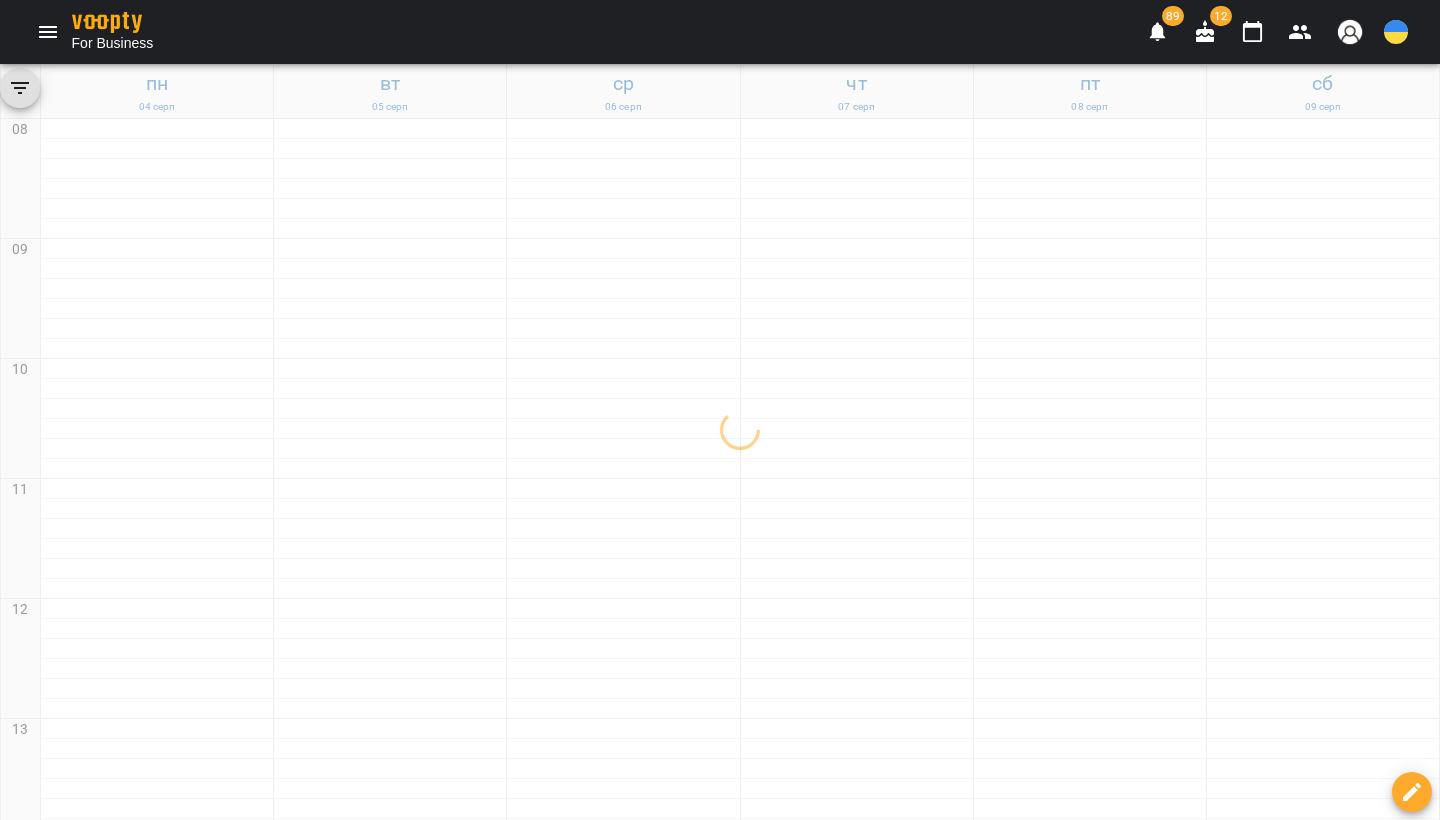 scroll, scrollTop: 0, scrollLeft: 0, axis: both 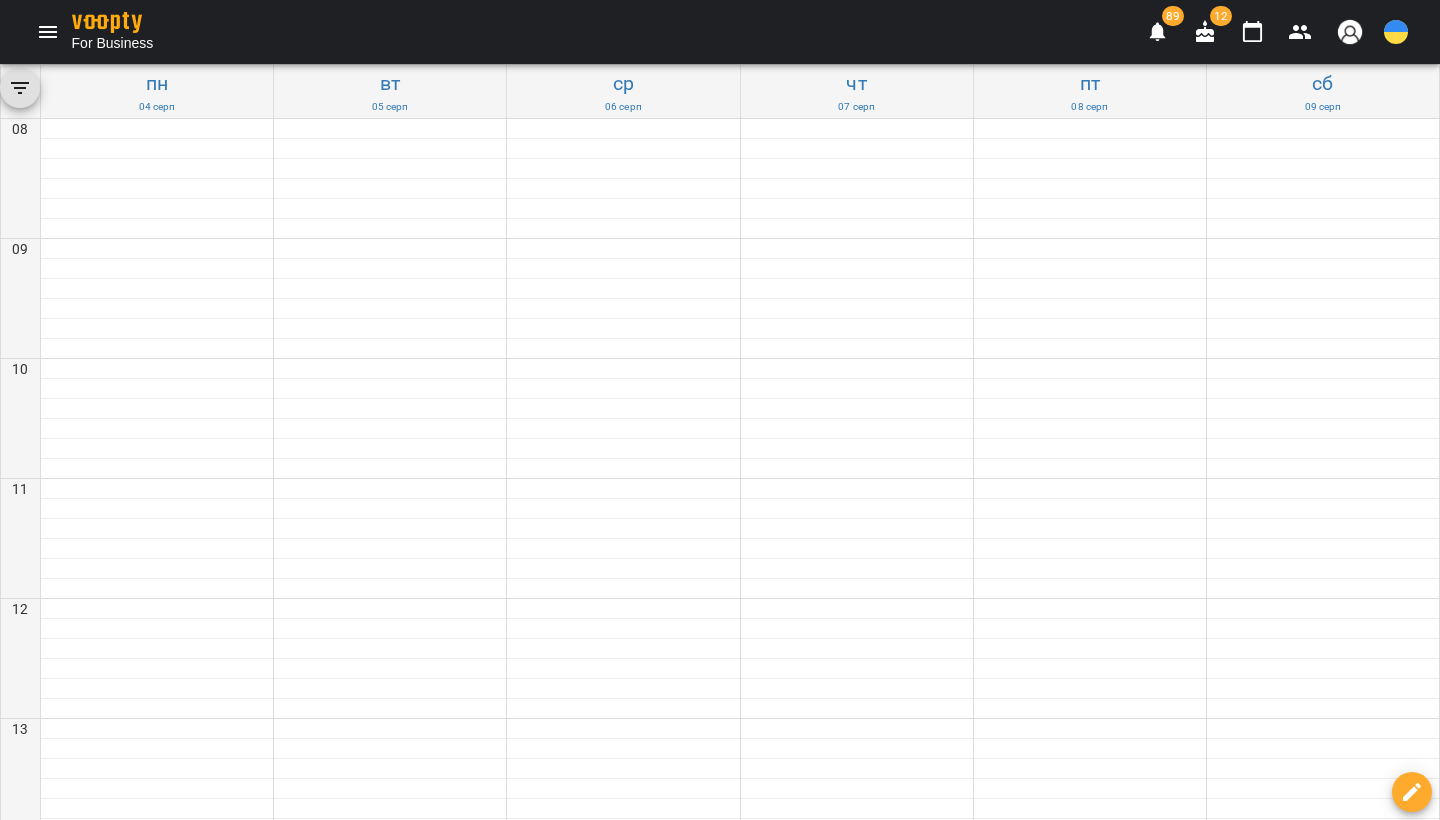 click on "18:30 Верченко Валерия Андреевна" at bounding box center [857, 1395] 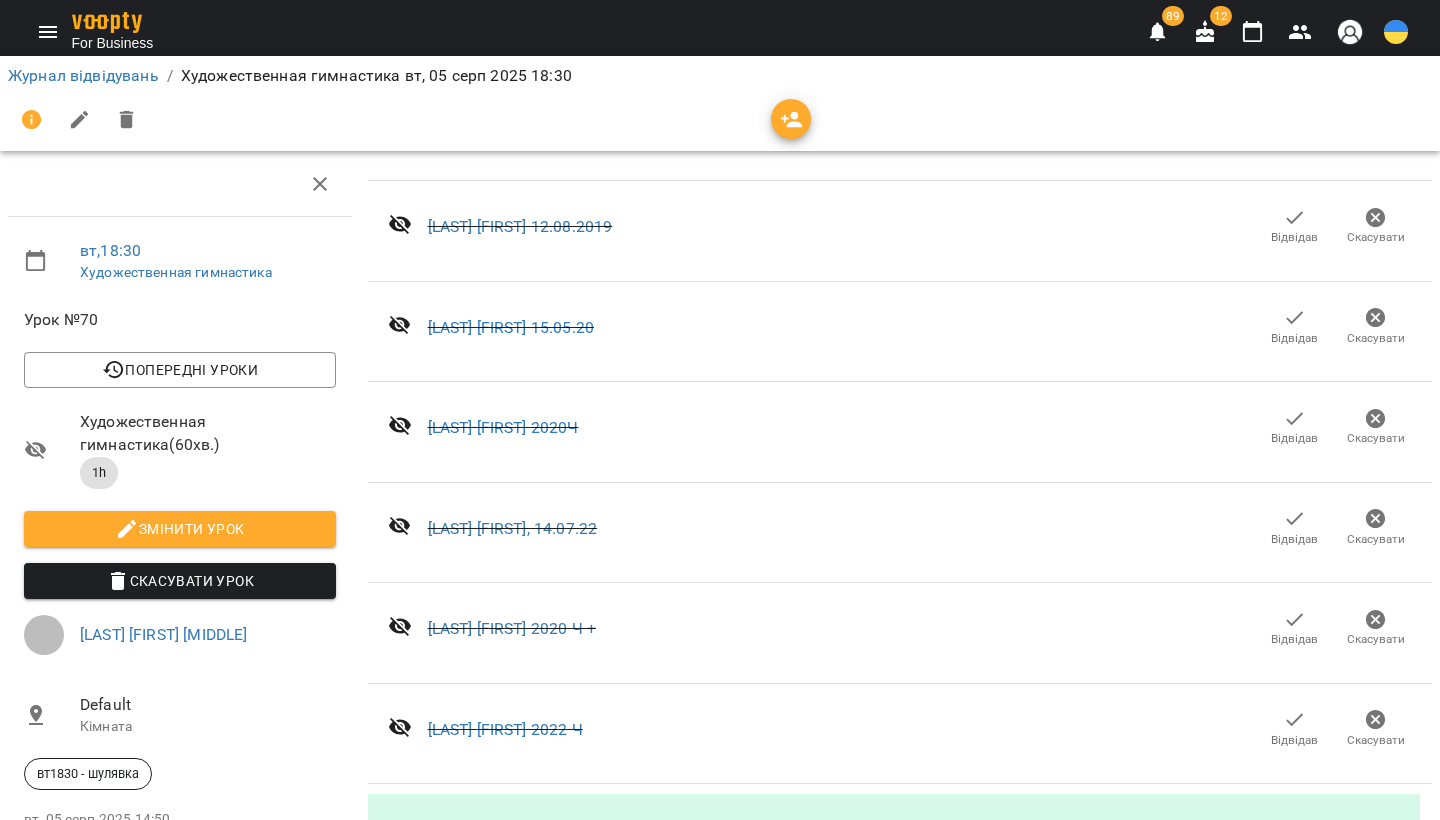 scroll, scrollTop: 0, scrollLeft: 0, axis: both 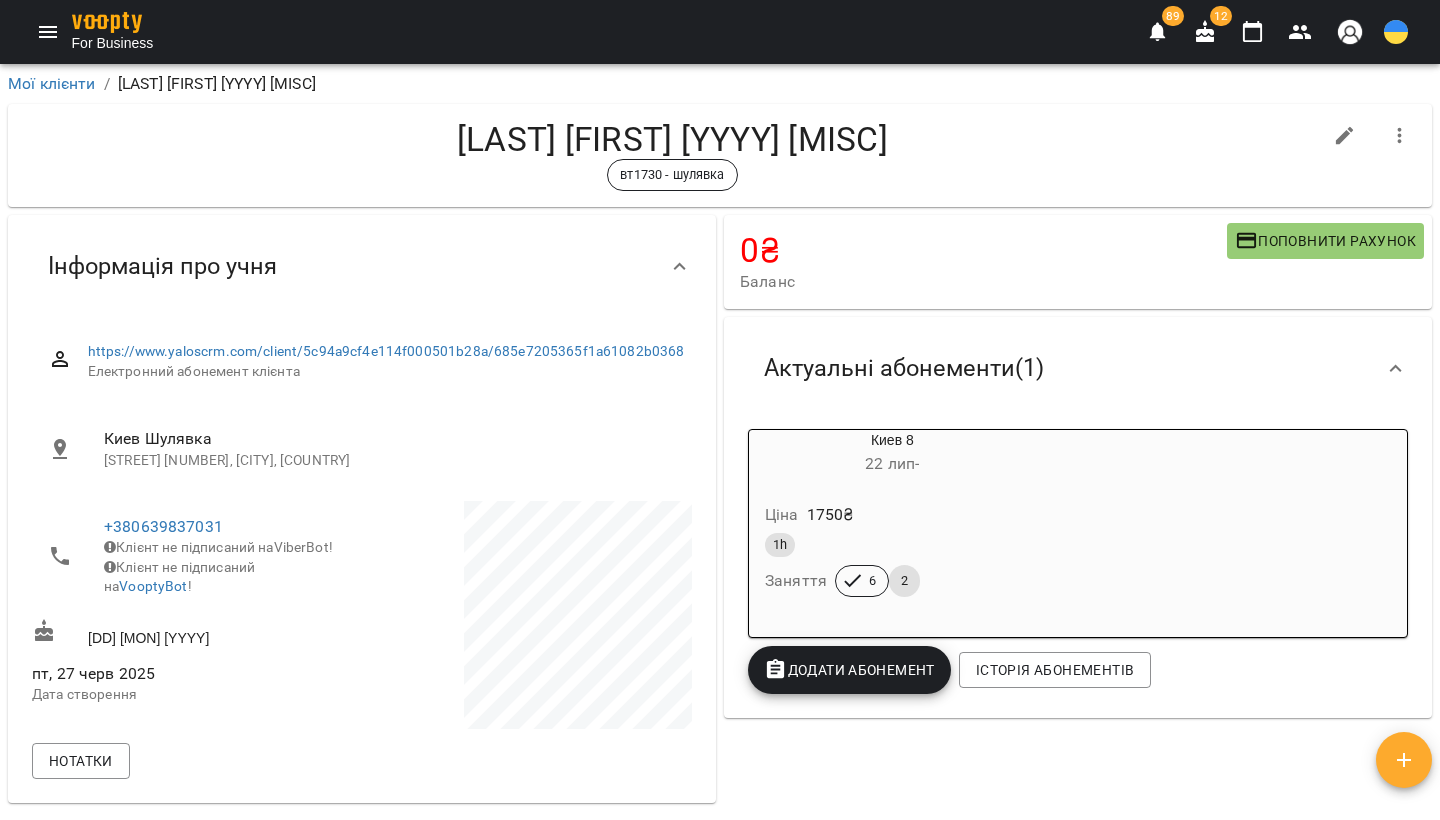 click on "Ціна 1750 ₴" at bounding box center (892, 515) 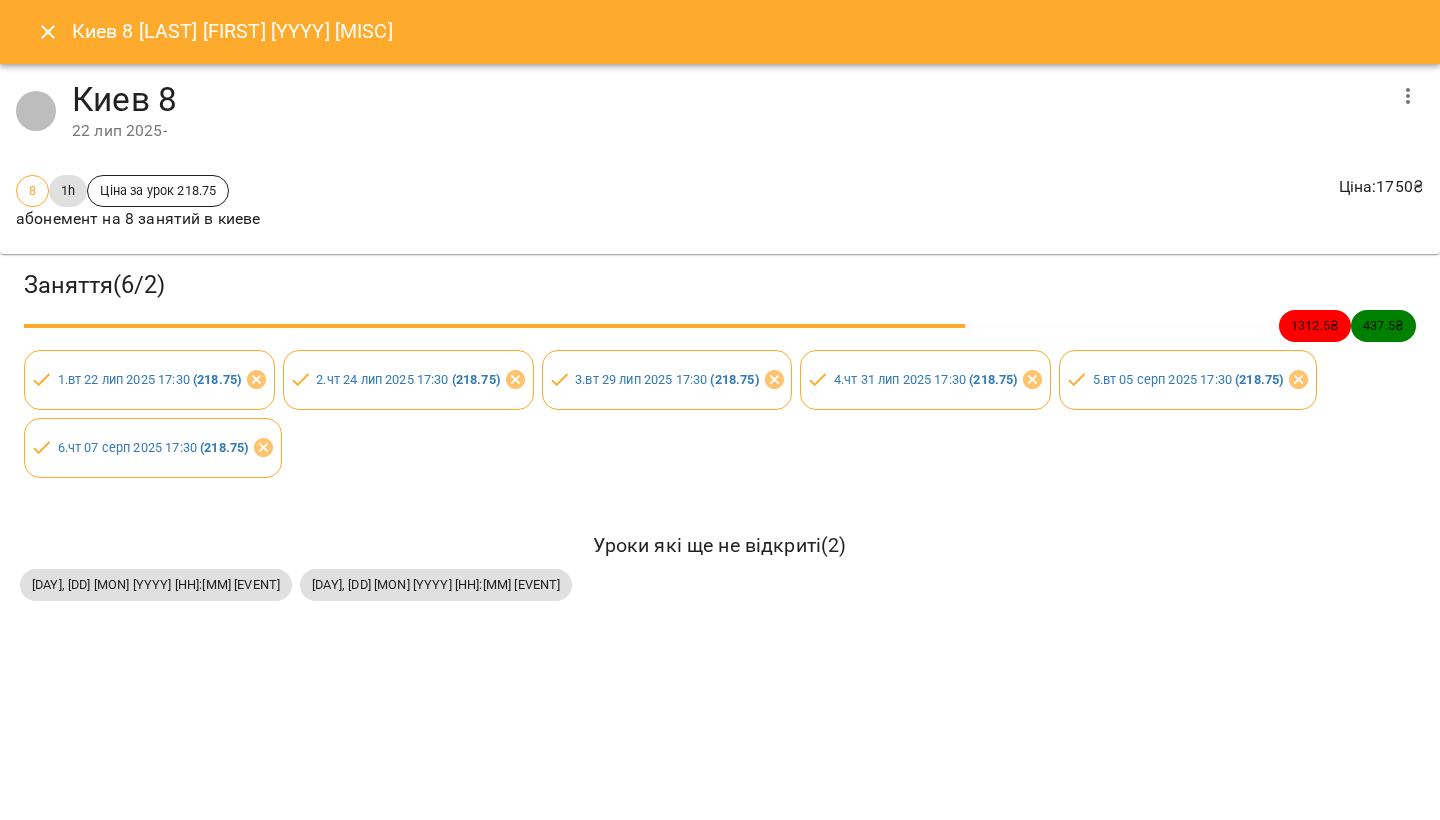 click 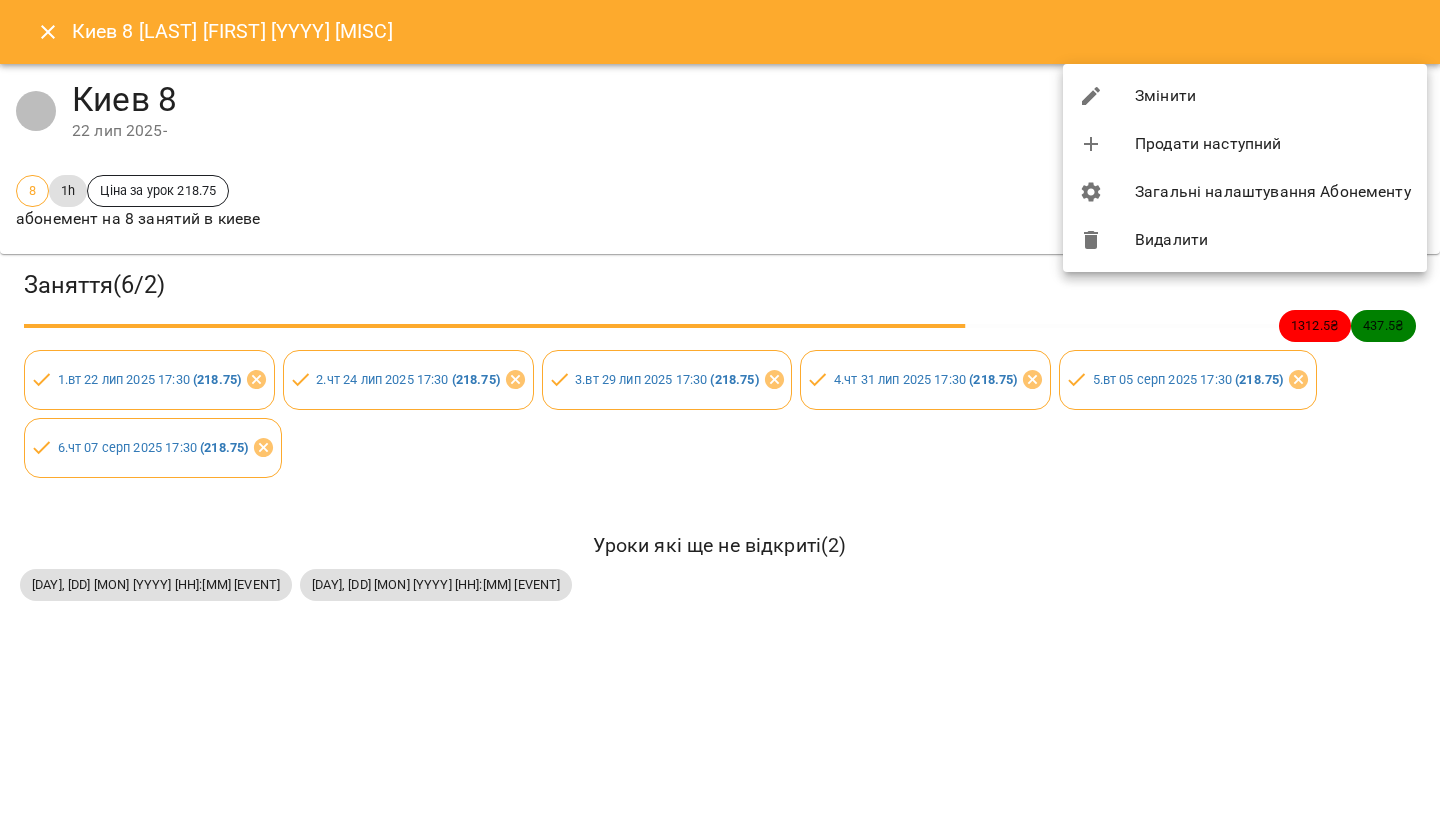 click on "Змінити" at bounding box center (1245, 96) 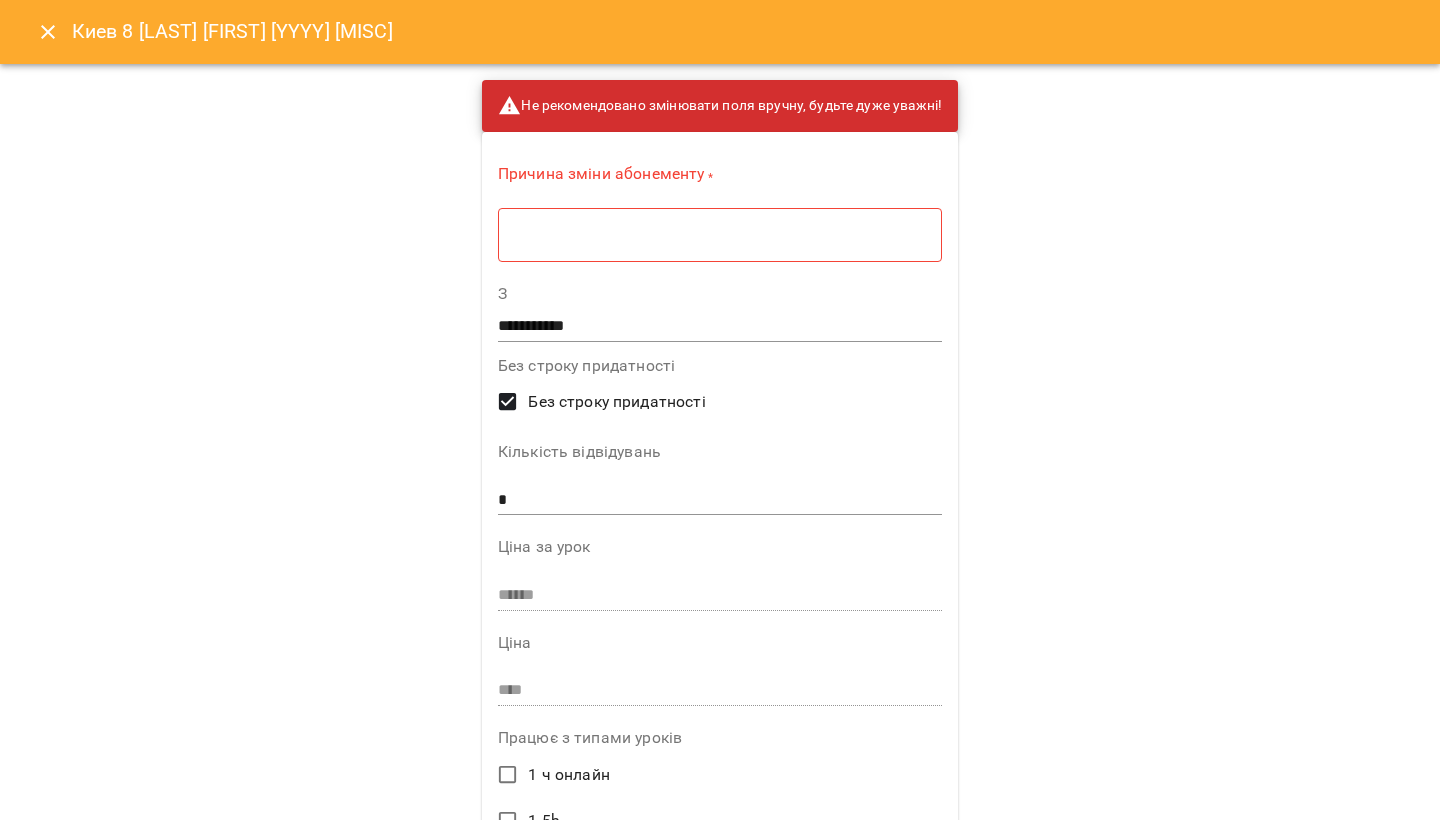 click at bounding box center [720, 235] 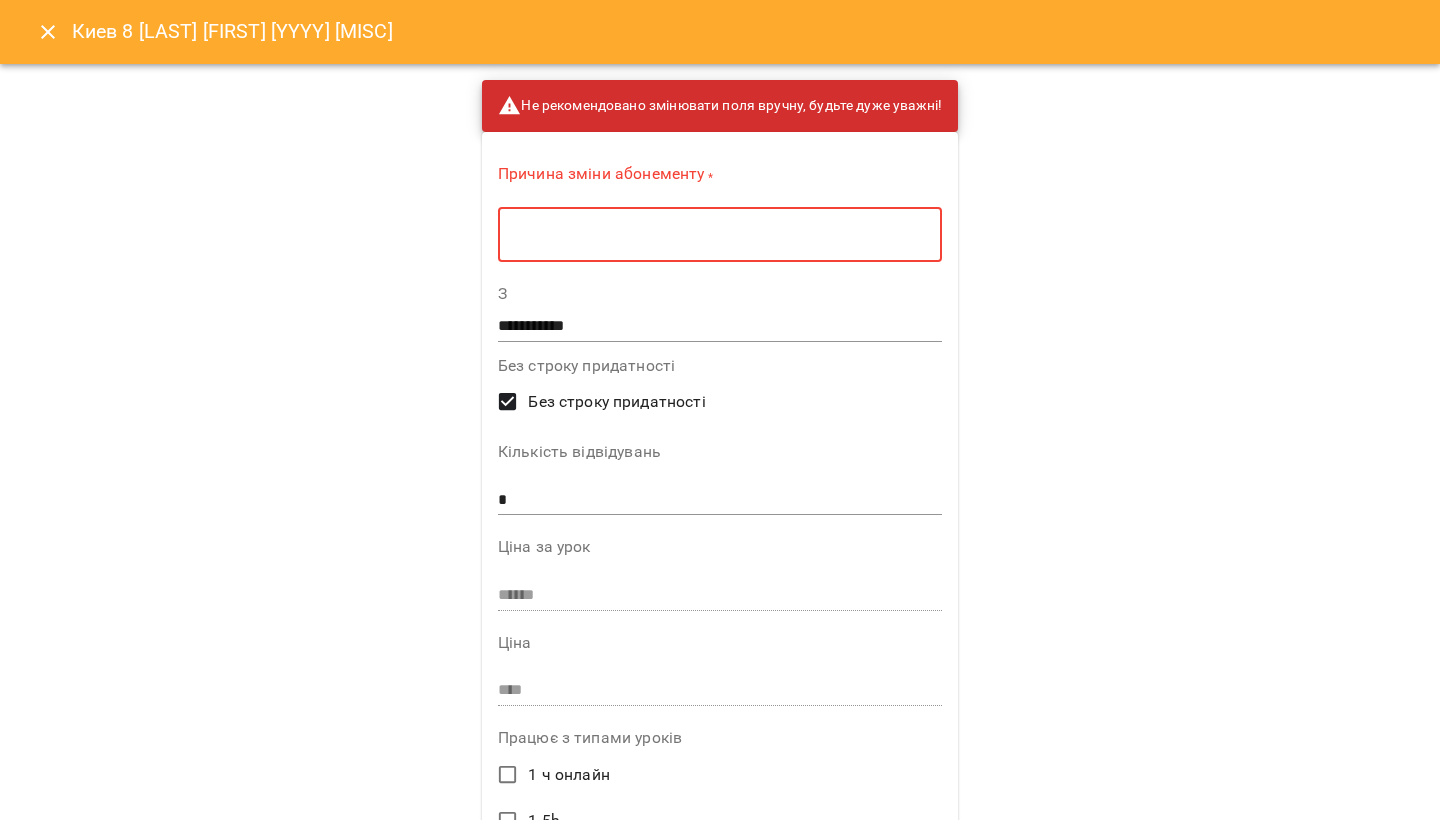 scroll, scrollTop: 0, scrollLeft: 0, axis: both 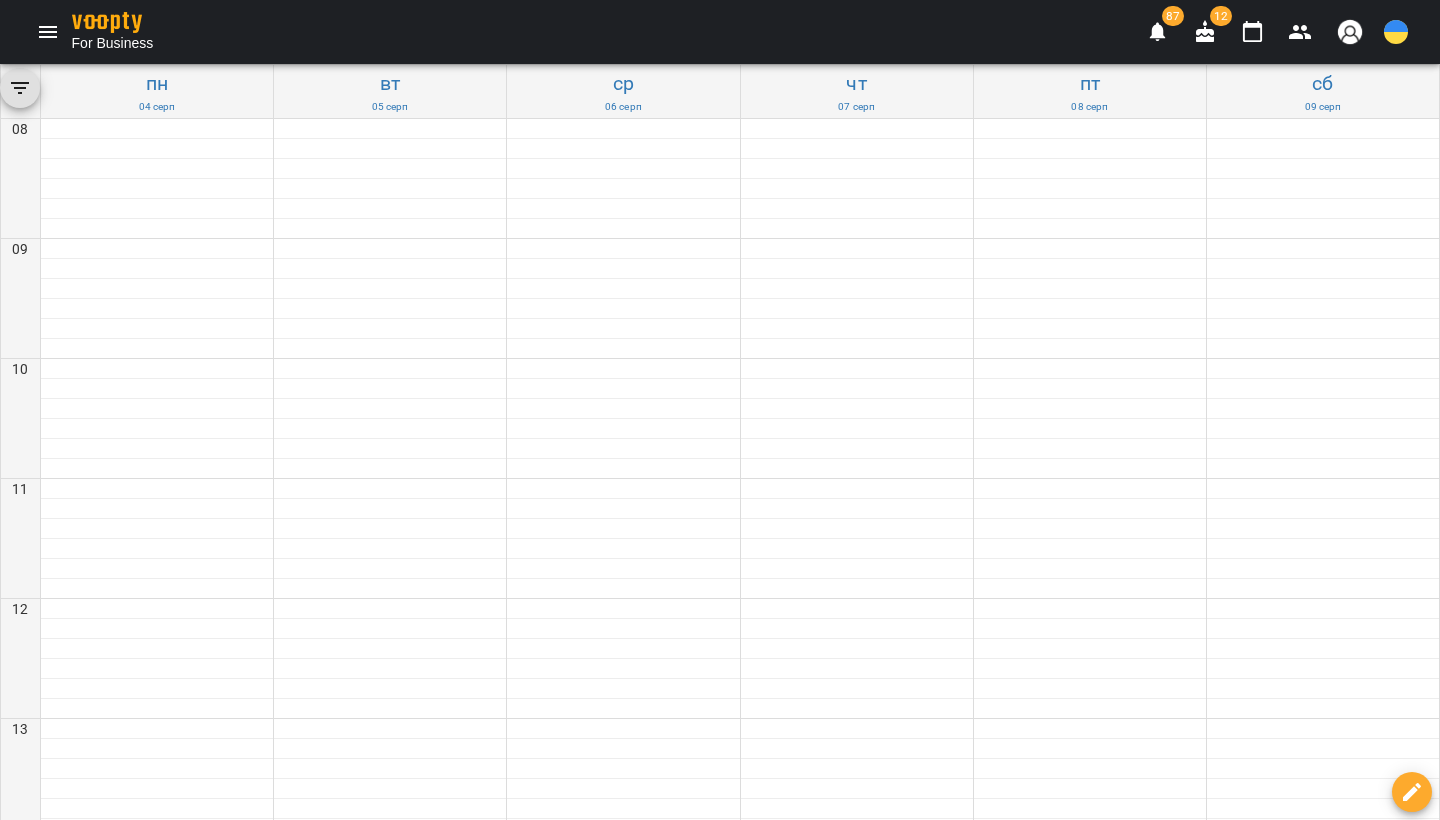 click on "[TIME] [FIRST] [LAST] [LAST]  [NUMBER] [NUMBER]([TEXT][NUMBER] - [TEXT])" at bounding box center (855, 1439) 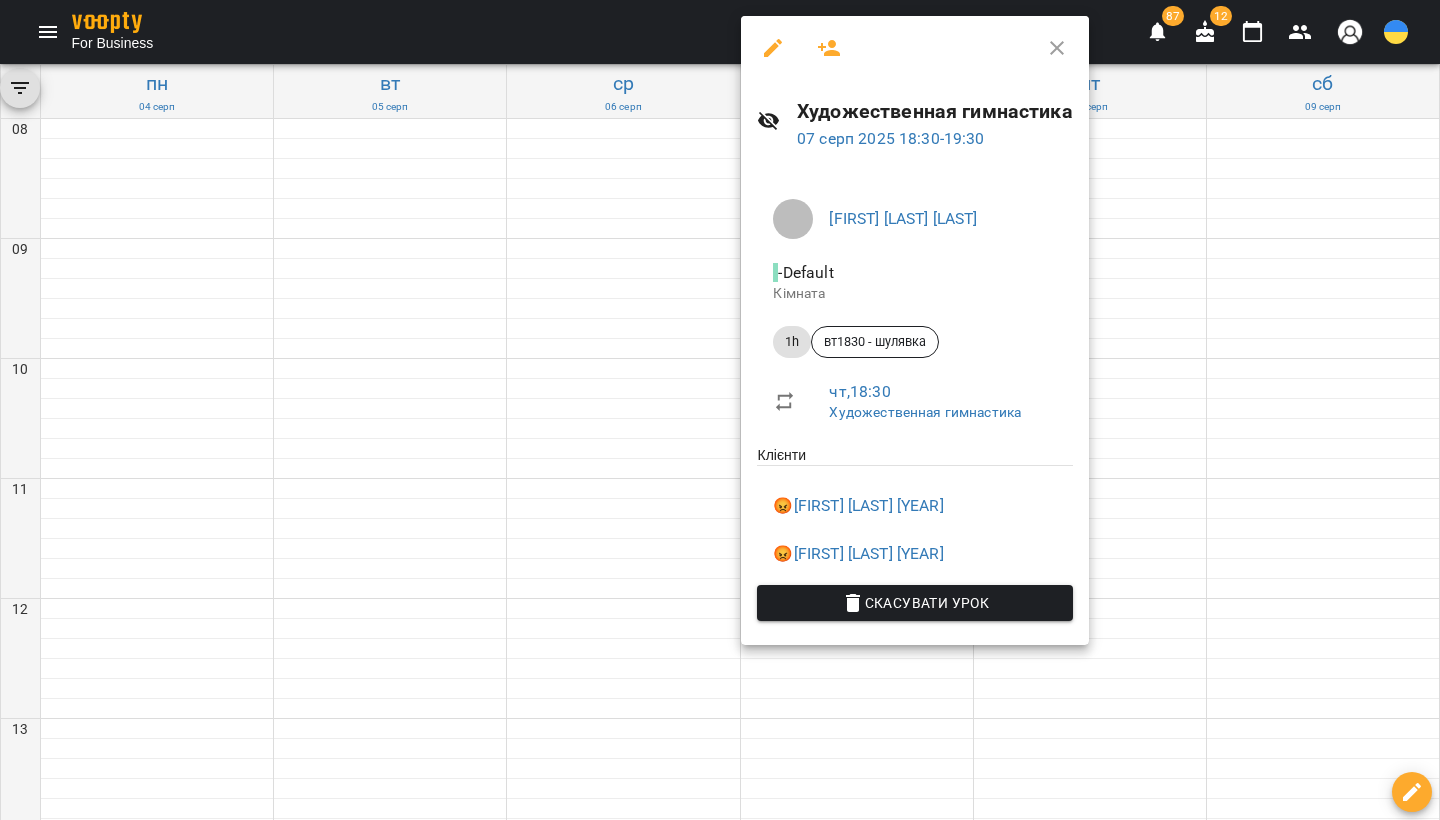 click 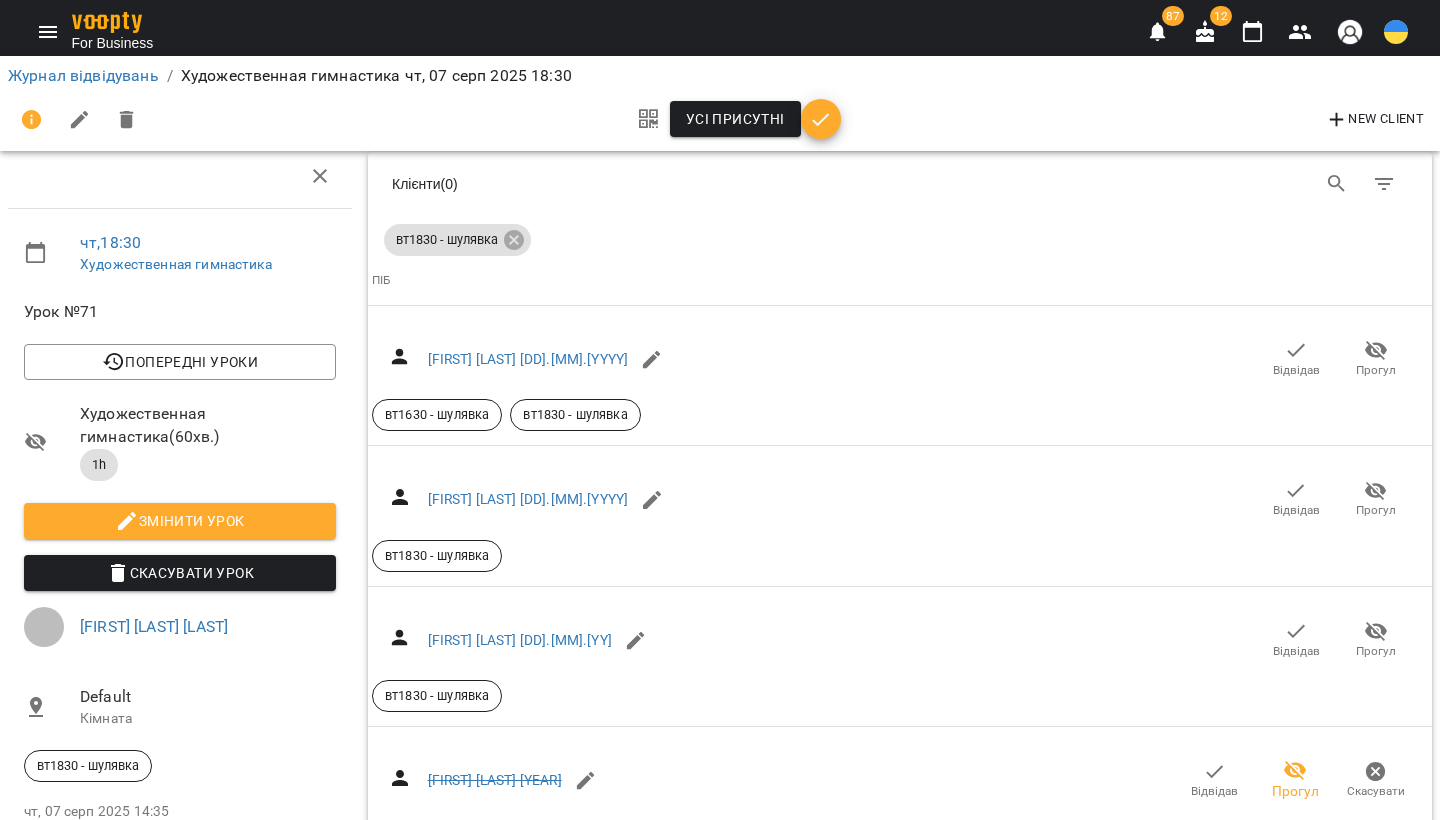 scroll, scrollTop: 2521, scrollLeft: 0, axis: vertical 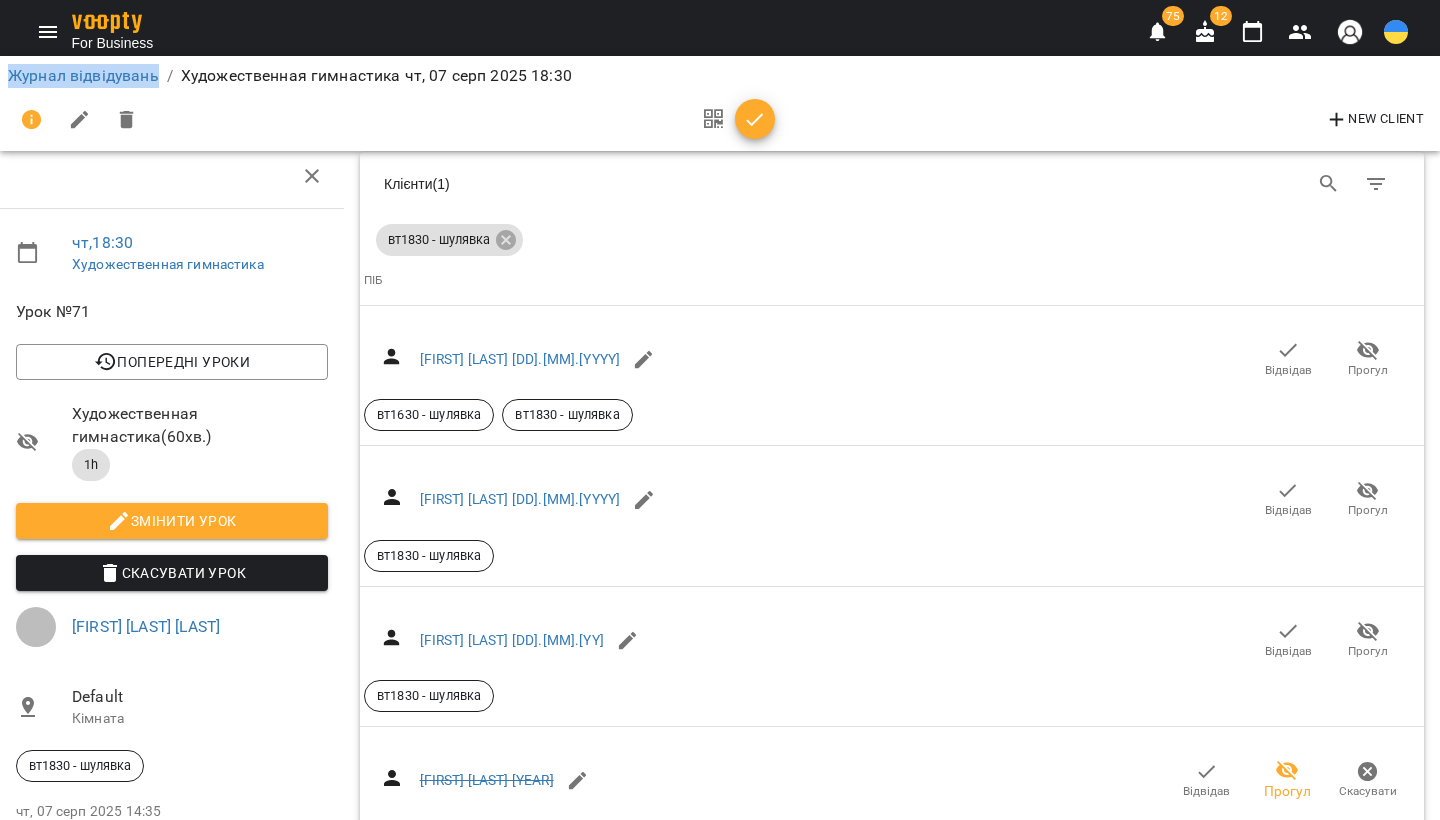click 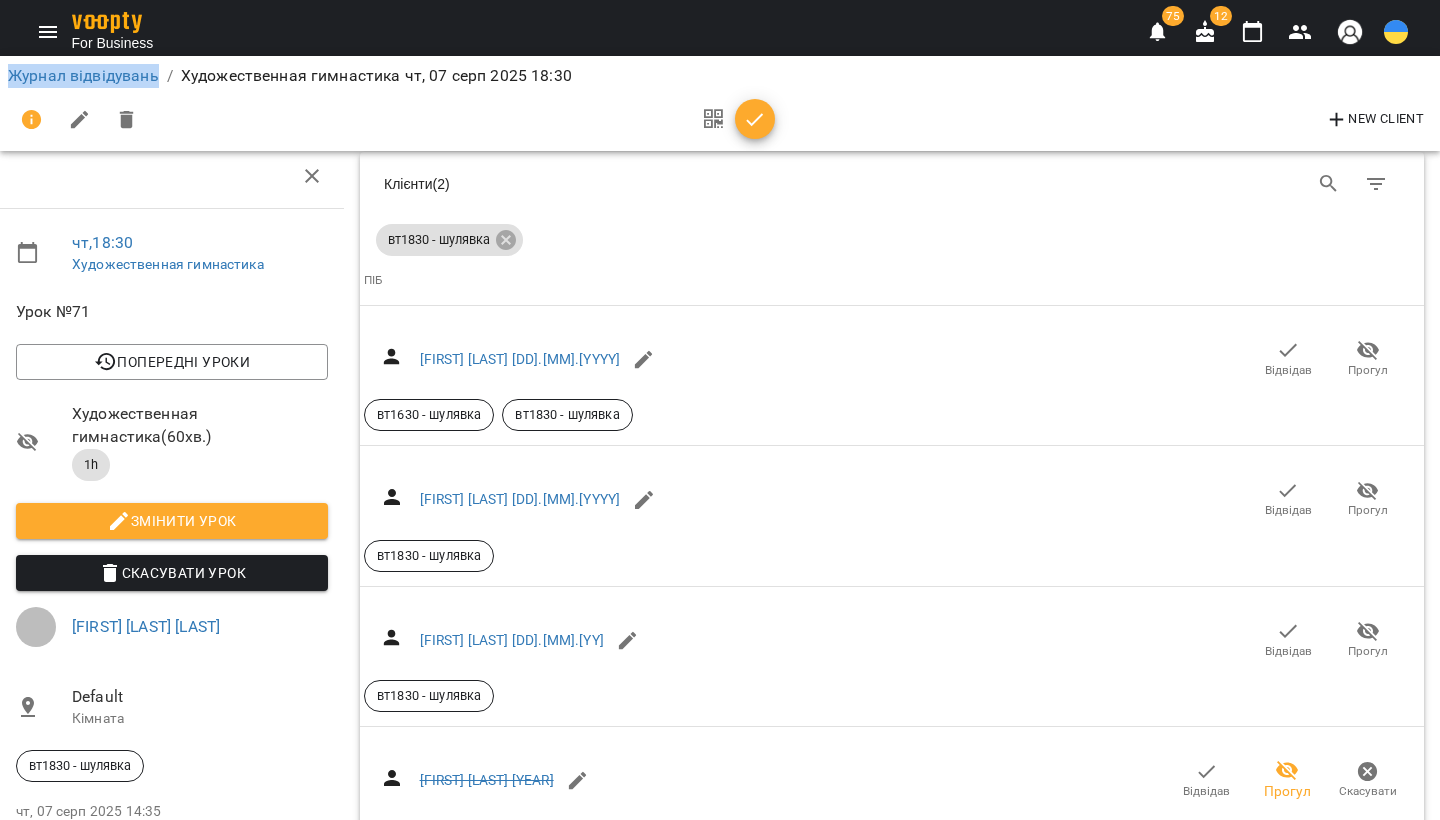 click on "Додати сплату" at bounding box center (1363, 2057) 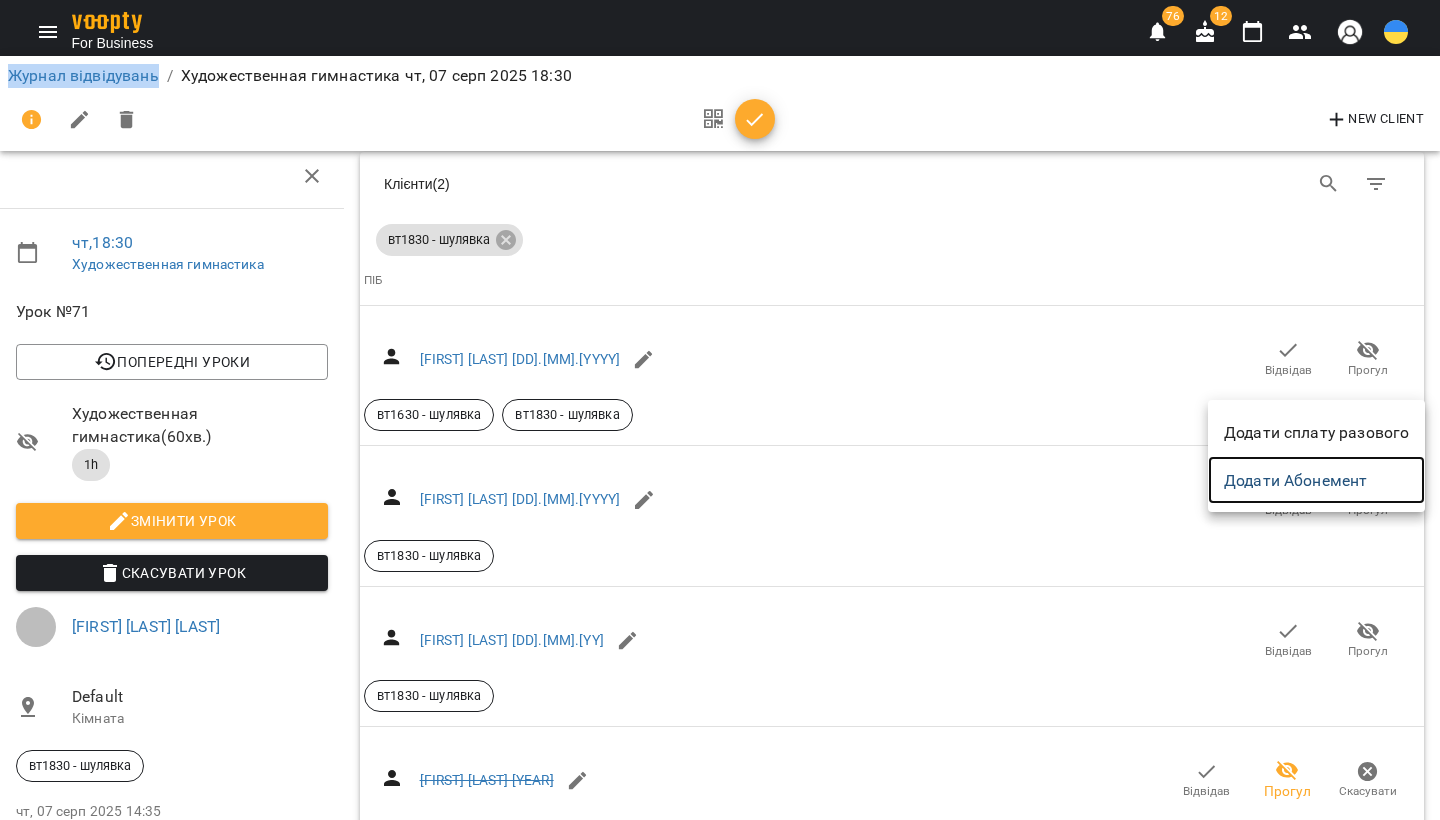click on "Додати Абонемент" at bounding box center [1316, 480] 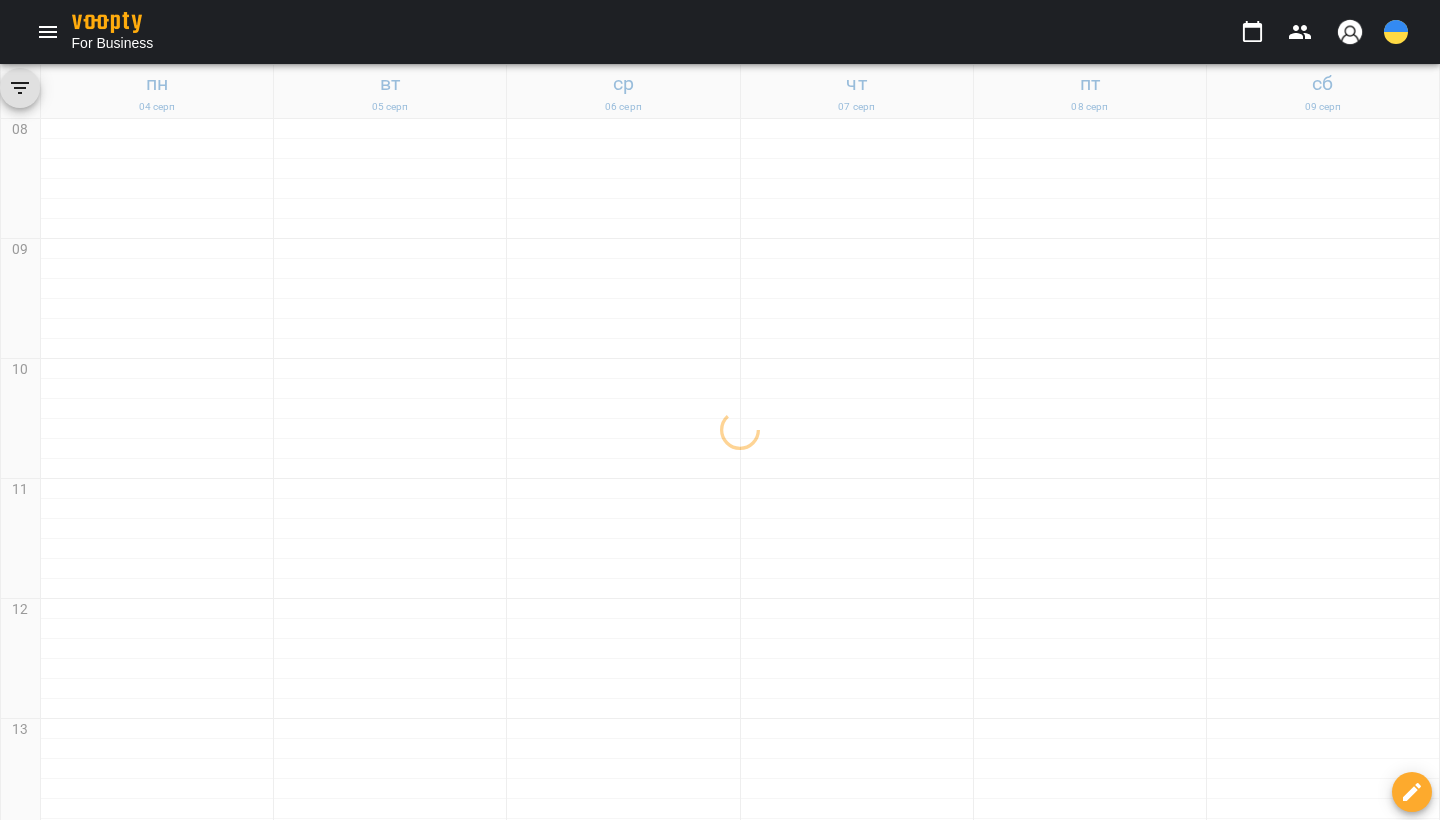 scroll, scrollTop: 0, scrollLeft: 0, axis: both 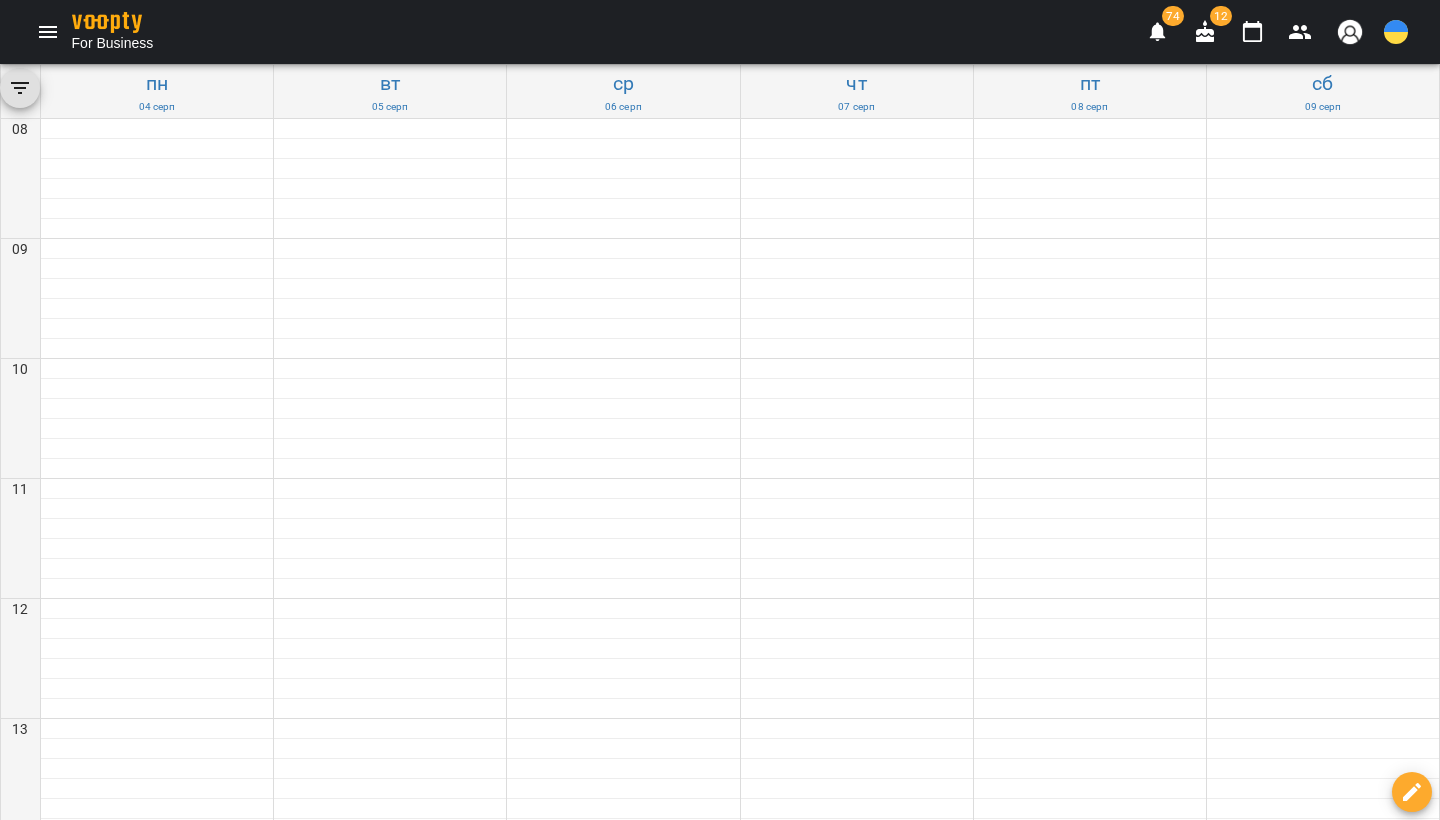 click on "5" at bounding box center [857, 1302] 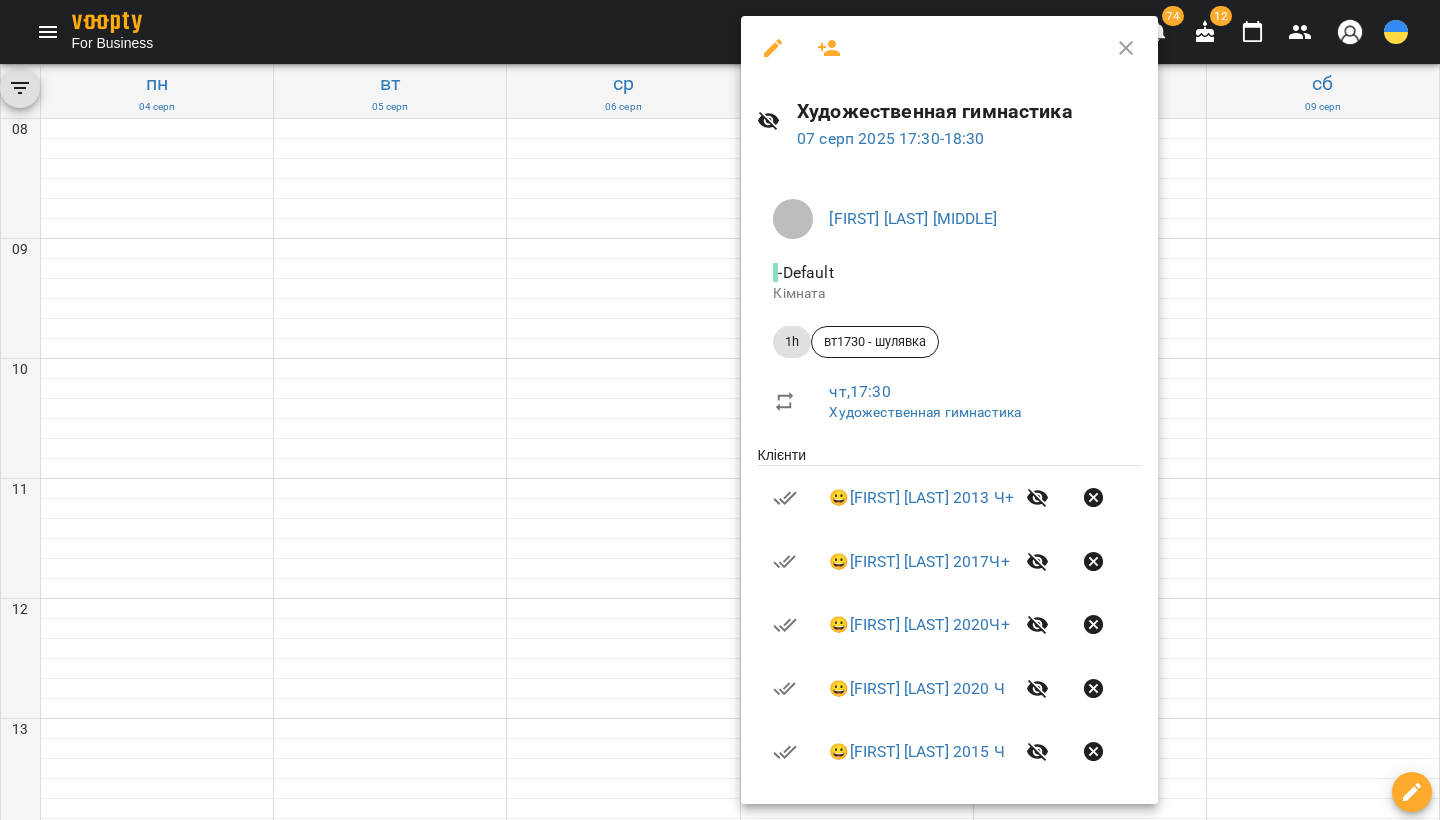 click 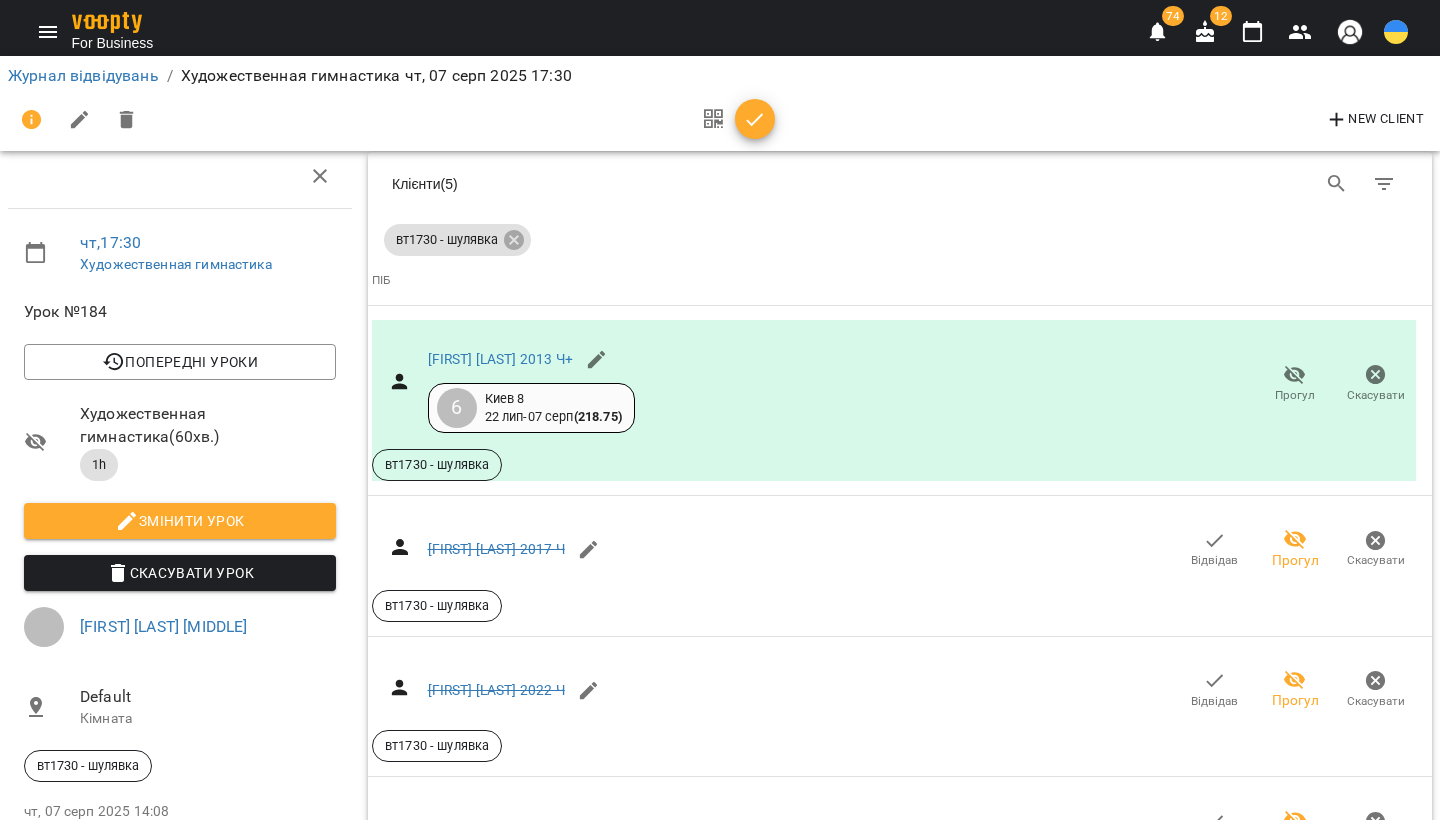scroll, scrollTop: 414, scrollLeft: 0, axis: vertical 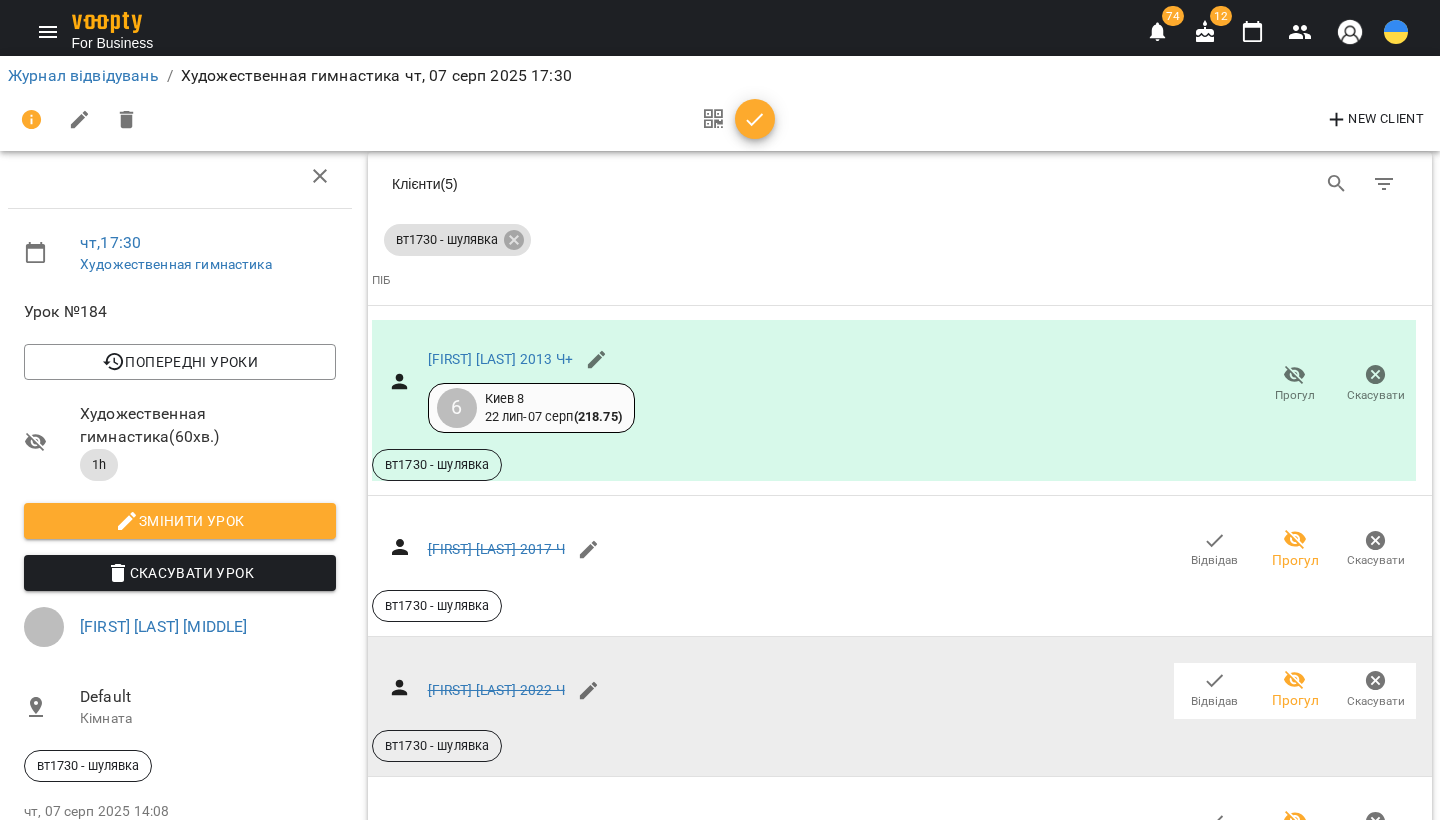 click on "Відвідав" at bounding box center [1214, 689] 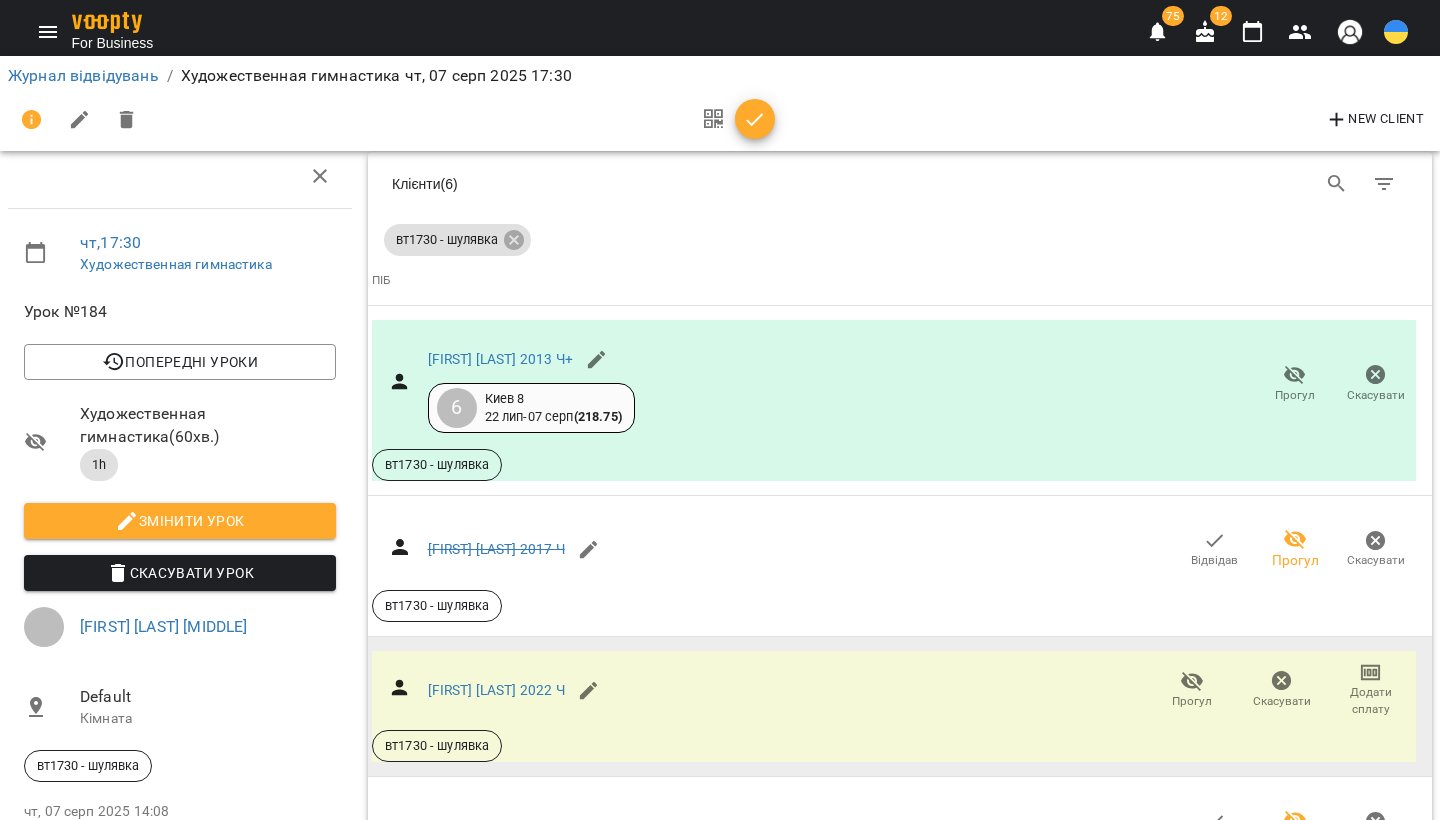 scroll, scrollTop: 1937, scrollLeft: 0, axis: vertical 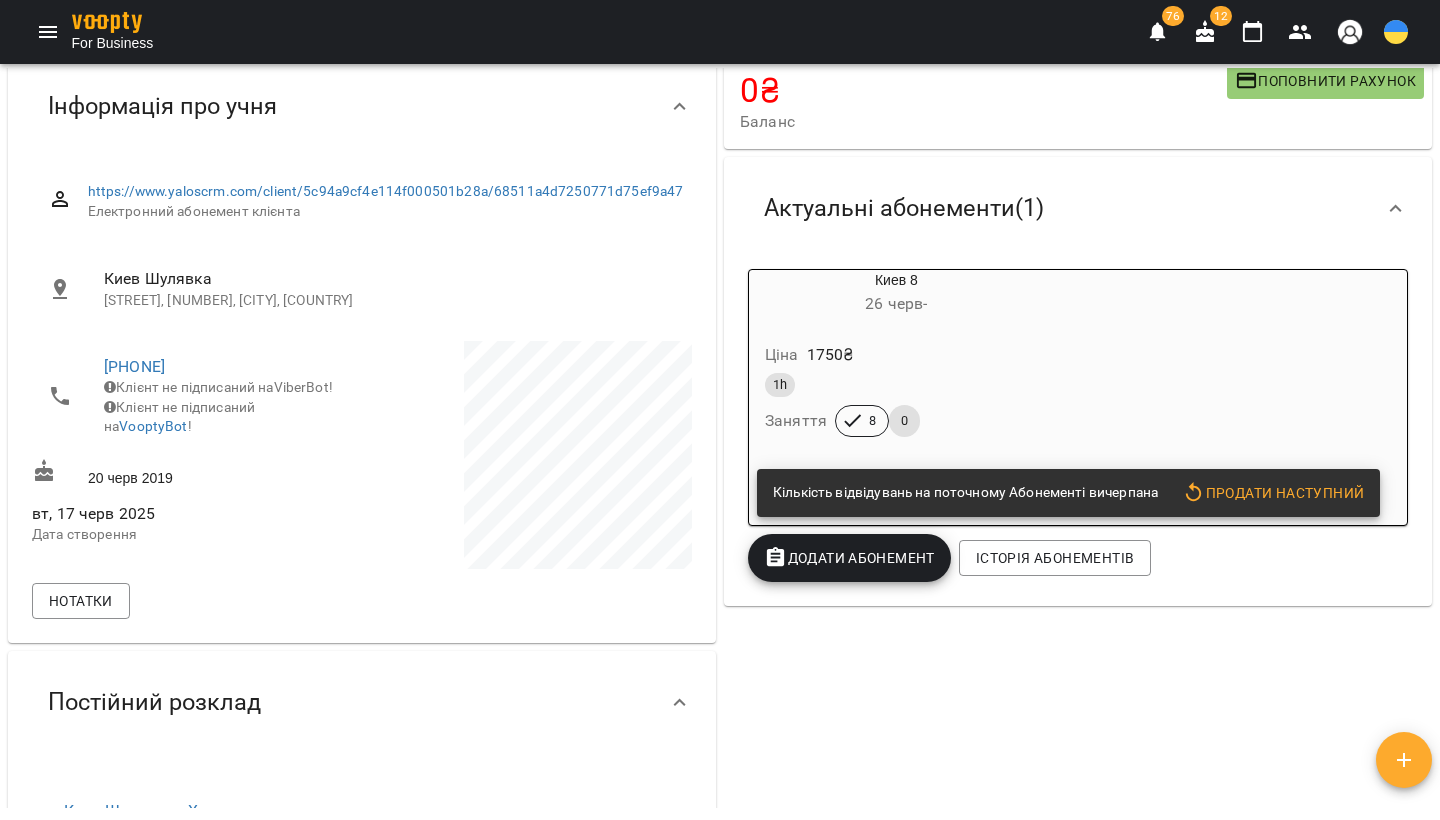 click on "Додати Абонемент" at bounding box center [849, 558] 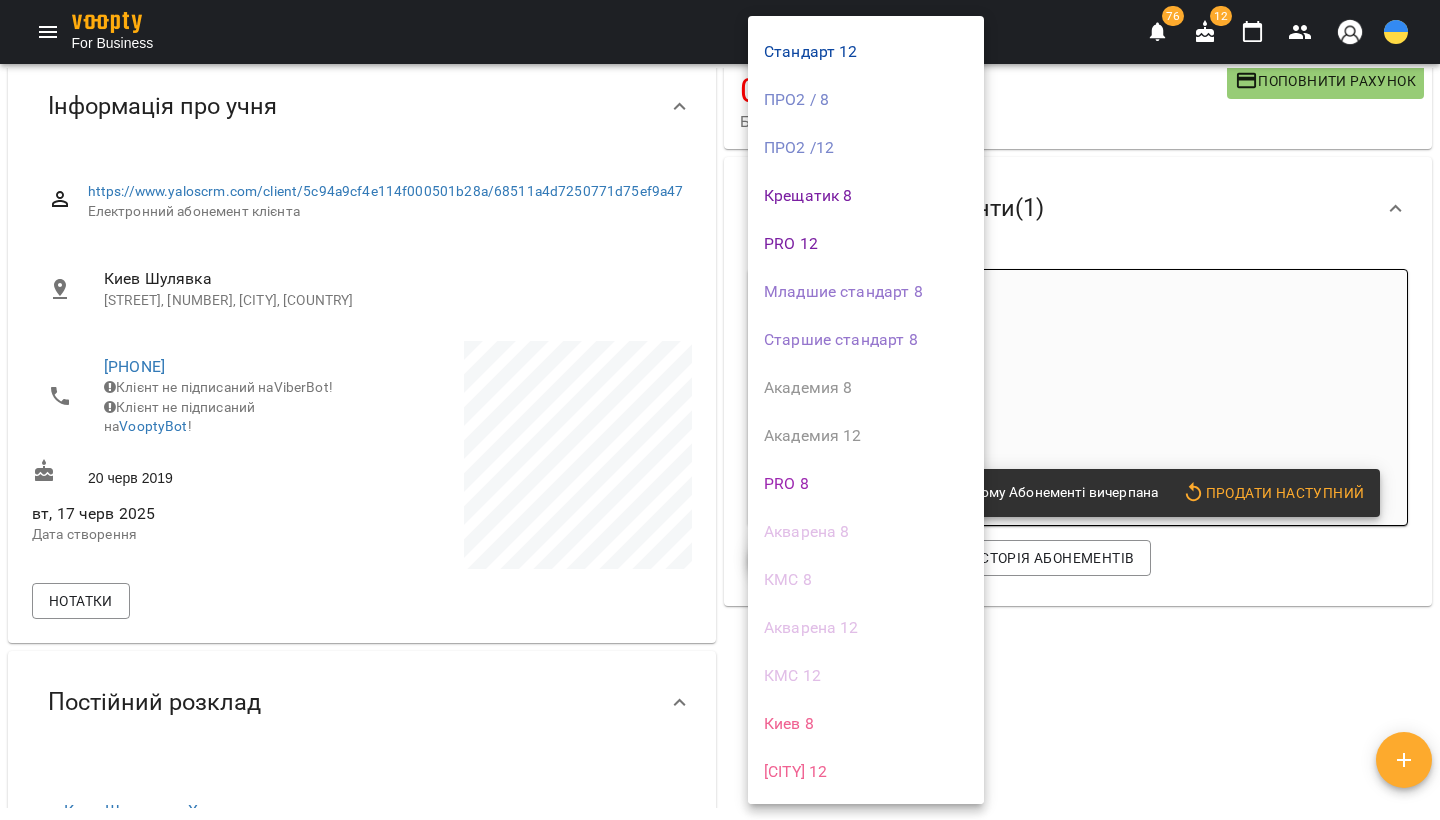 scroll, scrollTop: 122, scrollLeft: 0, axis: vertical 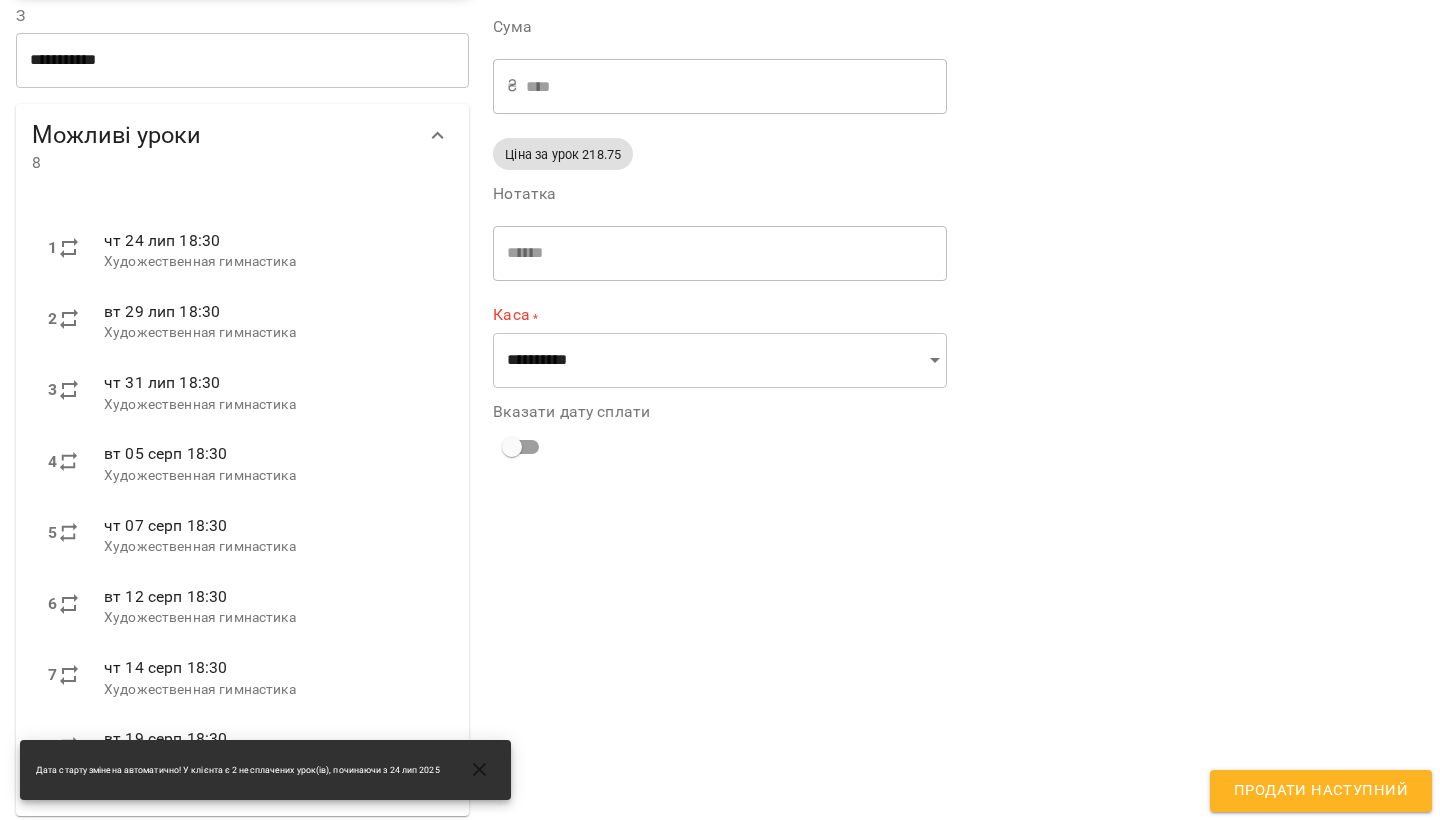 click on "**********" at bounding box center (242, 60) 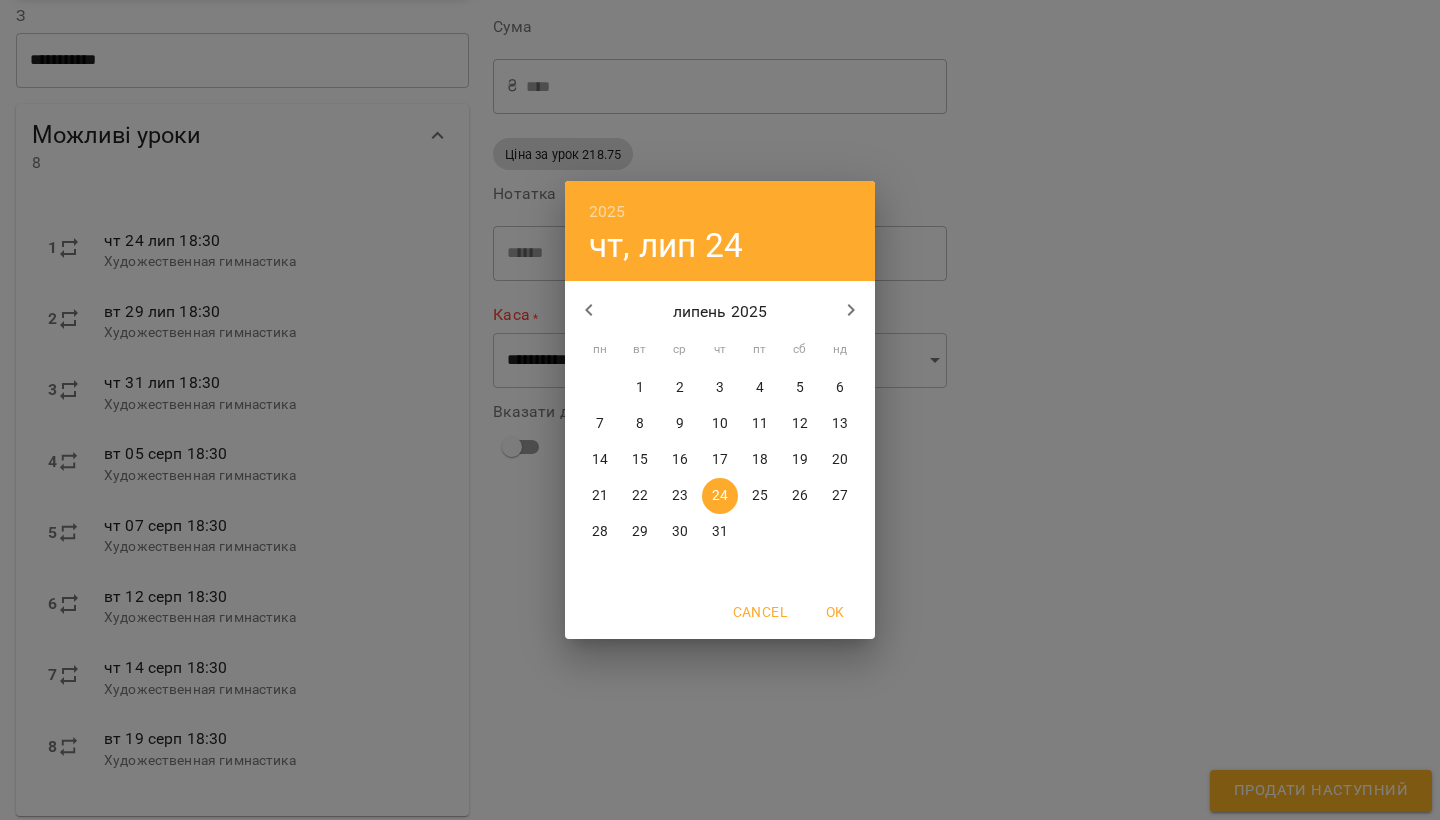 click 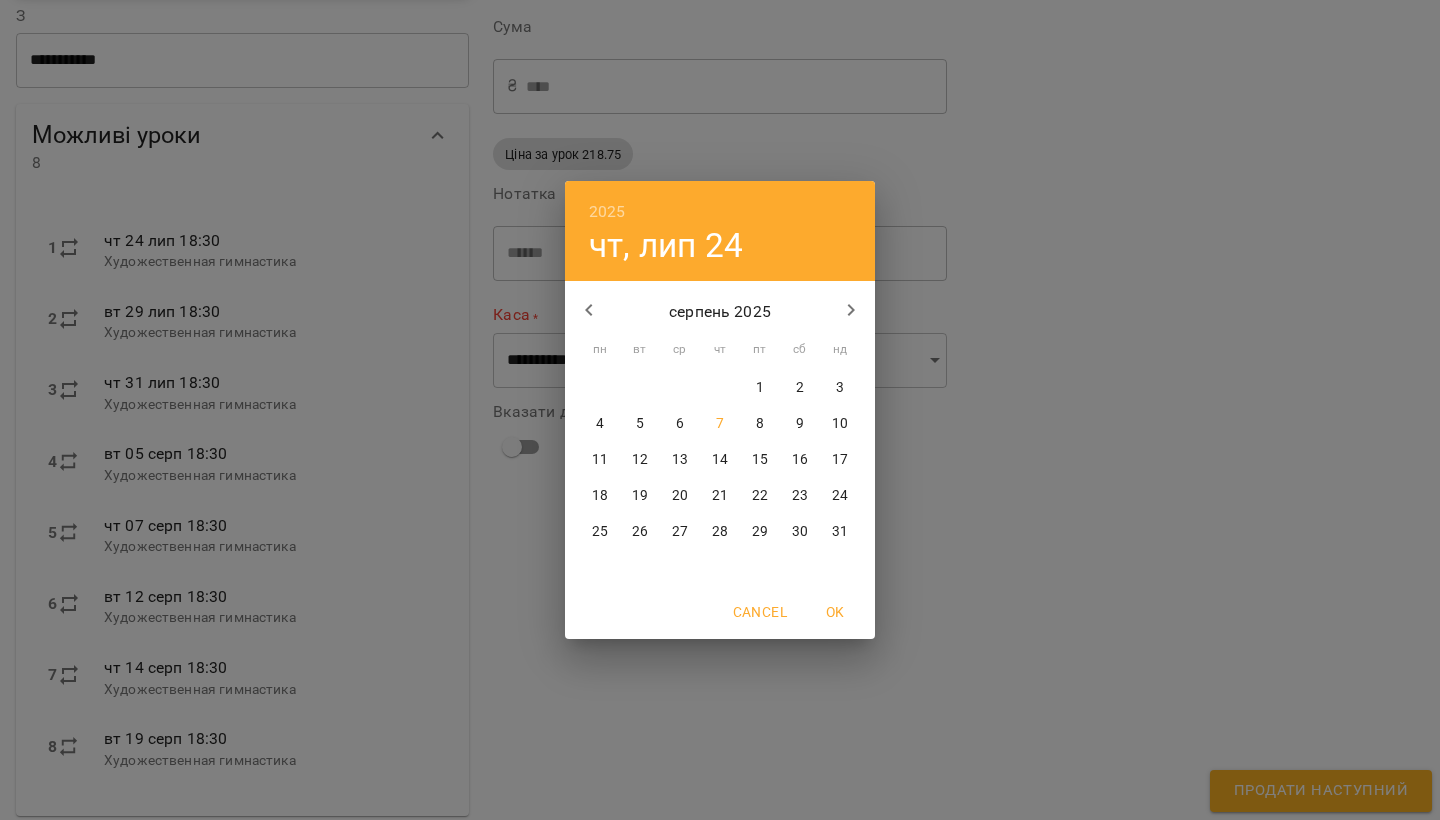 click on "7" at bounding box center (720, 424) 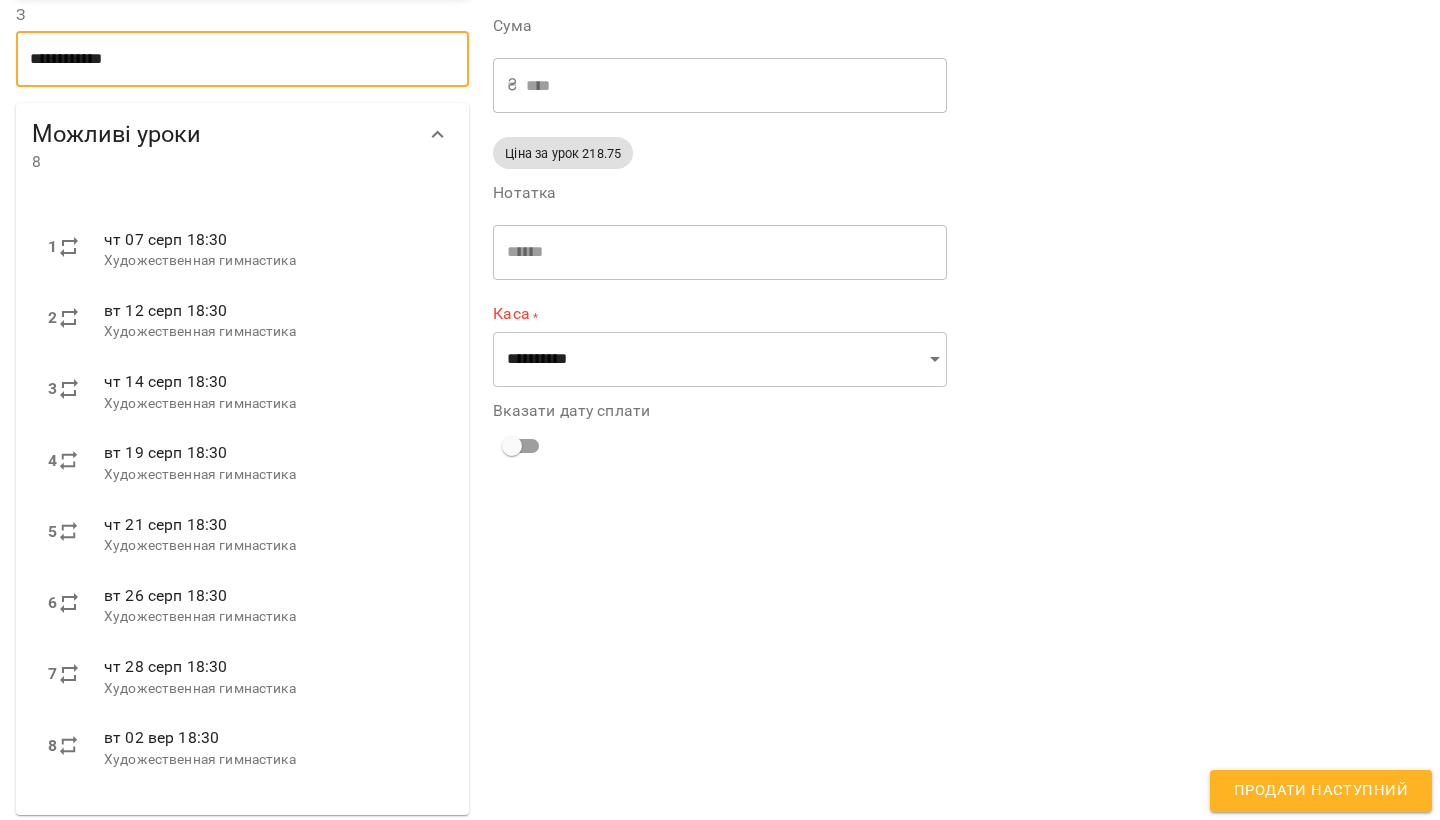 scroll, scrollTop: 155, scrollLeft: 0, axis: vertical 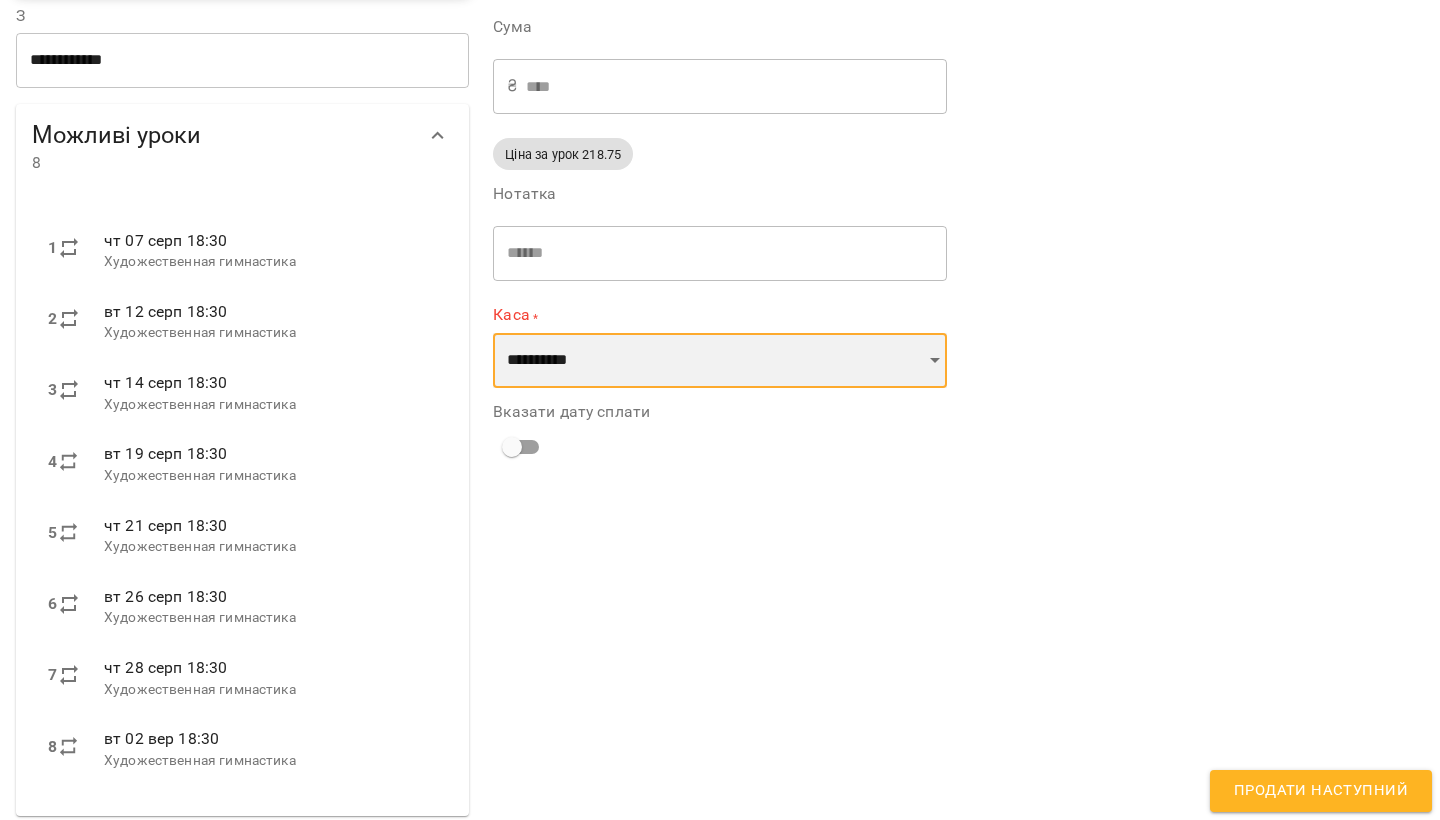 click on "**********" at bounding box center (719, 361) 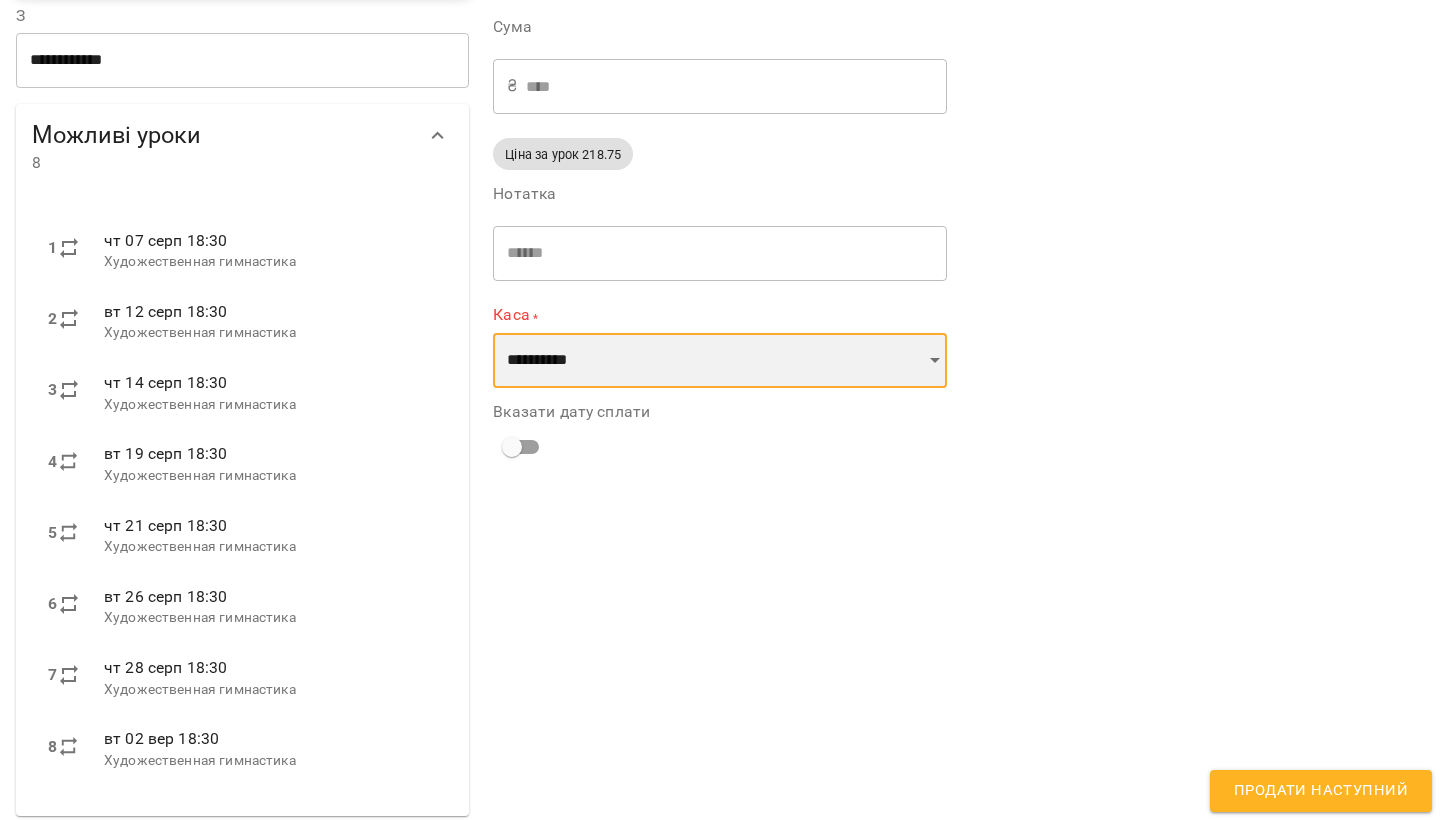 select on "**********" 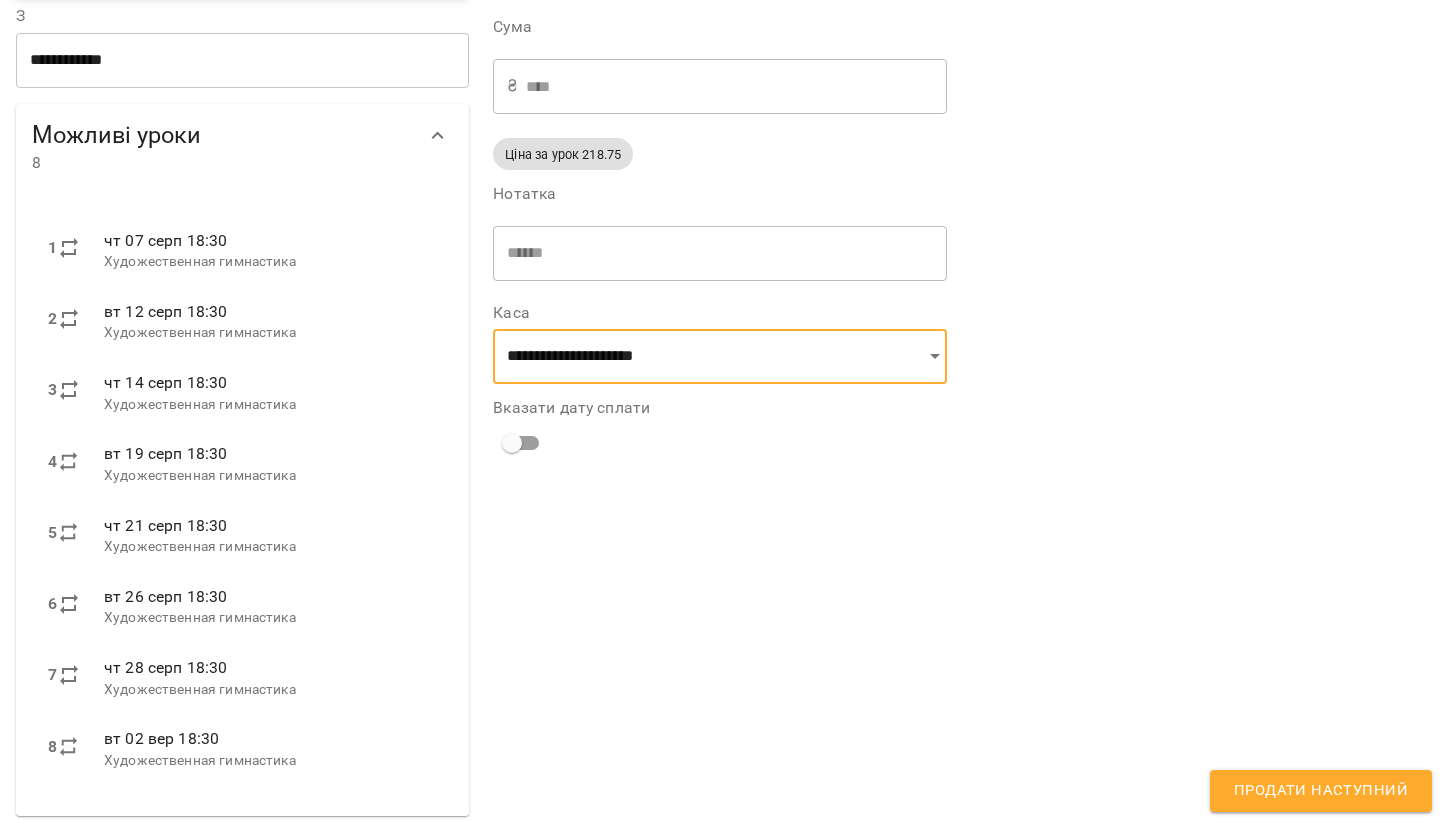 click on "Продати наступний" at bounding box center (1321, 791) 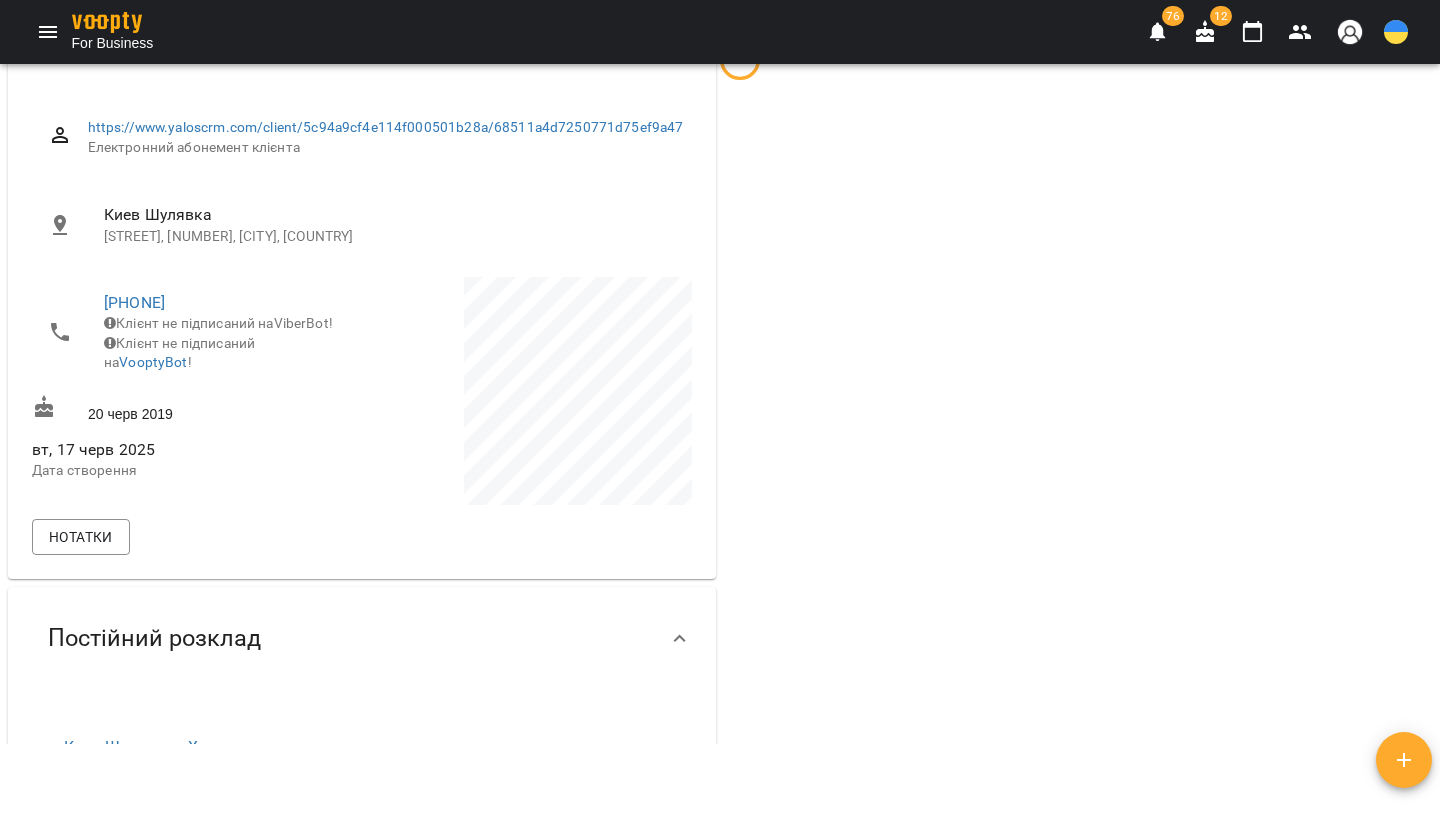 scroll, scrollTop: 0, scrollLeft: 0, axis: both 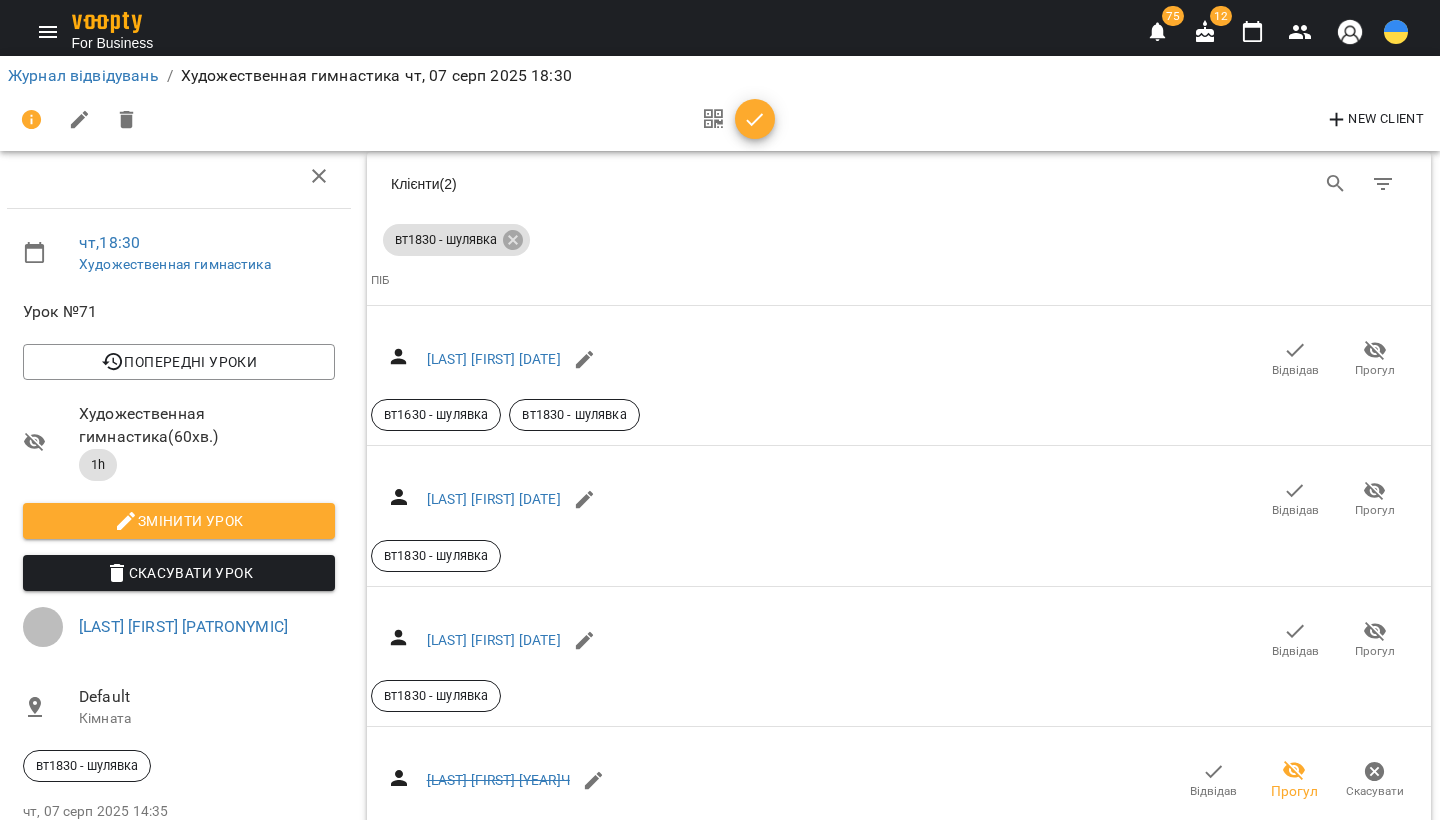 click on "Відвідав" at bounding box center (1295, 1202) 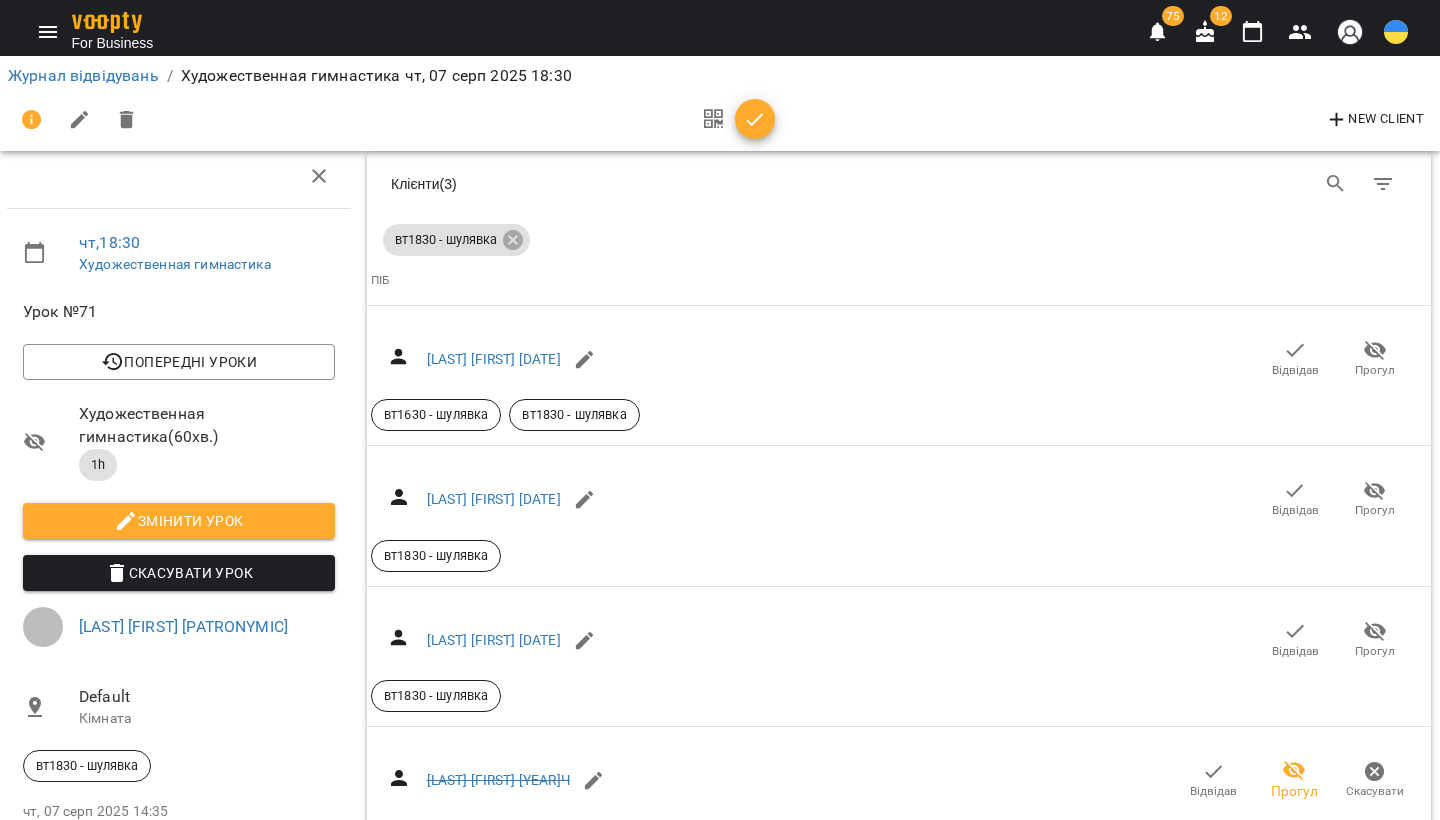scroll, scrollTop: 2231, scrollLeft: 1, axis: both 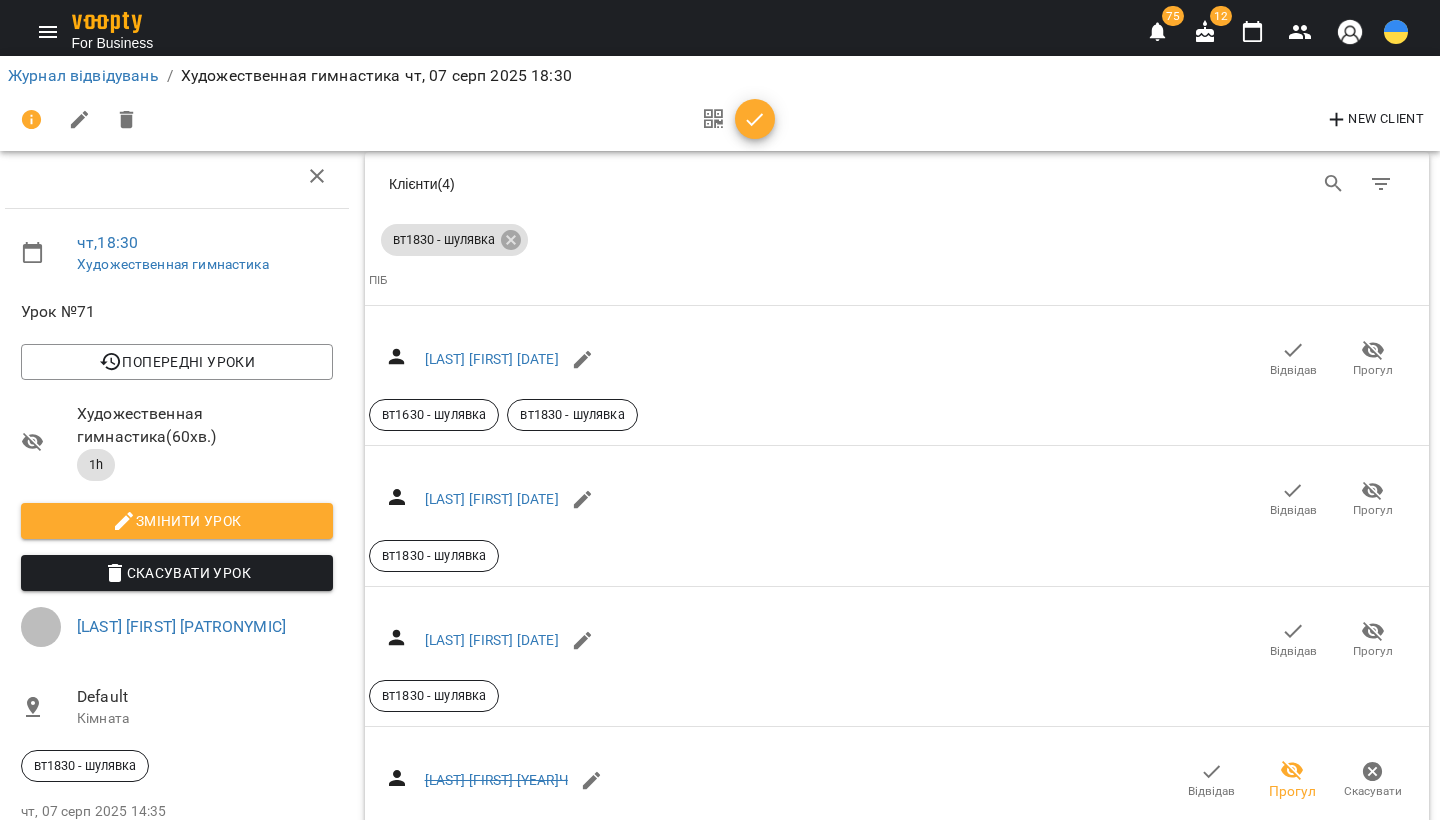 click on "Відвідав" at bounding box center (1293, 3662) 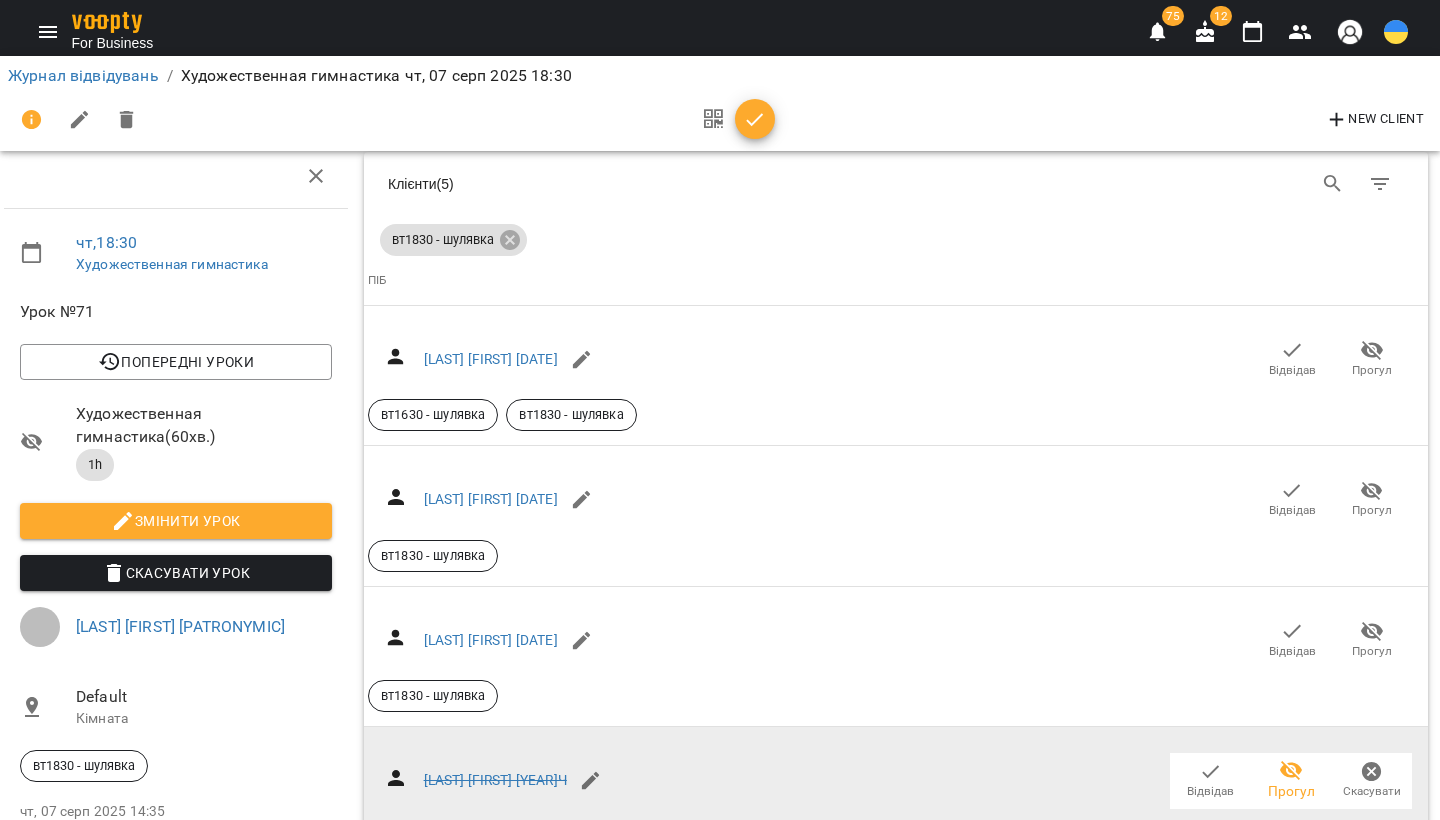 scroll, scrollTop: 248, scrollLeft: 8, axis: both 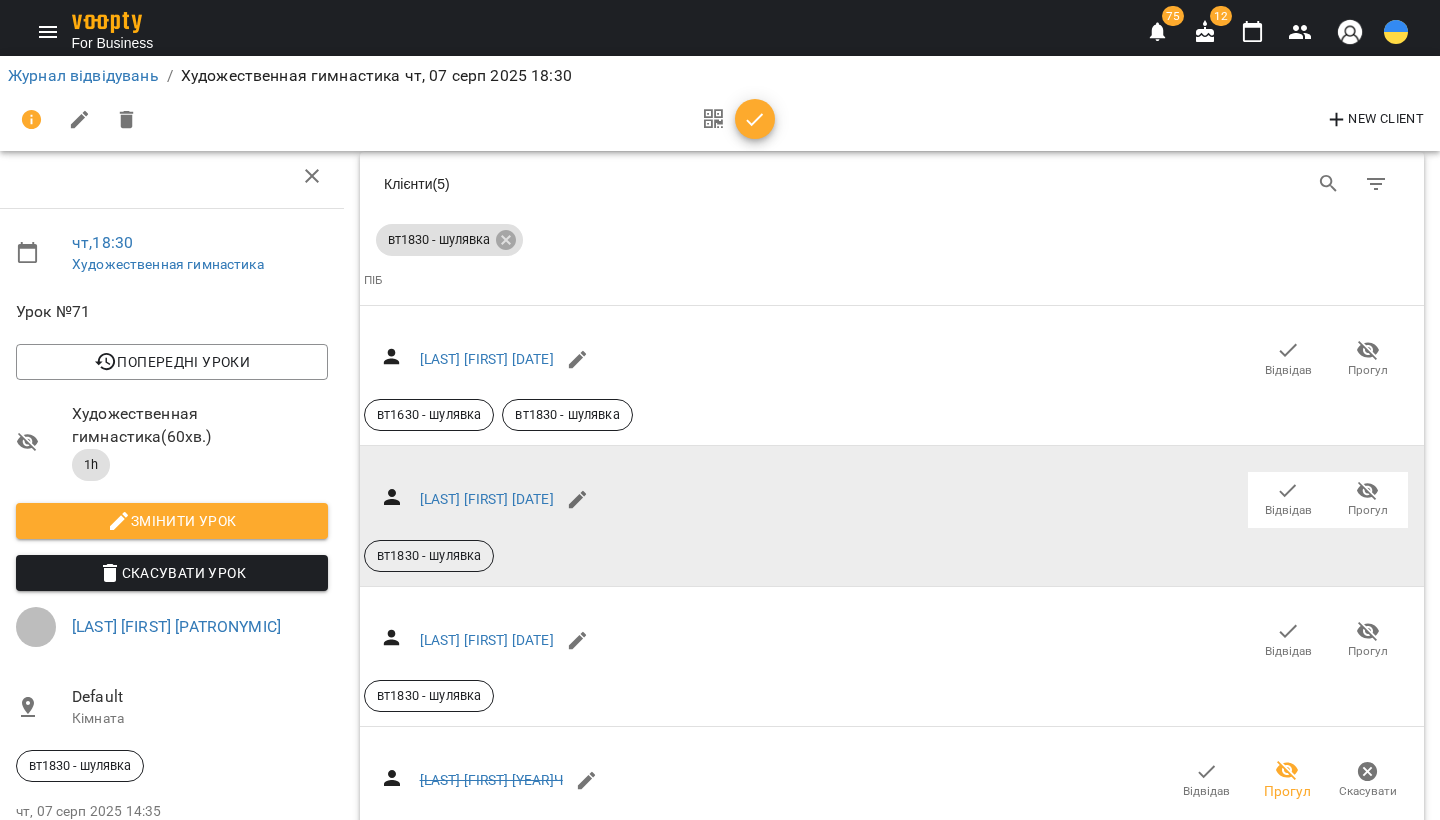 click 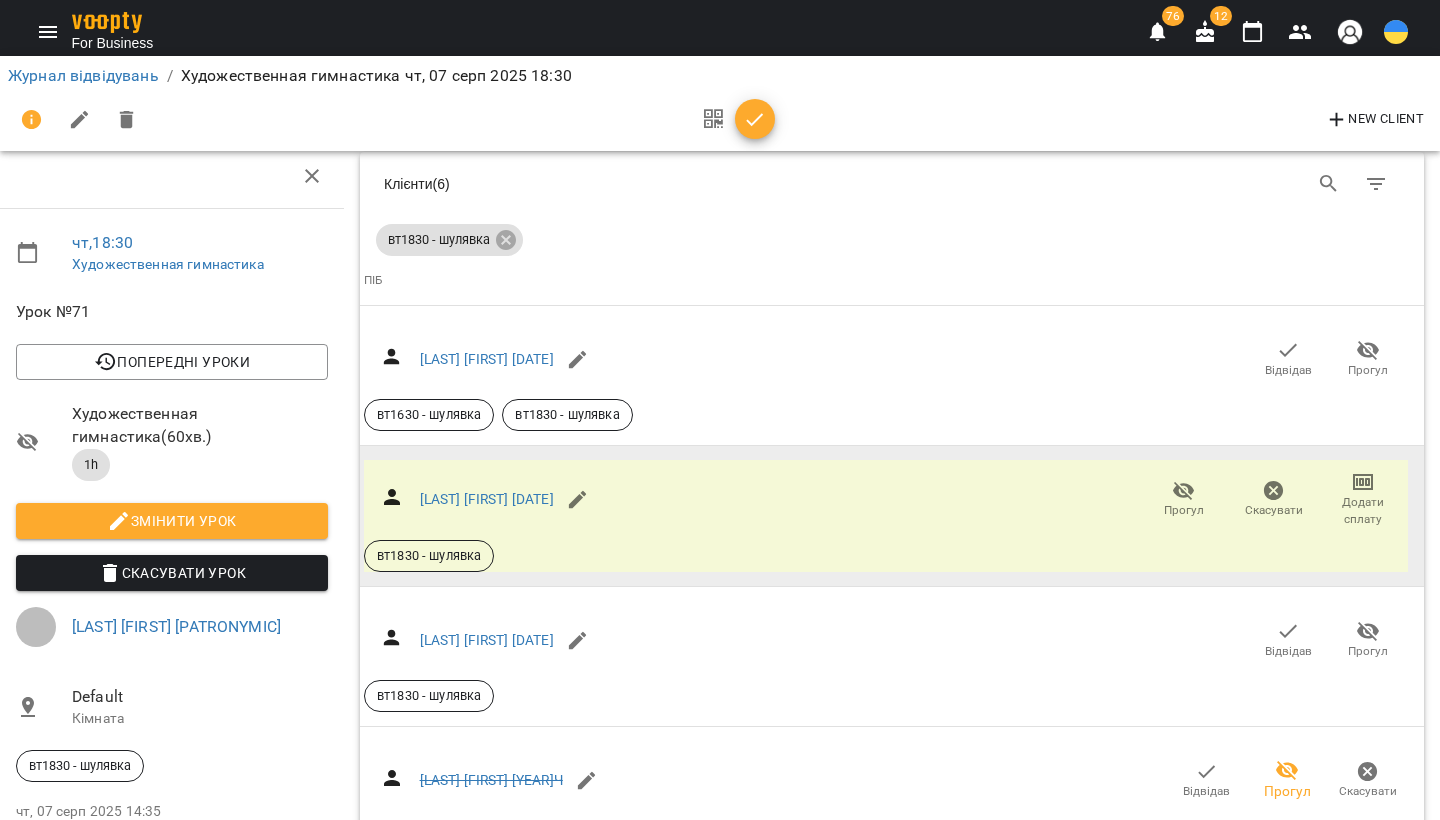 scroll, scrollTop: 3471, scrollLeft: 8, axis: both 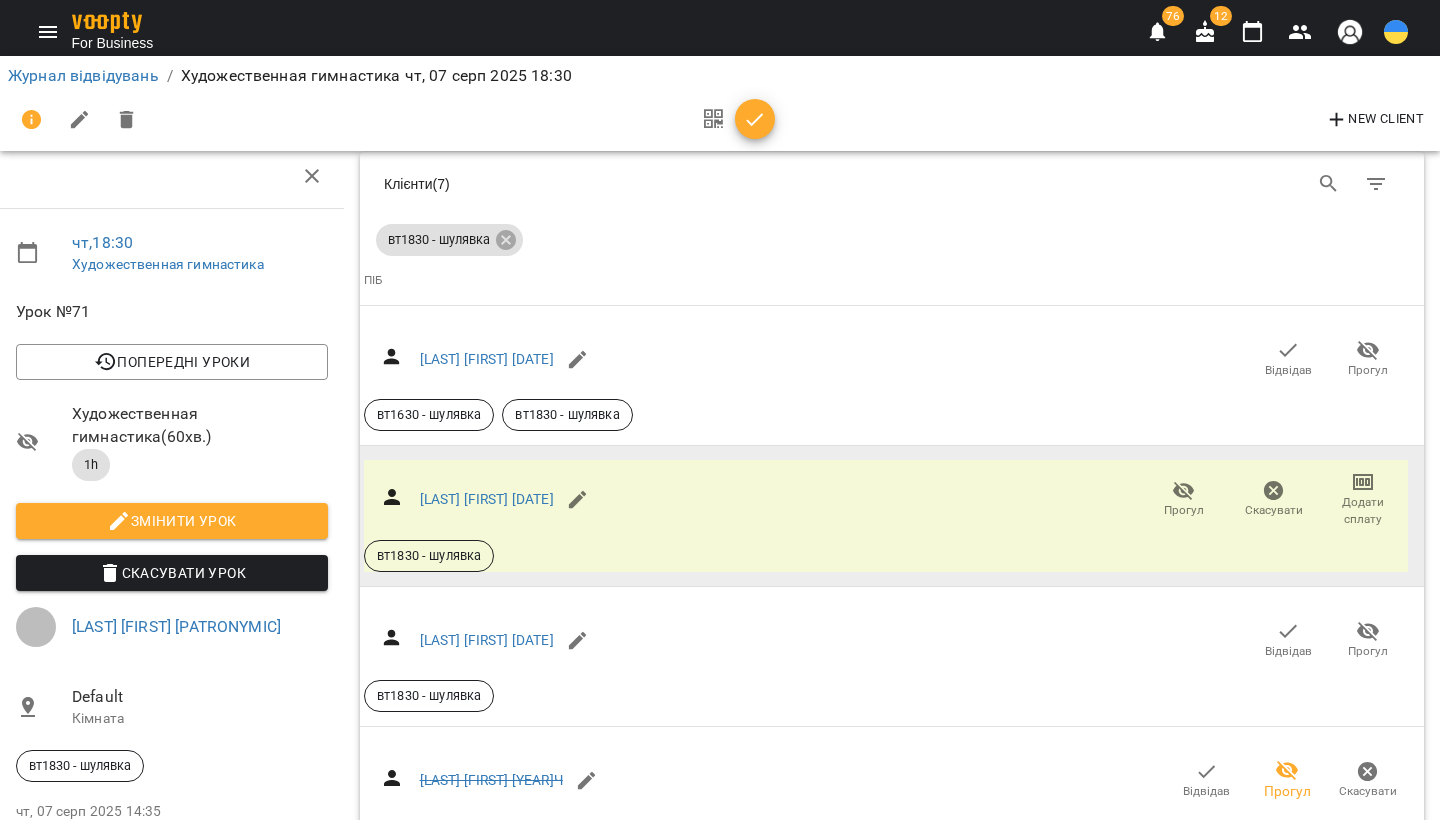 click on "Відвідав" at bounding box center [1288, 1825] 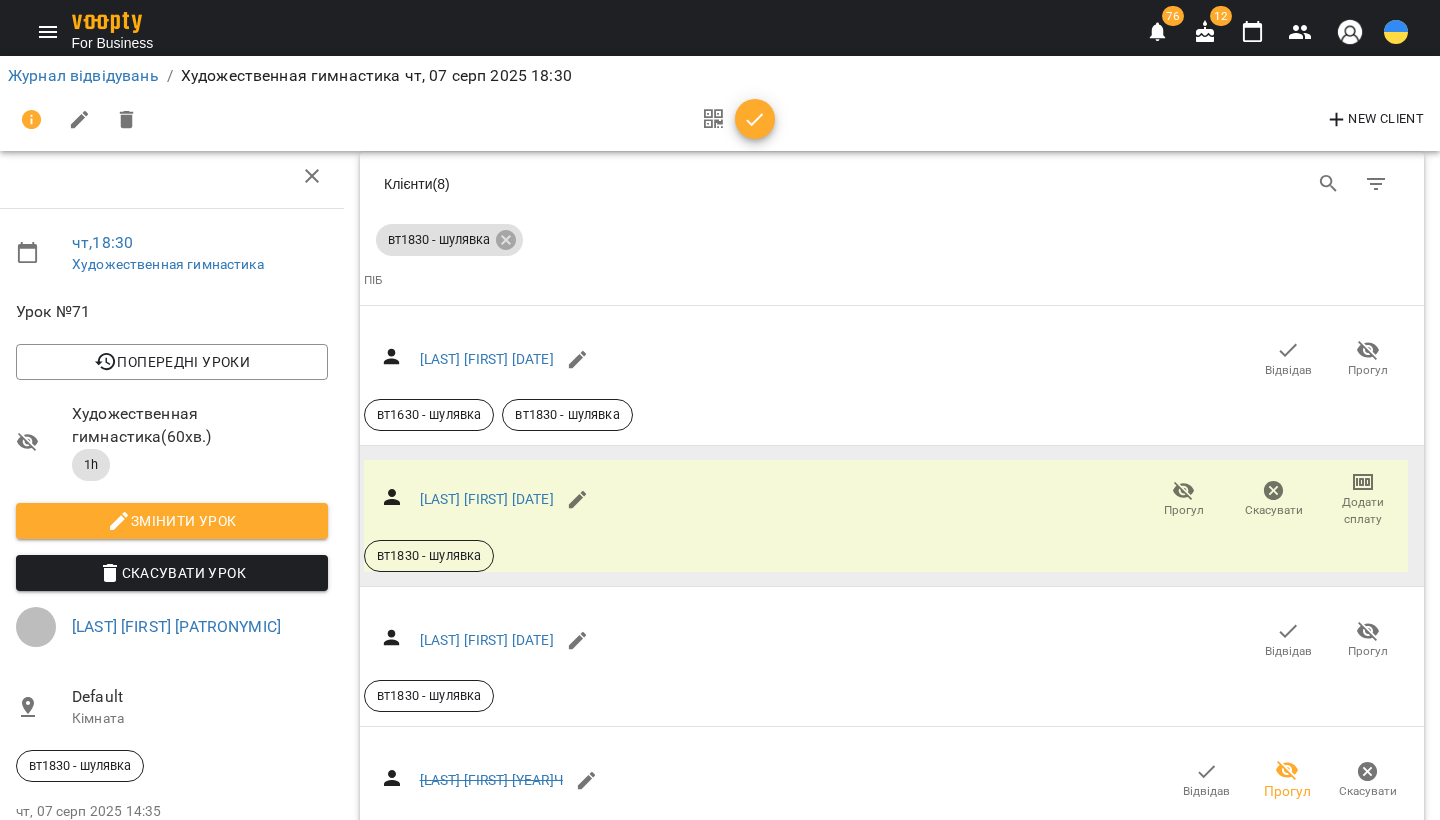 scroll, scrollTop: 2264, scrollLeft: 8, axis: both 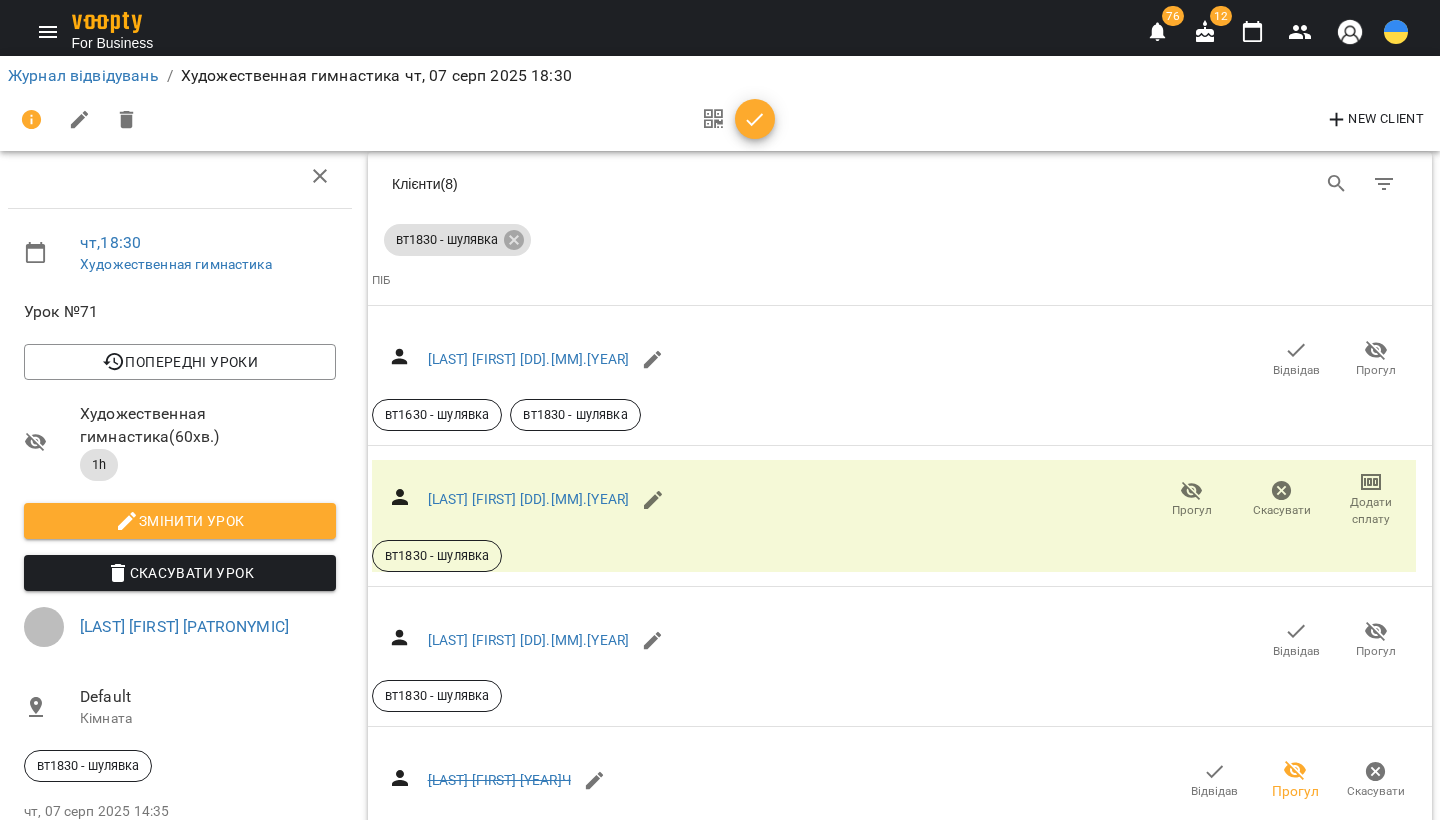 click on "Відвідав" at bounding box center [1296, 2628] 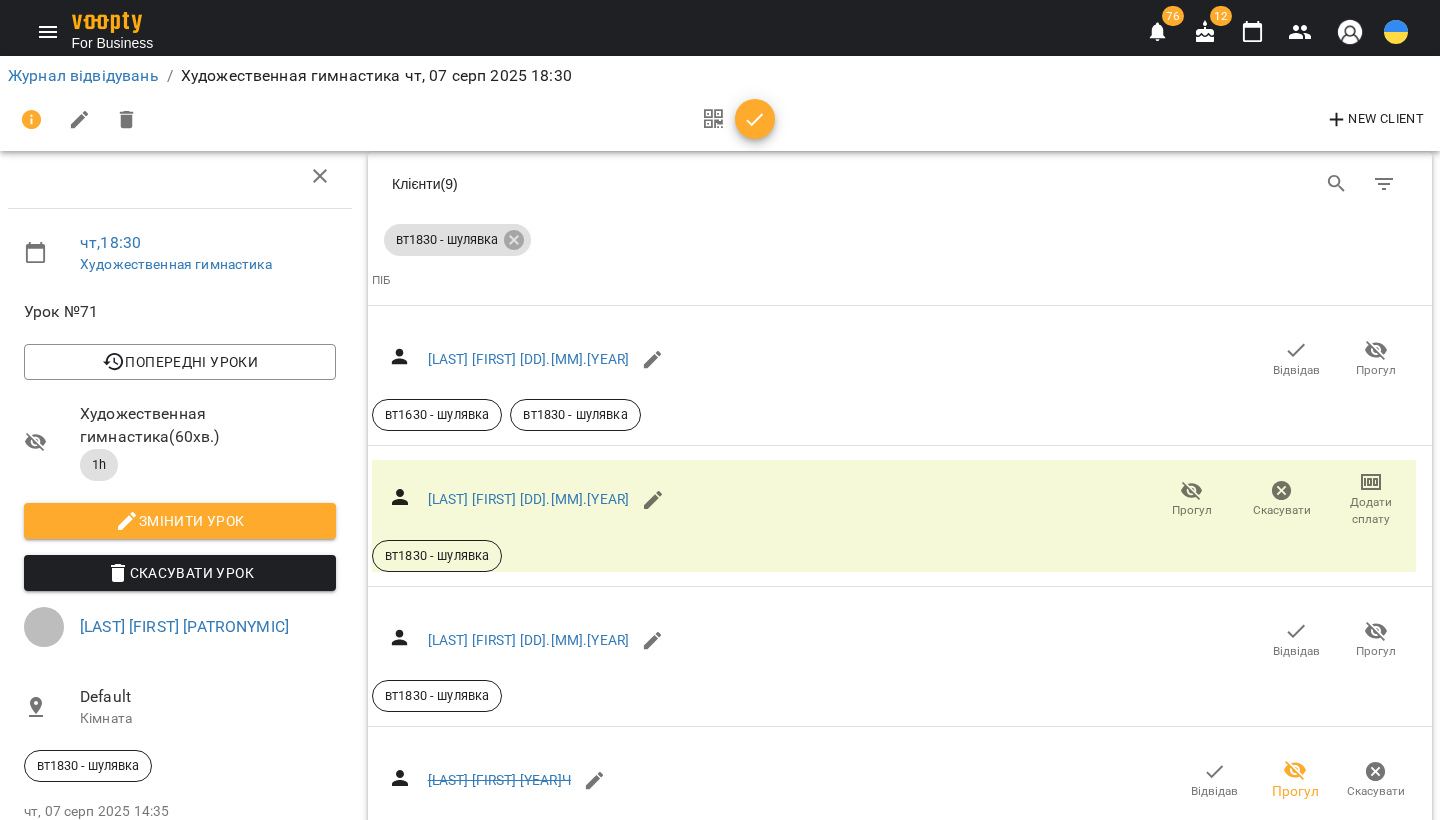 scroll, scrollTop: 1992, scrollLeft: 0, axis: vertical 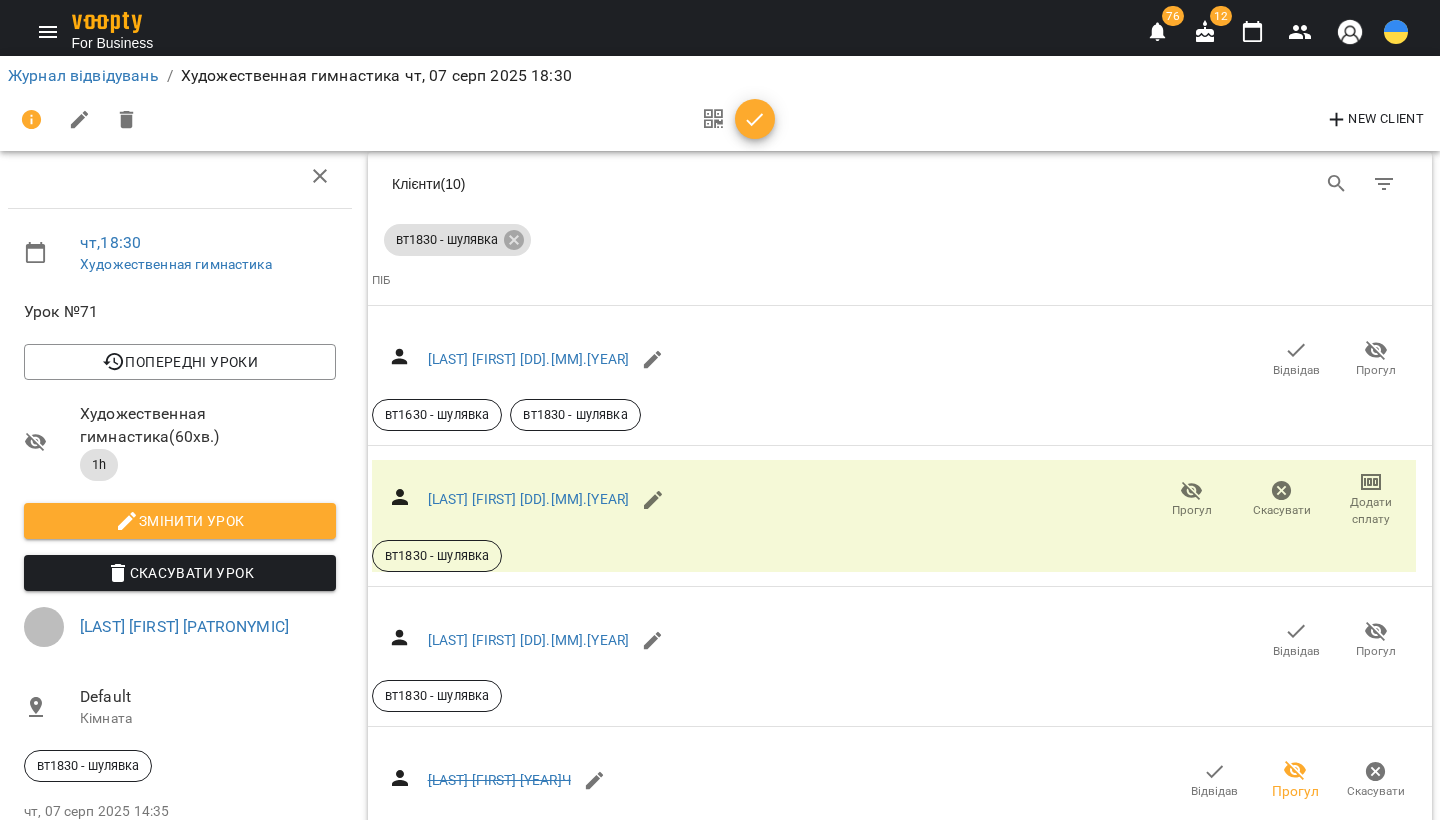 click on "Відвідав" at bounding box center (1296, 1685) 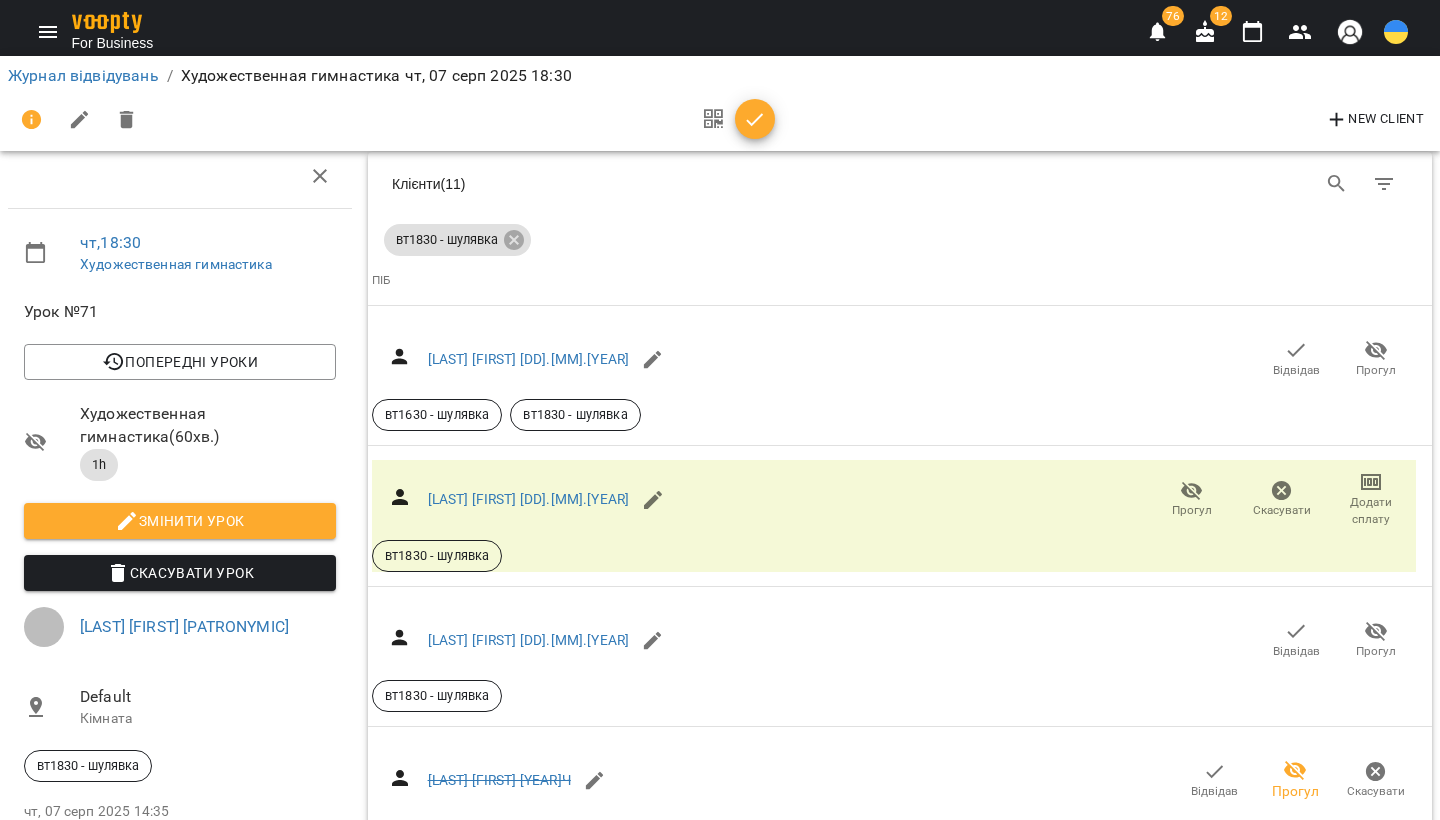 click 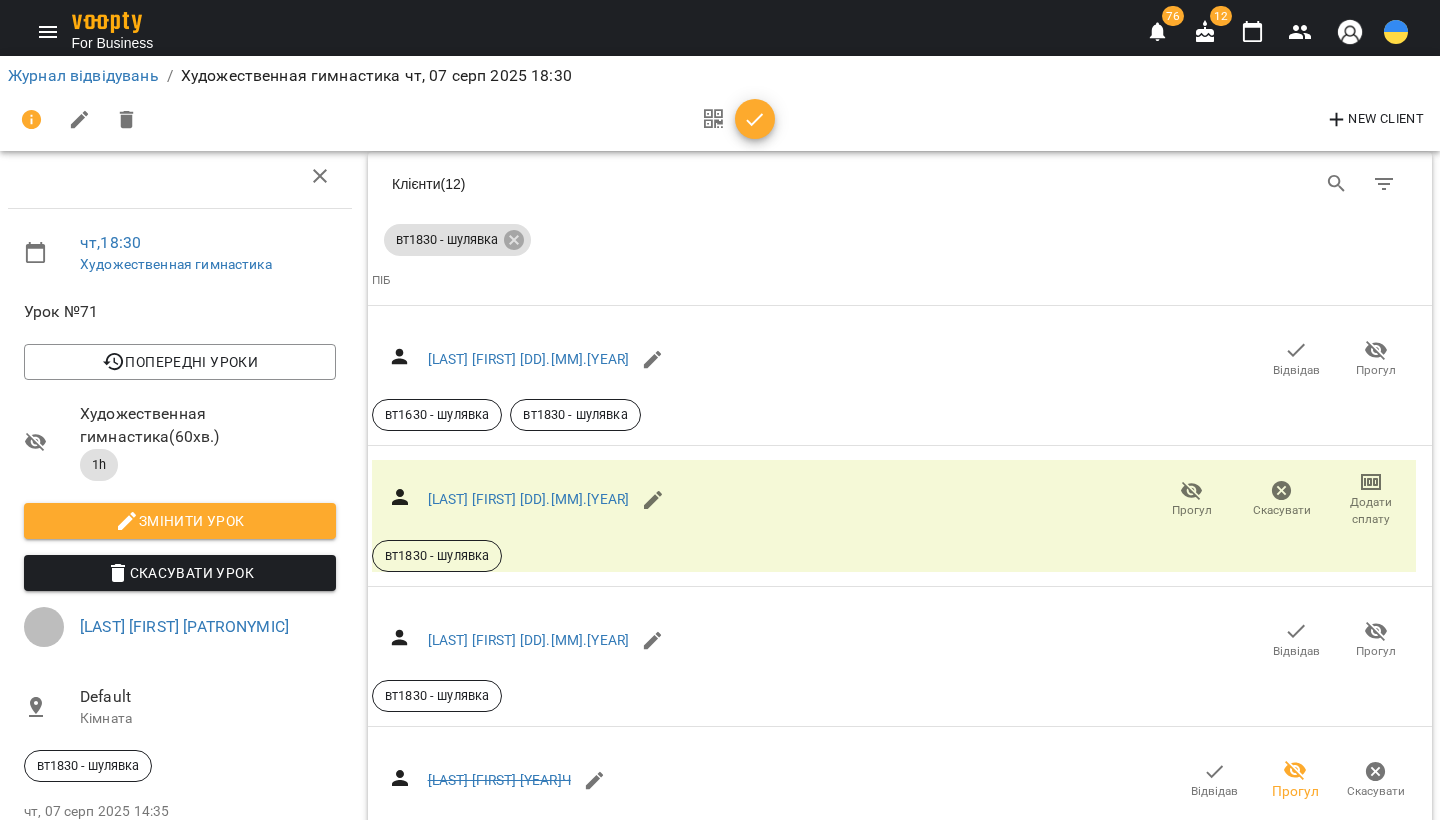 scroll, scrollTop: 542, scrollLeft: 0, axis: vertical 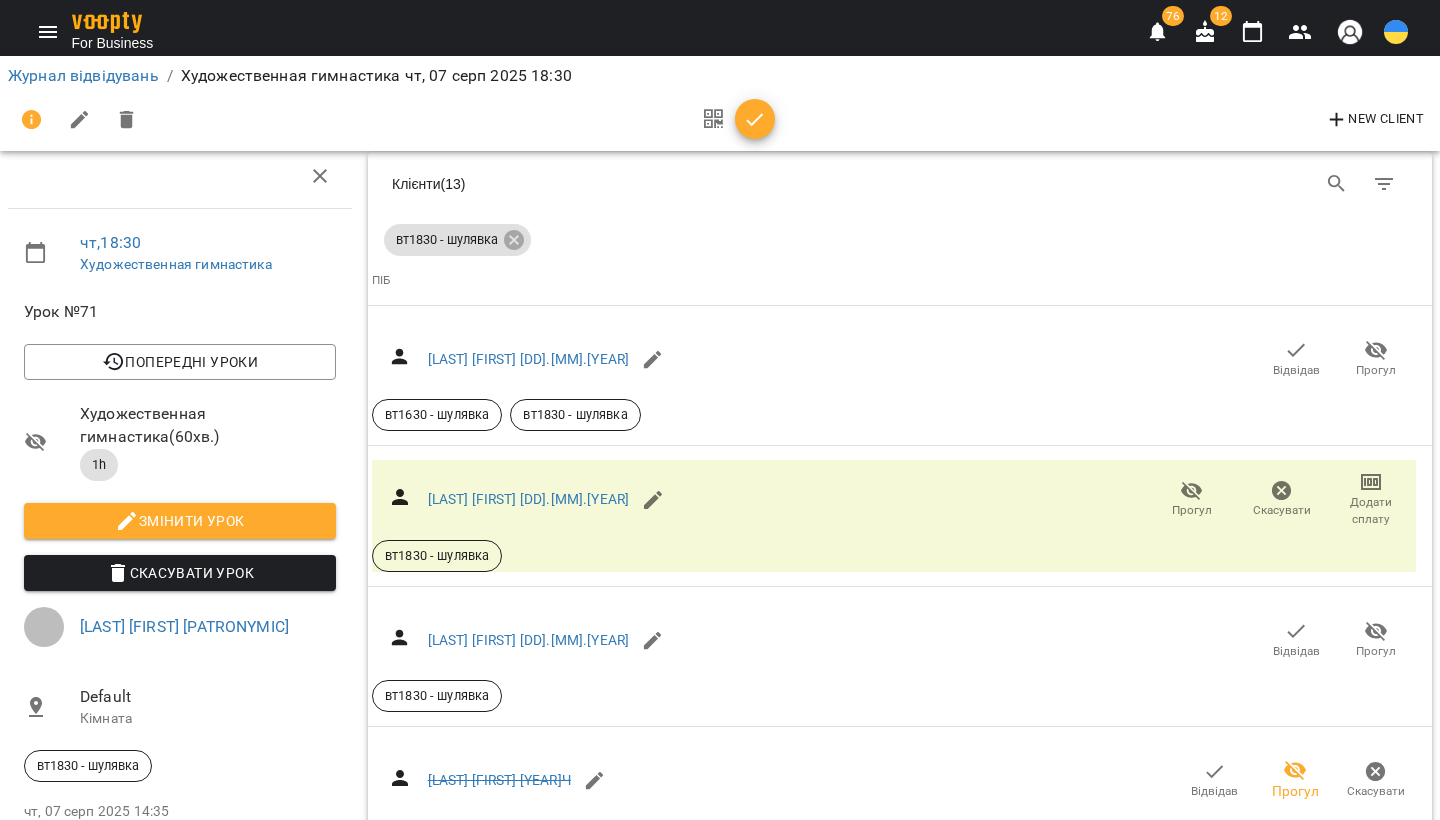 click on "[LAST] [FIRST] [YEAR] [INITIAL]" at bounding box center [505, 2336] 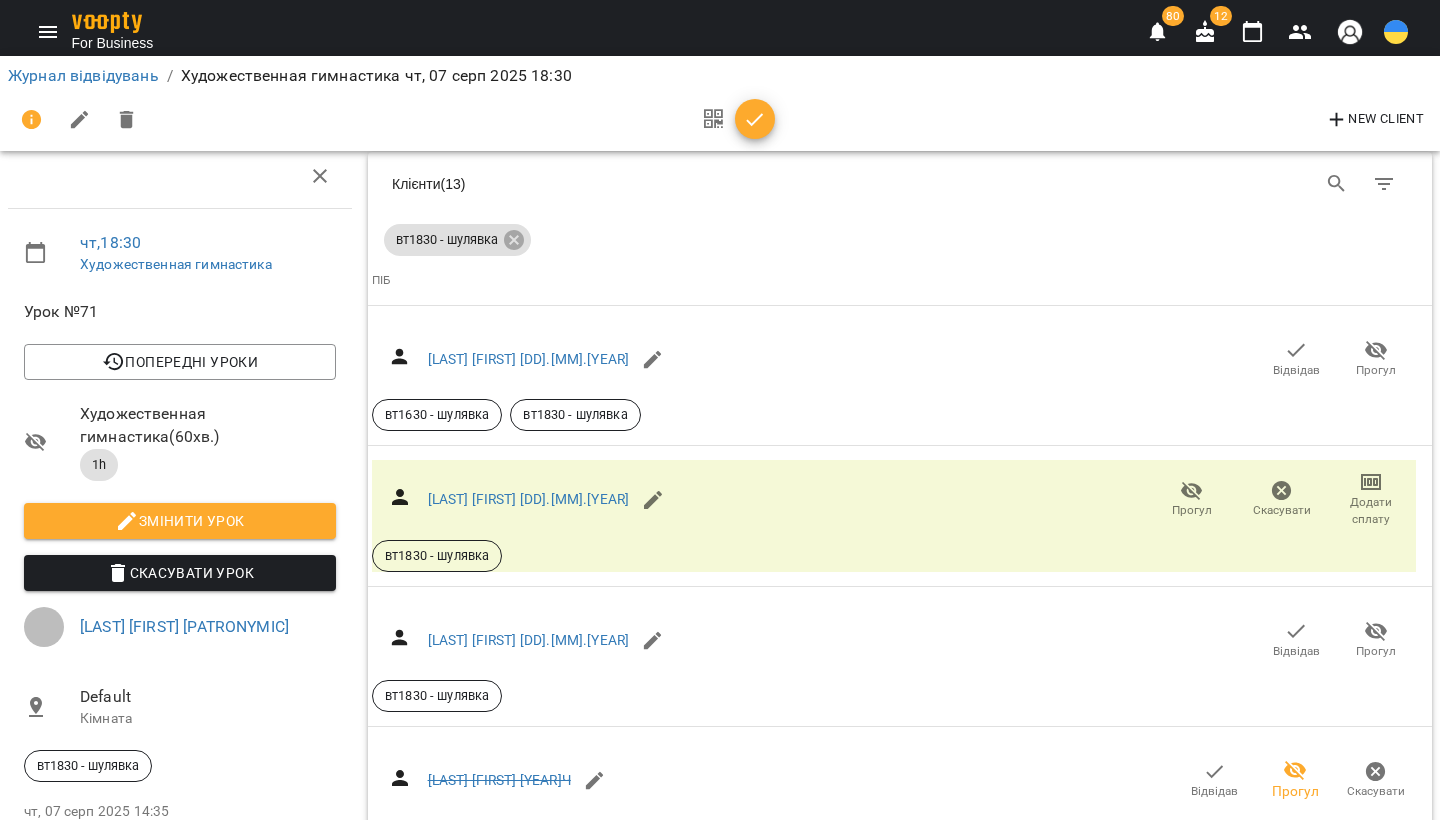 scroll, scrollTop: 1700, scrollLeft: 1, axis: both 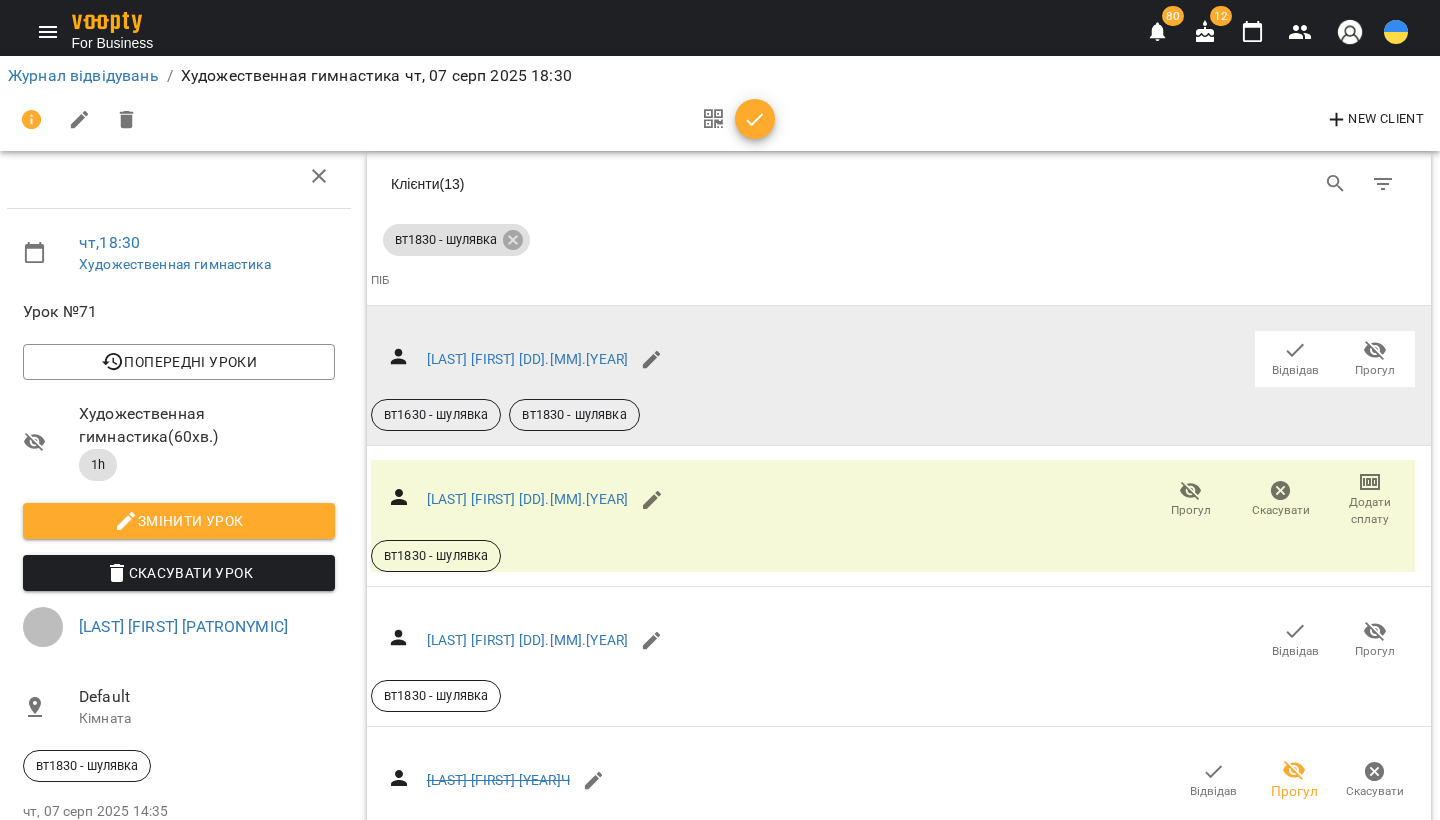 click 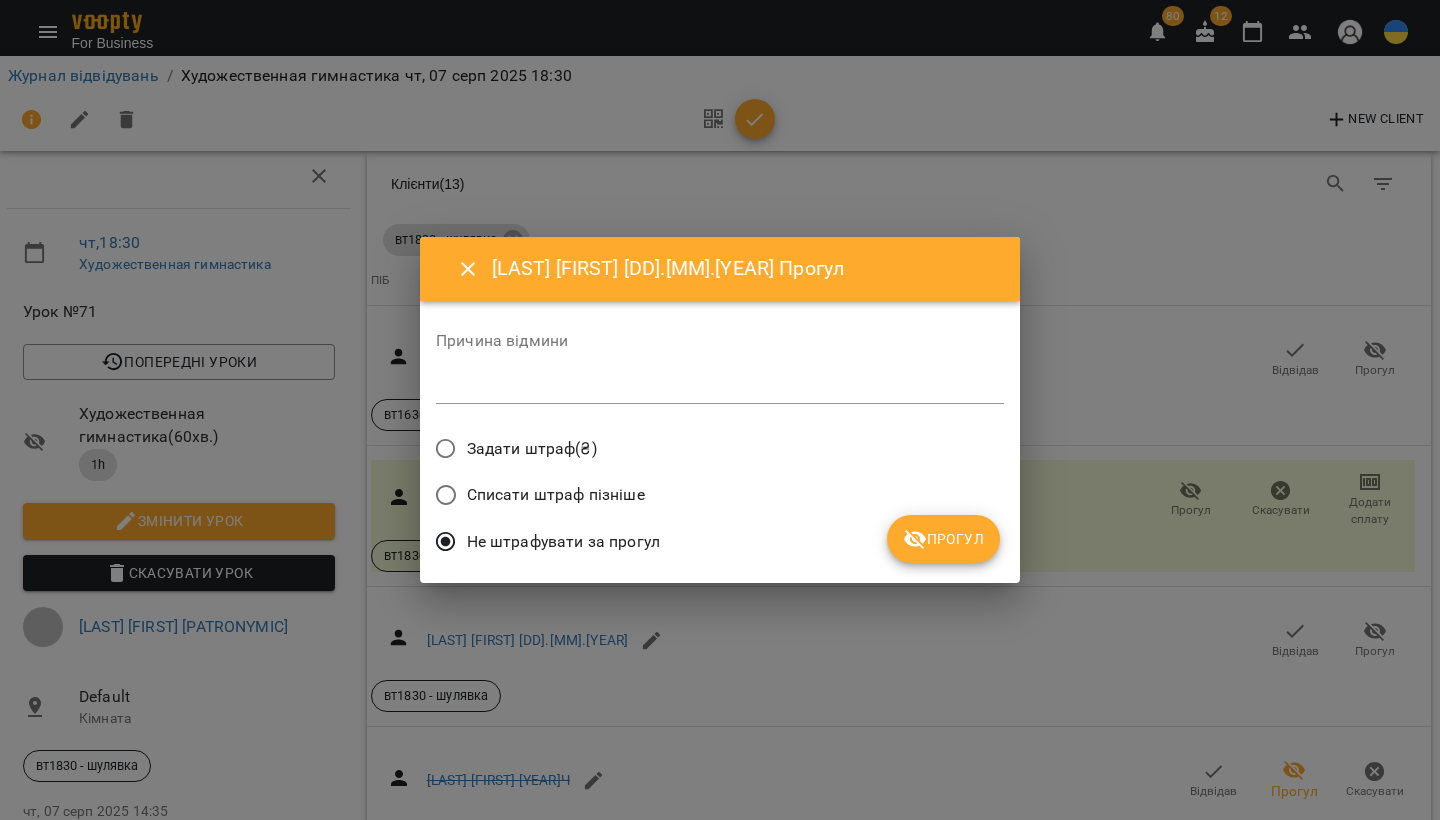 click on "Прогул" at bounding box center [943, 539] 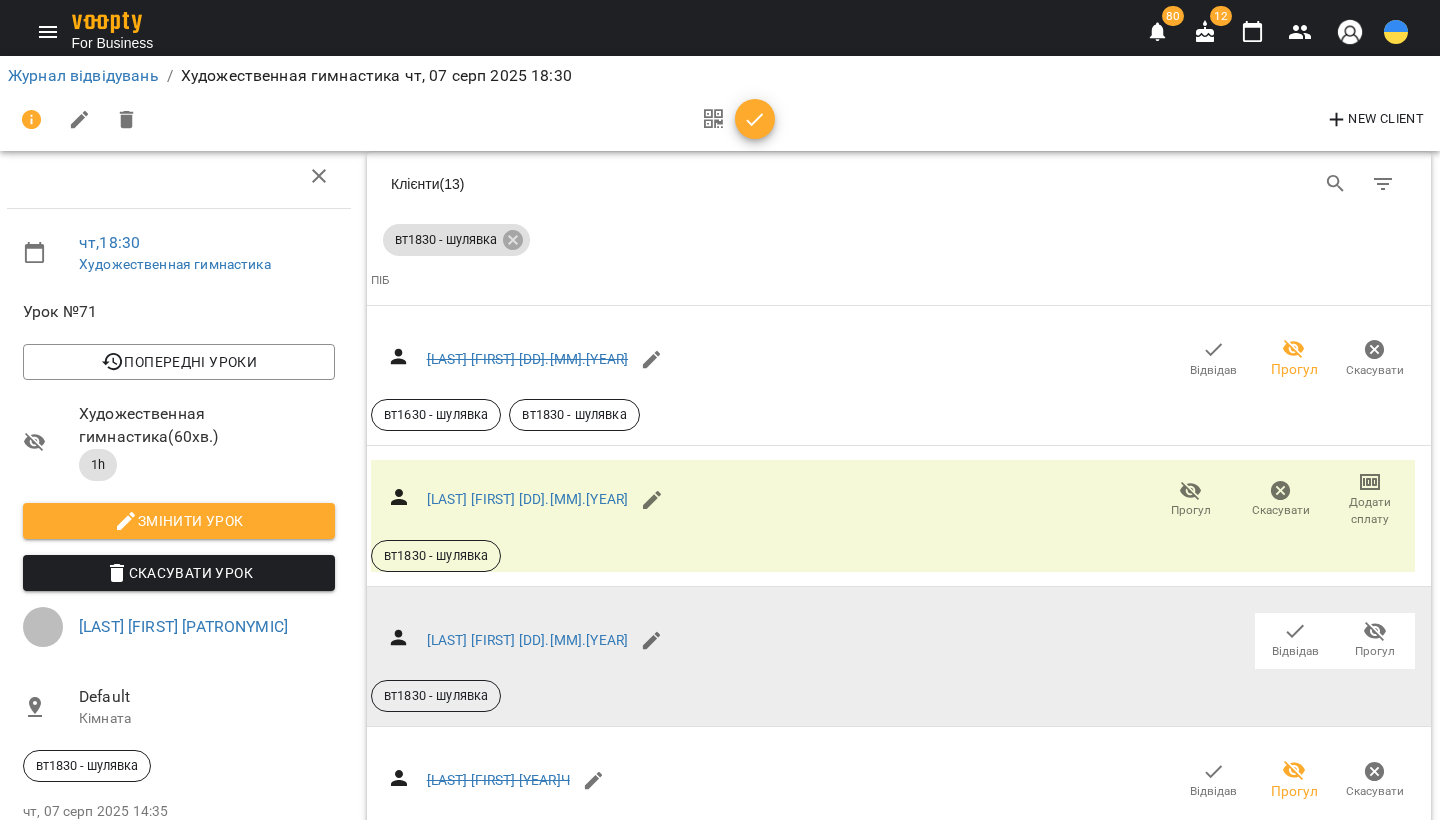 click 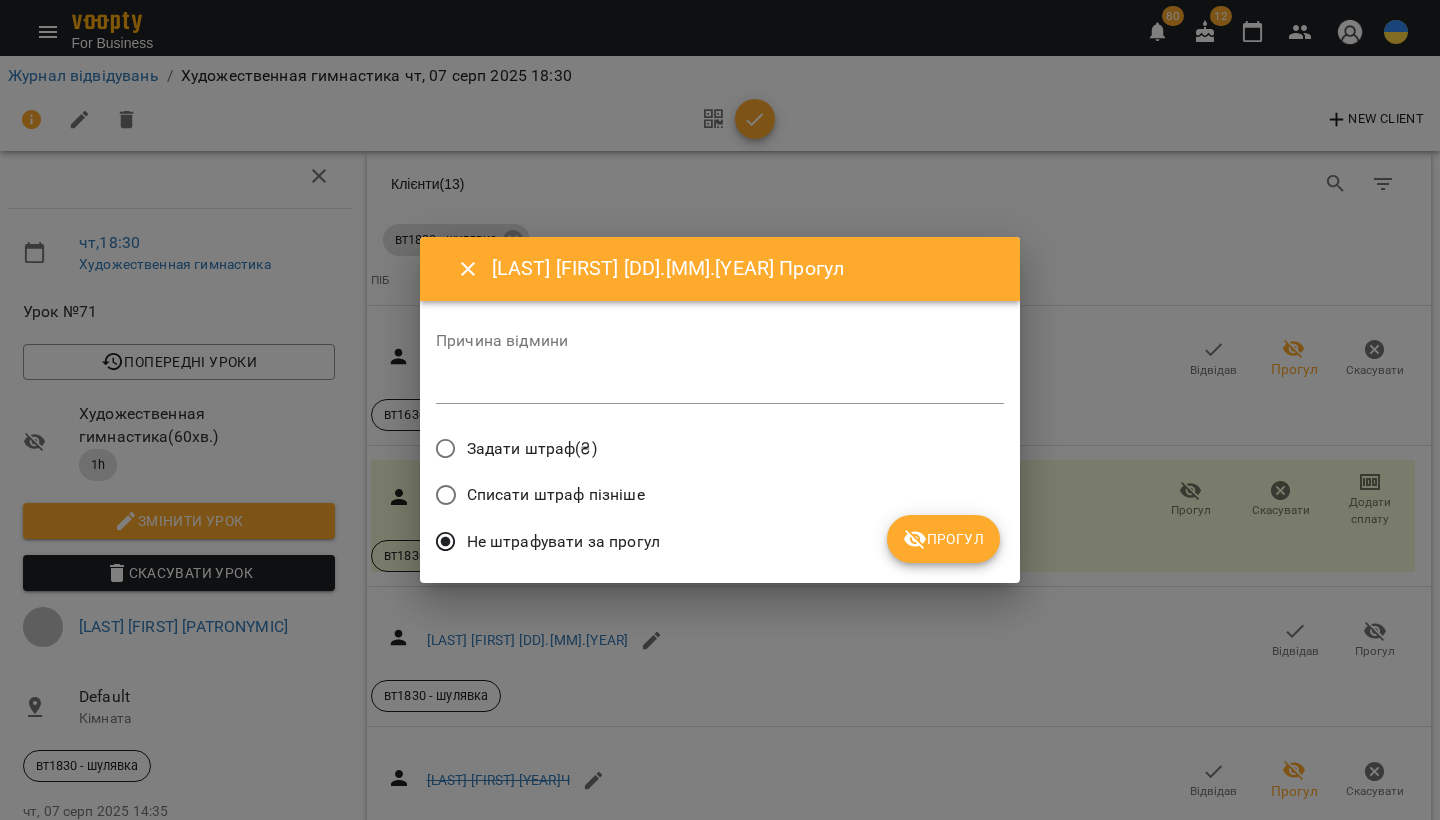 click on "Прогул" at bounding box center [943, 539] 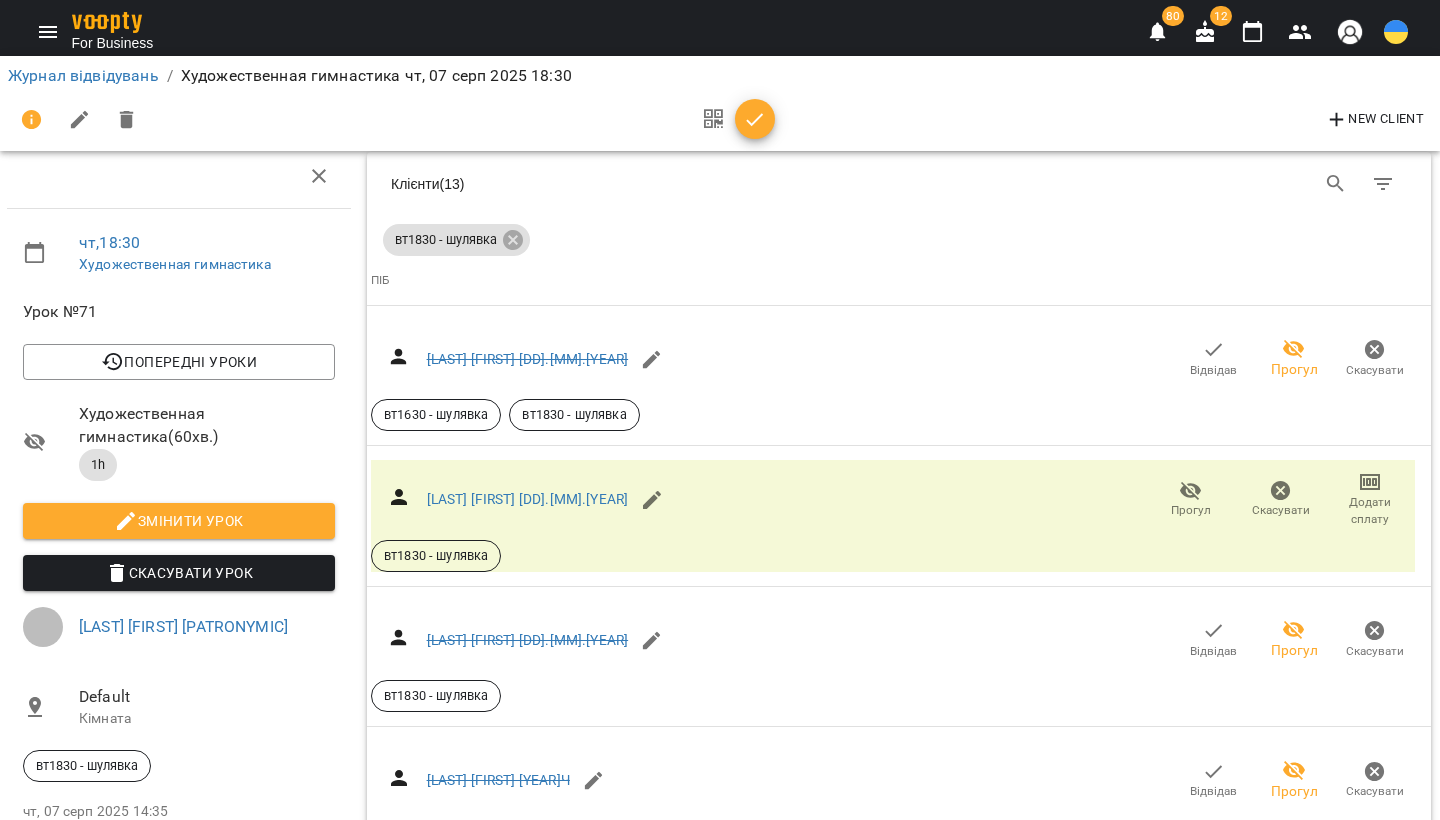 scroll, scrollTop: 1154, scrollLeft: 1, axis: both 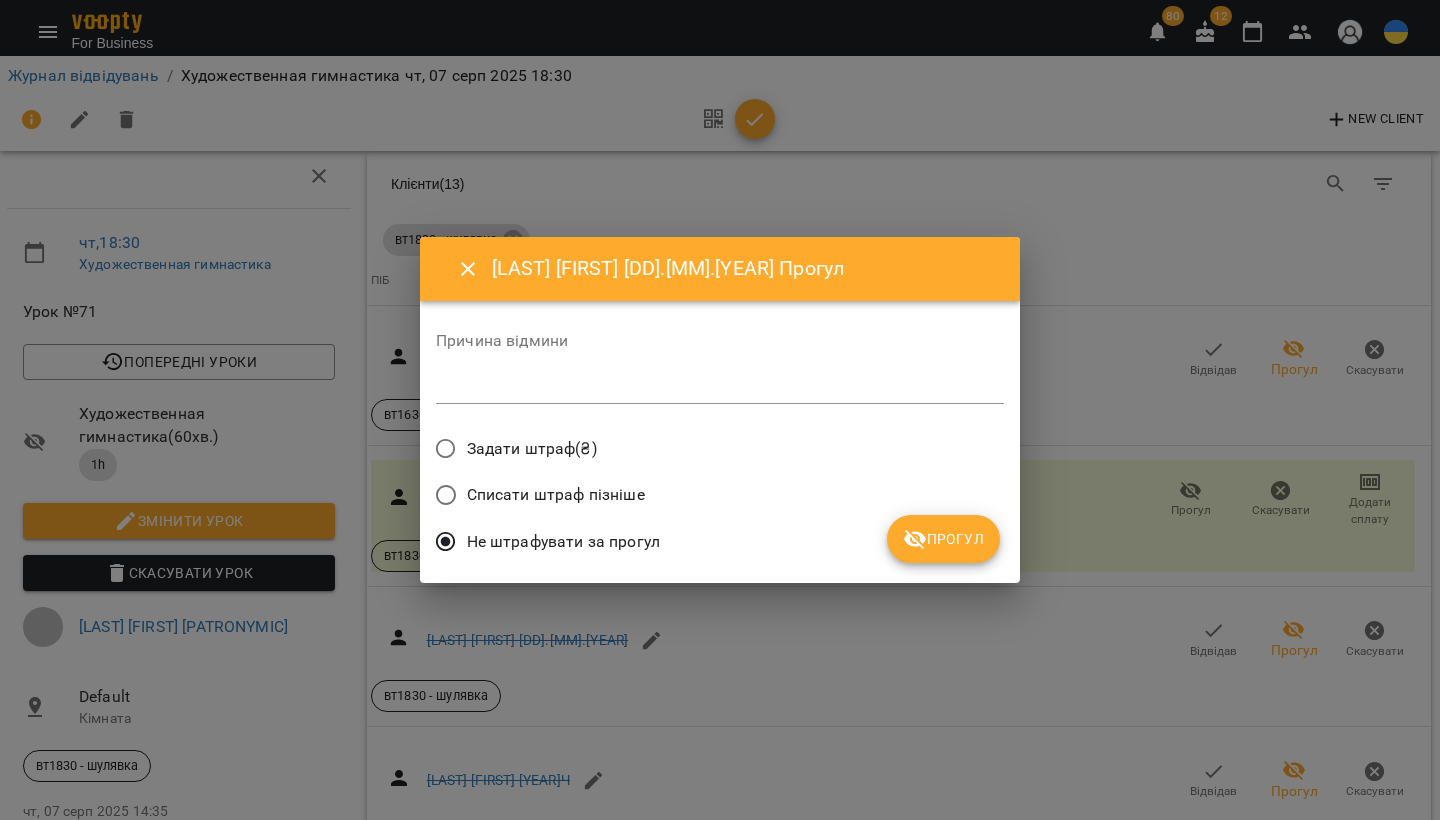 click on "Прогул" at bounding box center (943, 539) 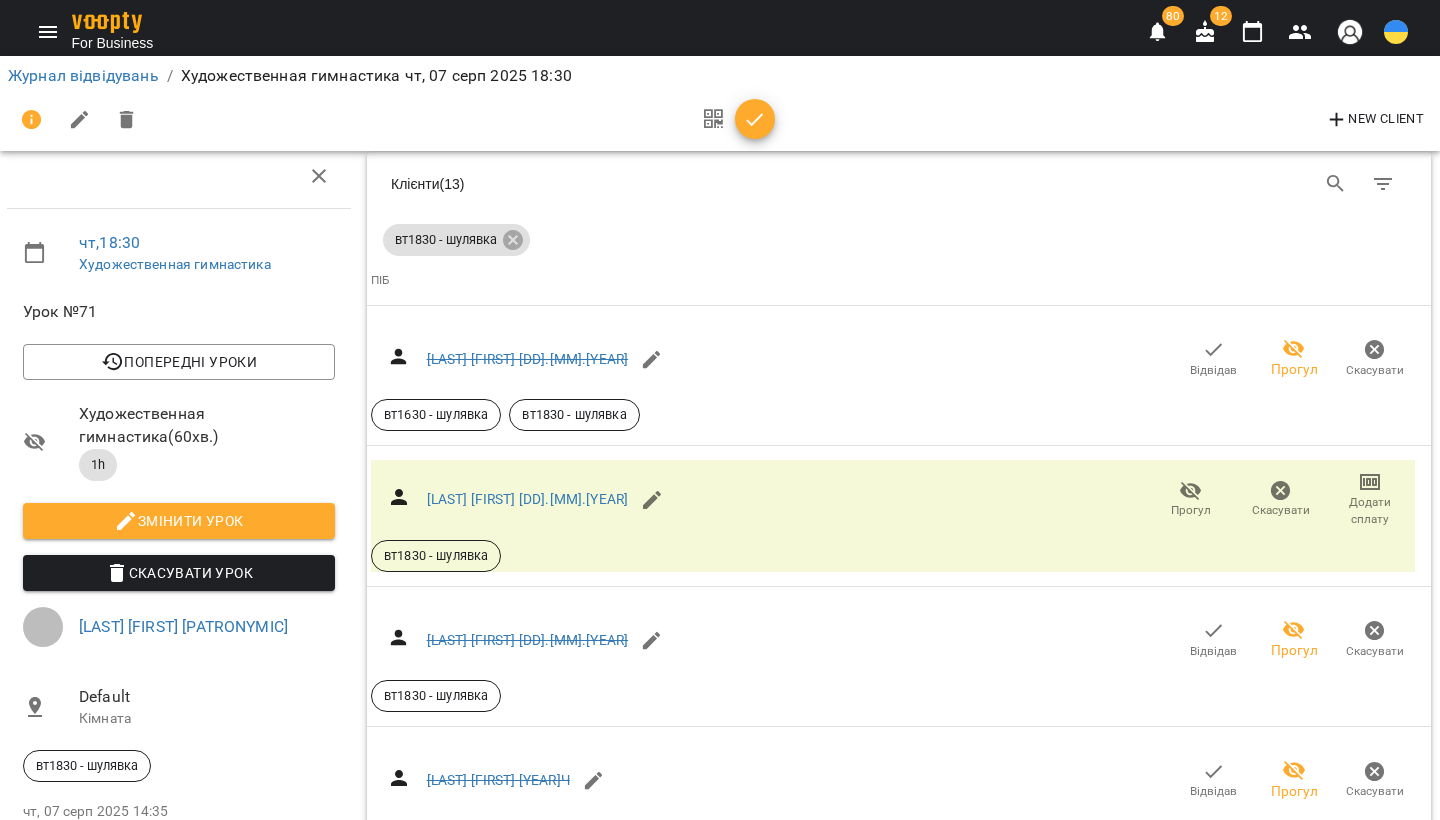 click 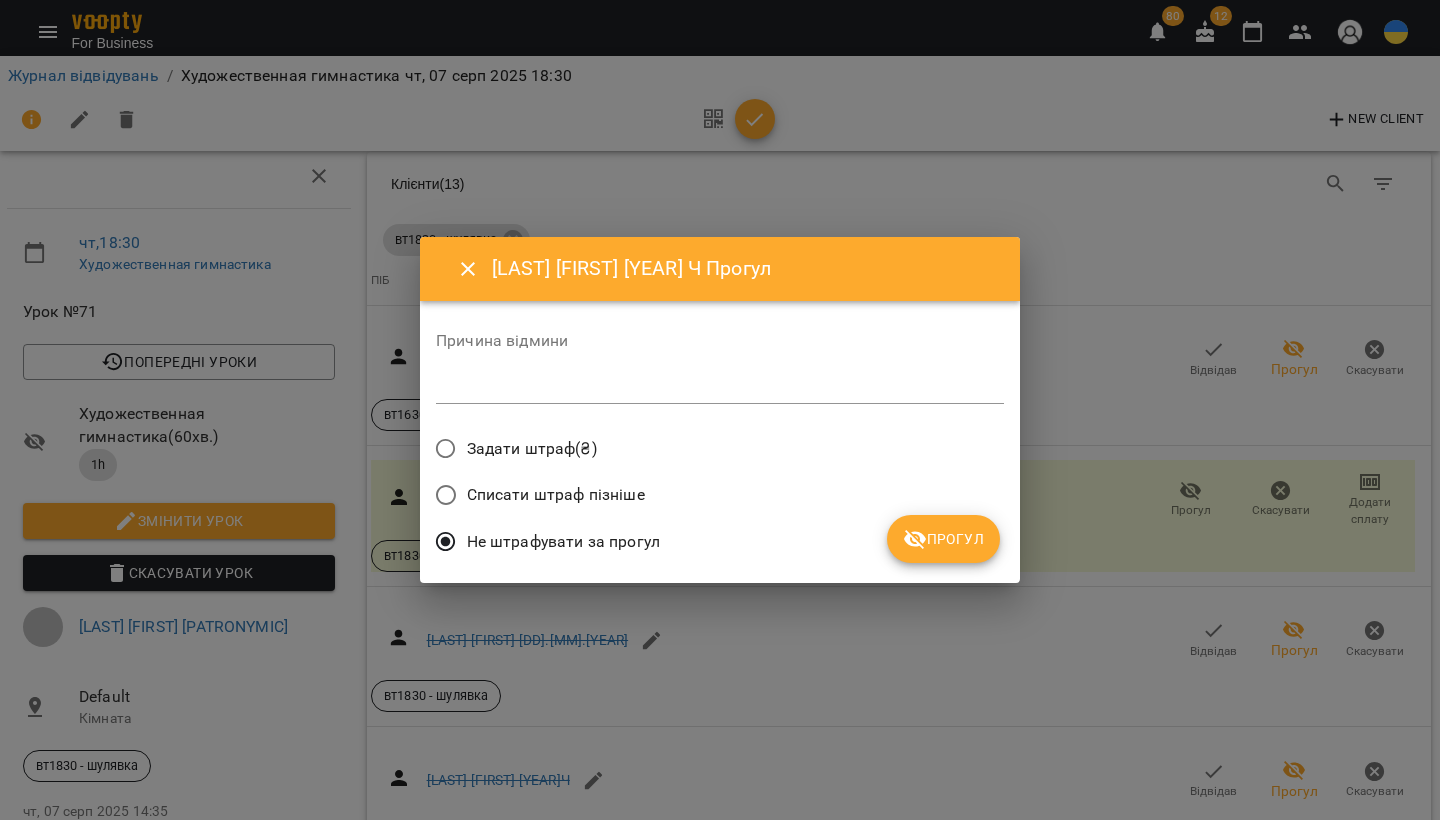 click on "Прогул" at bounding box center [943, 539] 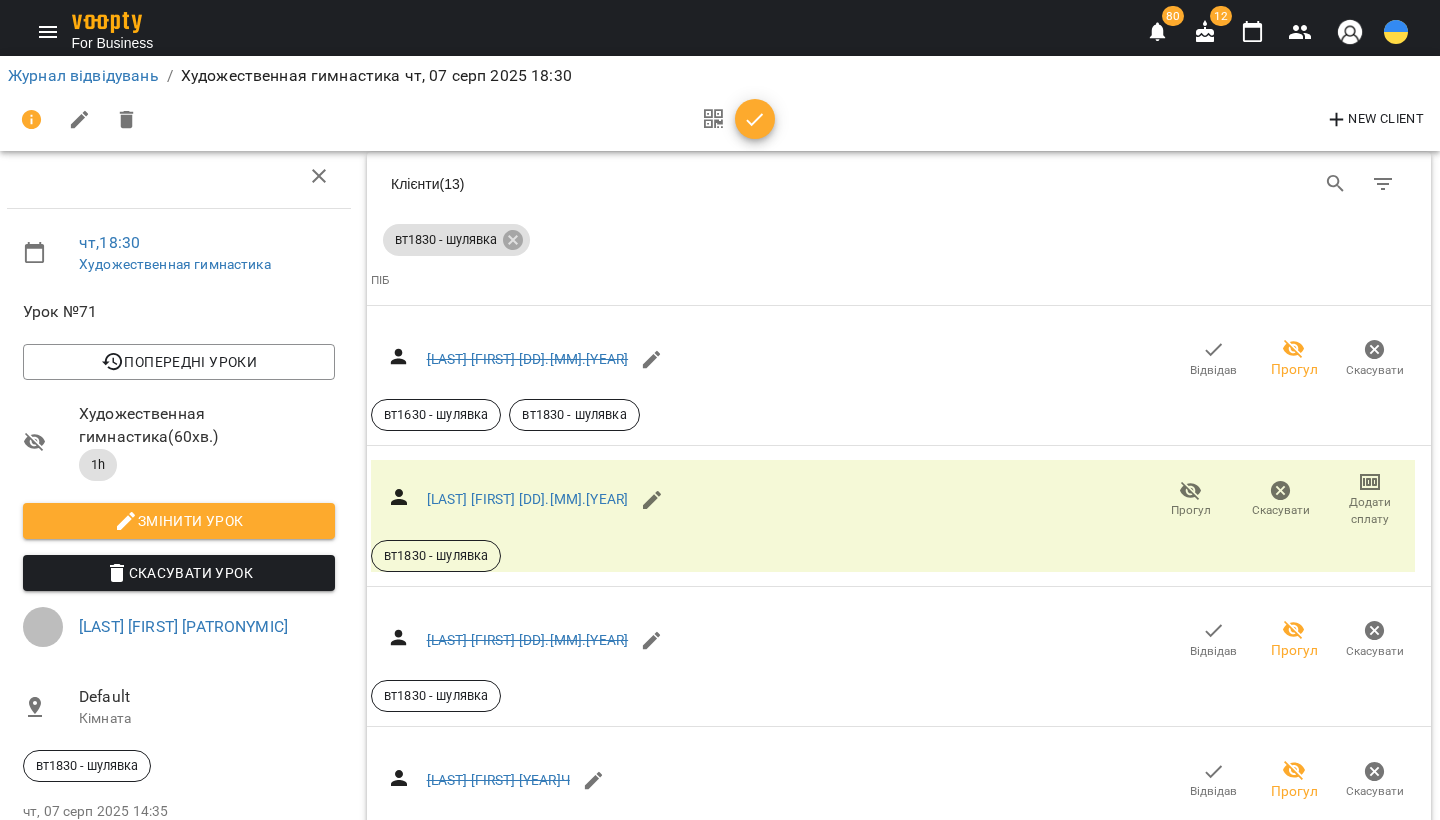 scroll, scrollTop: 2023, scrollLeft: 1, axis: both 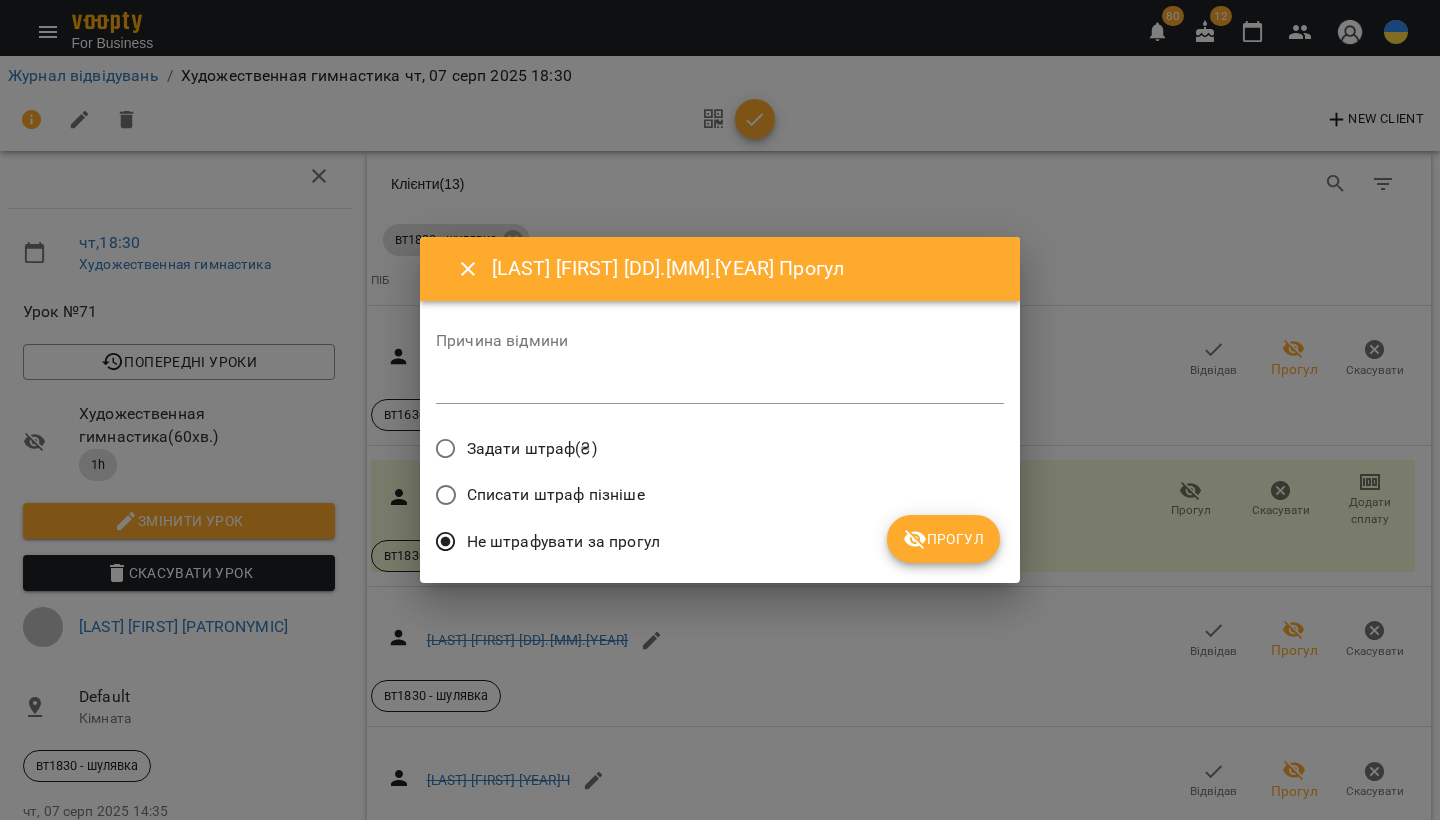 click on "Прогул" at bounding box center [943, 539] 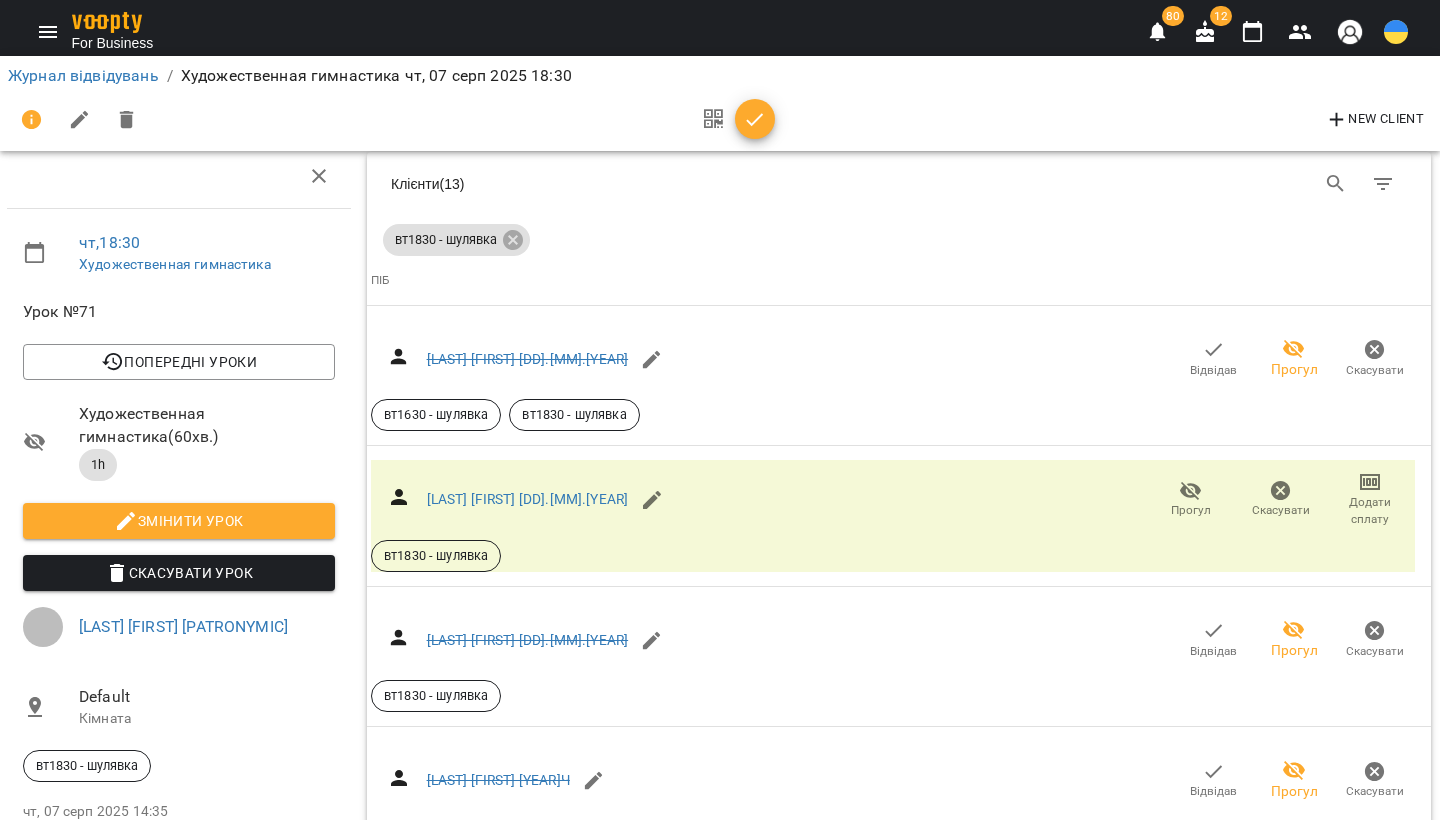 scroll, scrollTop: 2434, scrollLeft: 1, axis: both 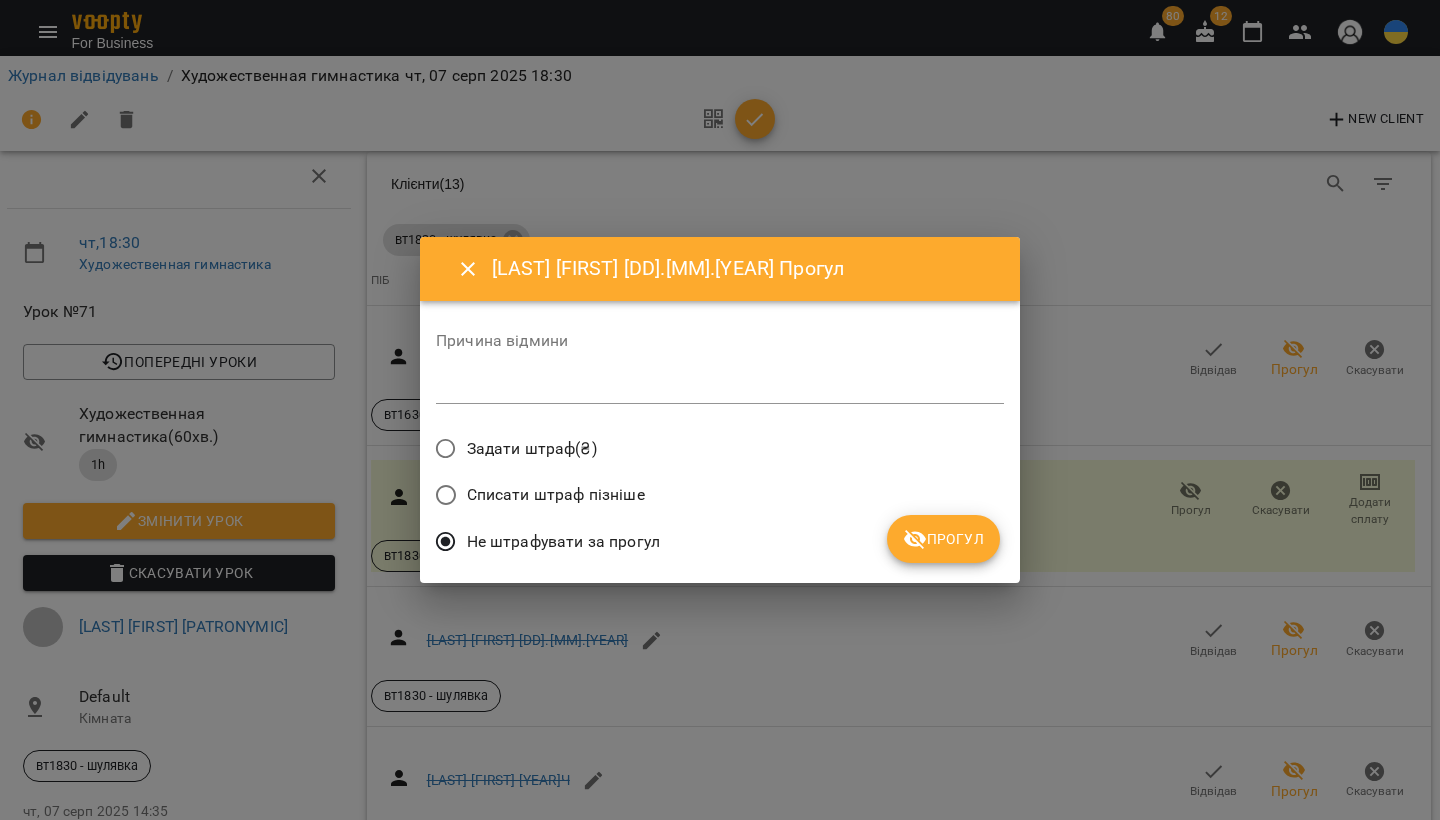 click 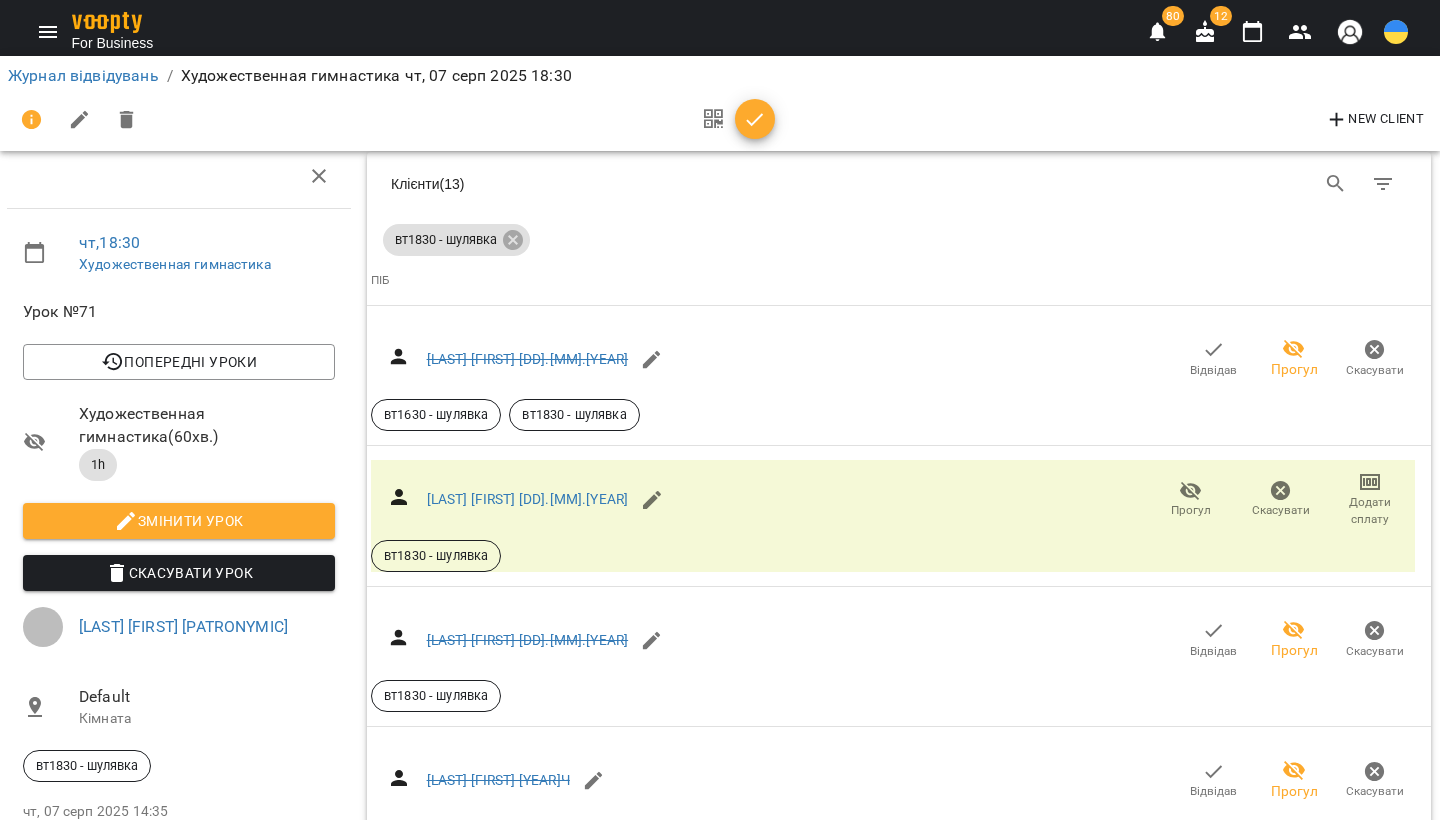 scroll, scrollTop: 2717, scrollLeft: 1, axis: both 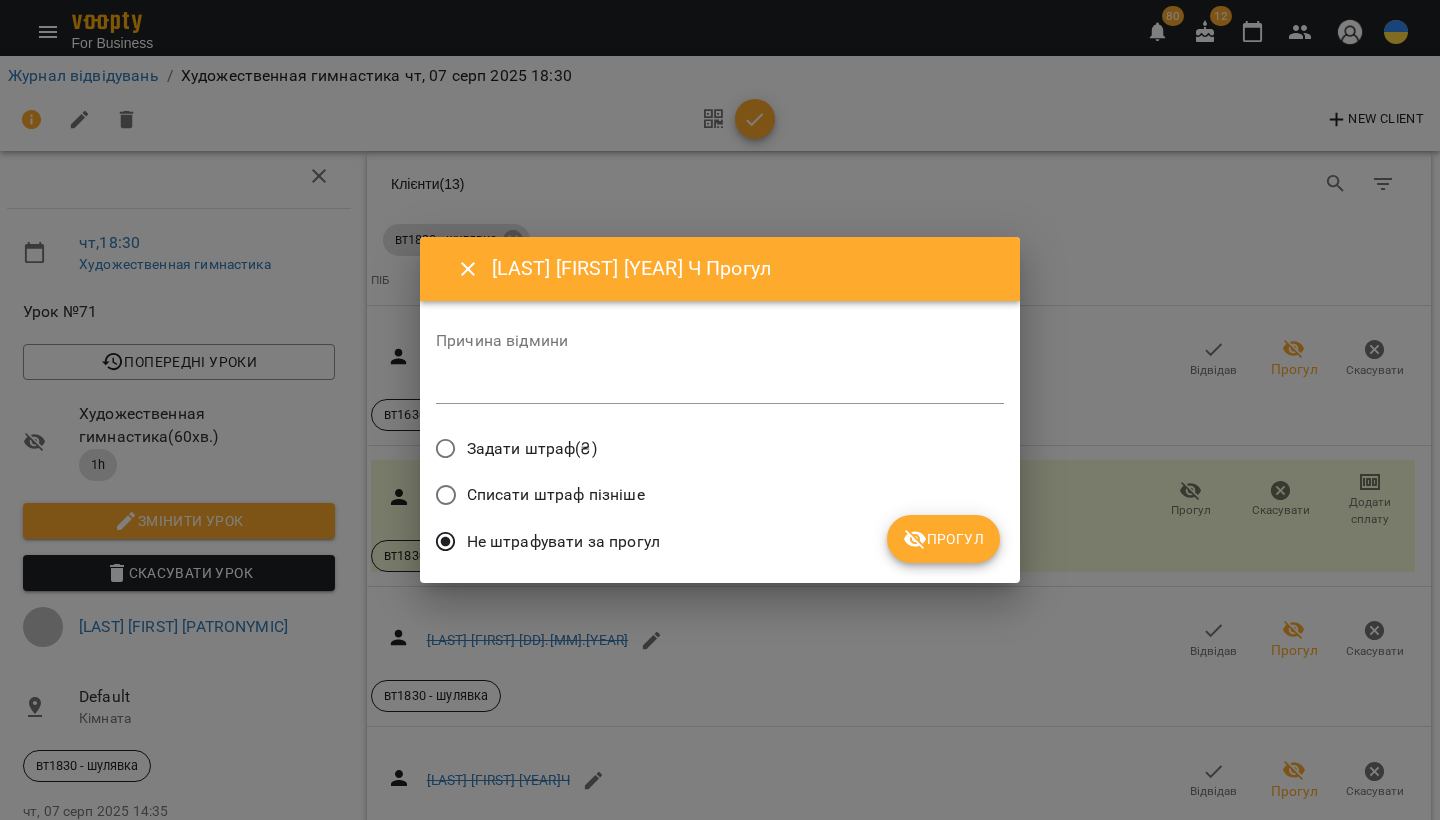 click on "Прогул" at bounding box center (943, 539) 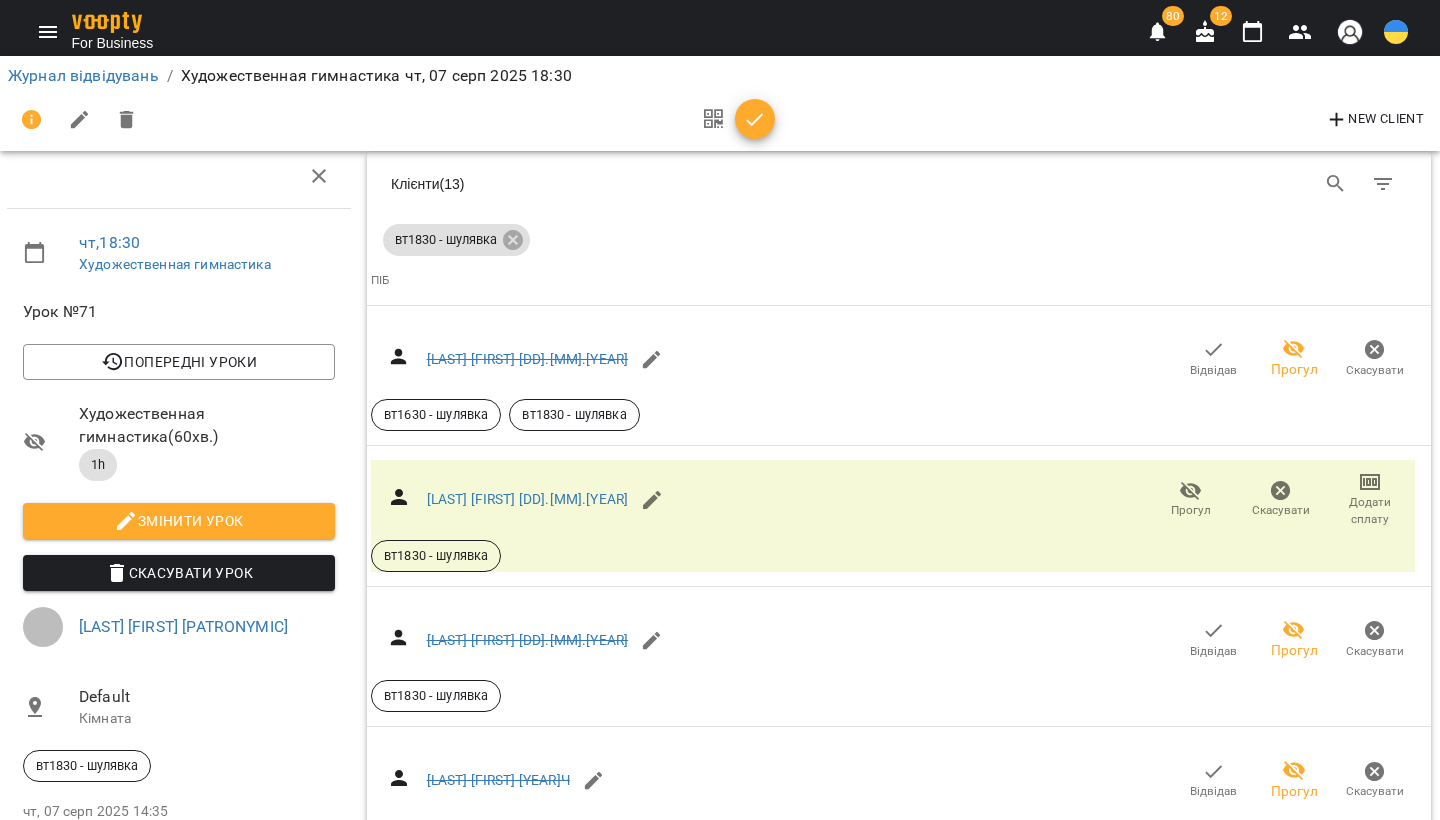 scroll, scrollTop: 3057, scrollLeft: 2, axis: both 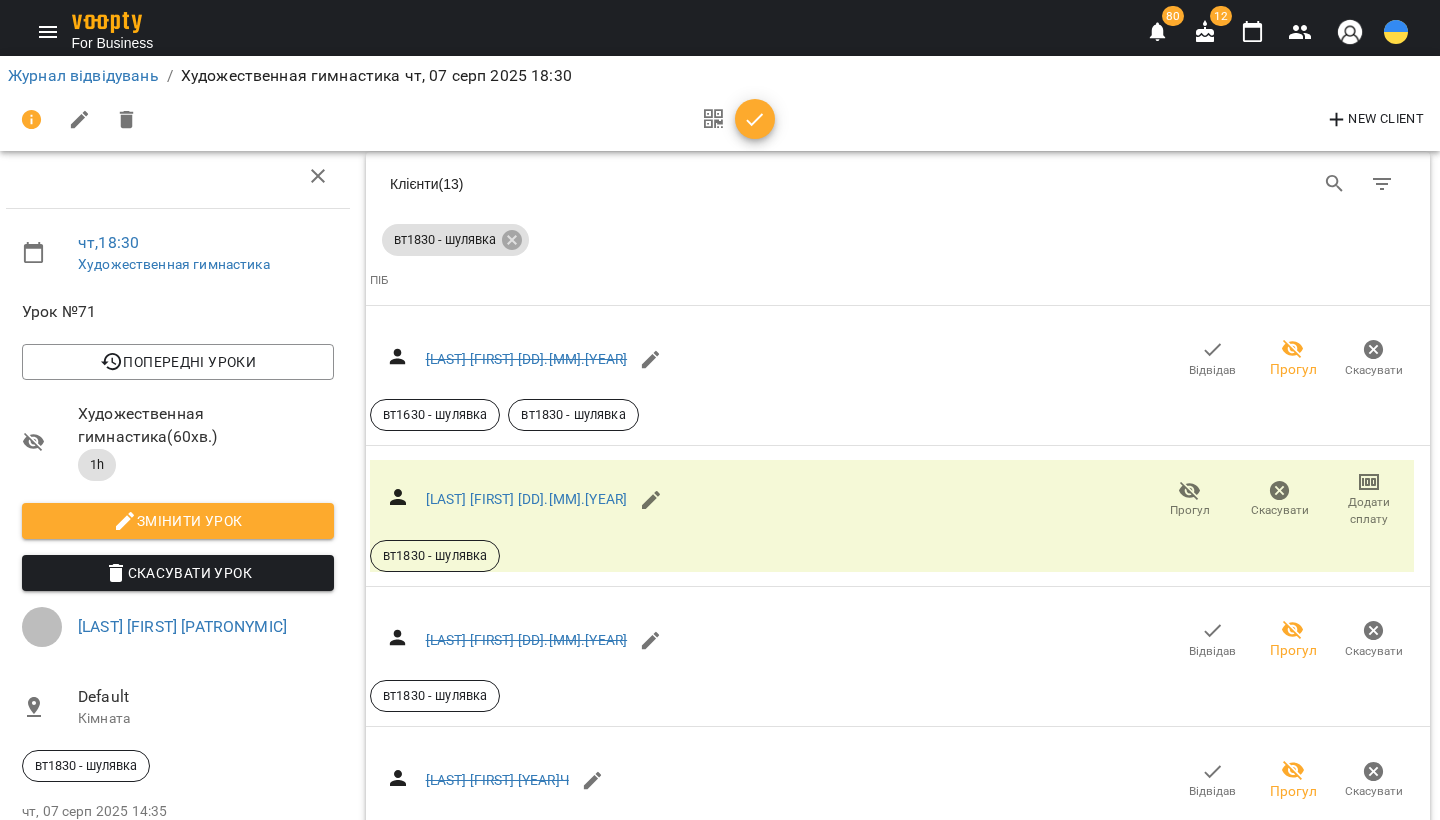 click 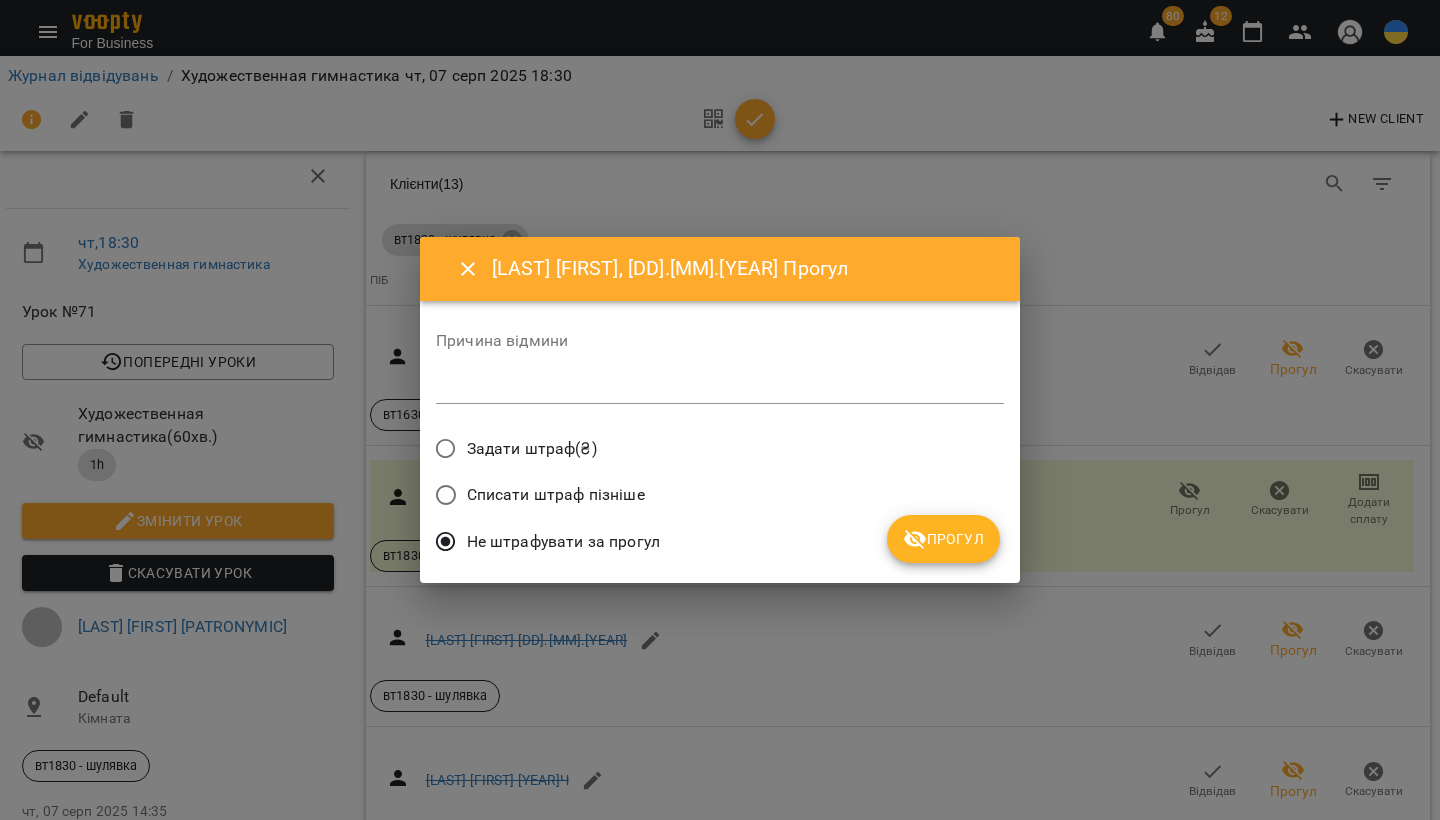 click on "Не штрафувати за прогул" at bounding box center (720, 544) 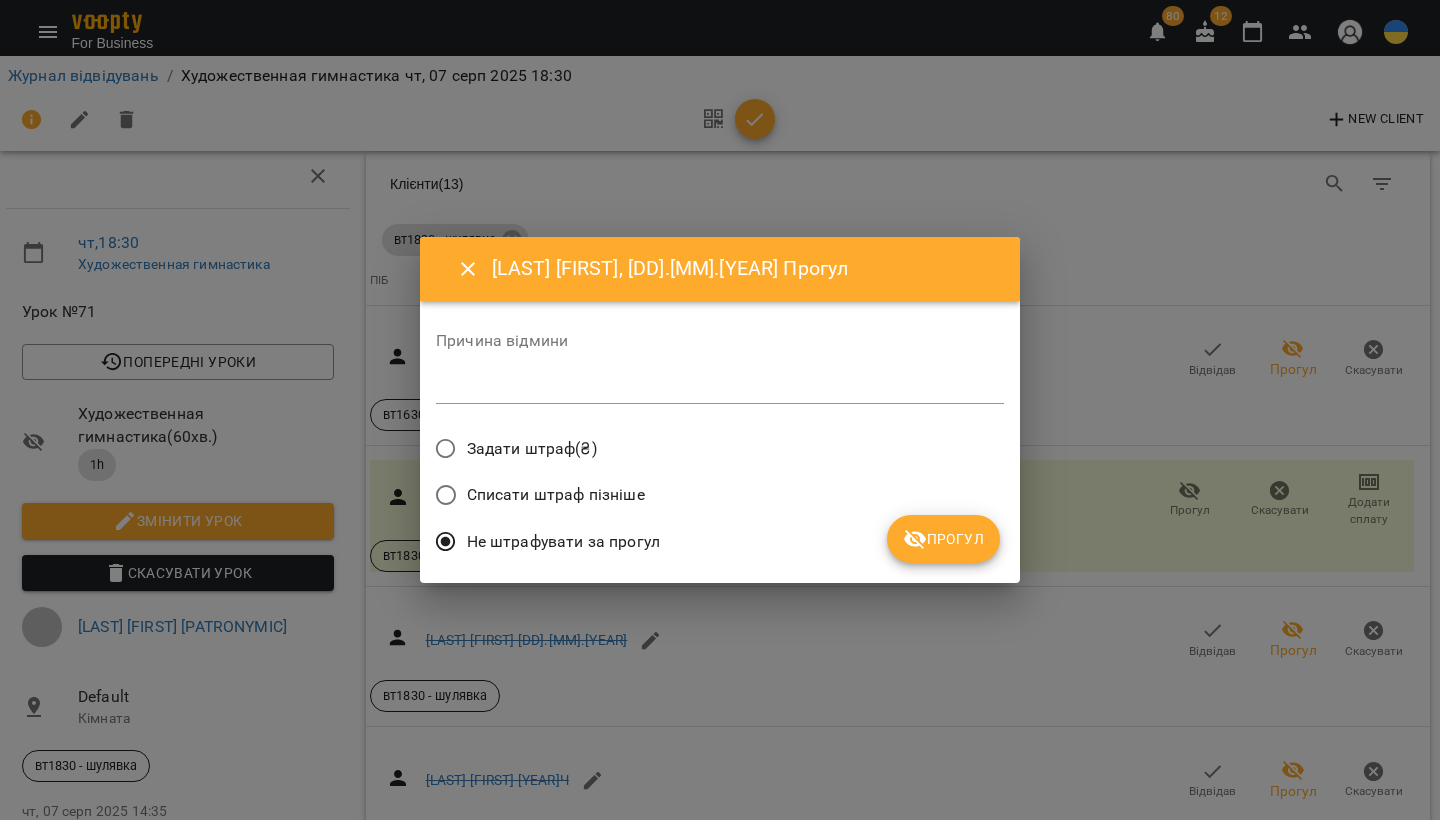 click on "Прогул" at bounding box center [943, 539] 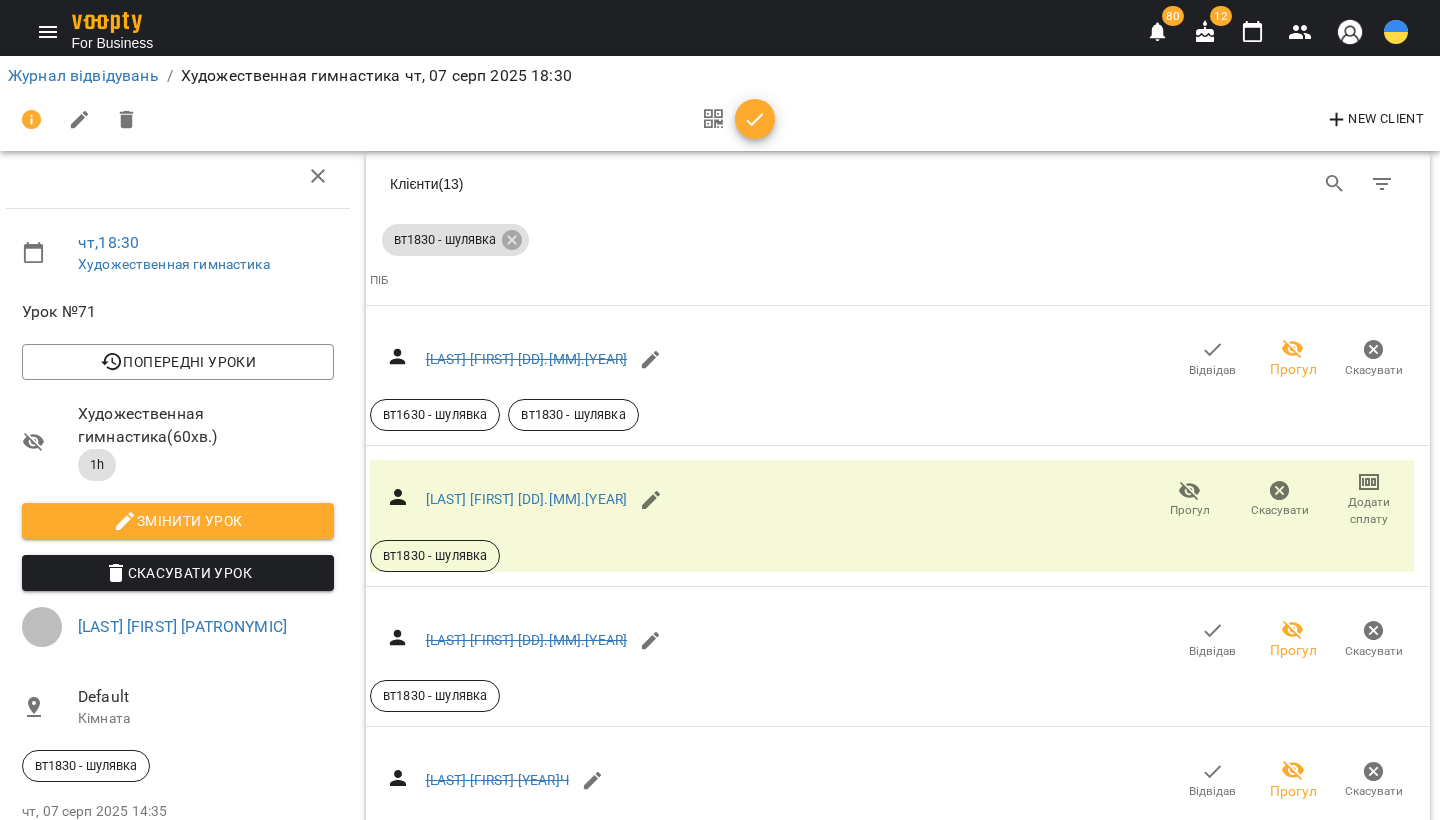 click 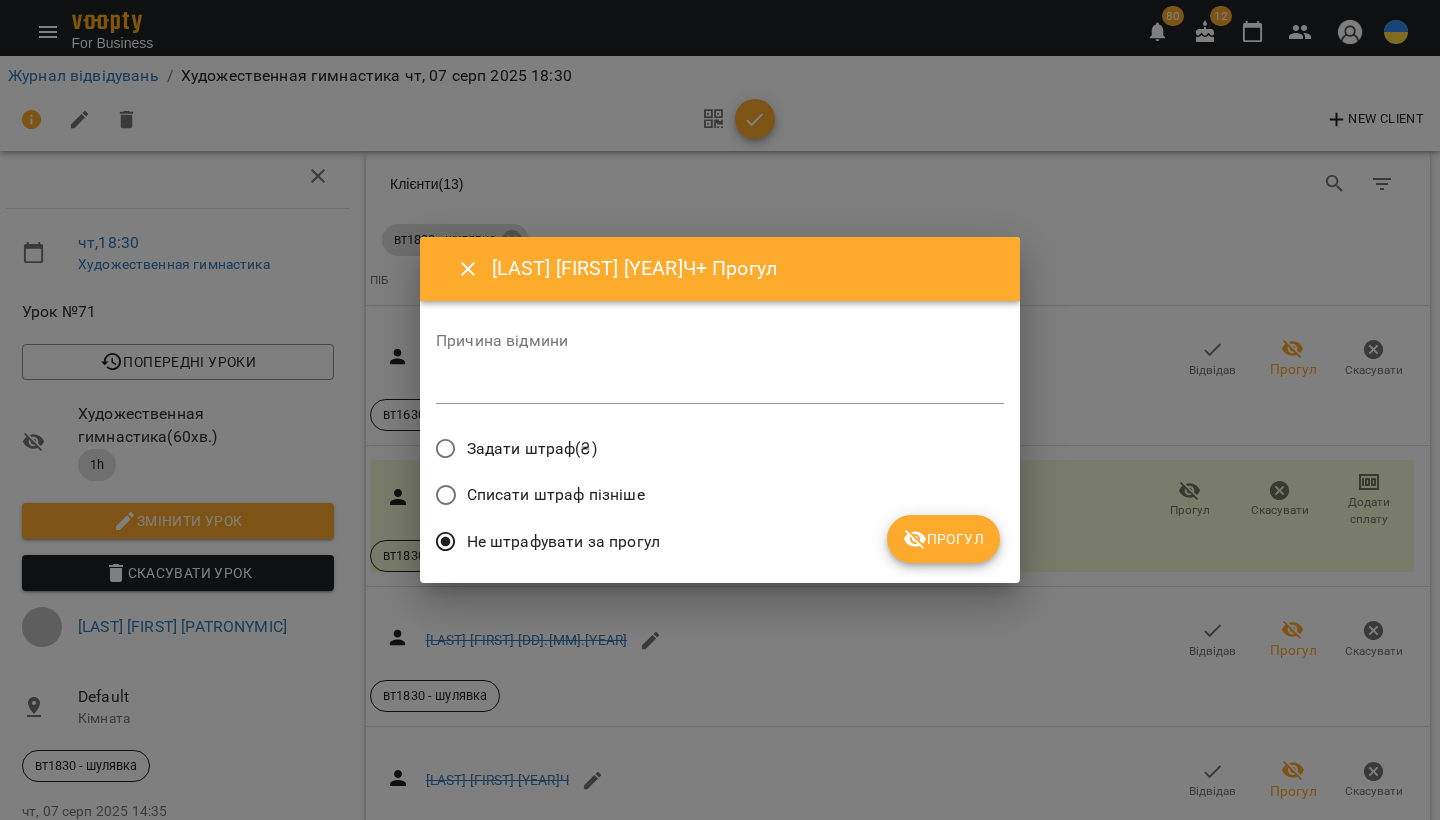 click on "Прогул" at bounding box center (943, 539) 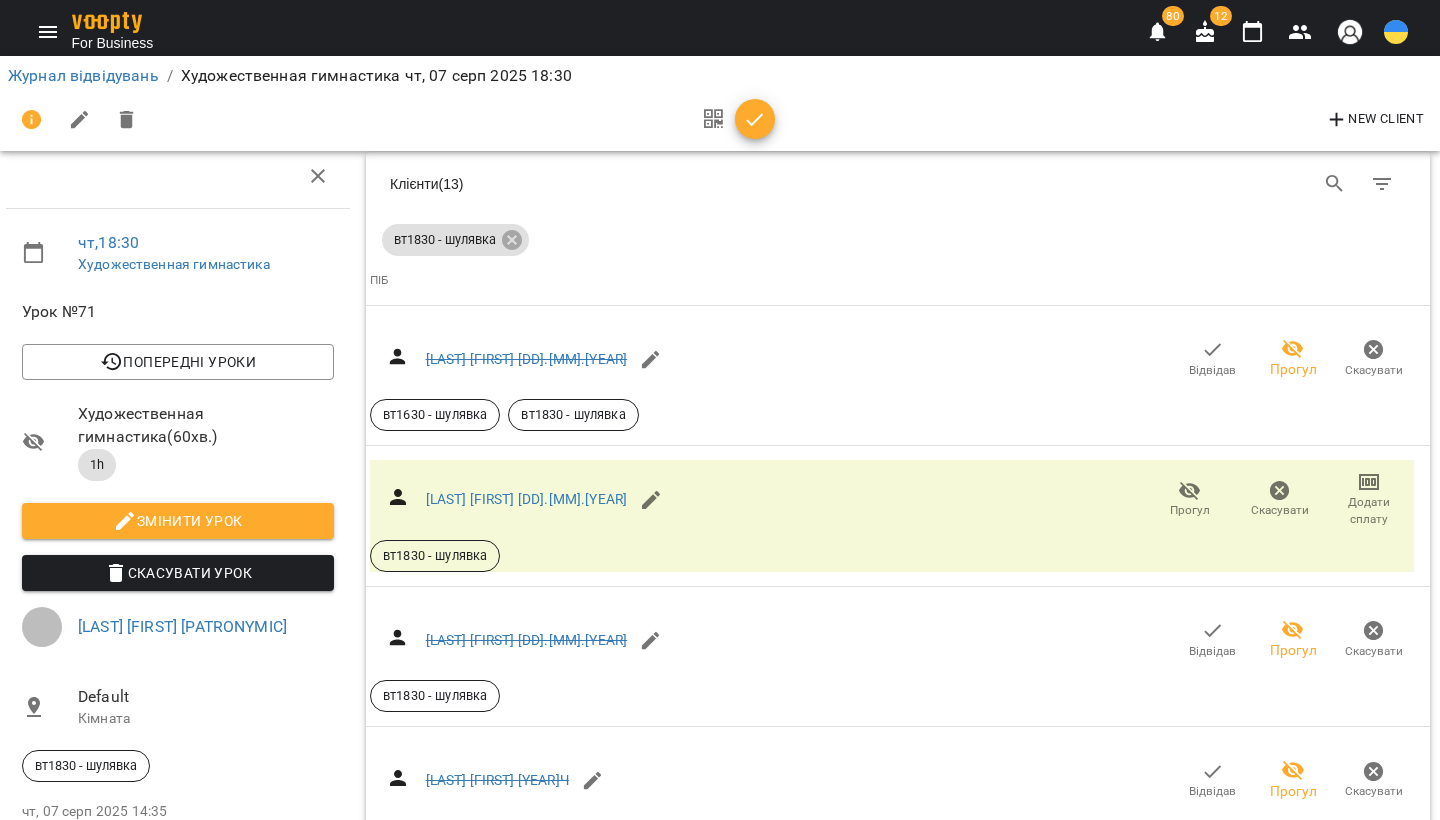 scroll, scrollTop: 3621, scrollLeft: 2, axis: both 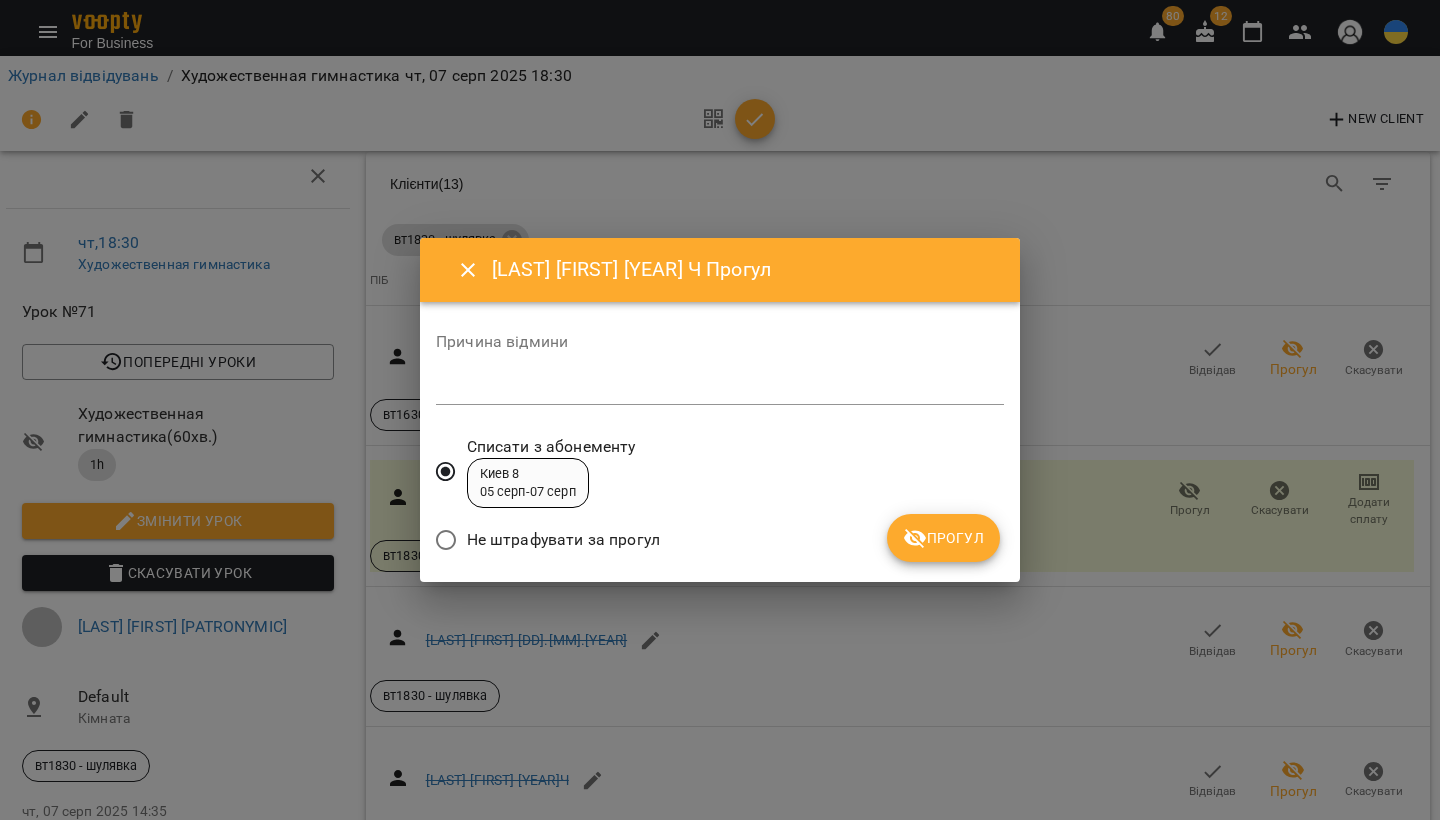 click on "Прогул" at bounding box center (943, 538) 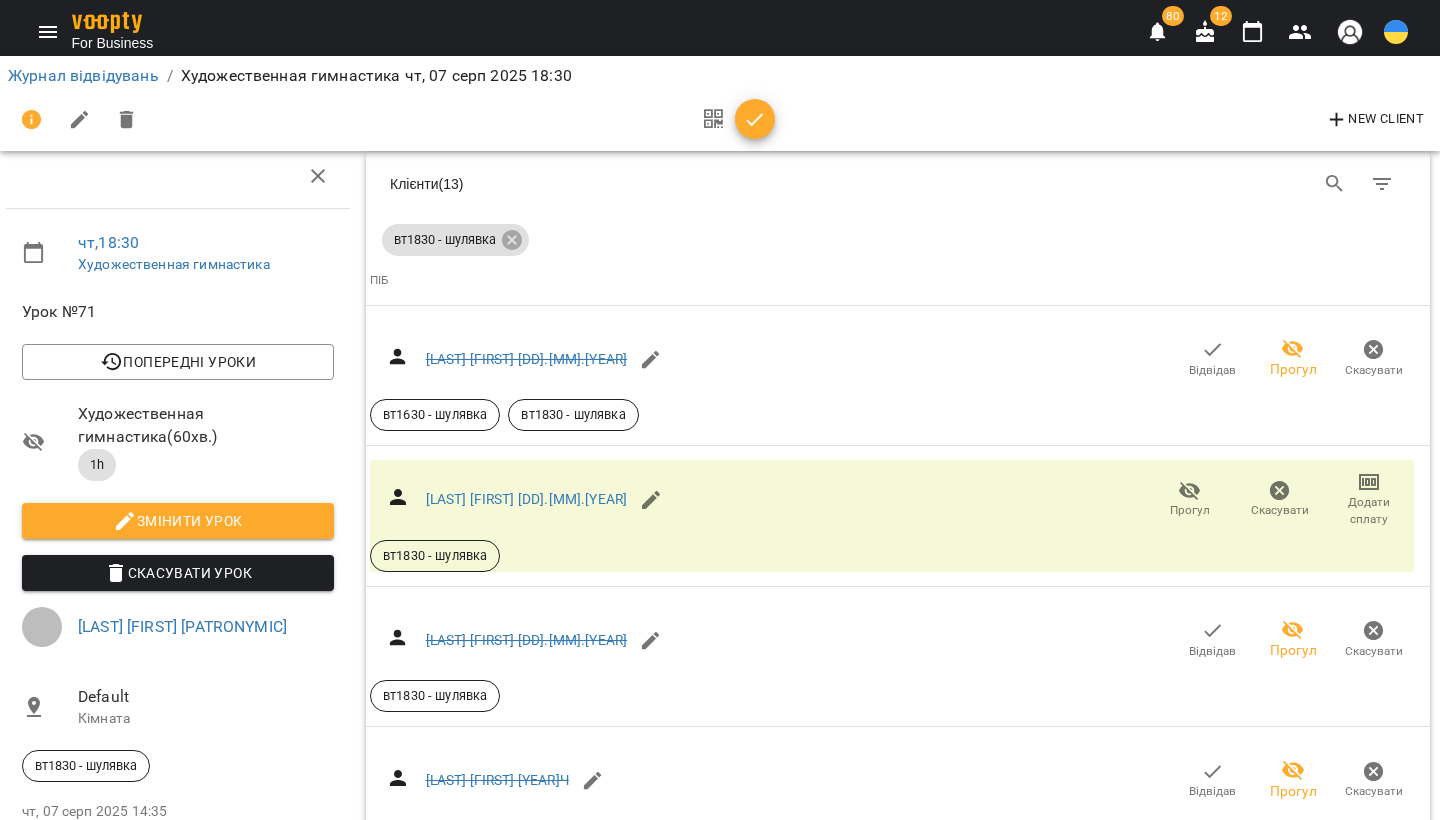 click 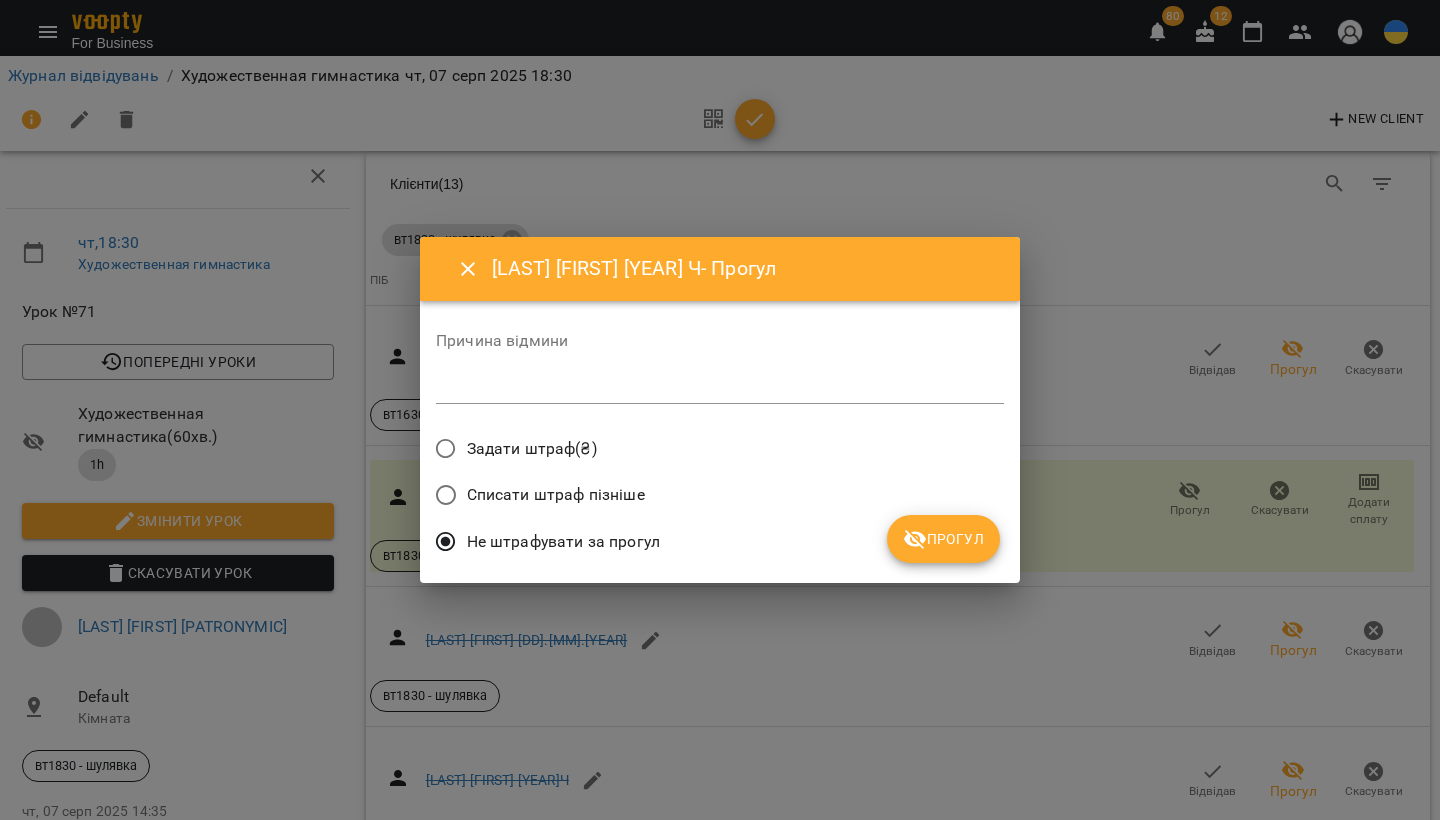click on "Прогул" at bounding box center (943, 539) 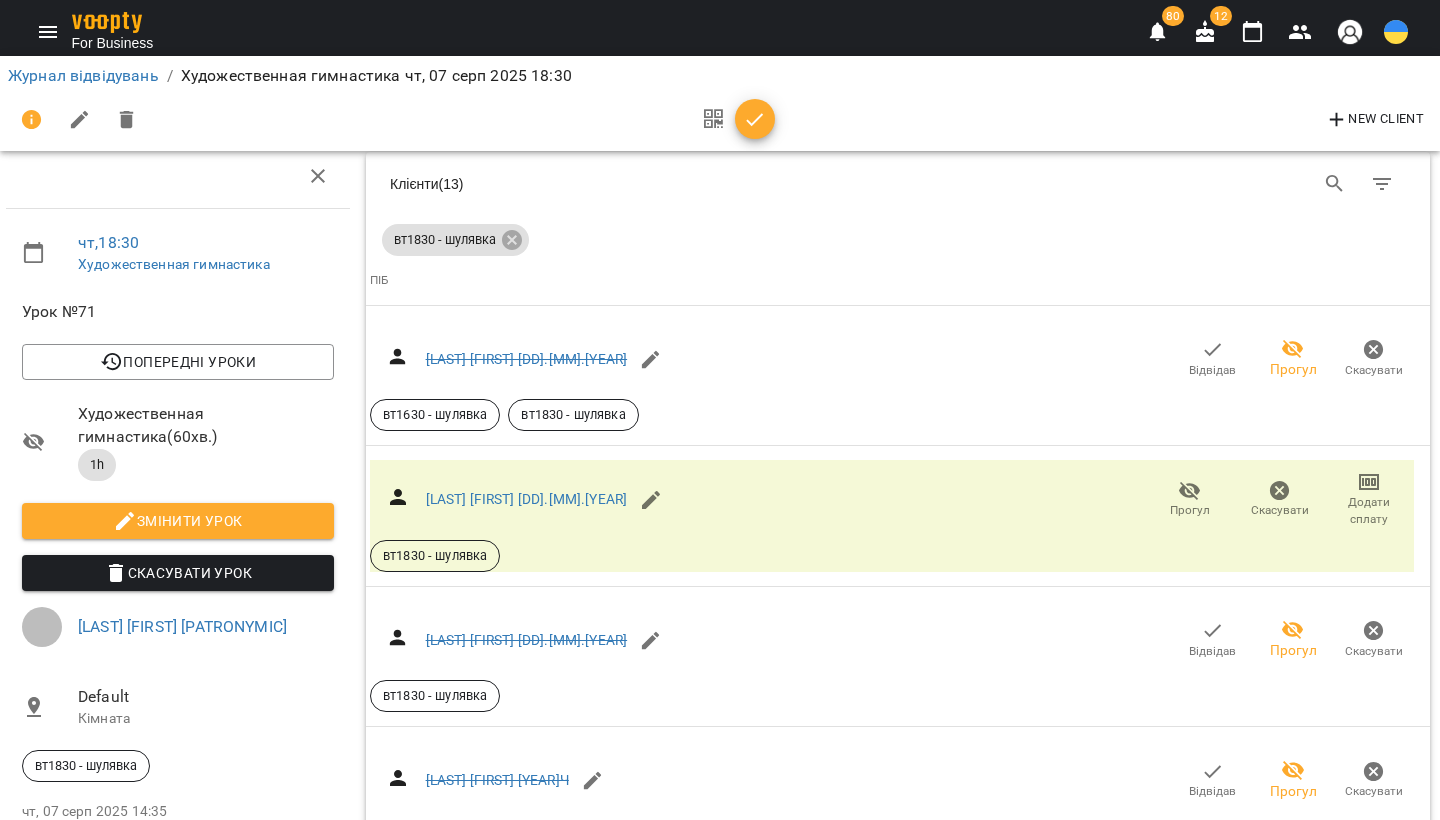 scroll, scrollTop: 1296, scrollLeft: 2, axis: both 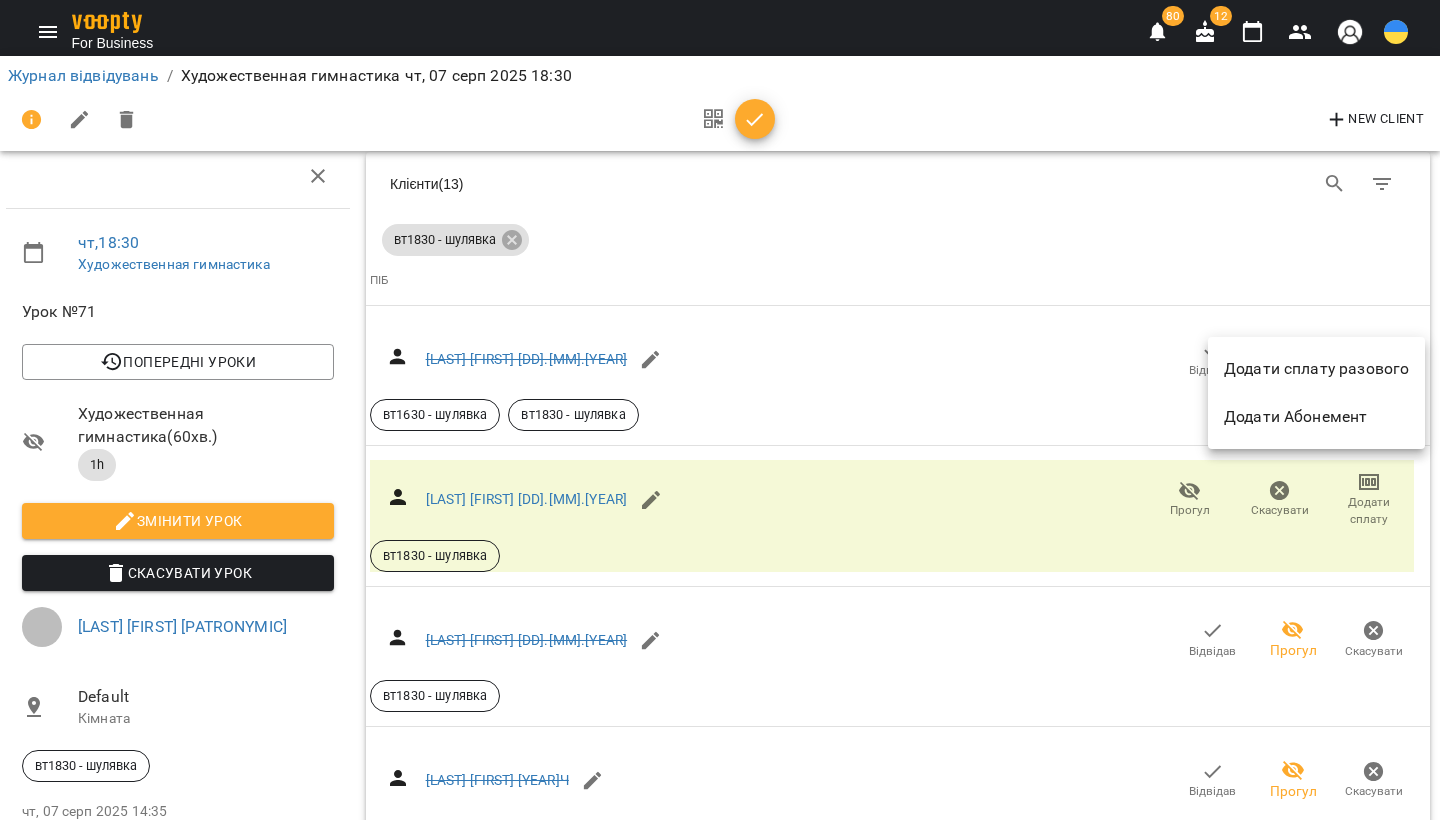 click on "Додати сплату разового" at bounding box center (1316, 369) 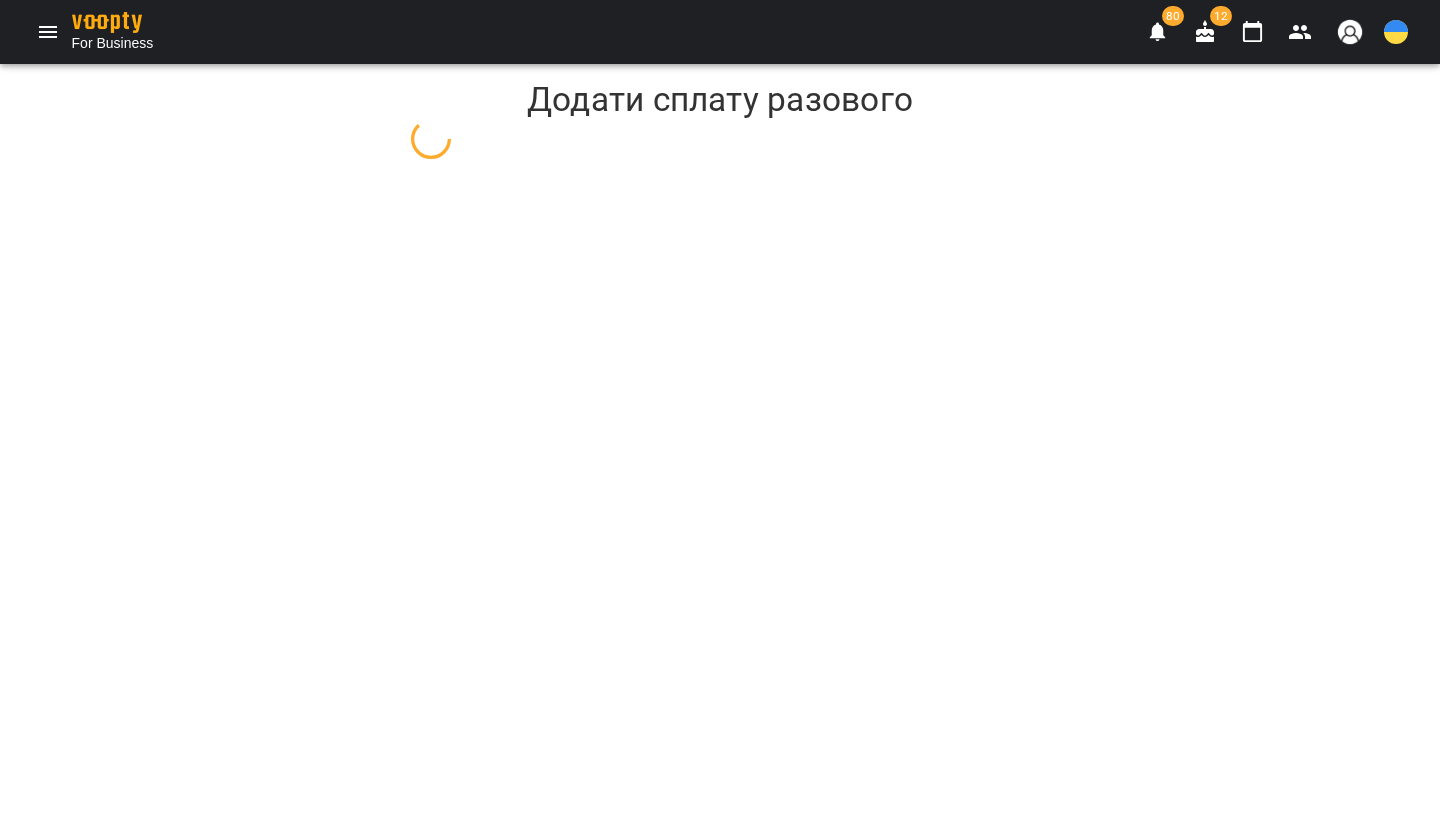 select on "**" 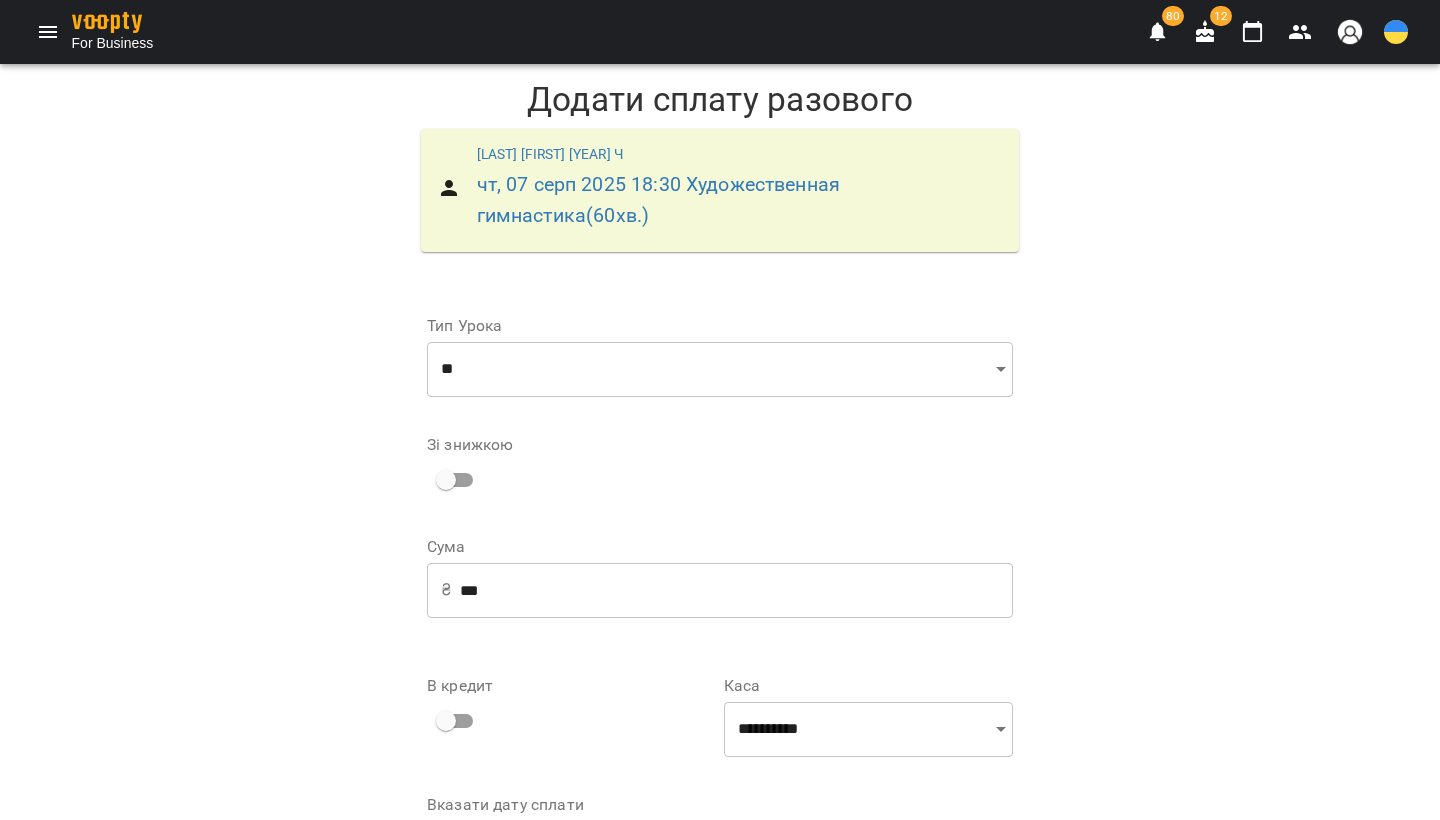 click on "***" at bounding box center (736, 590) 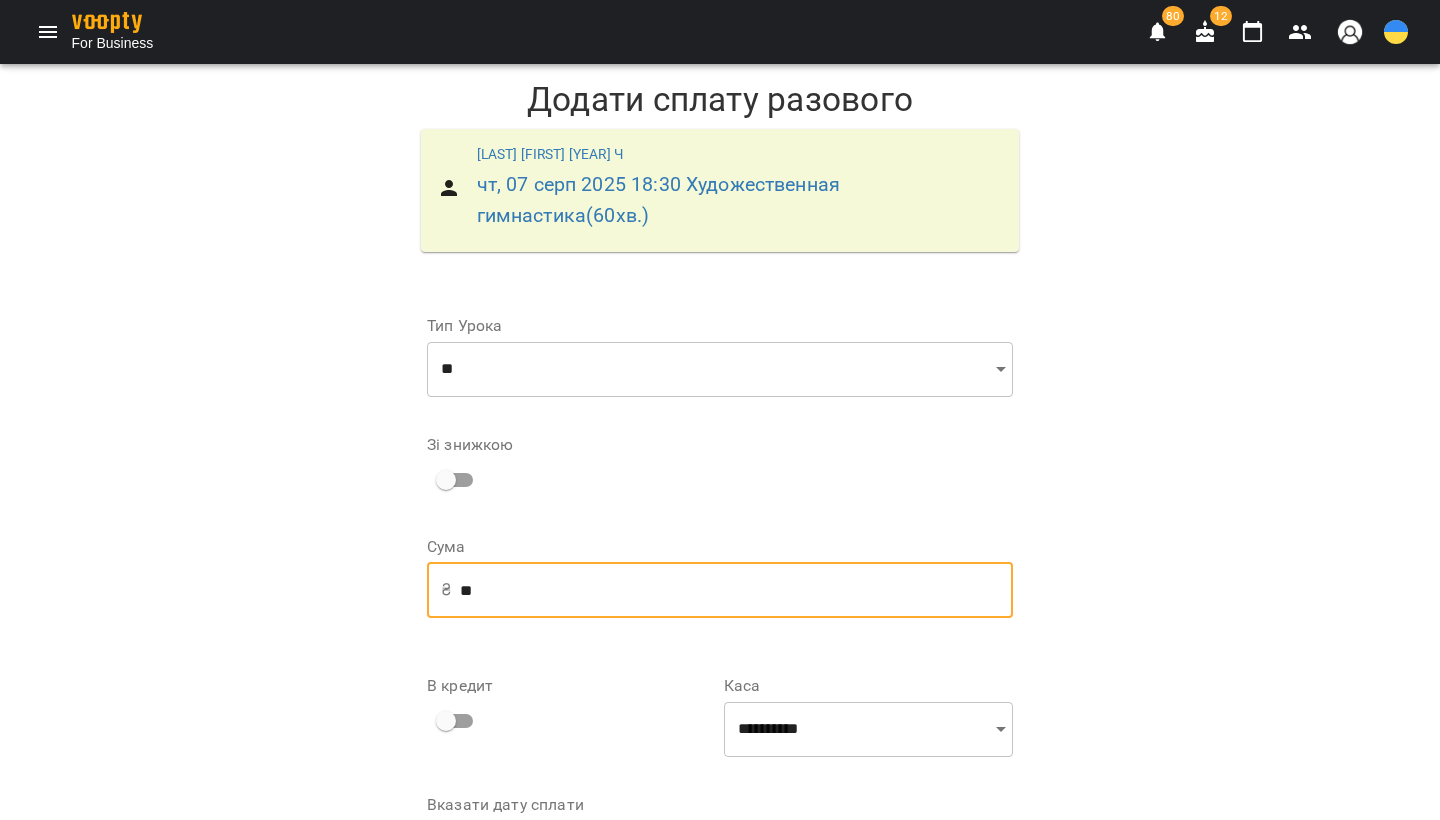 type on "*" 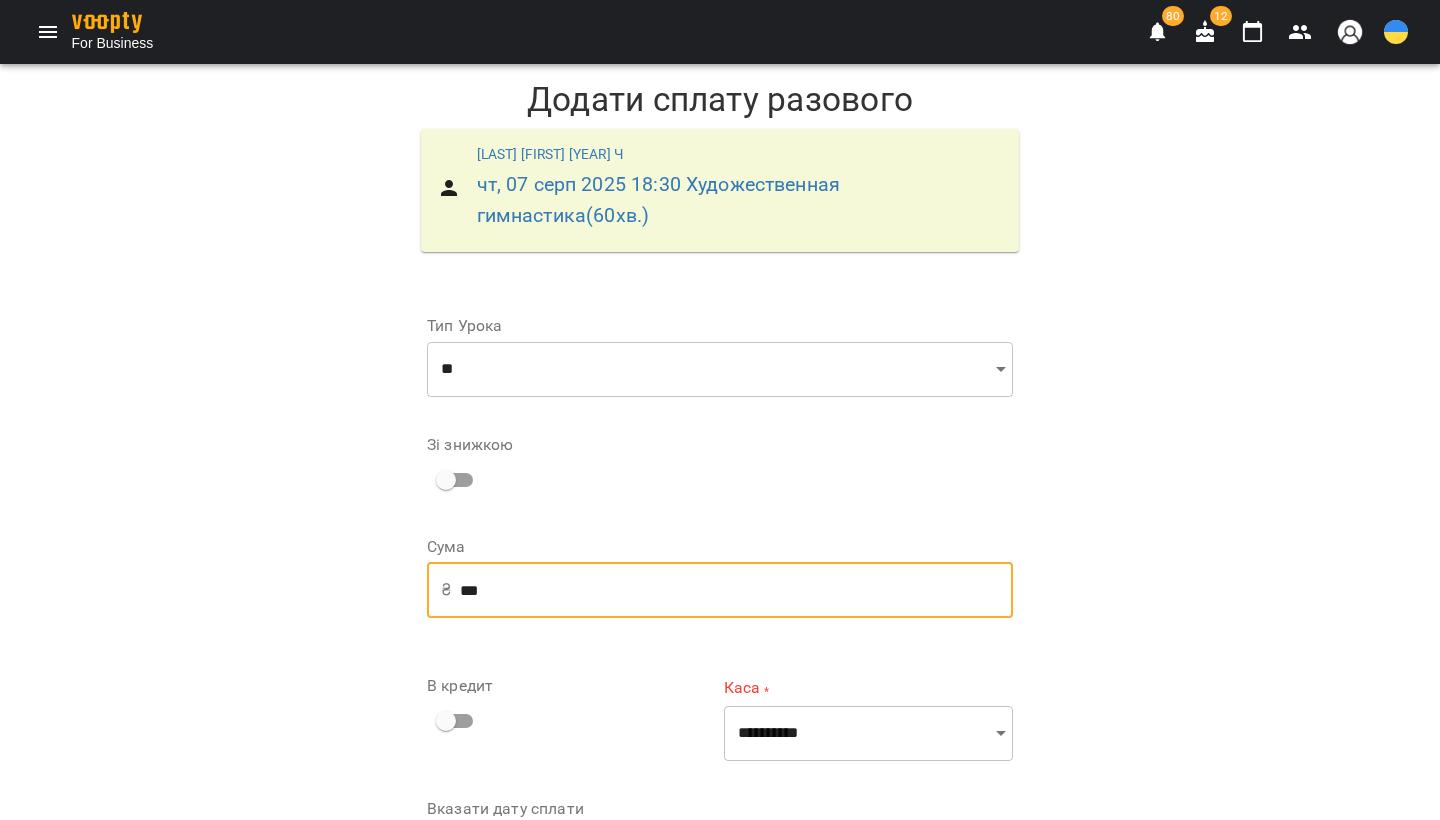 type on "***" 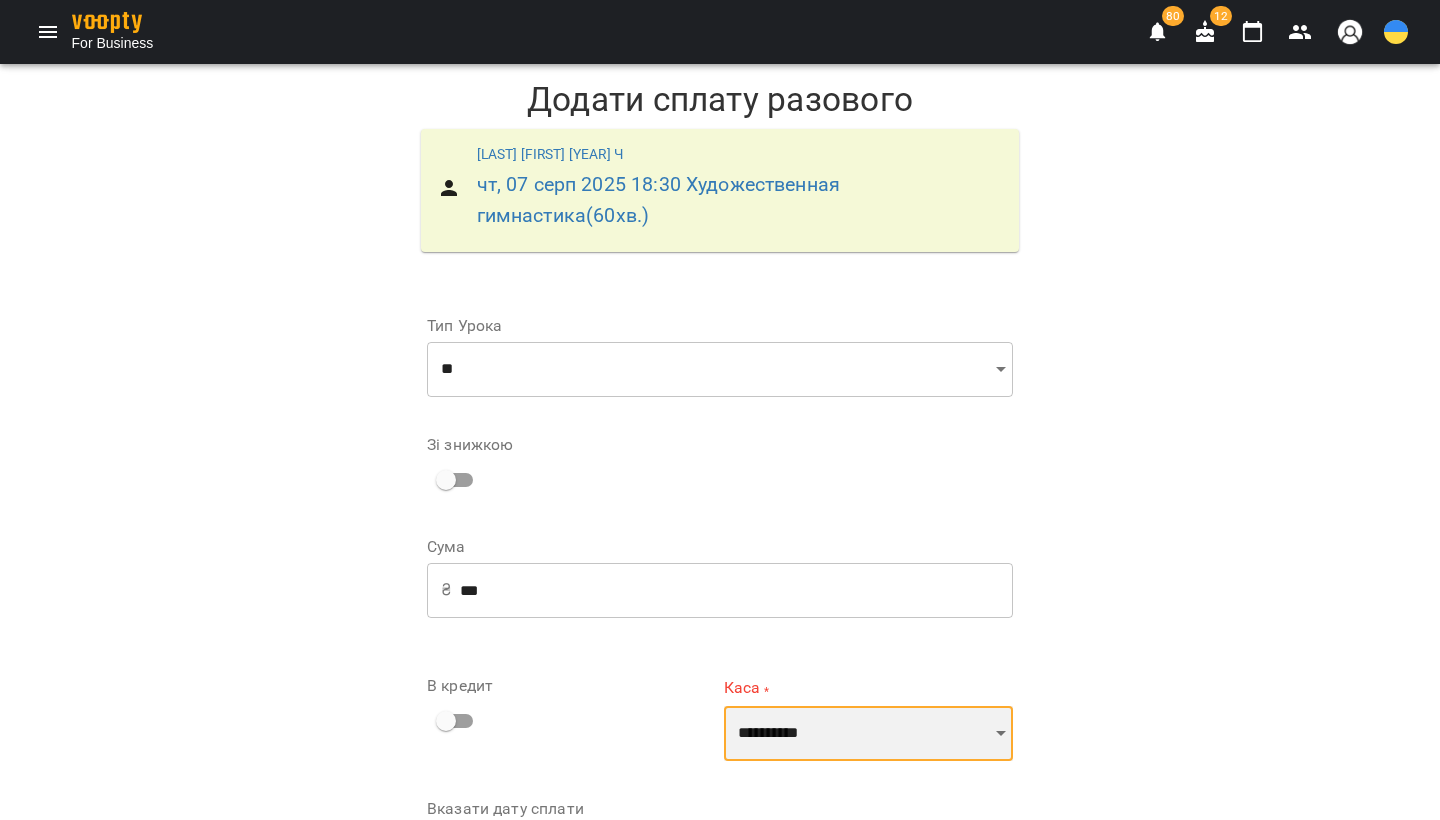 select on "**********" 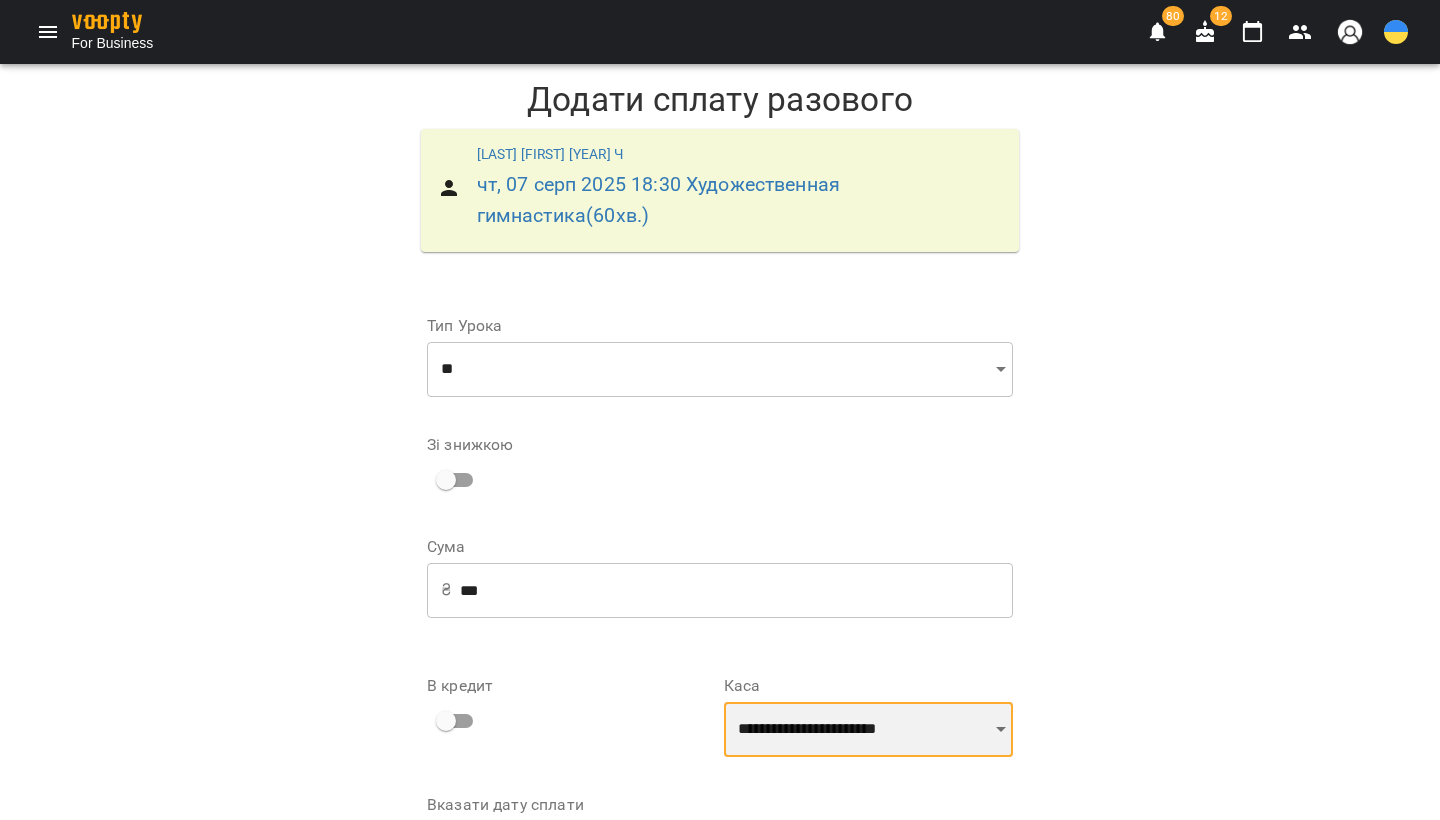 scroll, scrollTop: 131, scrollLeft: 0, axis: vertical 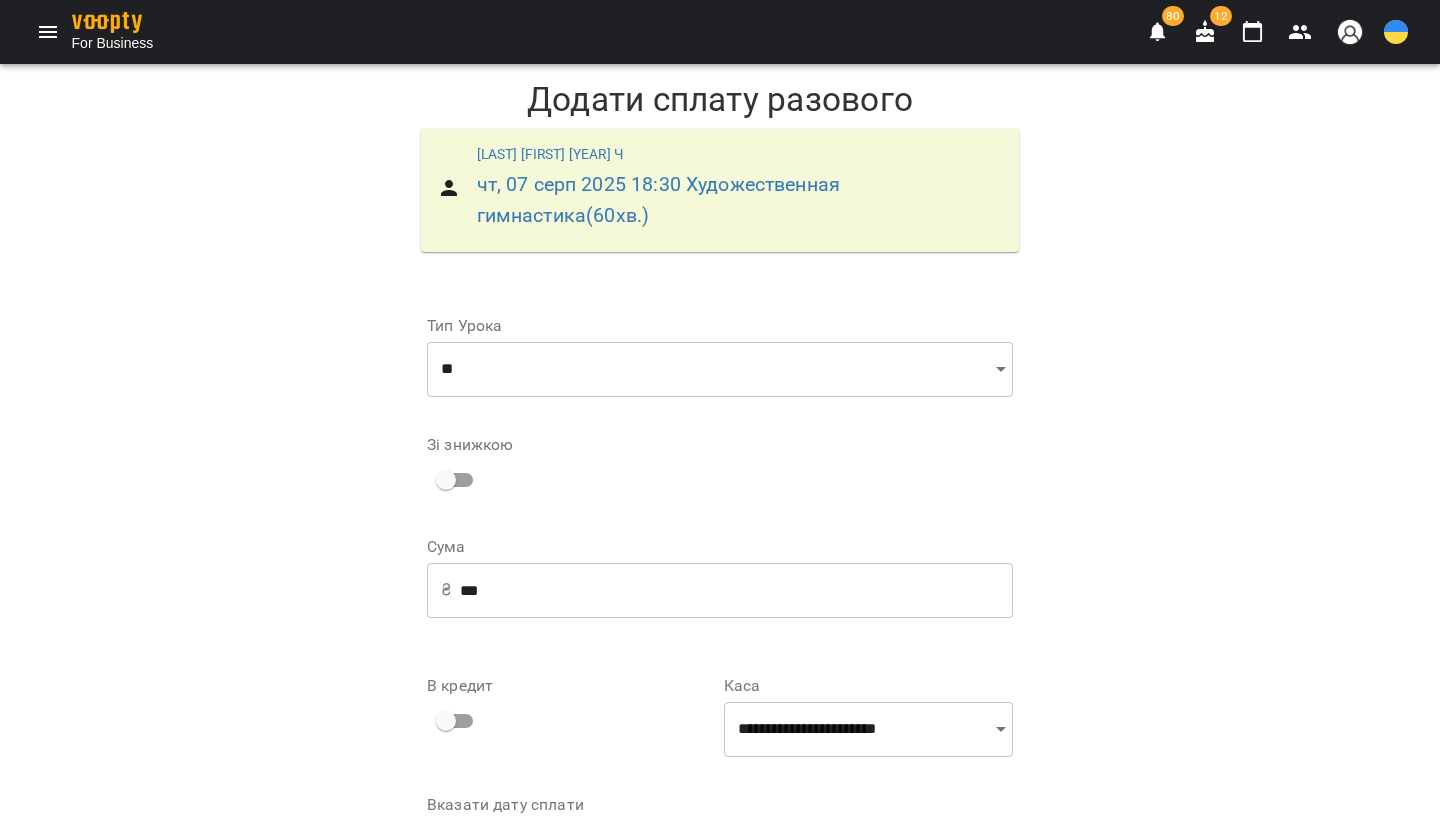 click on "Додати сплату разового" at bounding box center (884, 904) 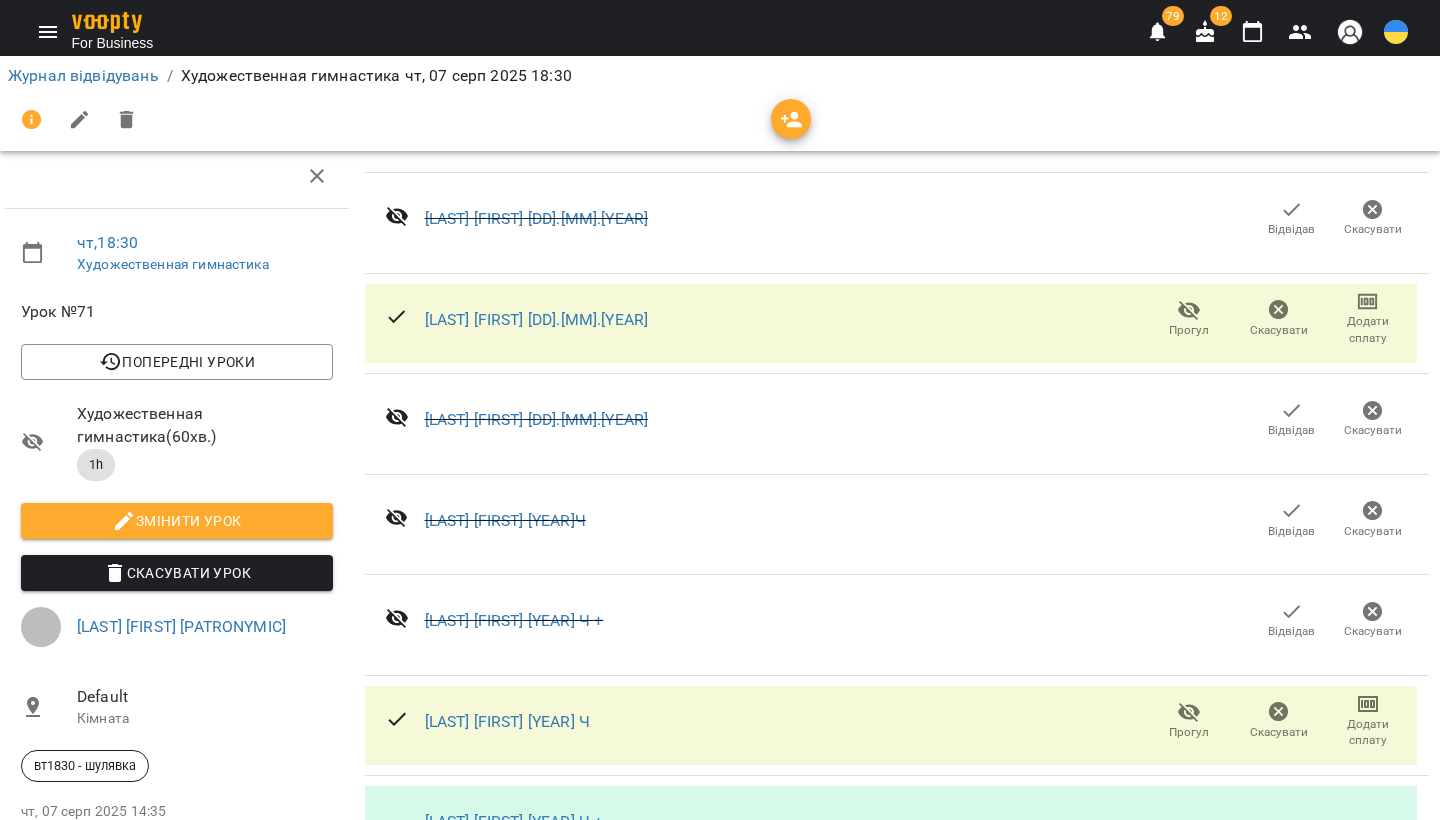 scroll, scrollTop: 1283, scrollLeft: 3, axis: both 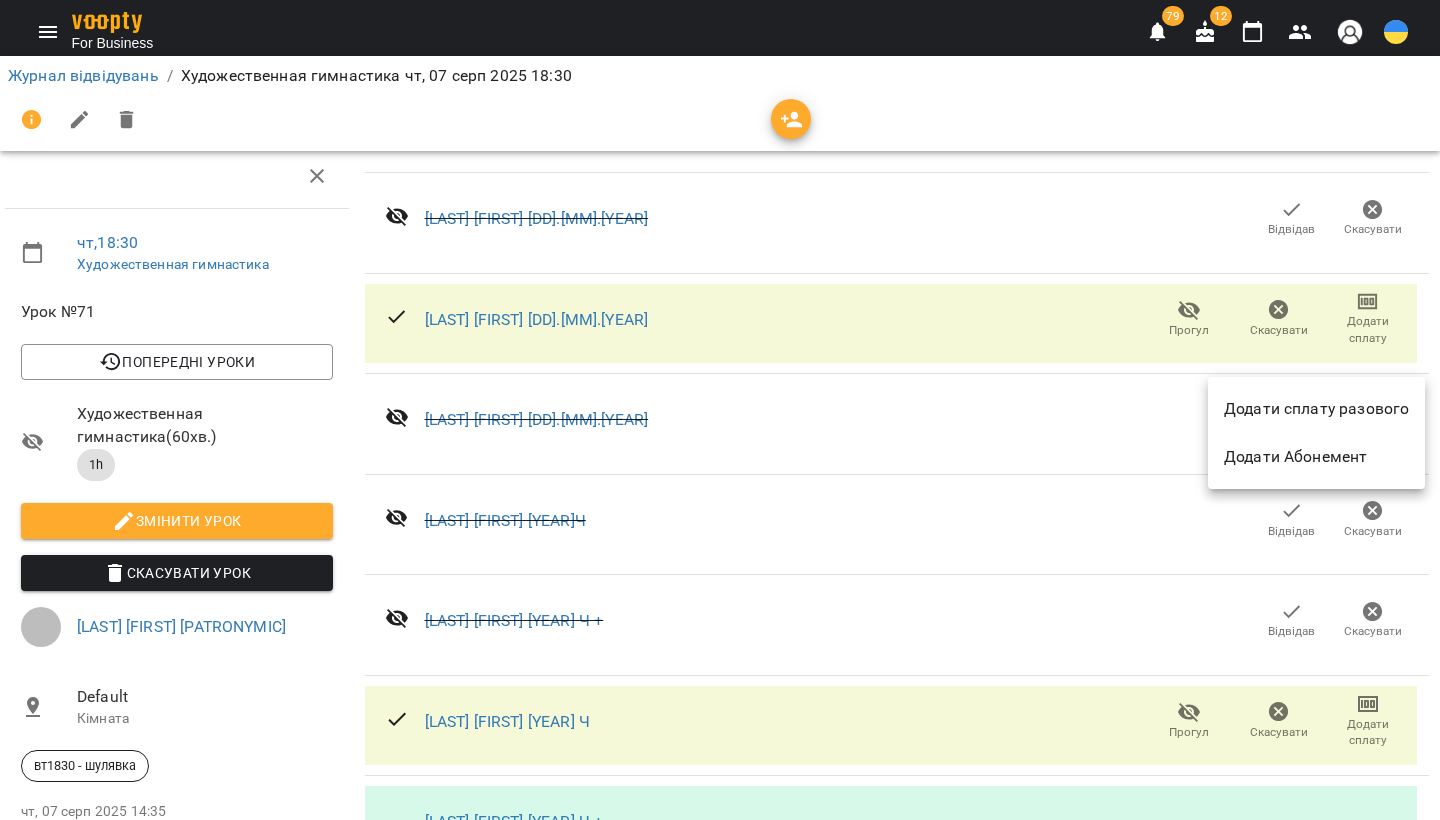 click on "Додати сплату разового" at bounding box center [1316, 409] 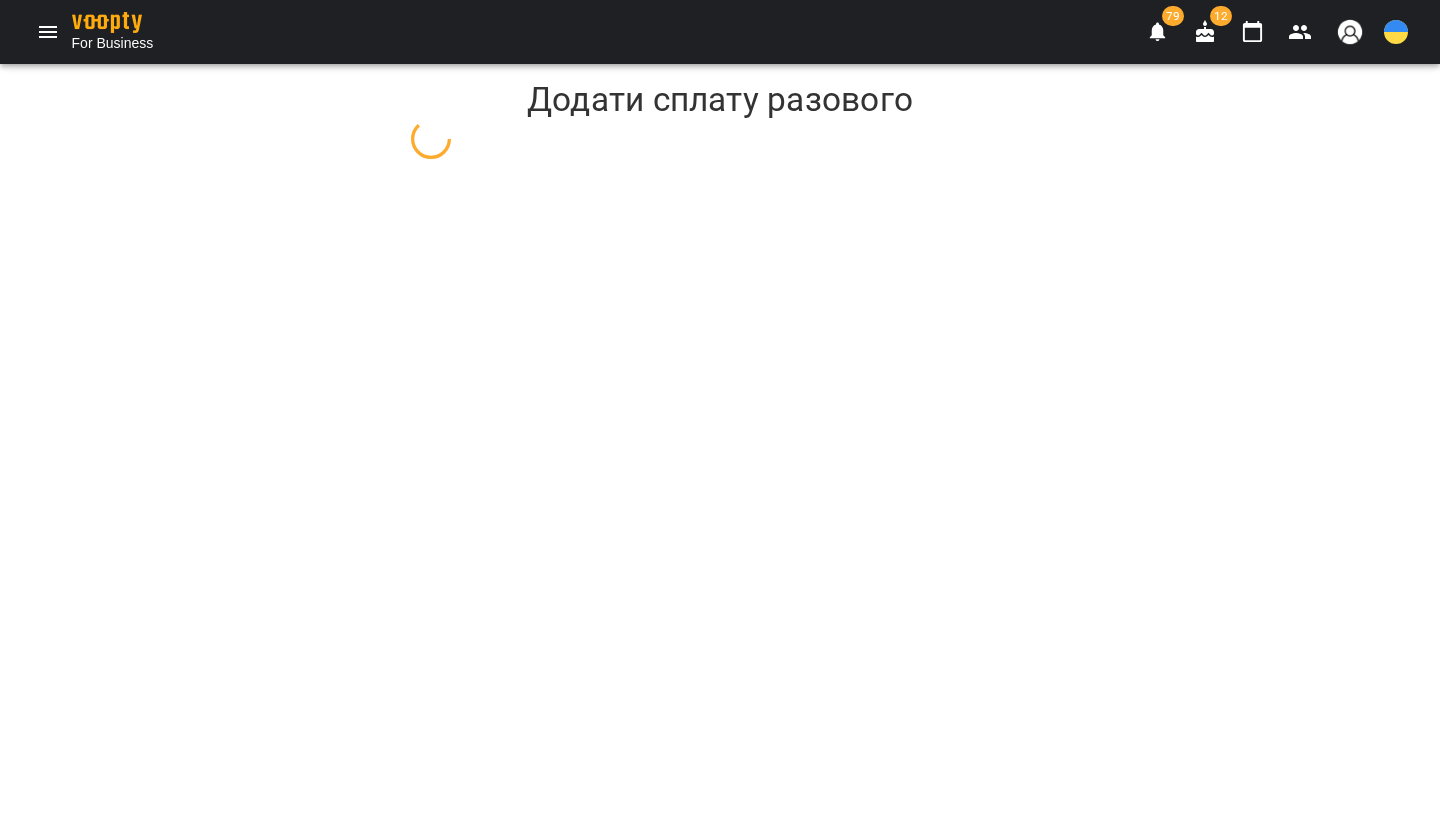 scroll, scrollTop: 0, scrollLeft: 0, axis: both 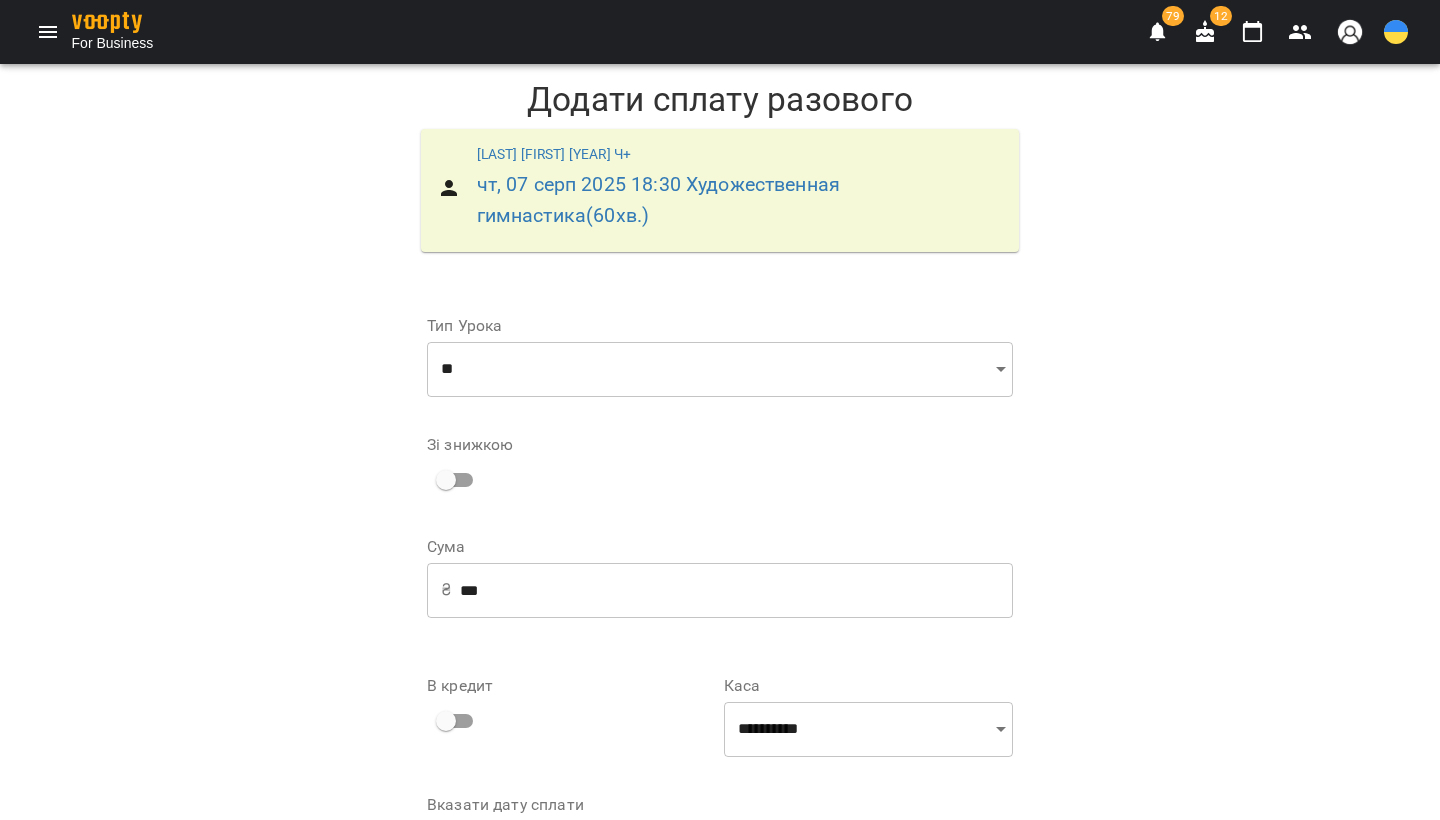 click on "***" at bounding box center (736, 590) 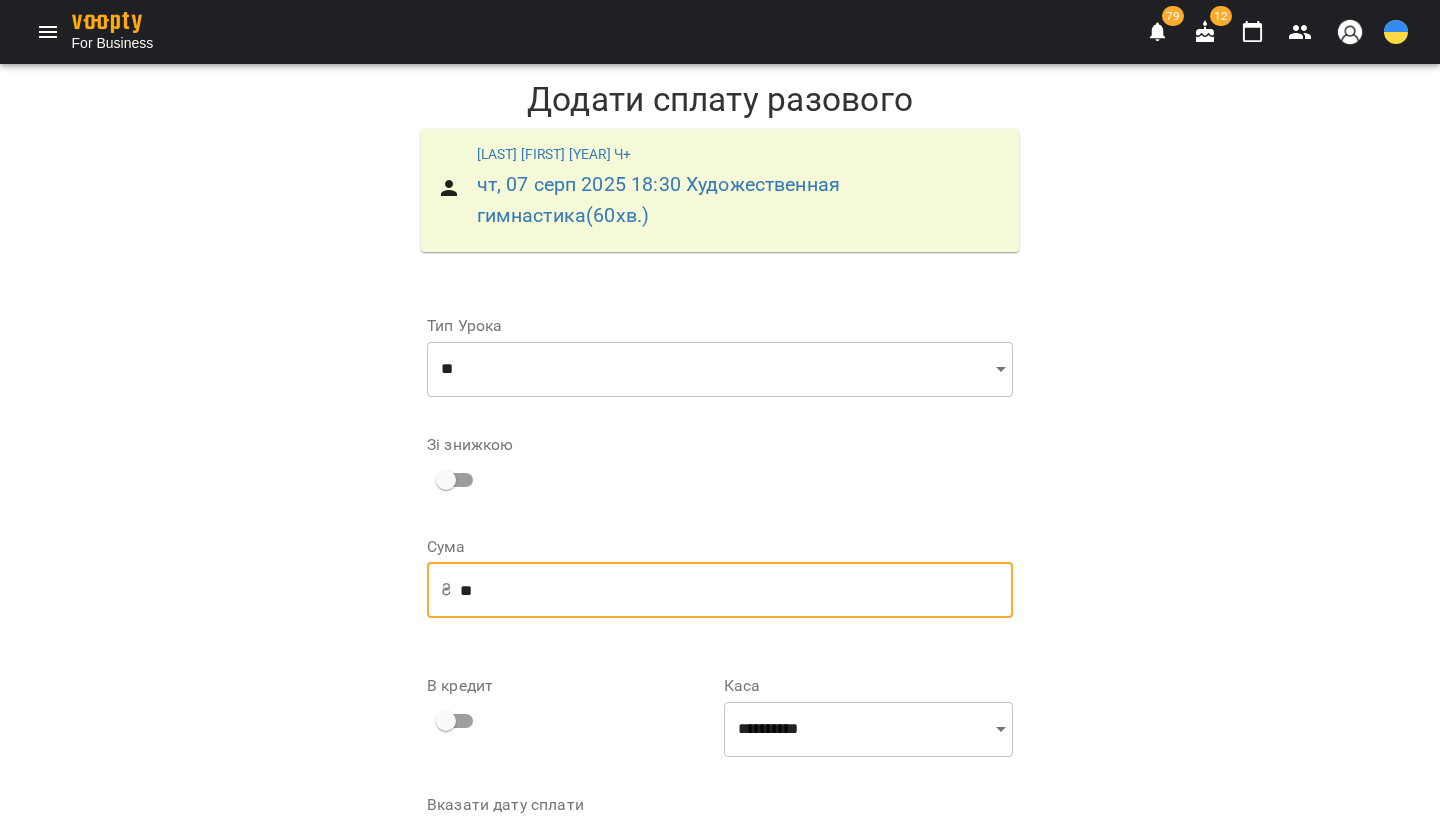type on "*" 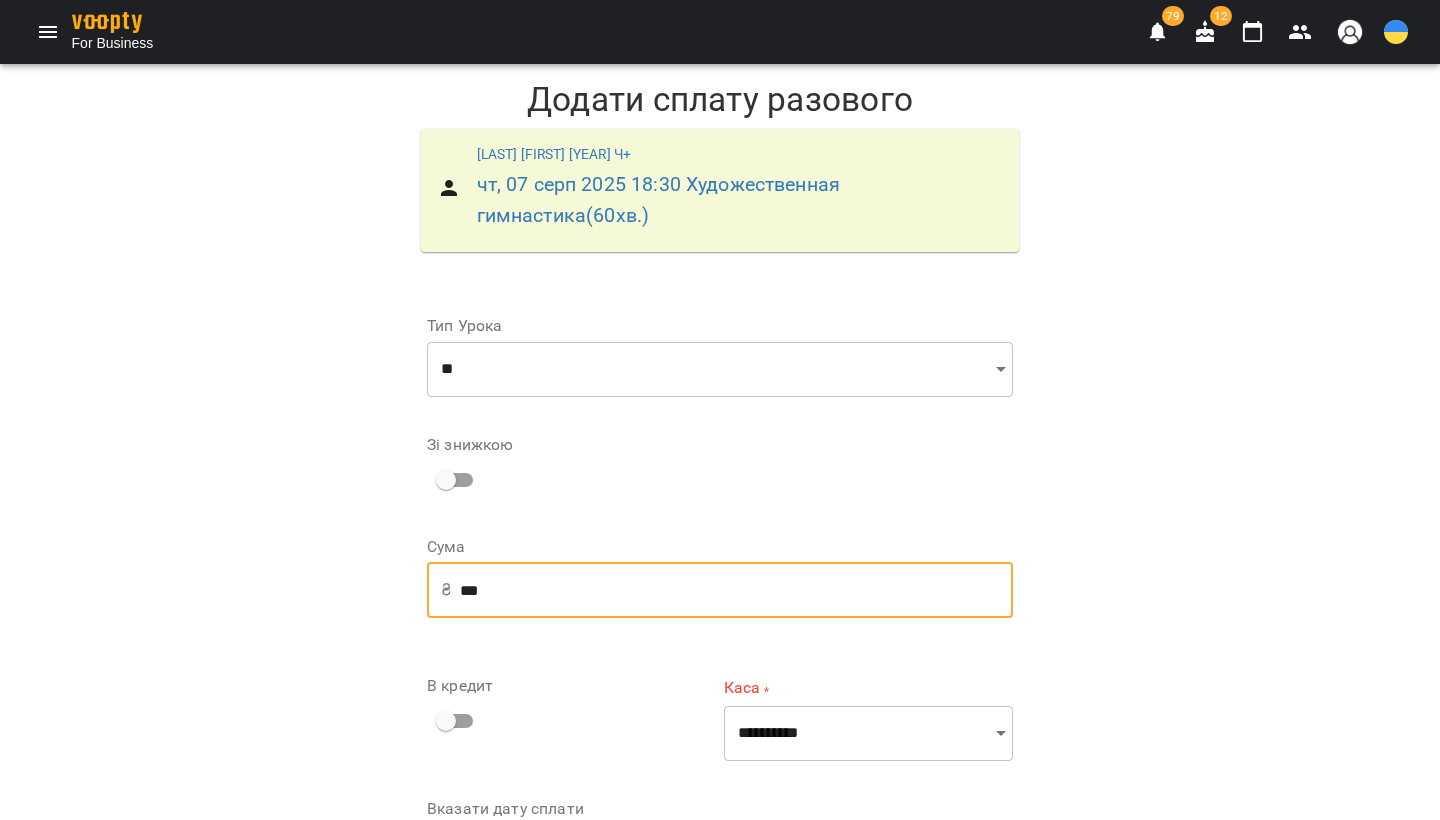 type on "***" 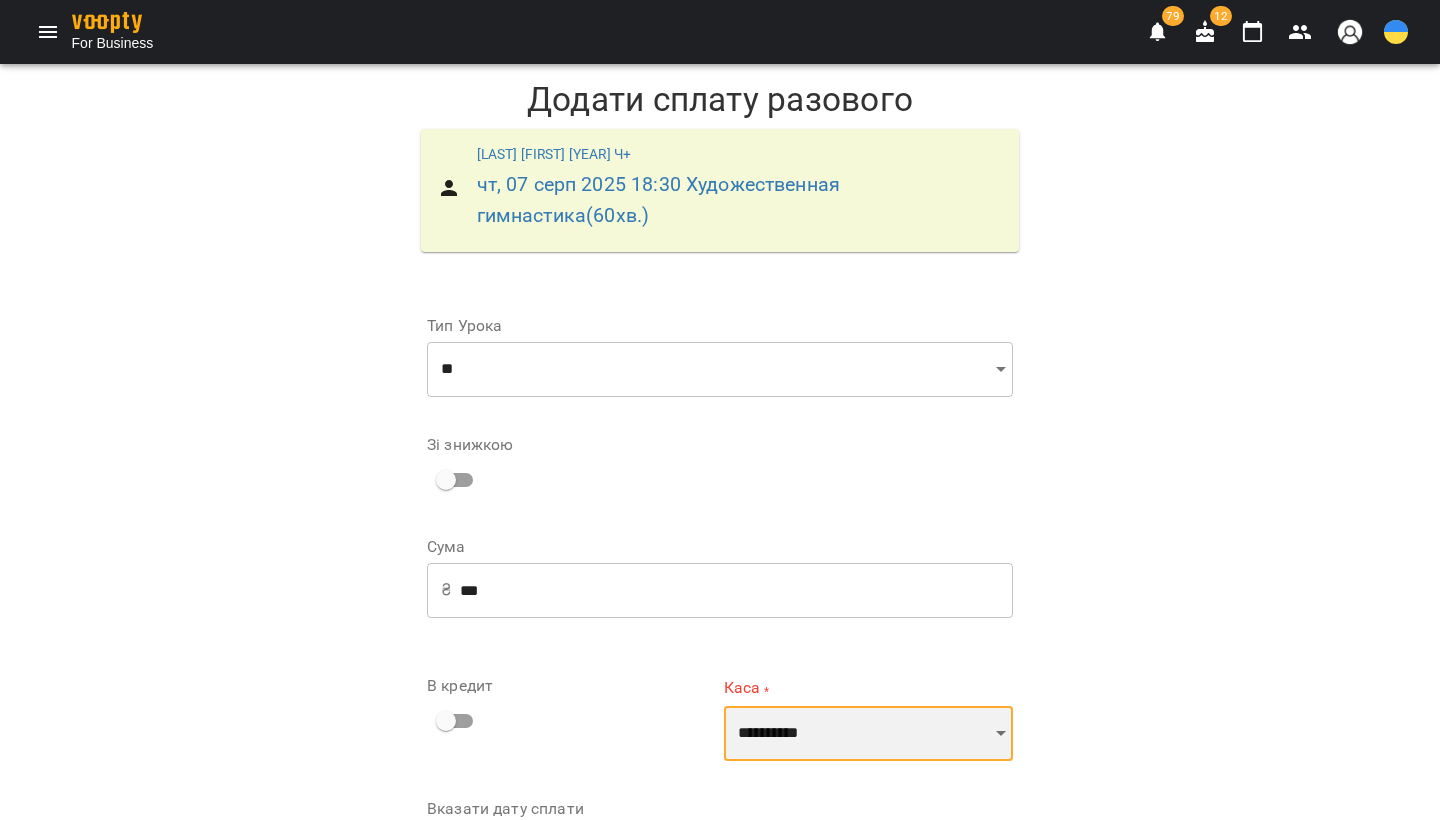 select on "**********" 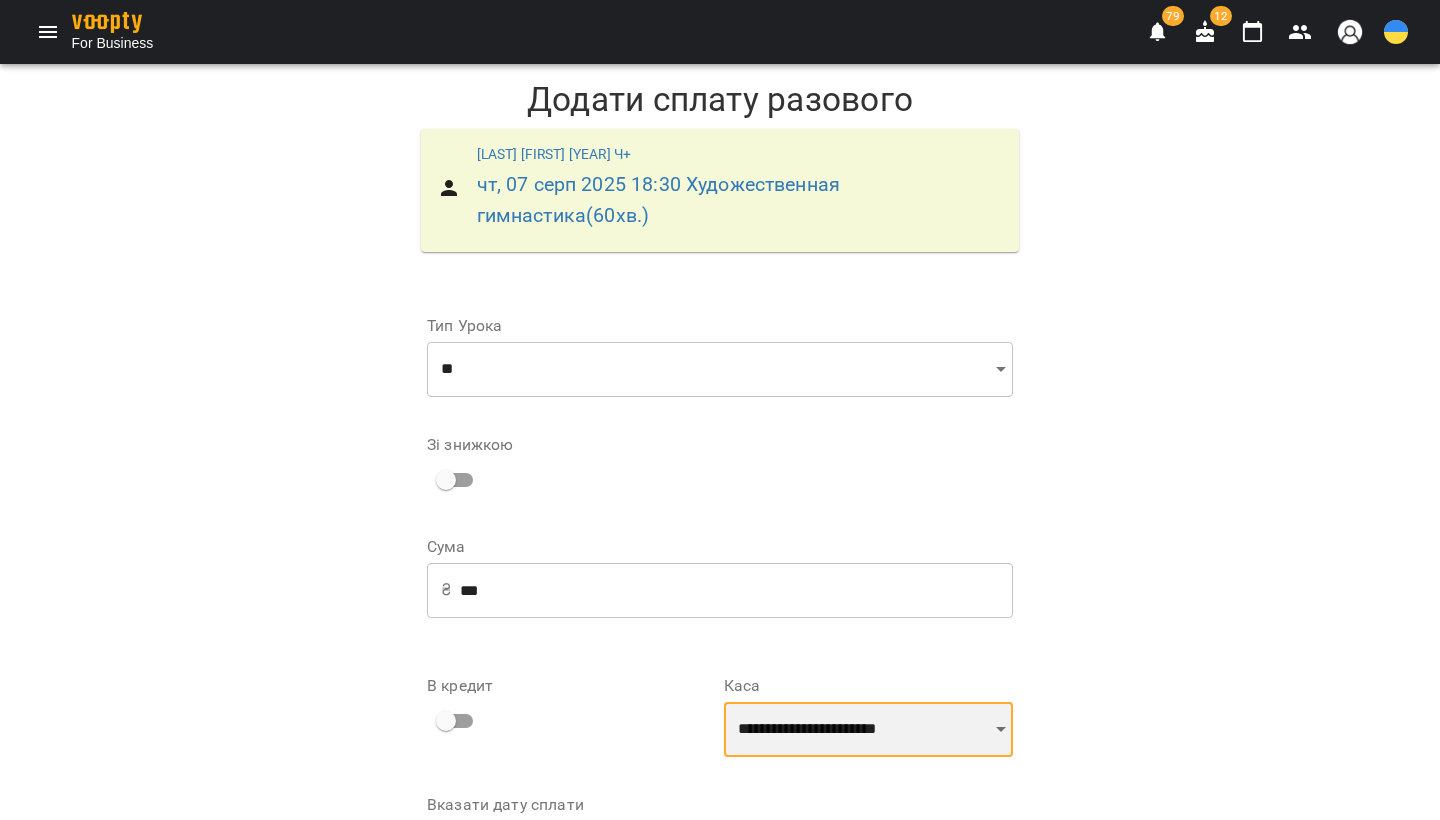 scroll, scrollTop: 131, scrollLeft: 0, axis: vertical 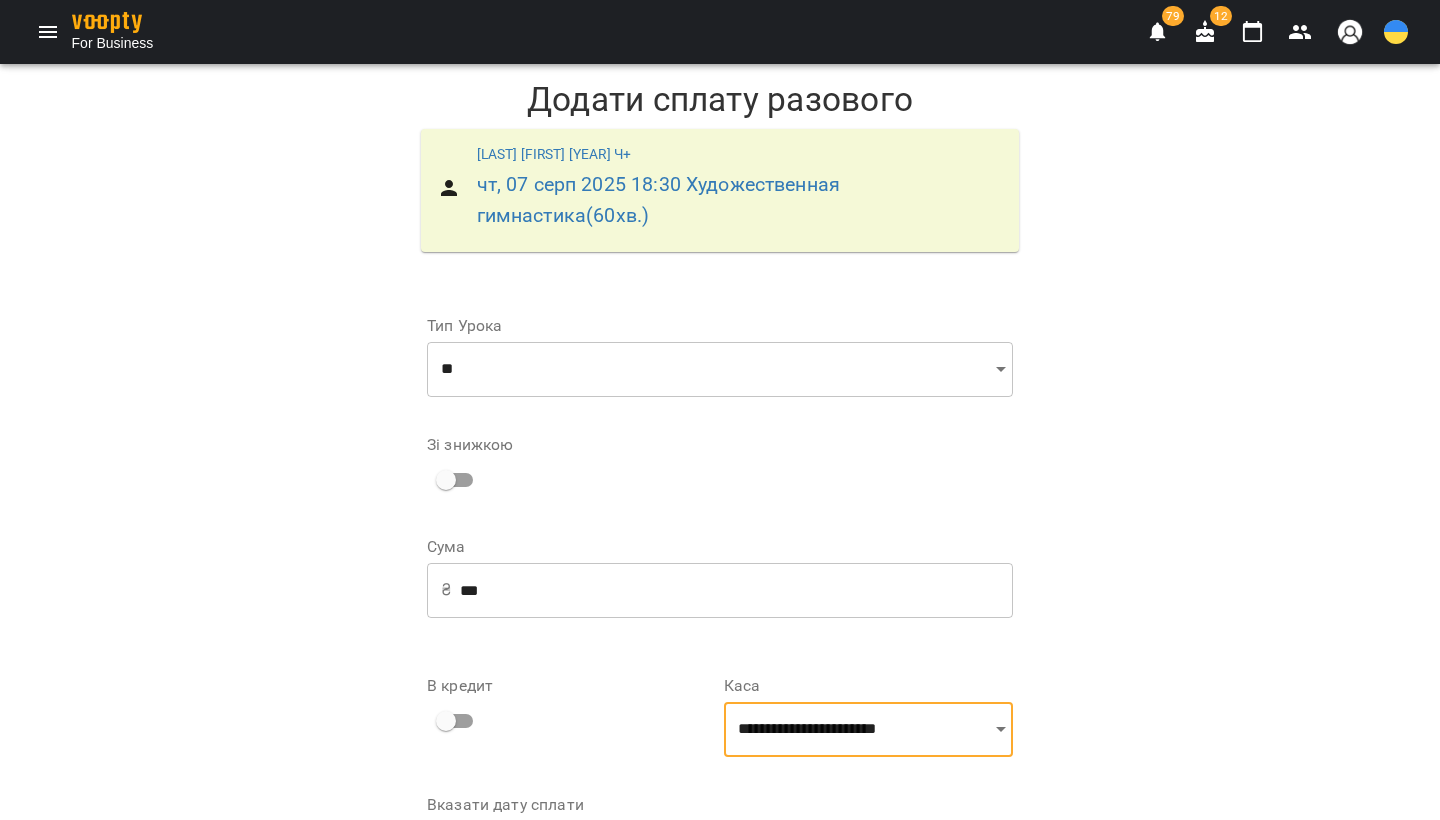 click on "Додати сплату разового" at bounding box center [884, 904] 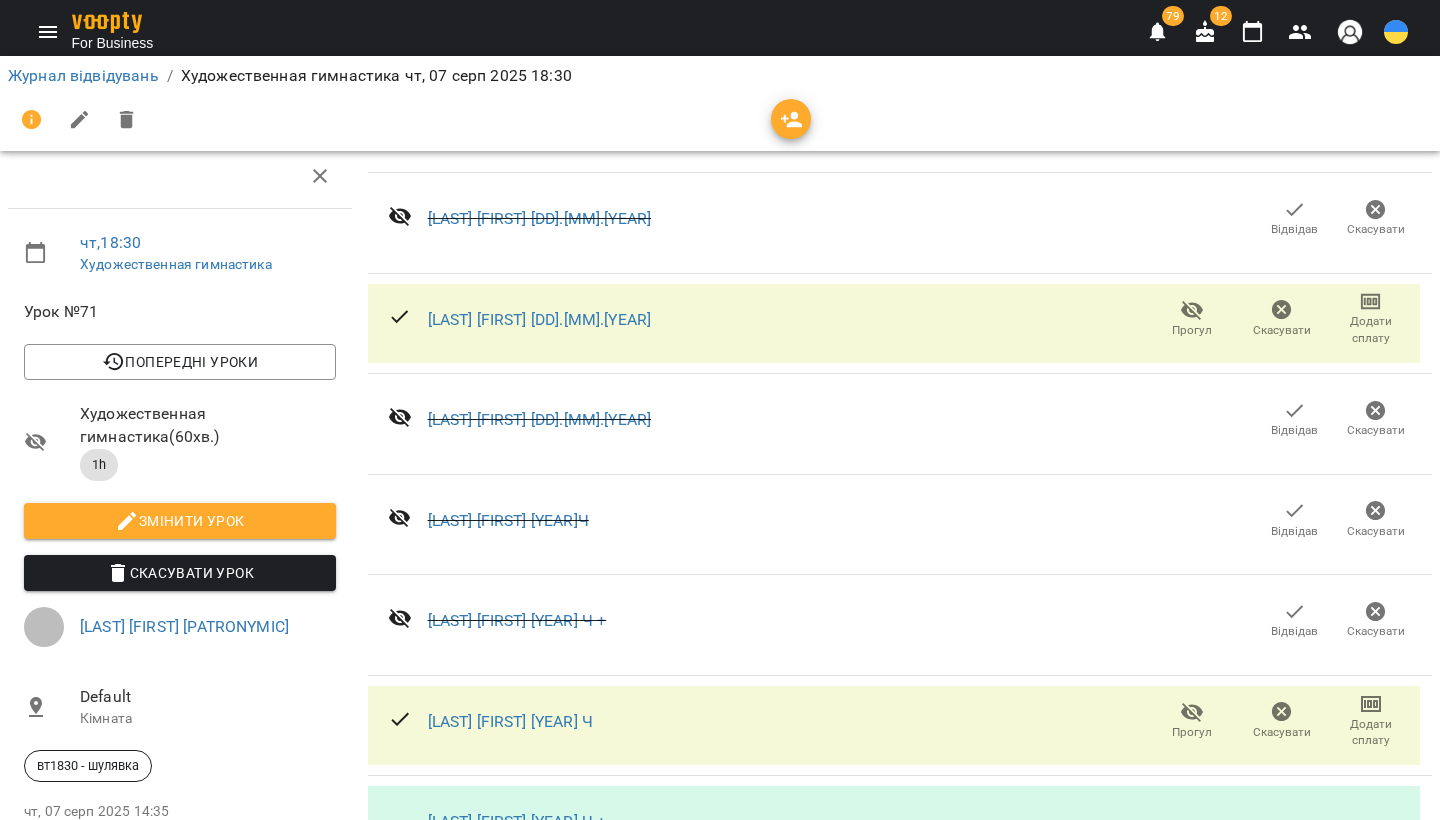 scroll, scrollTop: 1047, scrollLeft: 0, axis: vertical 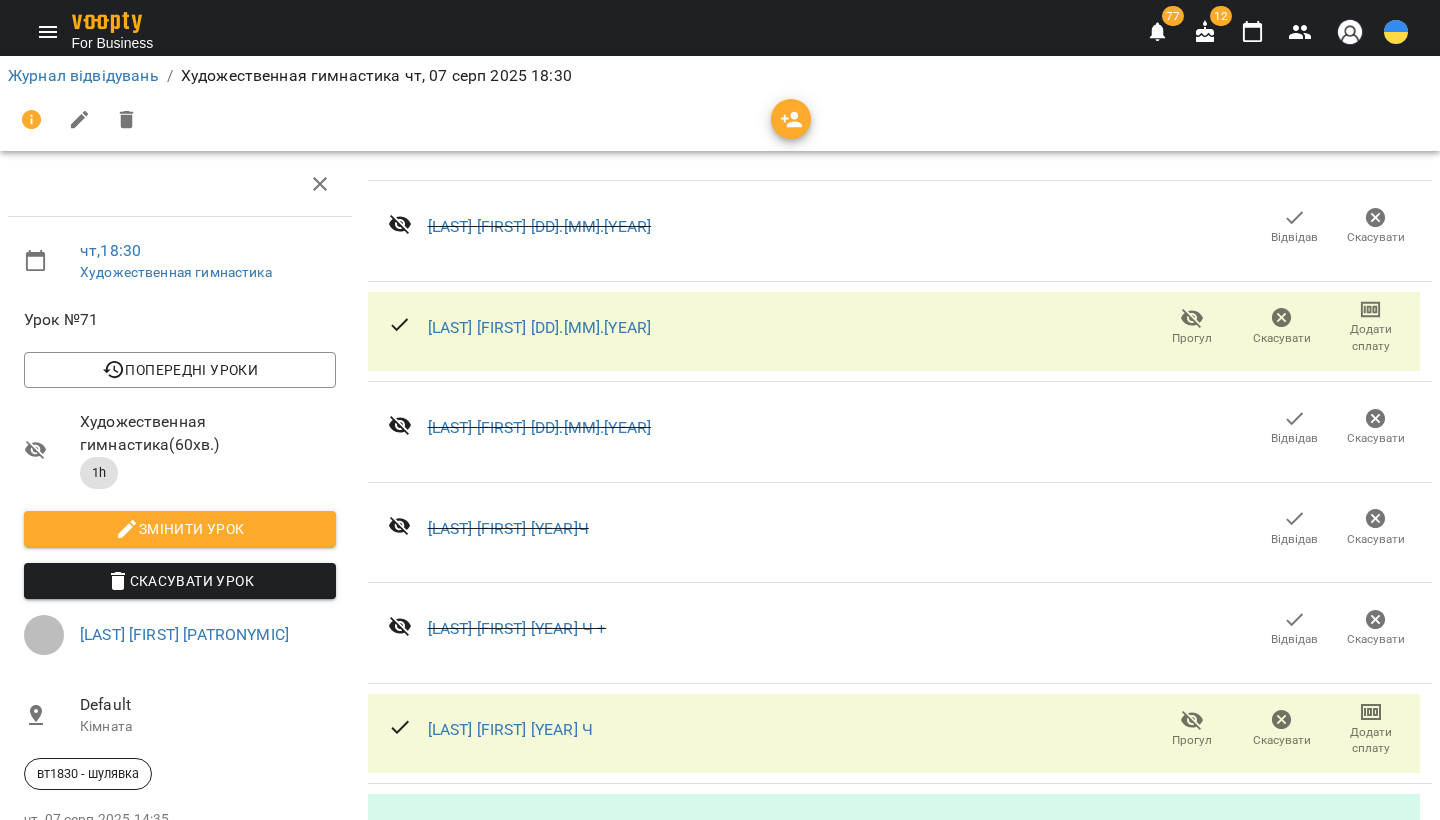 click 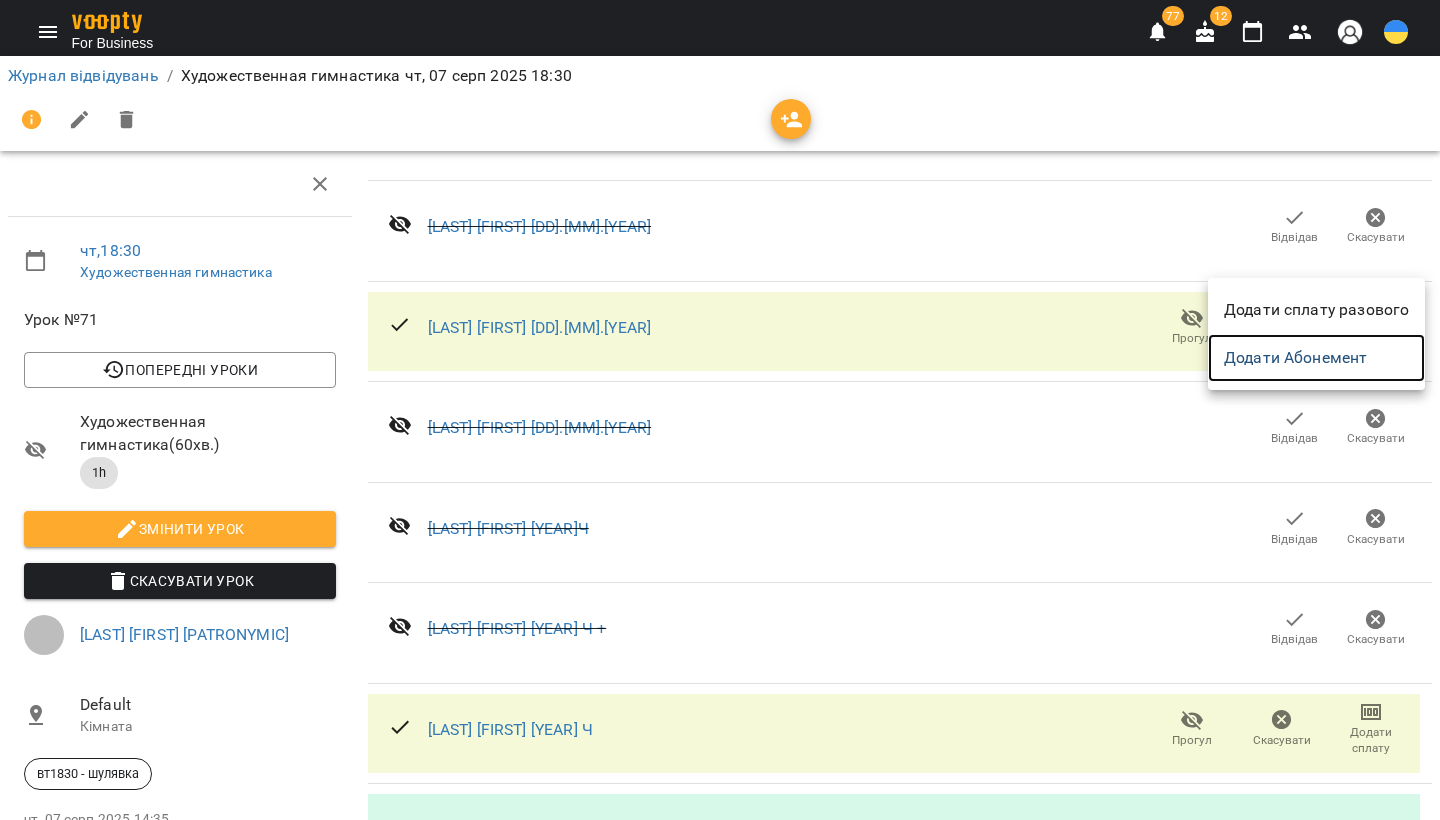 click on "Додати Абонемент" at bounding box center (1316, 358) 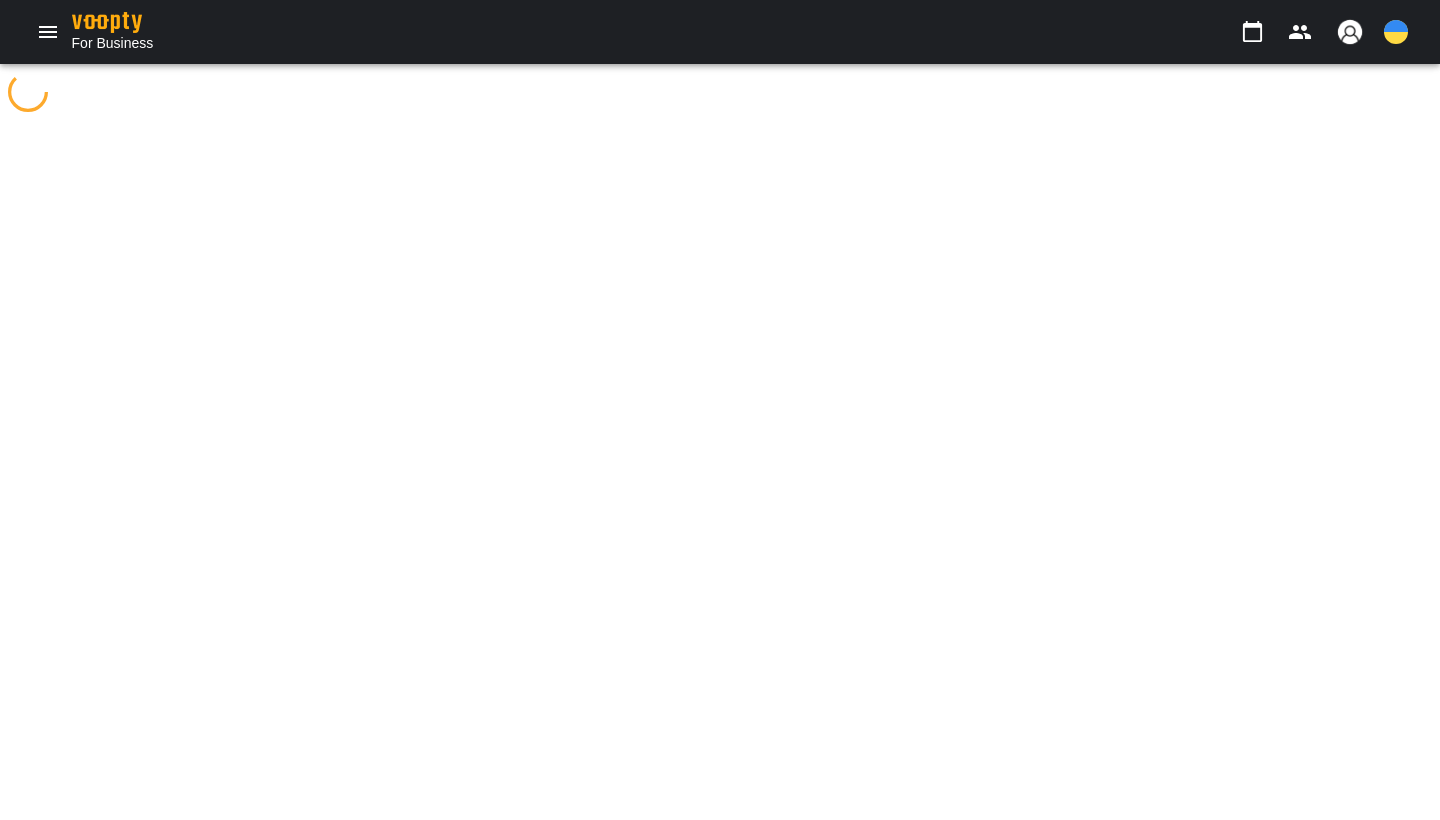 scroll, scrollTop: 0, scrollLeft: 0, axis: both 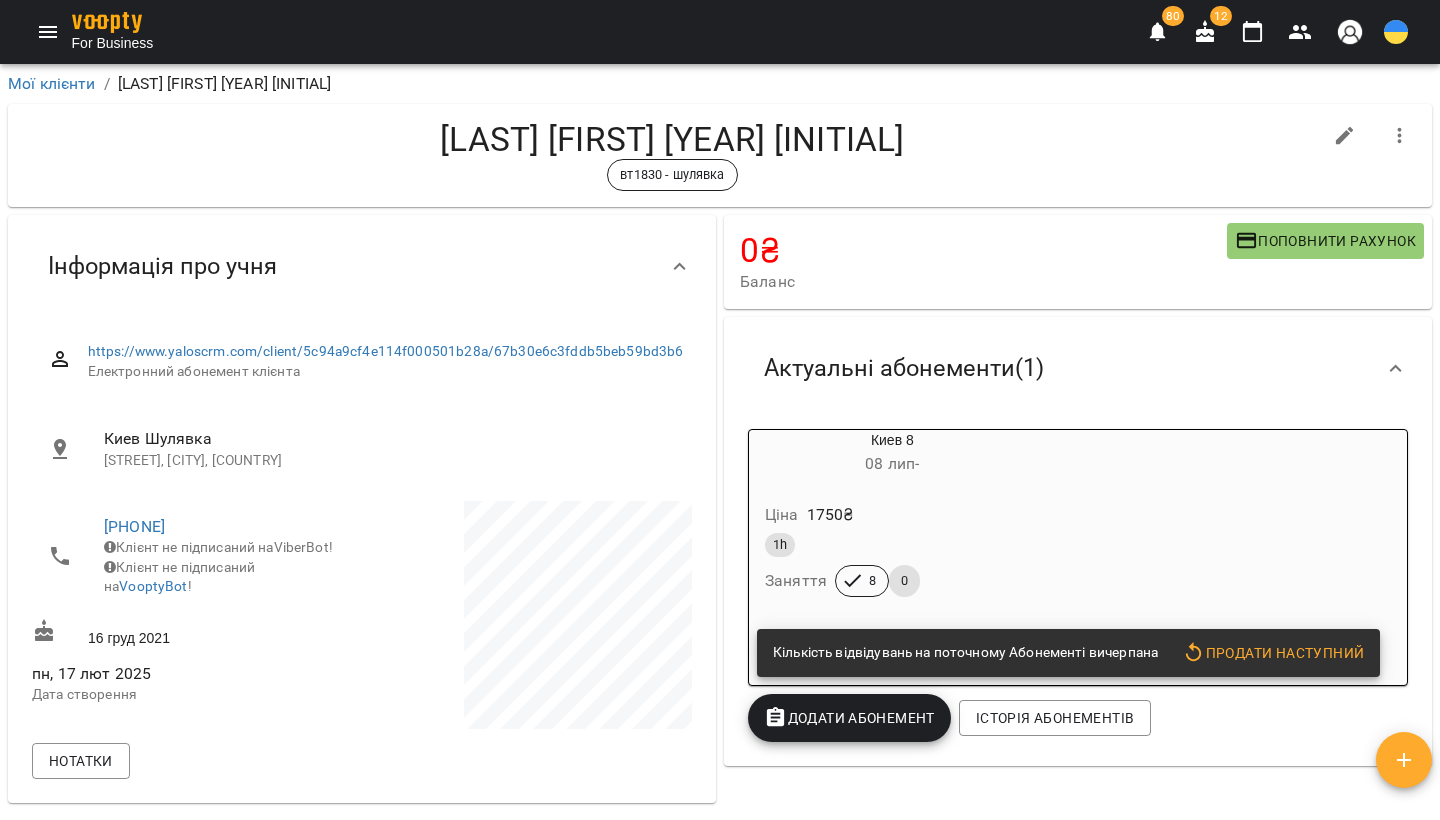 click on "[CITY] 8 08 лип  -" at bounding box center (892, 454) 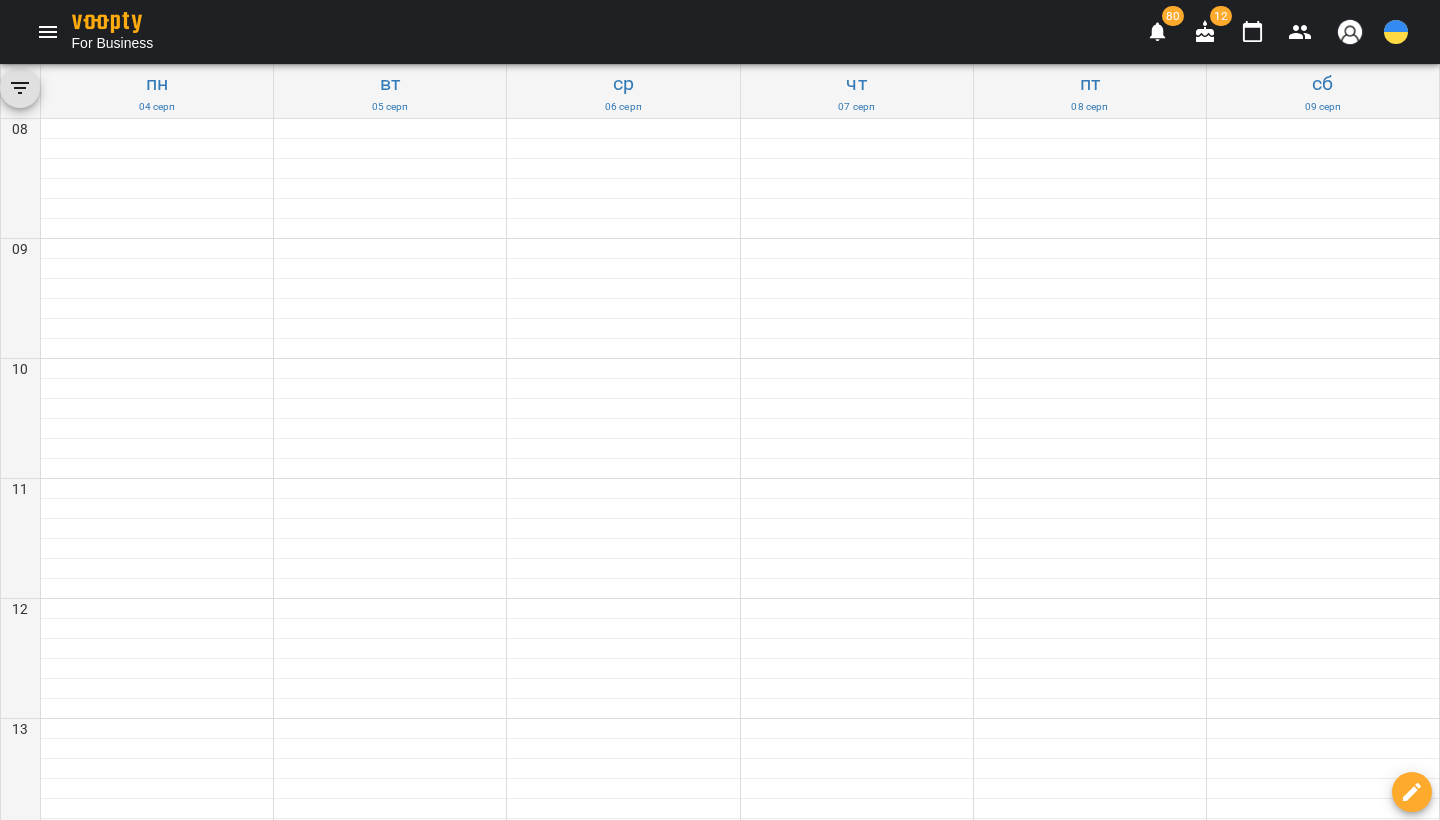 scroll, scrollTop: 0, scrollLeft: 0, axis: both 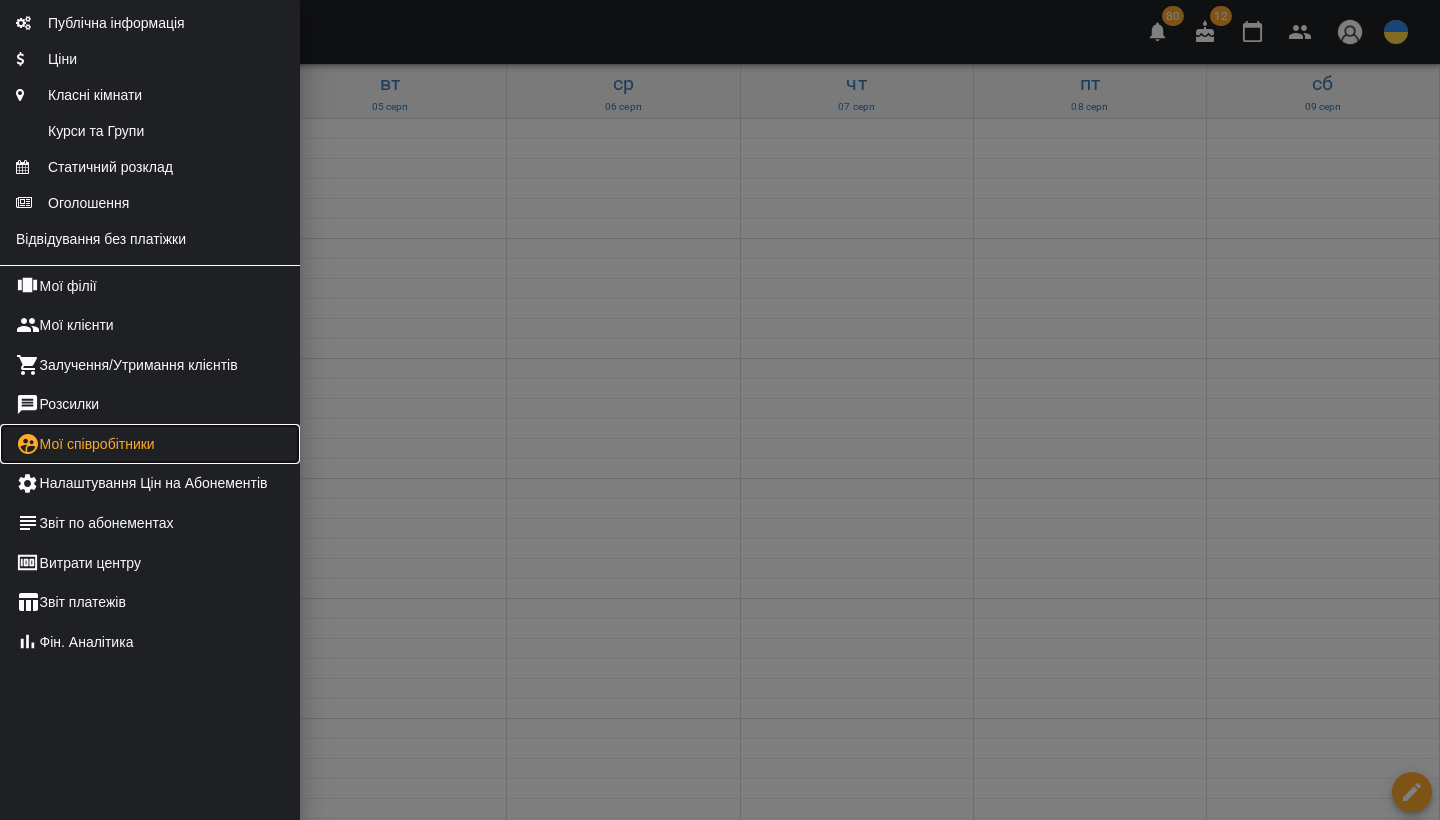 click on "Мої співробітники" at bounding box center [150, 444] 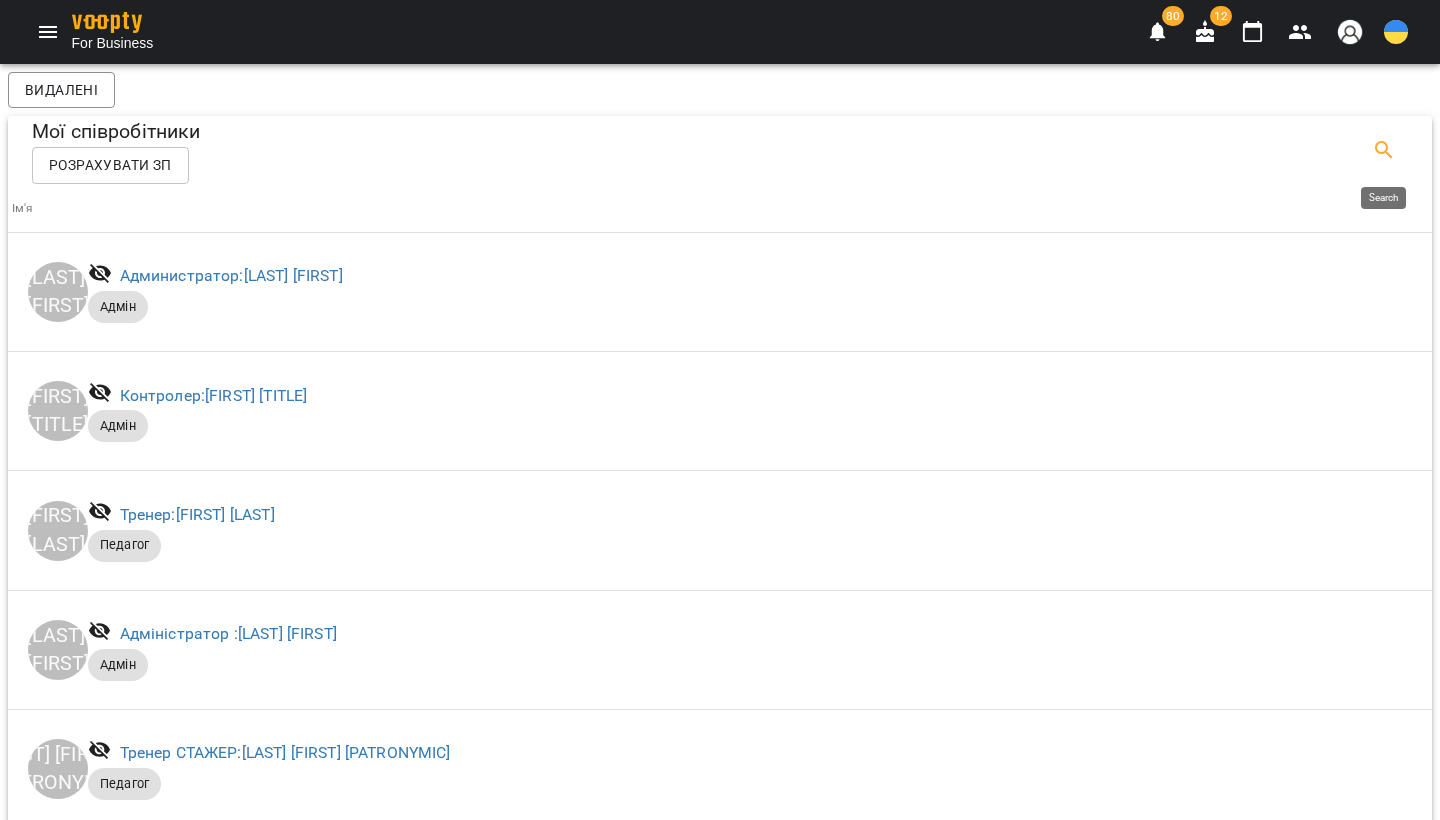 click 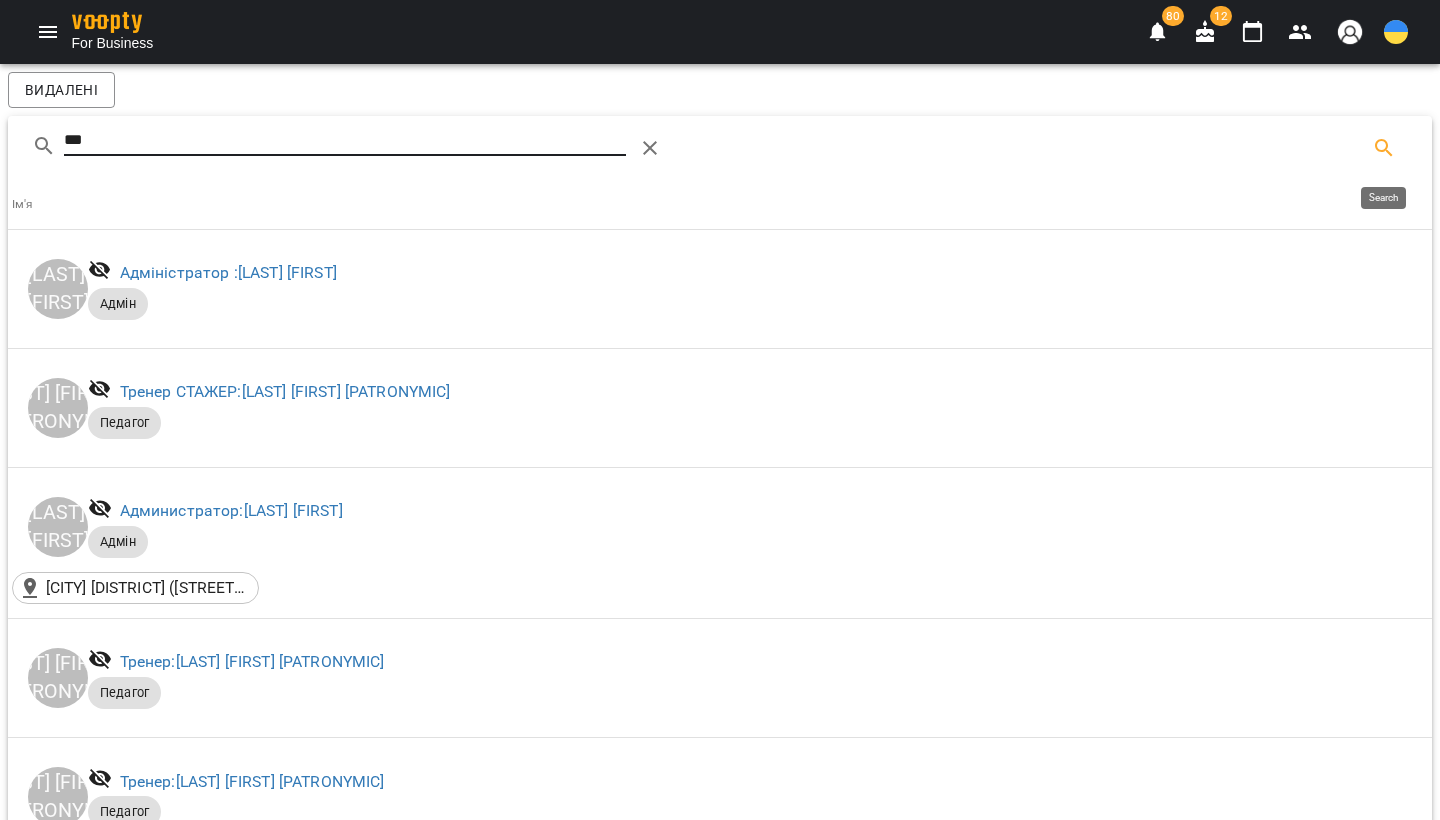 type on "****" 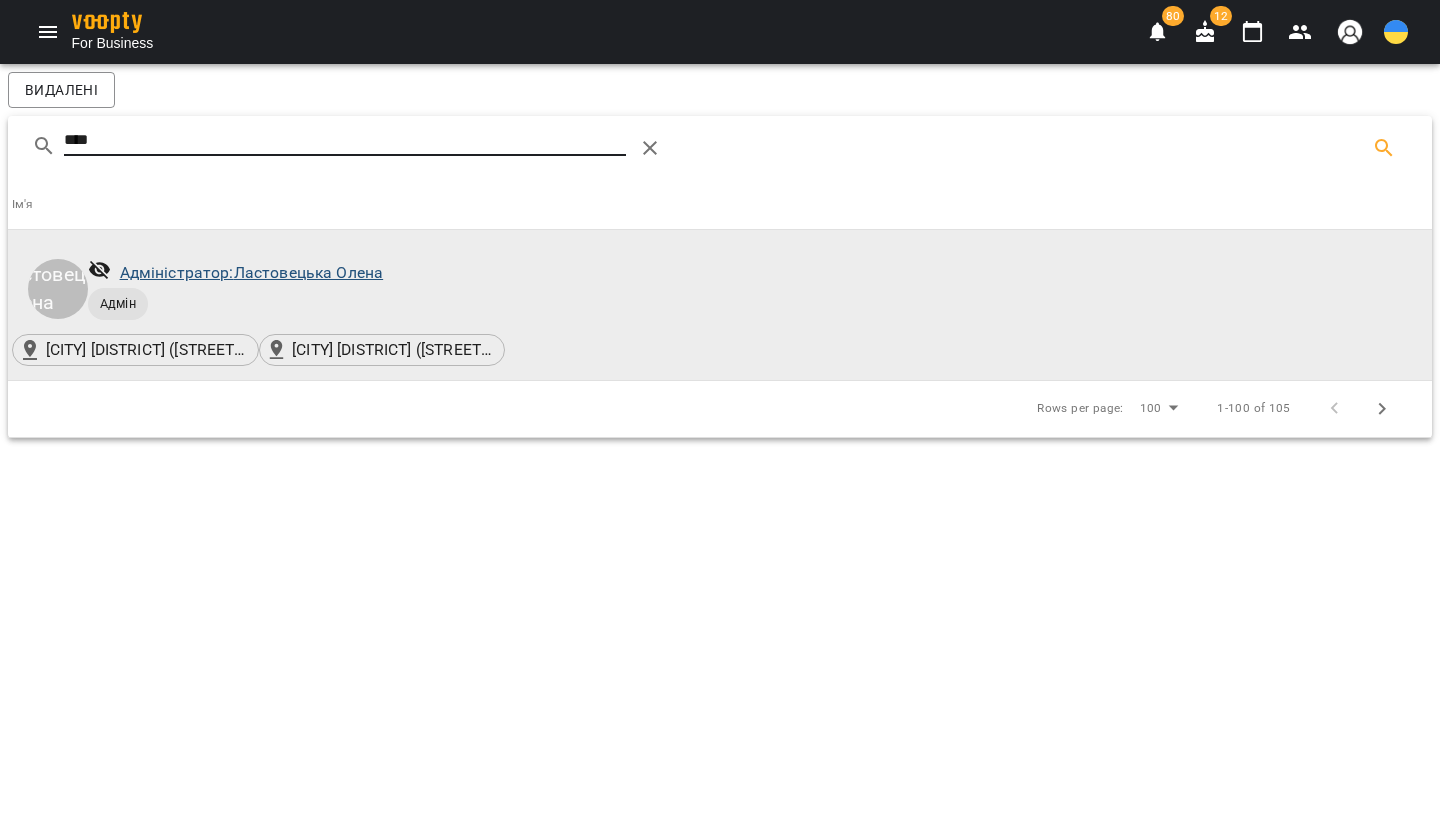 click on "Адміністратор: [LAST] [FIRST]" at bounding box center (252, 272) 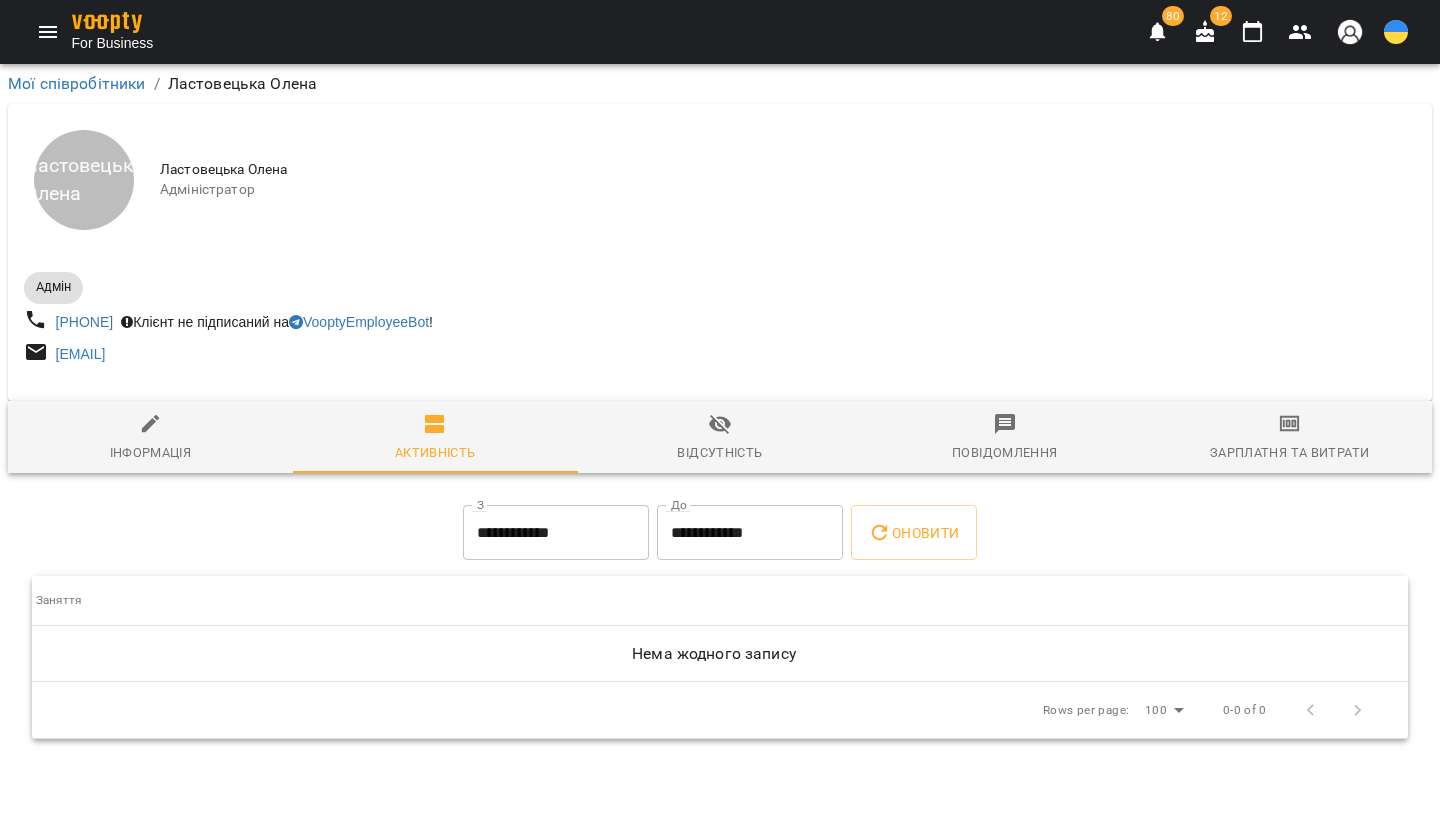 click on "Зарплатня та Витрати" at bounding box center (1289, 438) 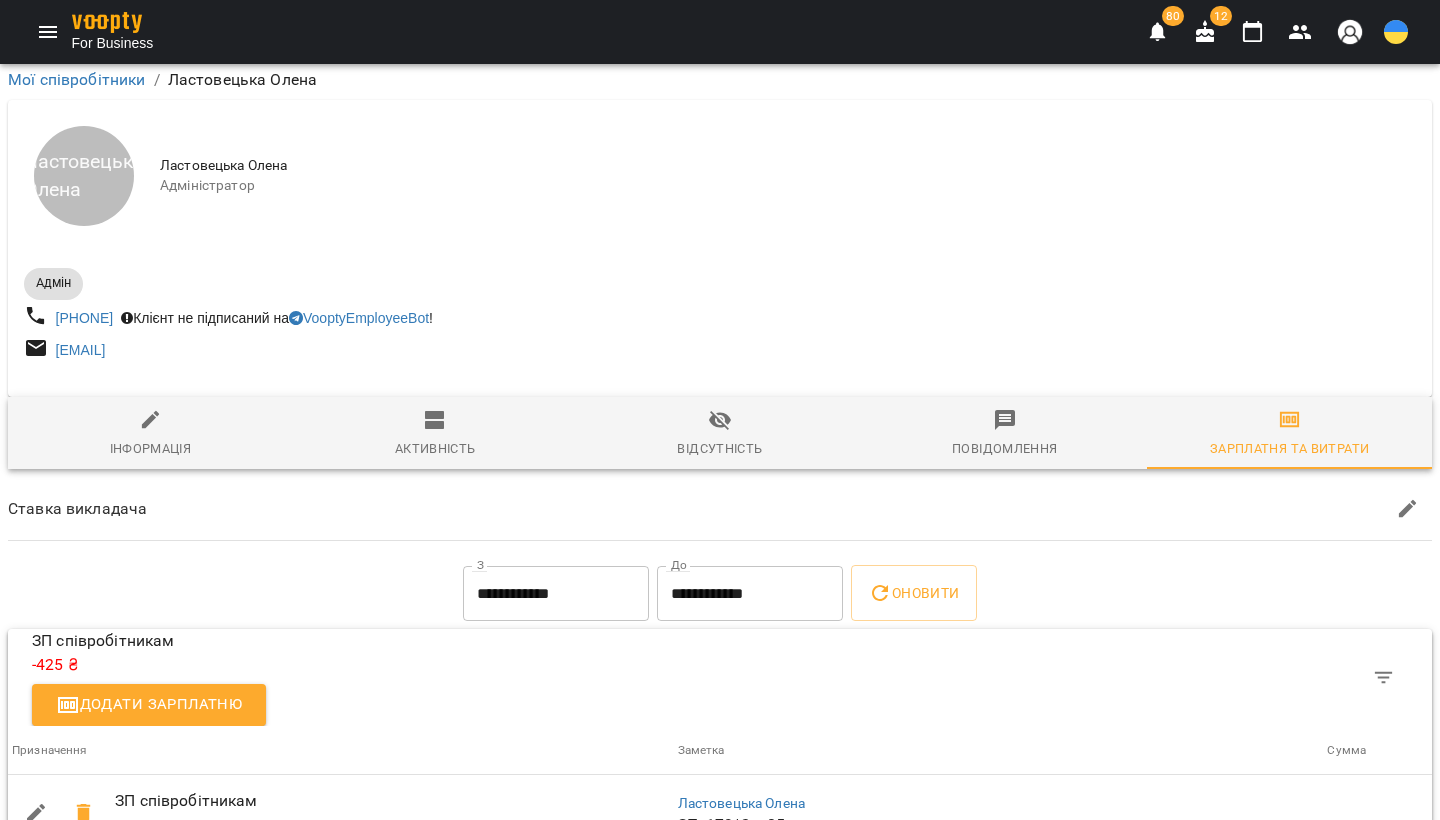 scroll, scrollTop: 89, scrollLeft: 0, axis: vertical 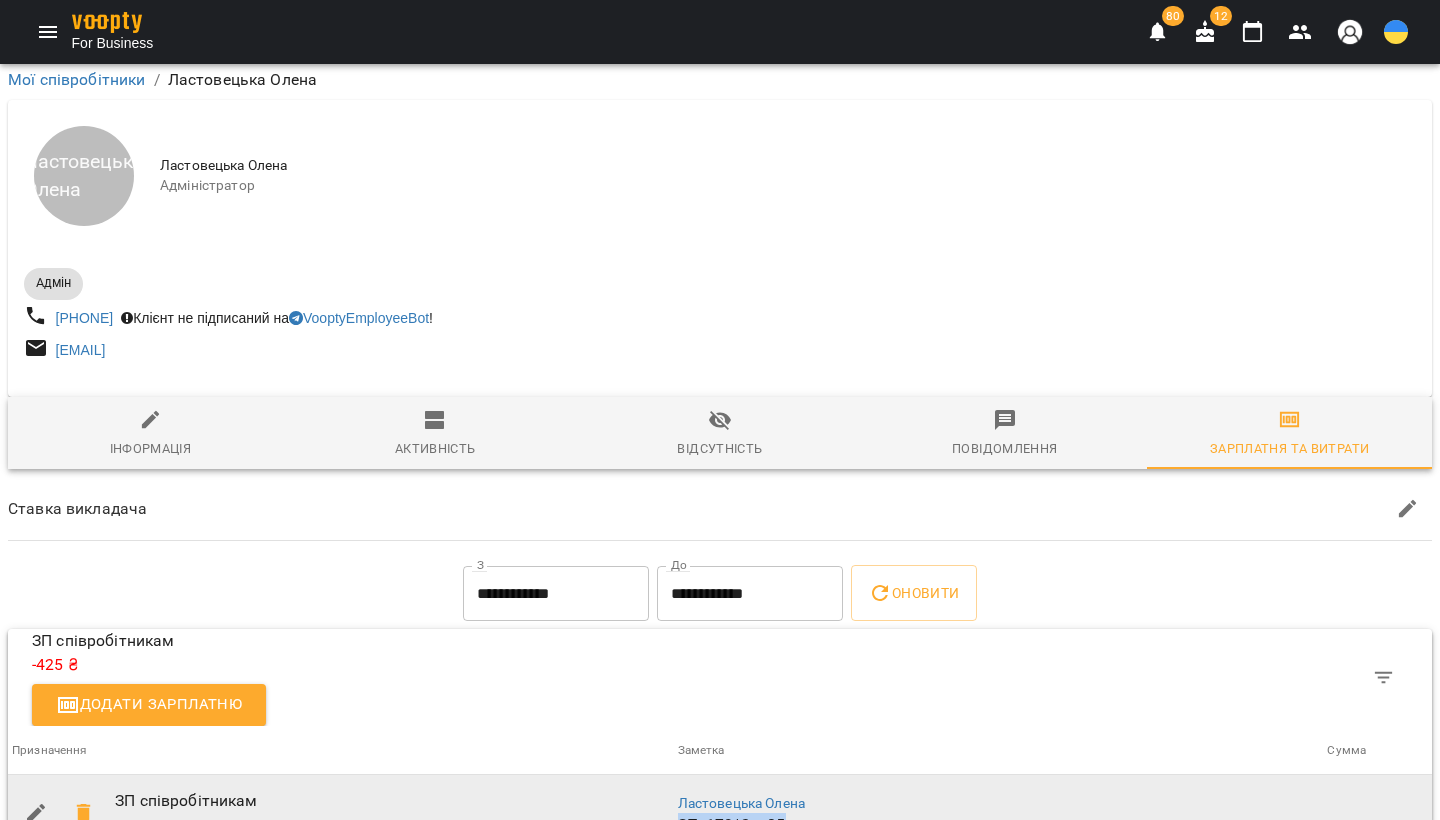 drag, startPoint x: 780, startPoint y: 735, endPoint x: 676, endPoint y: 741, distance: 104.172935 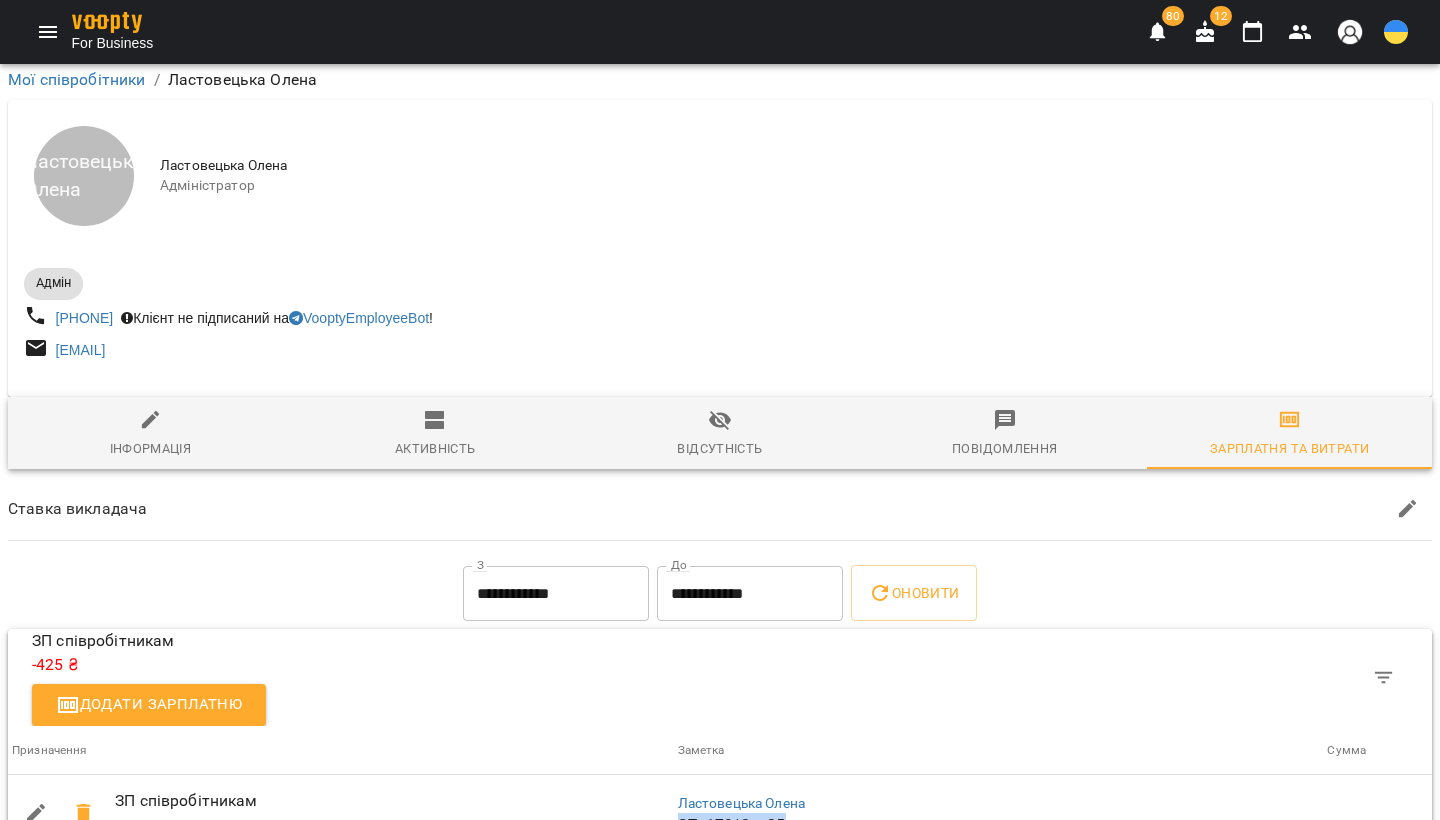 click on "Додати зарплатню" at bounding box center (149, 705) 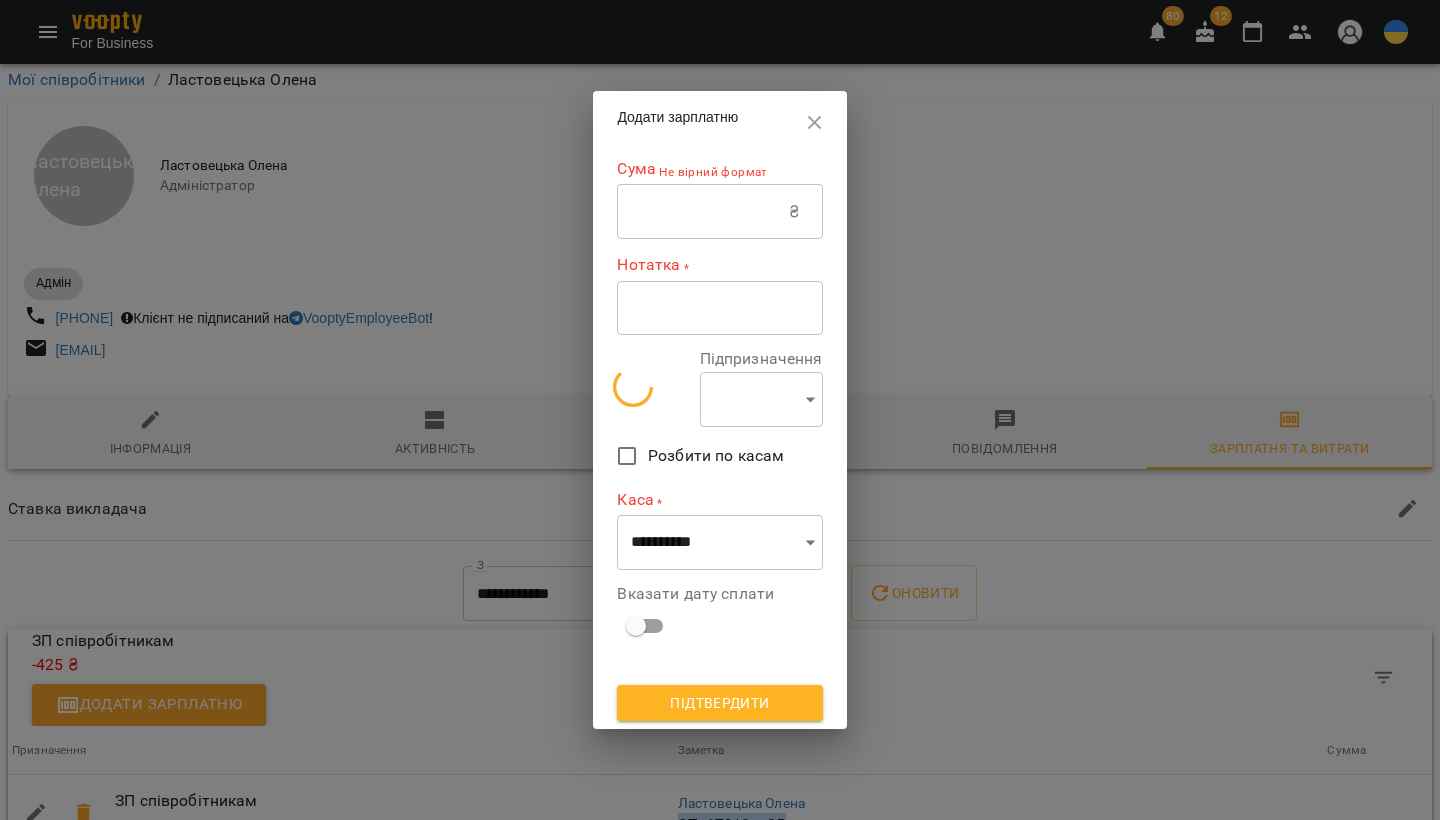 click at bounding box center [703, 212] 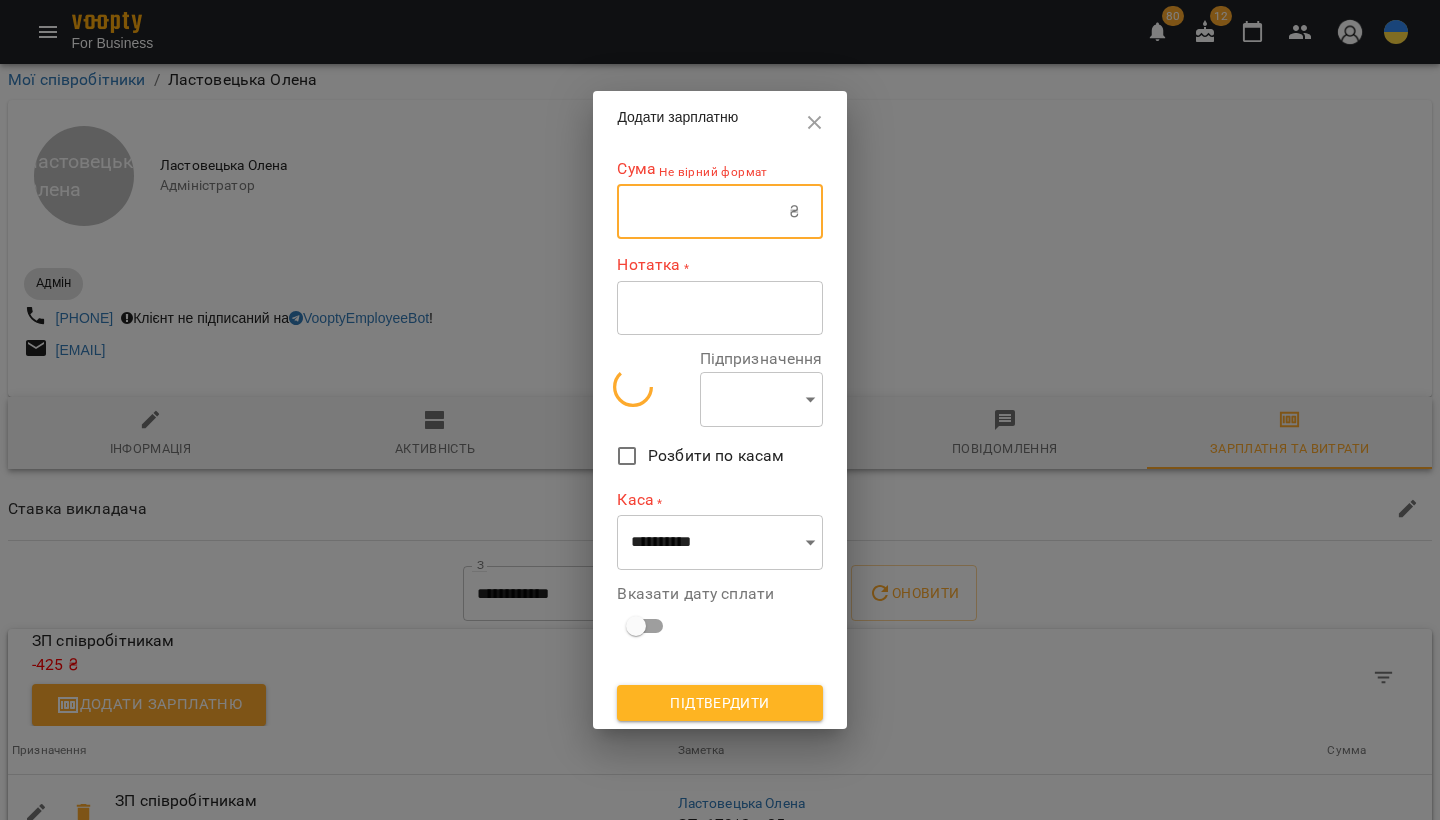 select on "******" 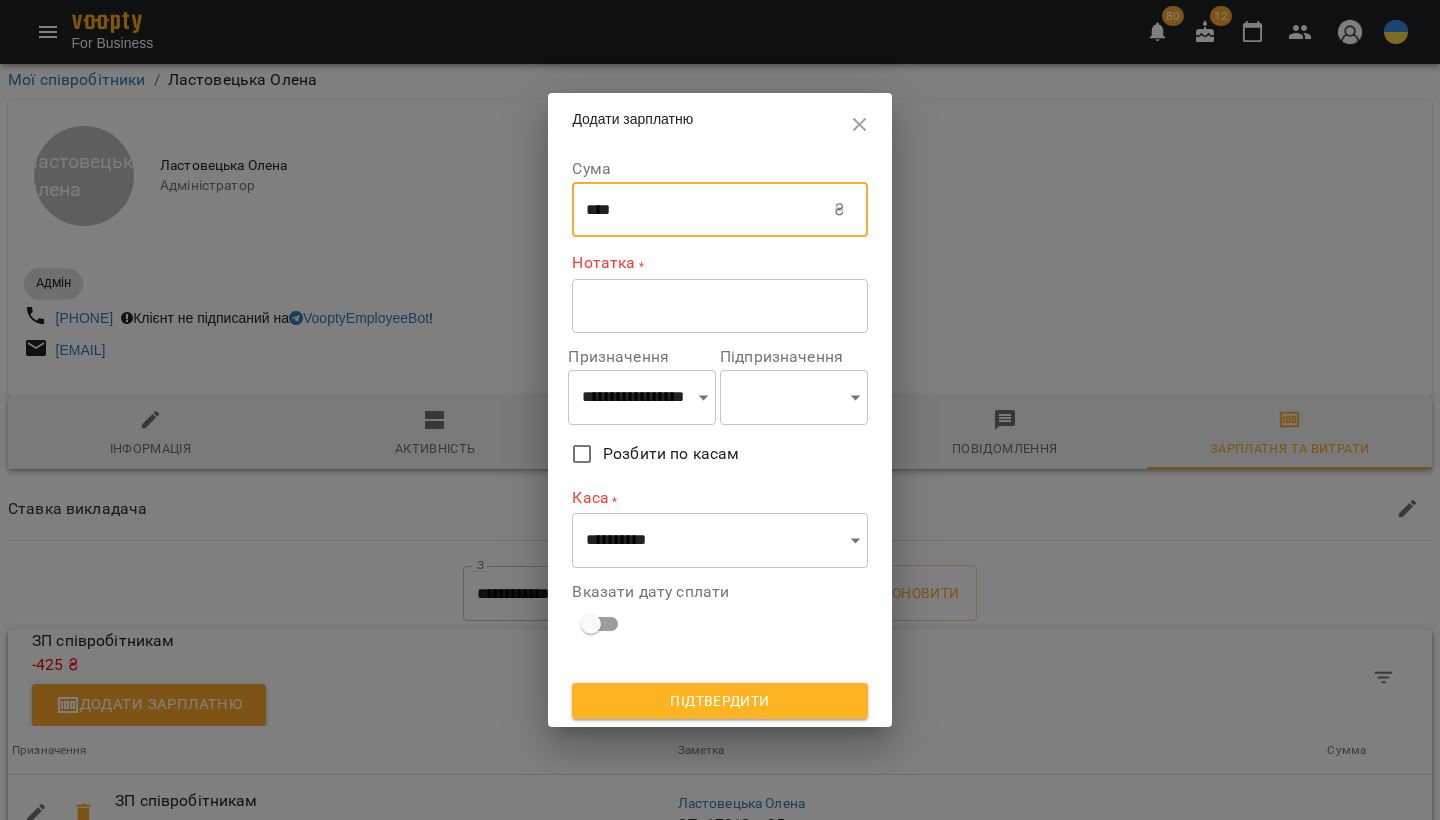 type on "****" 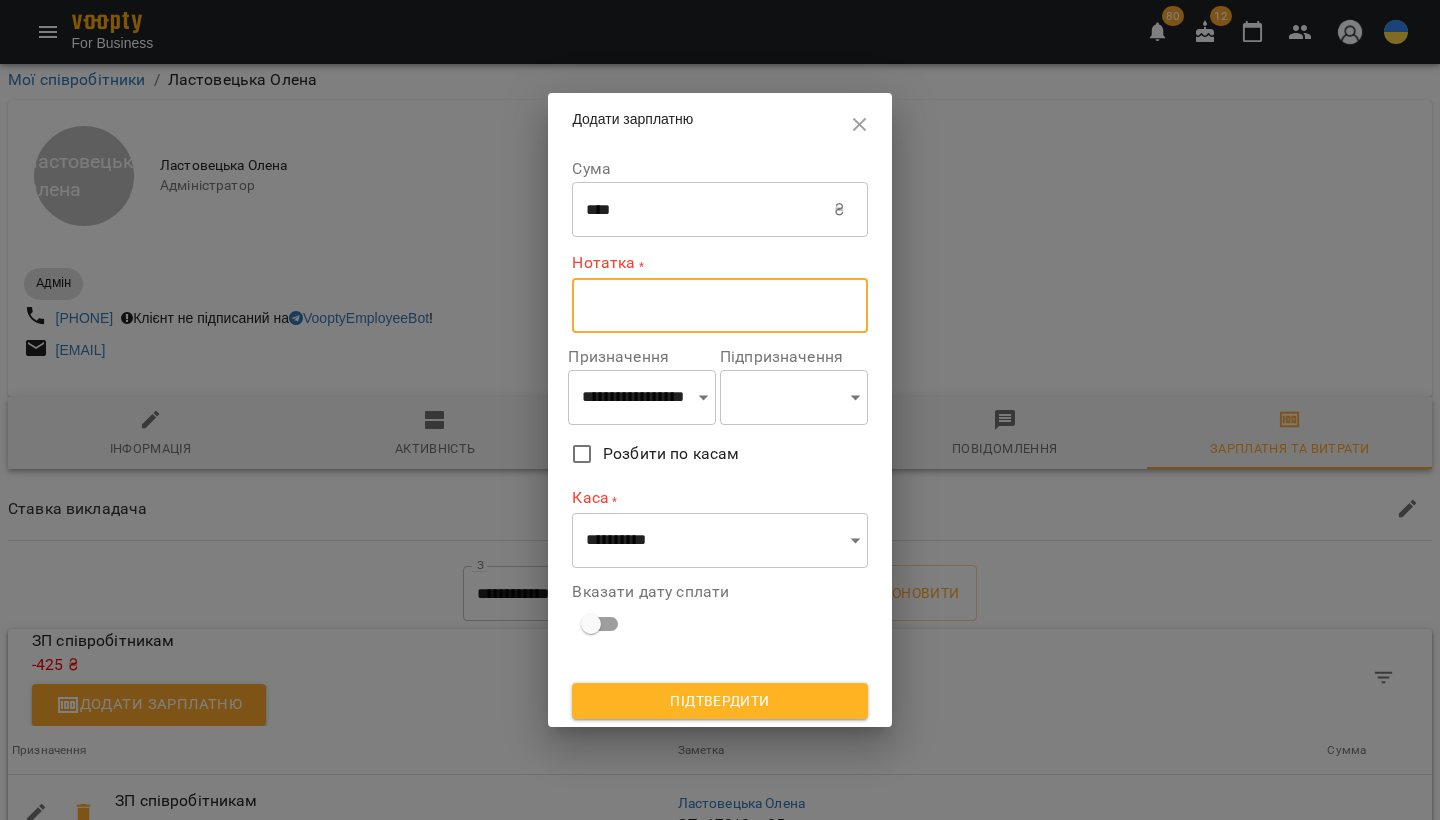 paste on "**********" 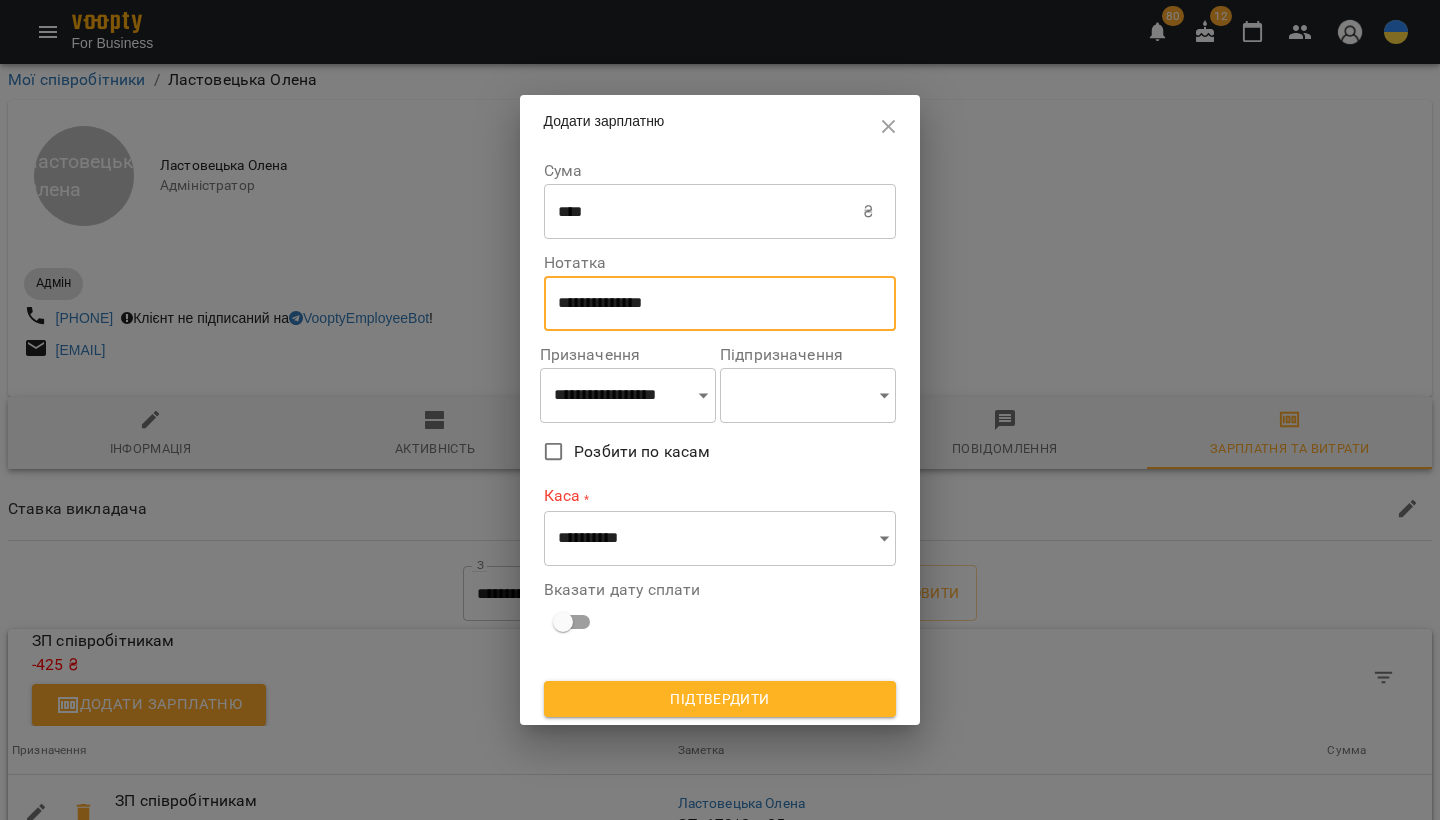 type on "**********" 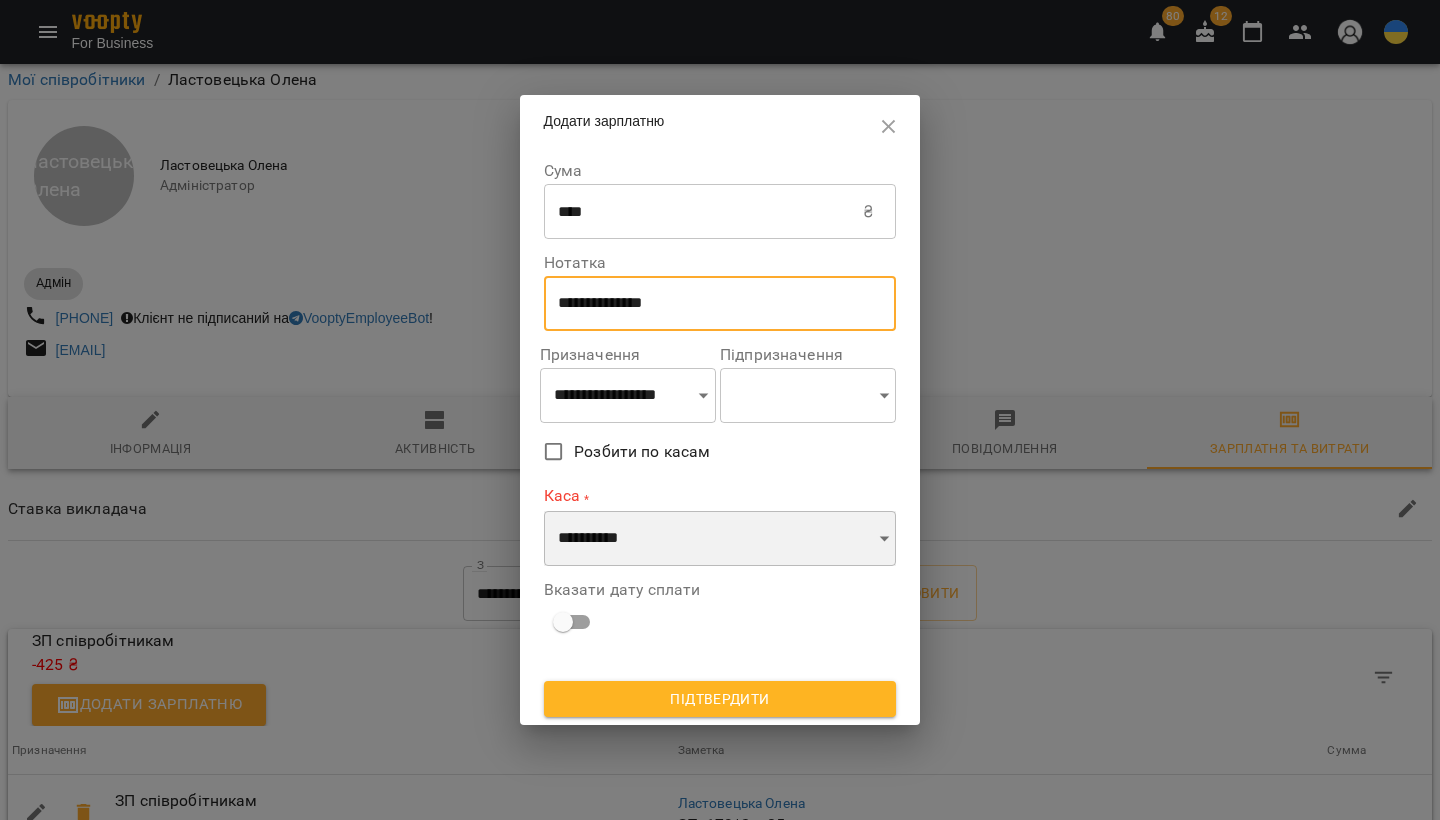 click on "**********" at bounding box center [720, 539] 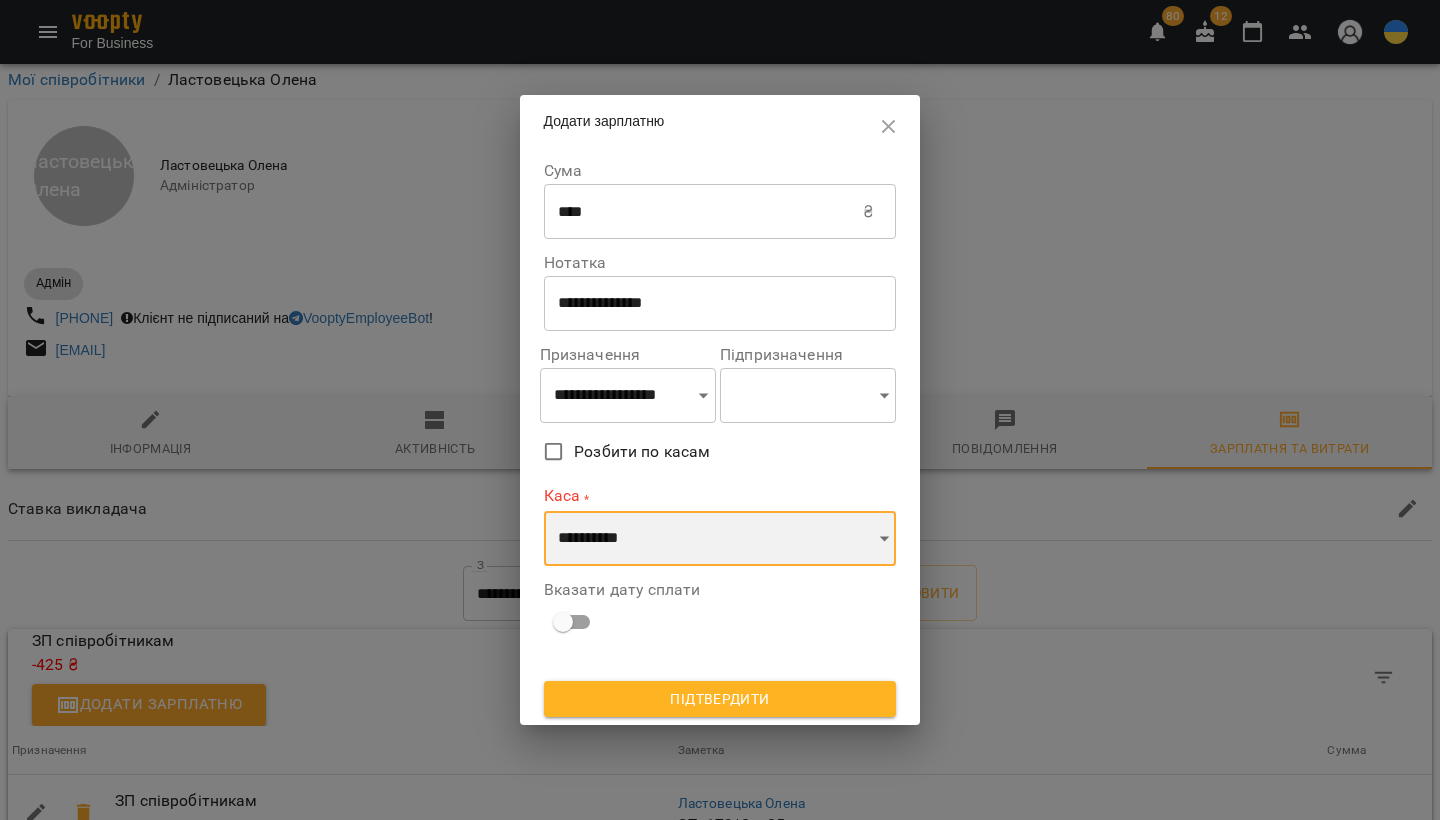 select on "**********" 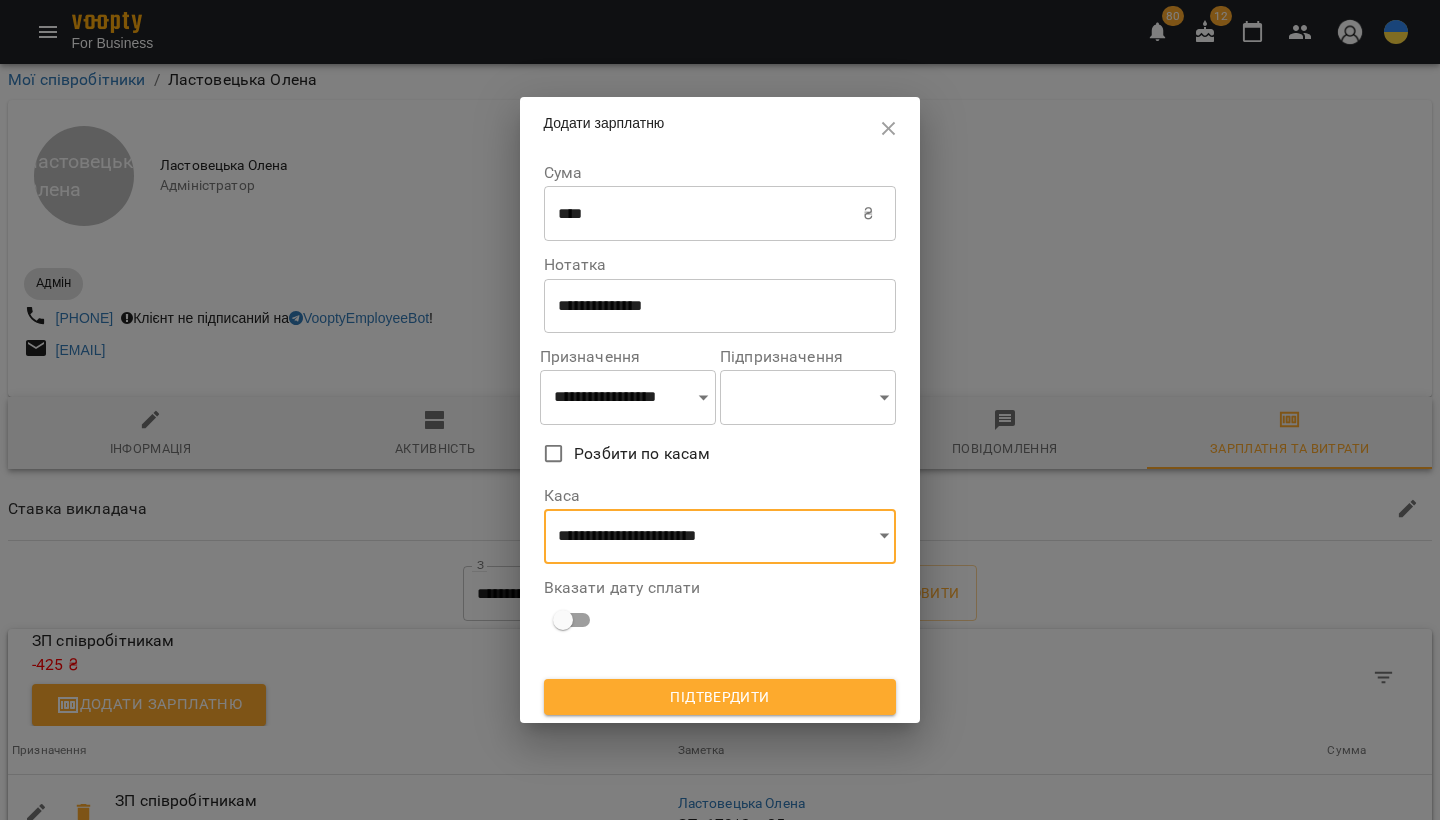 click on "Підтвердити" at bounding box center [720, 697] 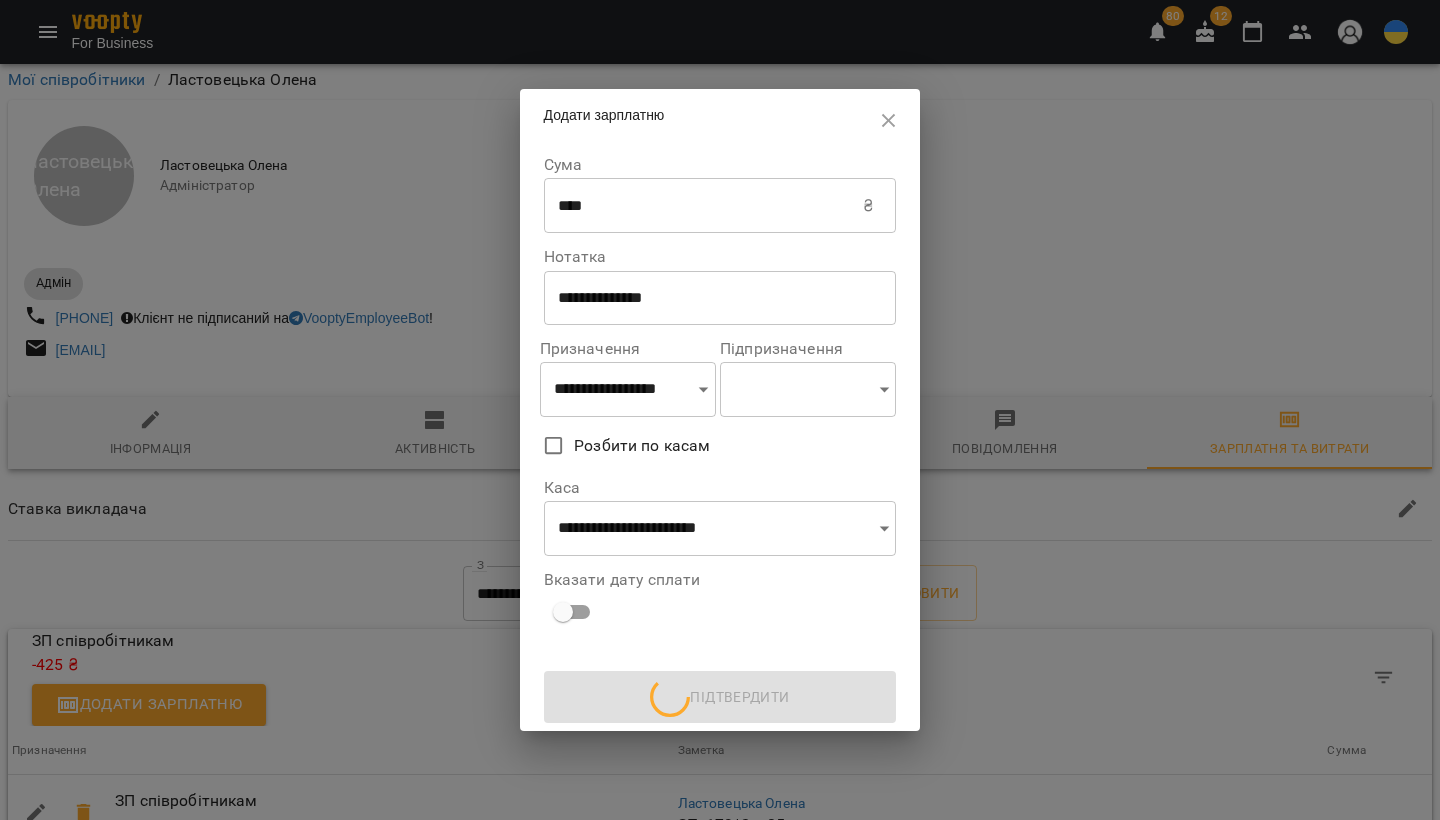 scroll, scrollTop: 0, scrollLeft: 0, axis: both 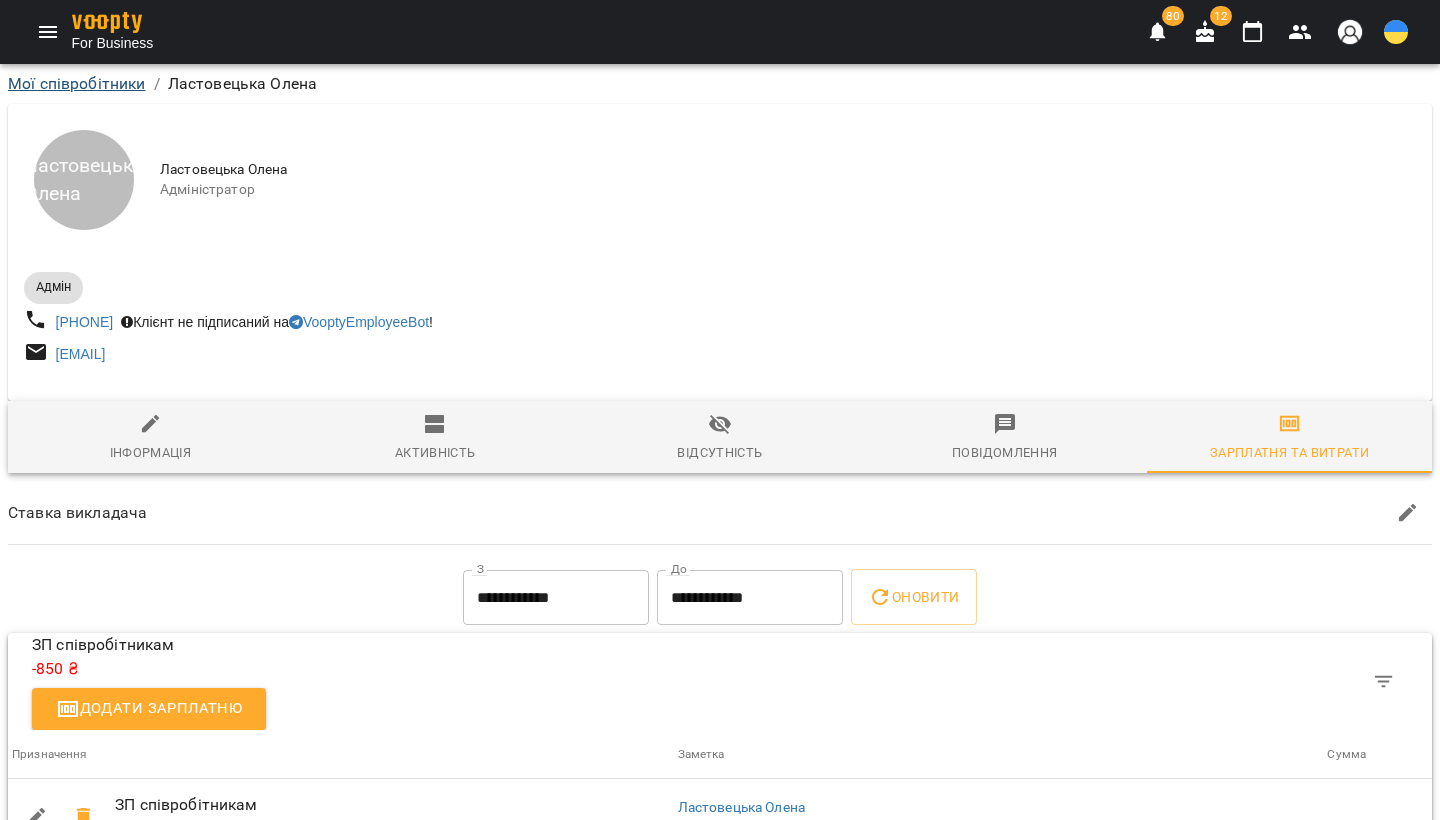 click on "Мої співробітники" at bounding box center [77, 83] 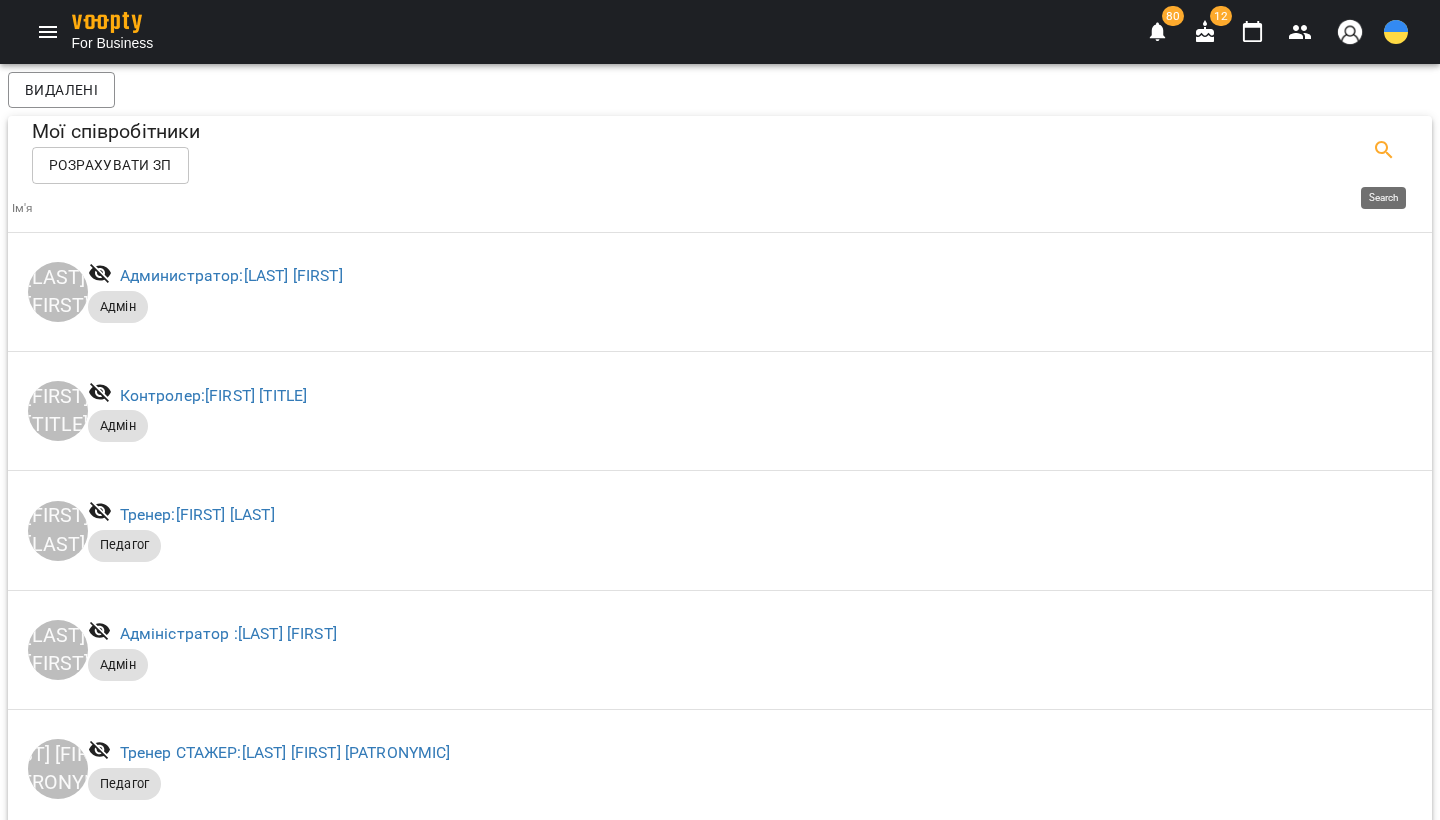click 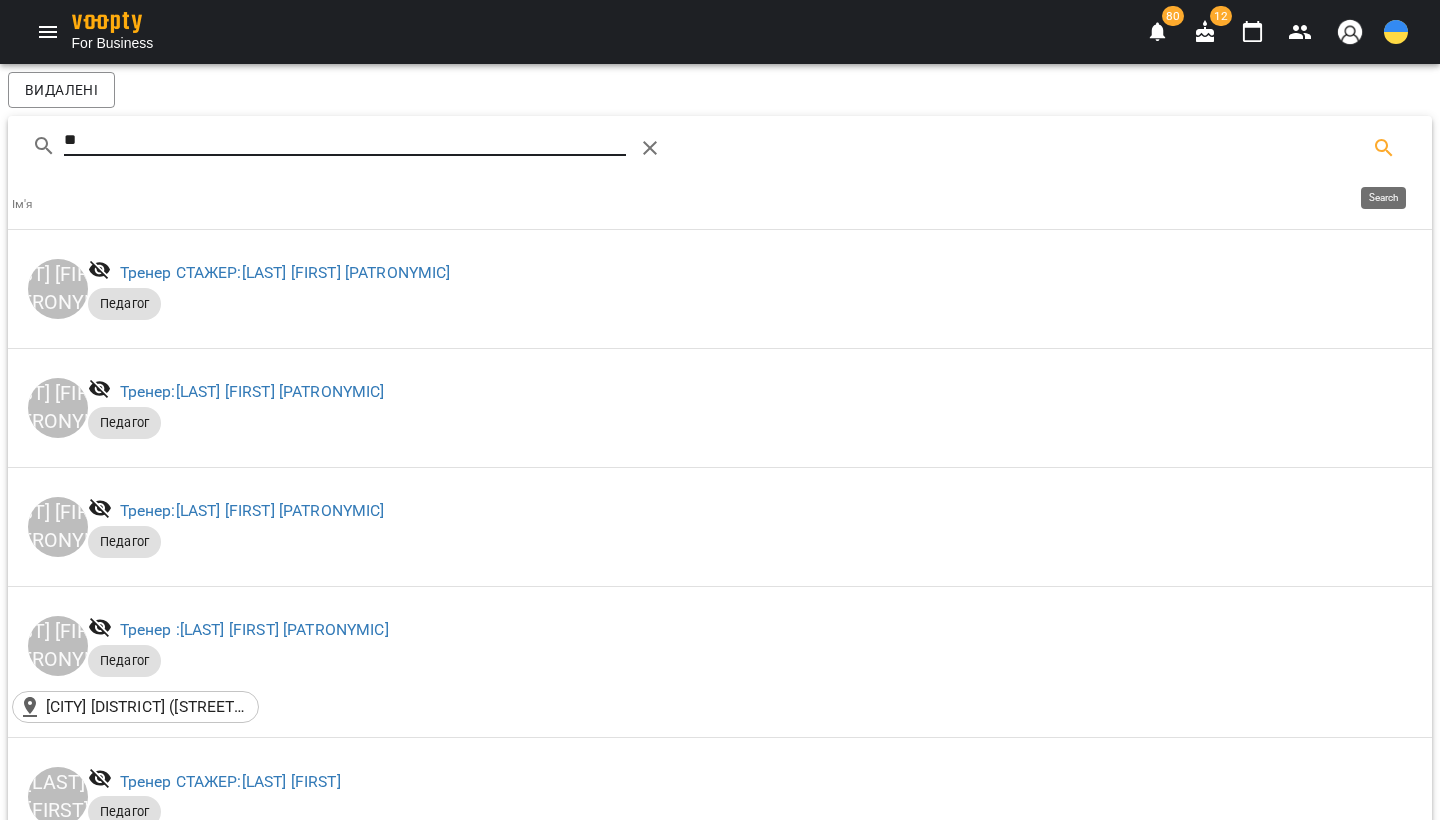 type on "***" 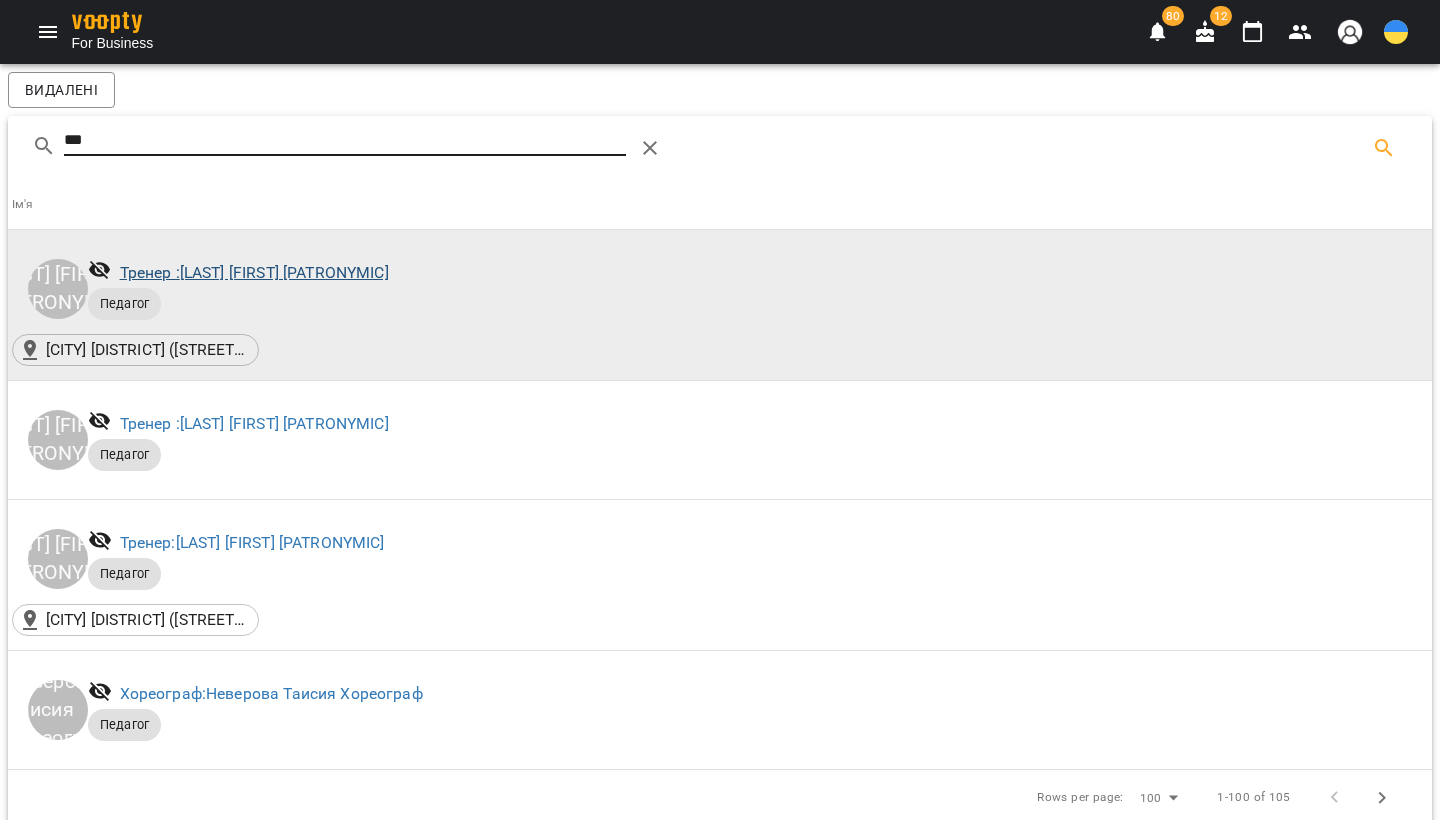 click on "Тренер :  Верченко Валерия Андреевна" at bounding box center [254, 272] 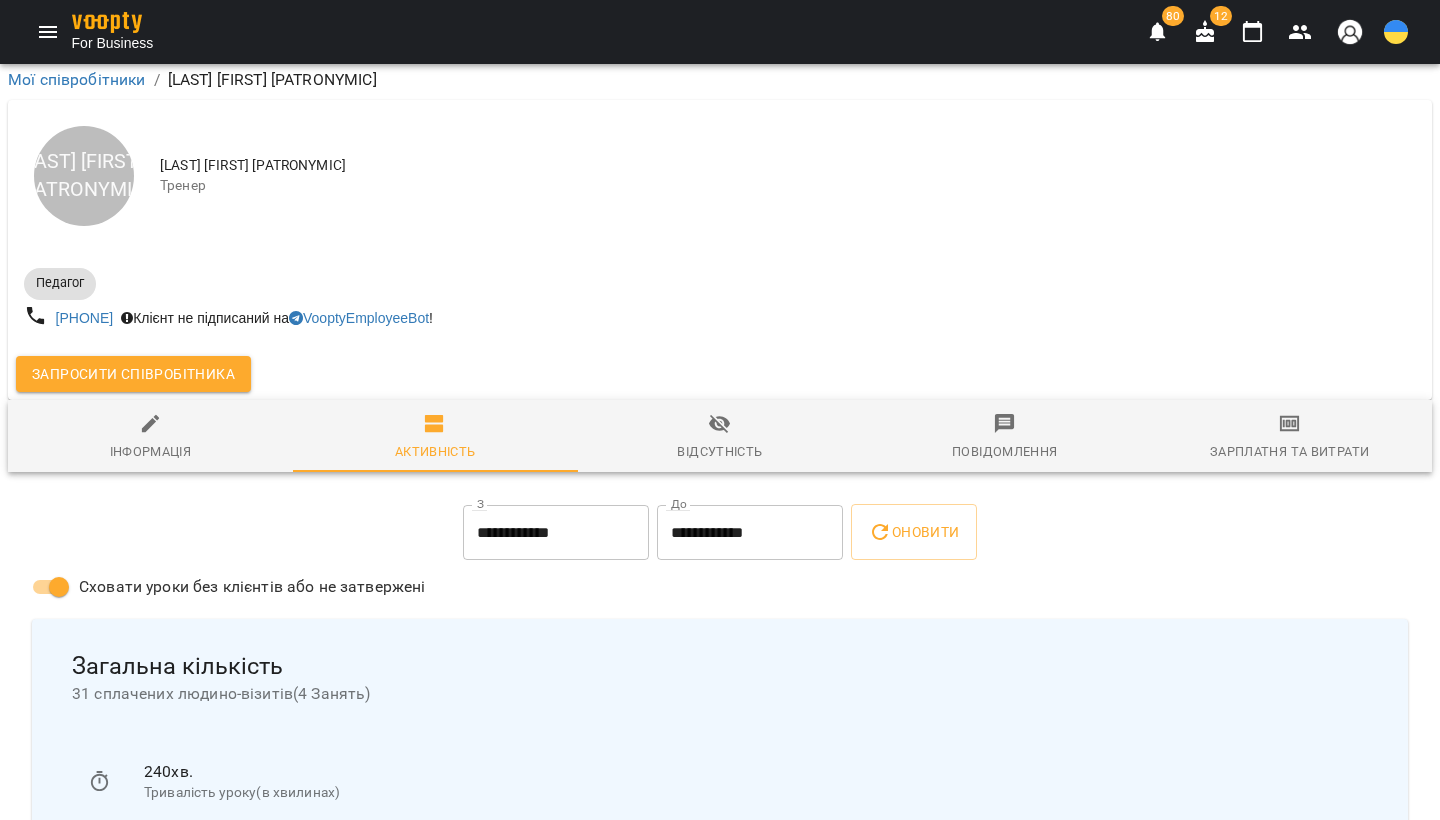 click 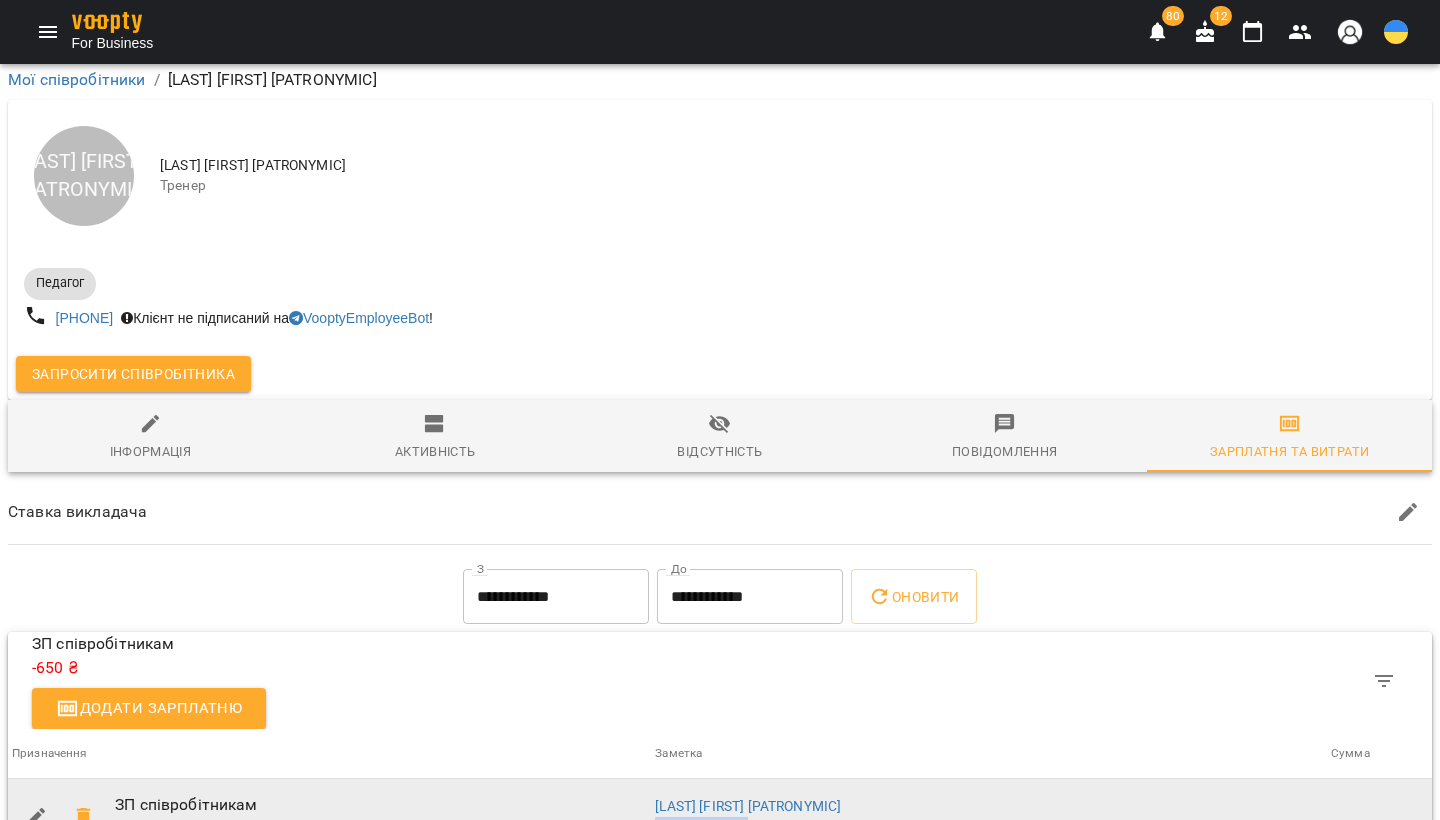 drag, startPoint x: 738, startPoint y: 737, endPoint x: 650, endPoint y: 736, distance: 88.005684 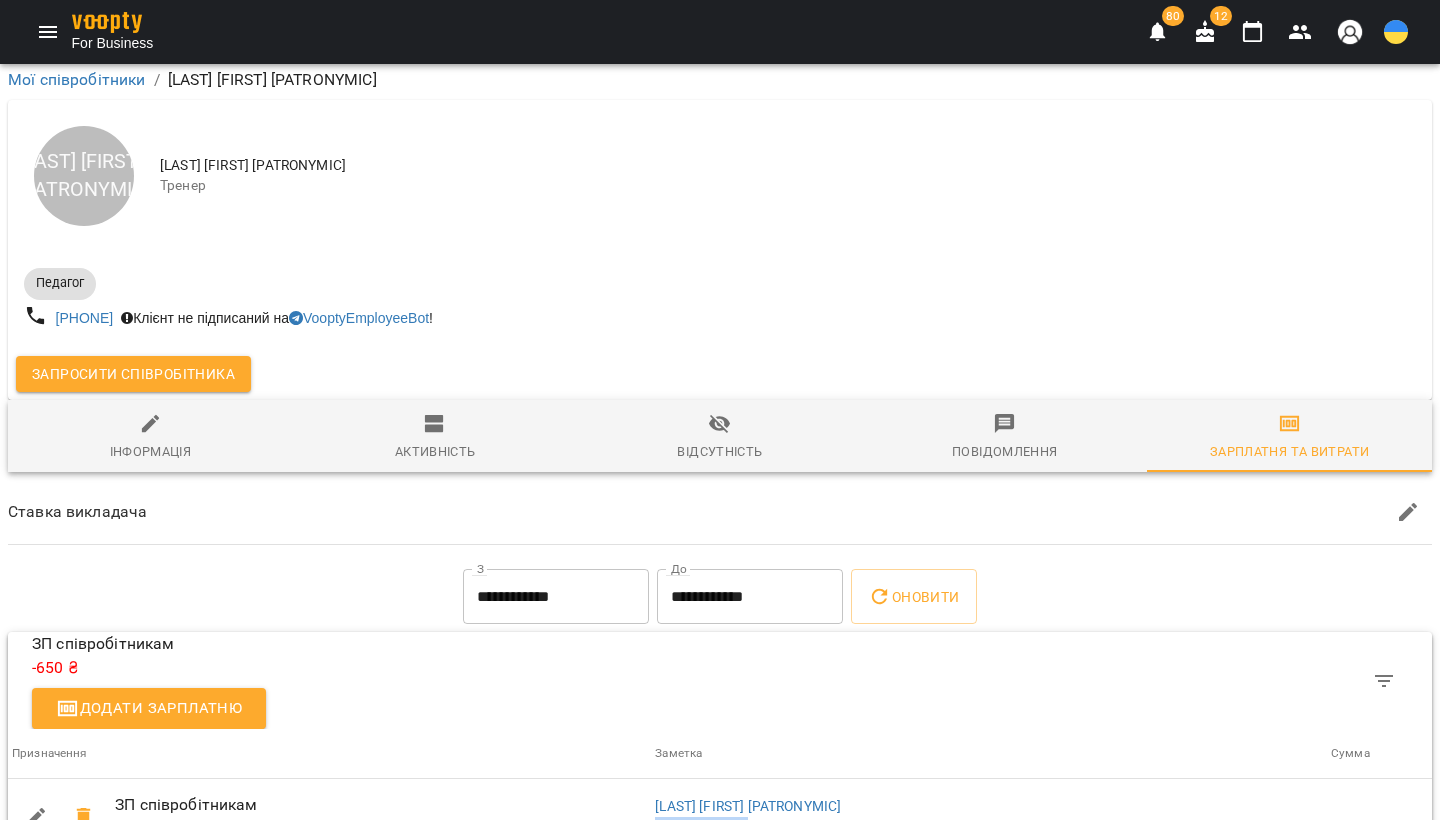 click on "Додати зарплатню" at bounding box center (149, 709) 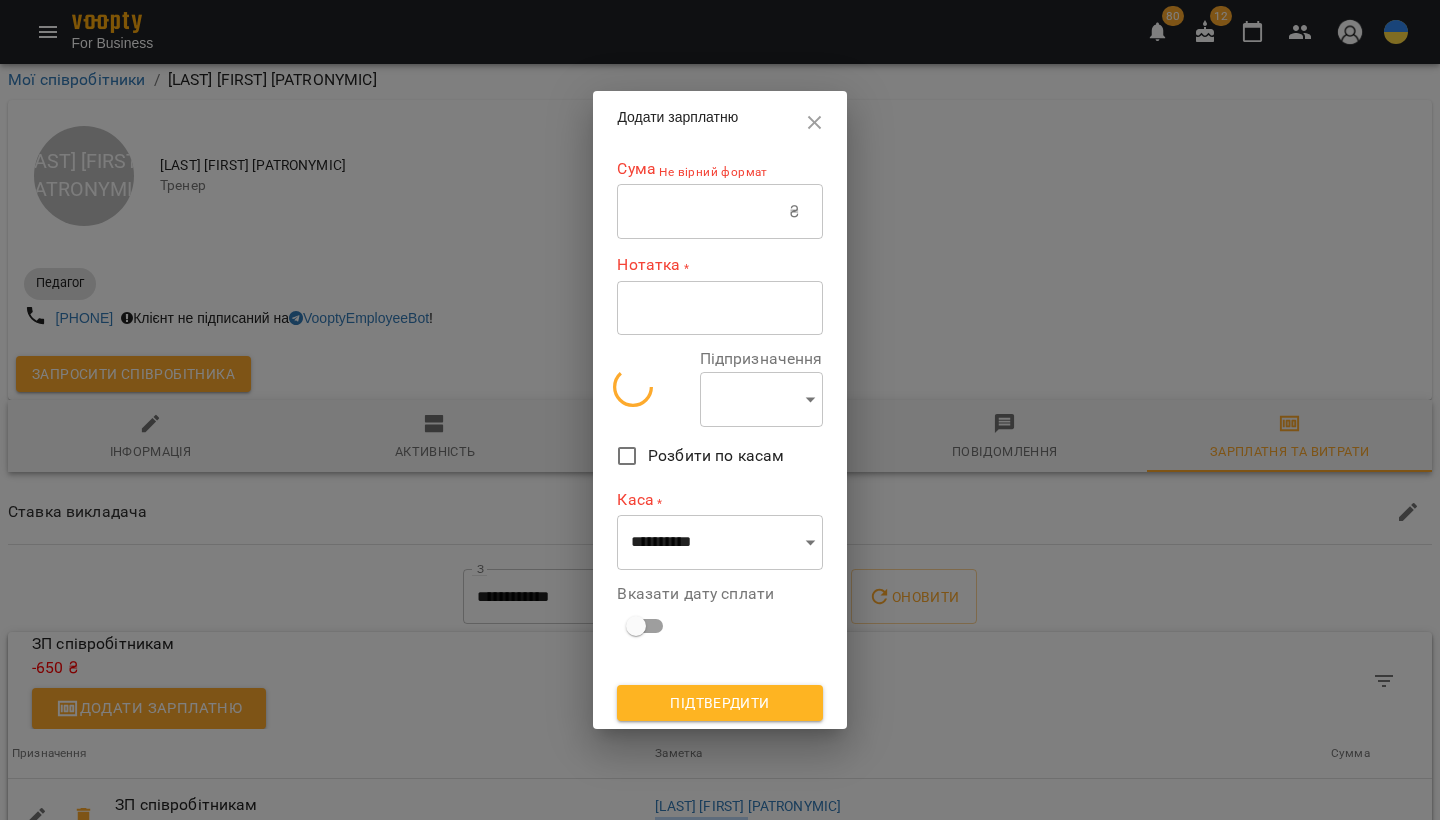 click at bounding box center (703, 212) 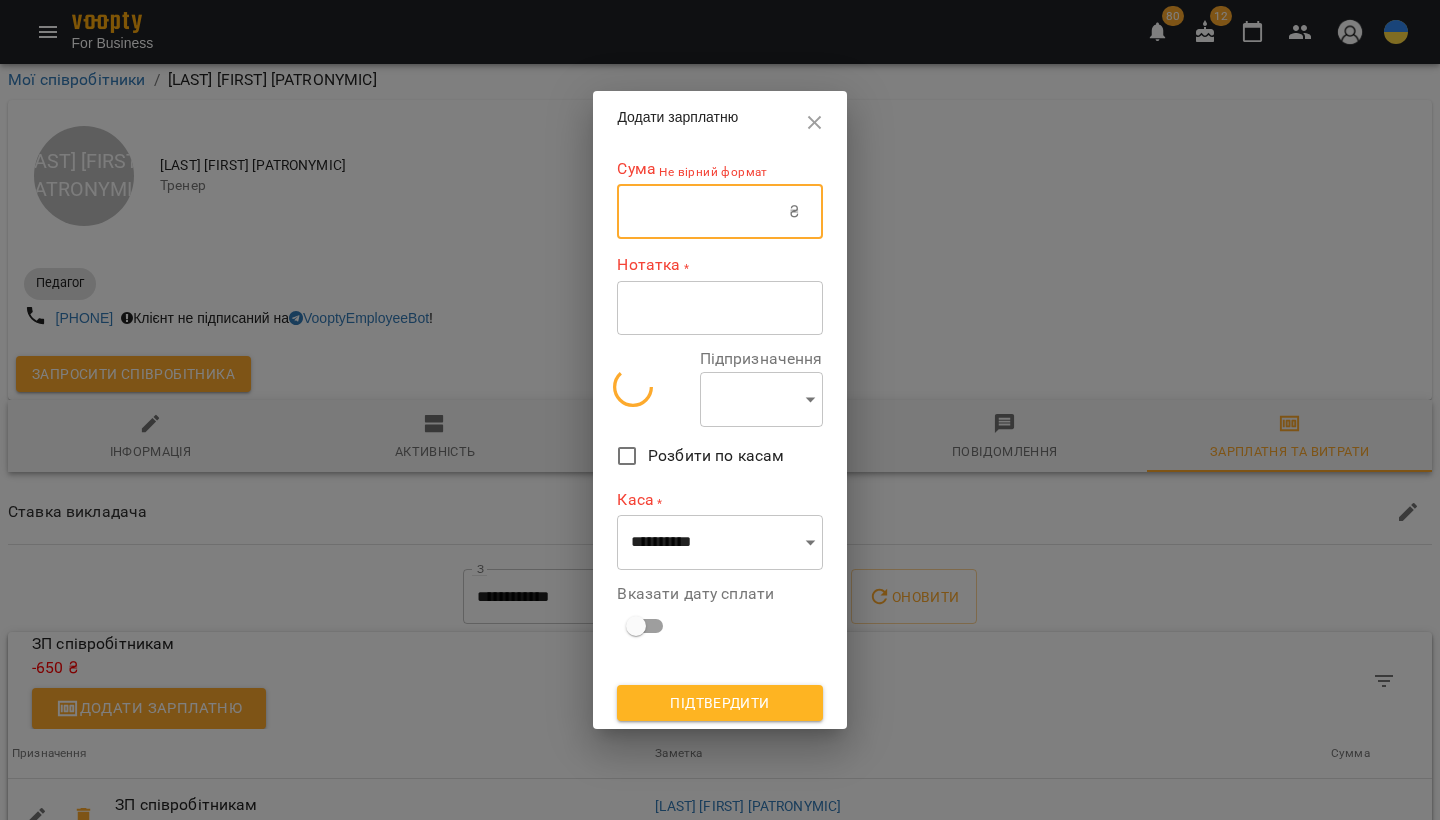 select on "******" 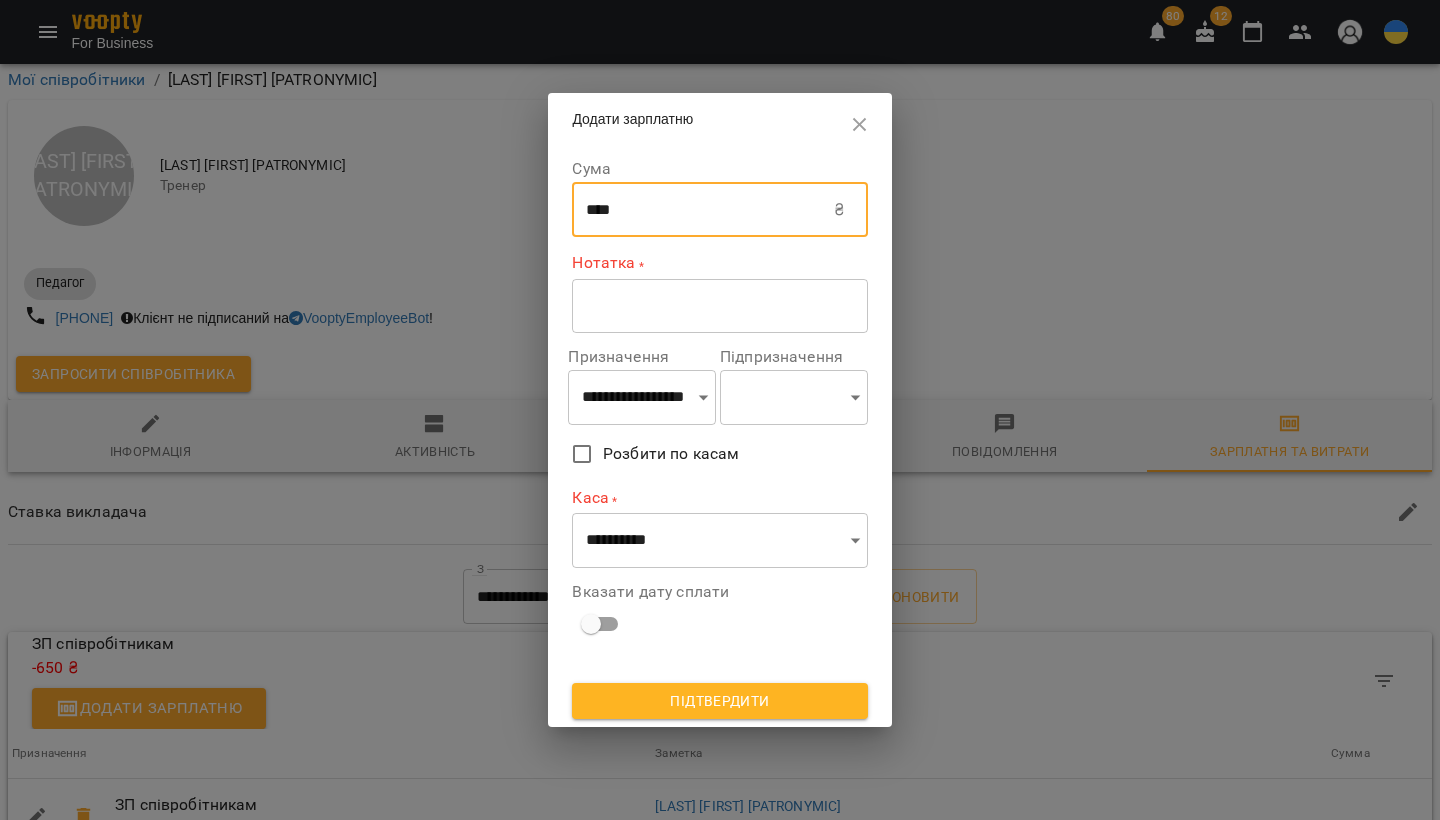 type on "****" 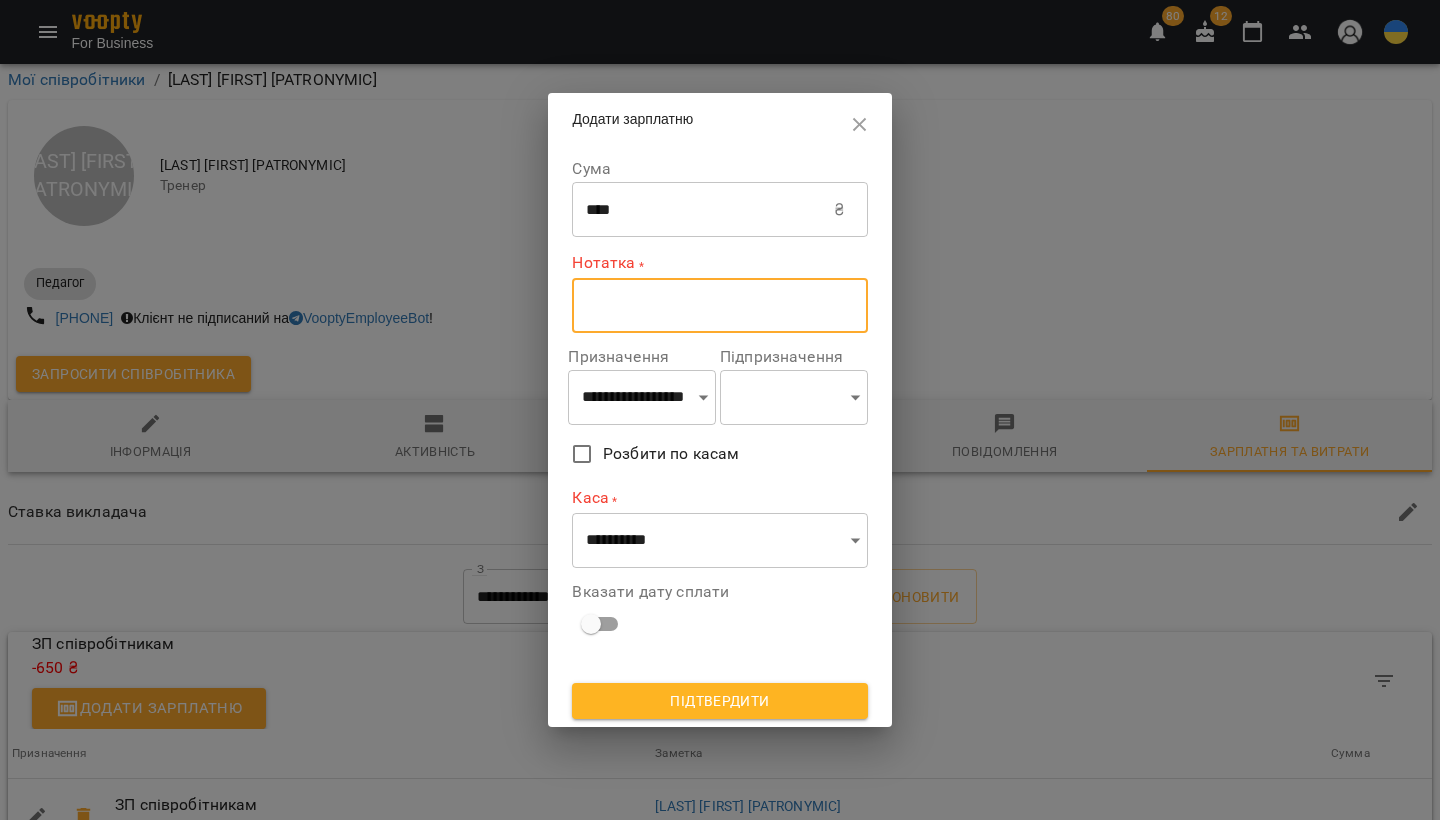 paste on "**********" 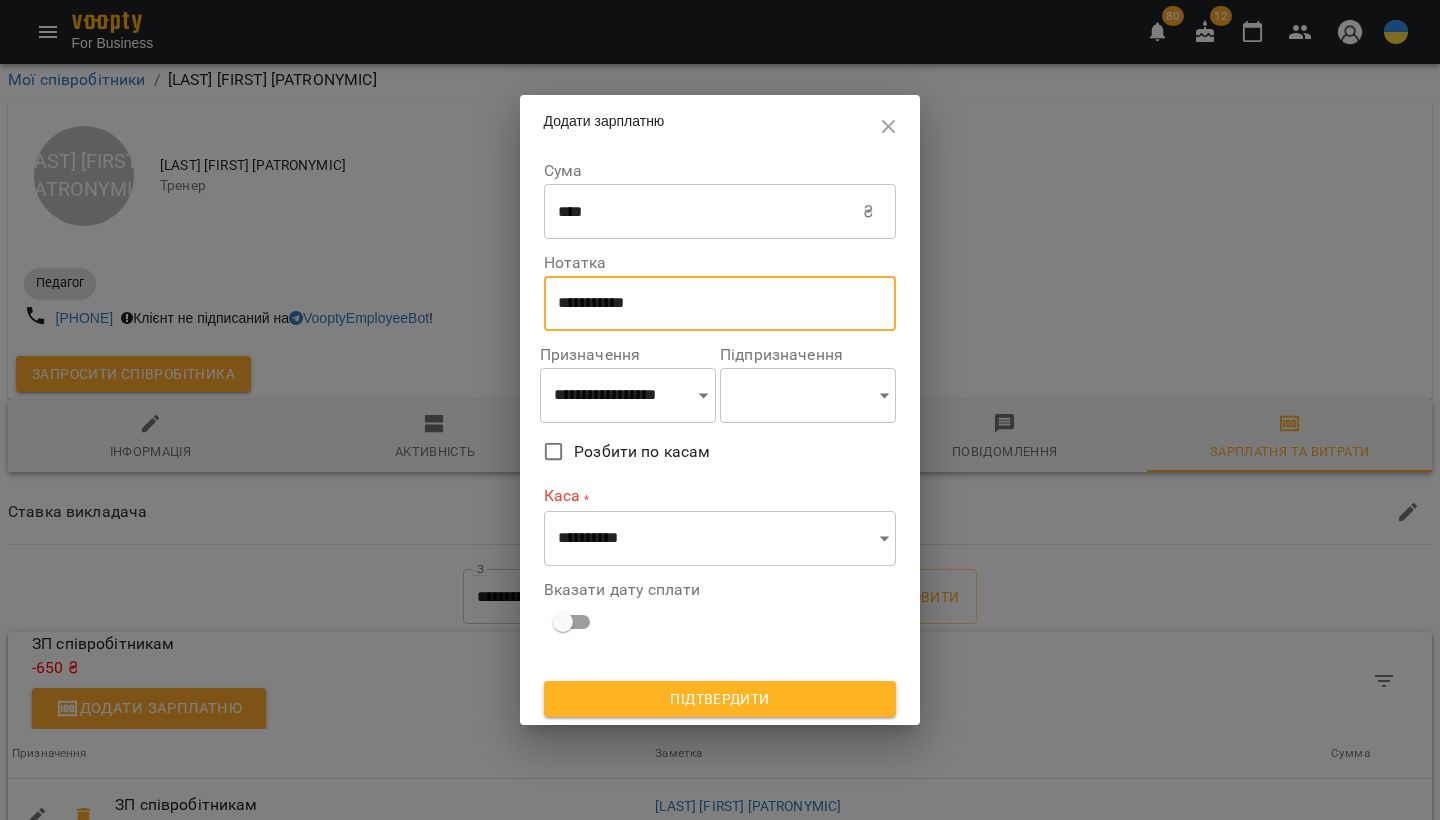 type on "**********" 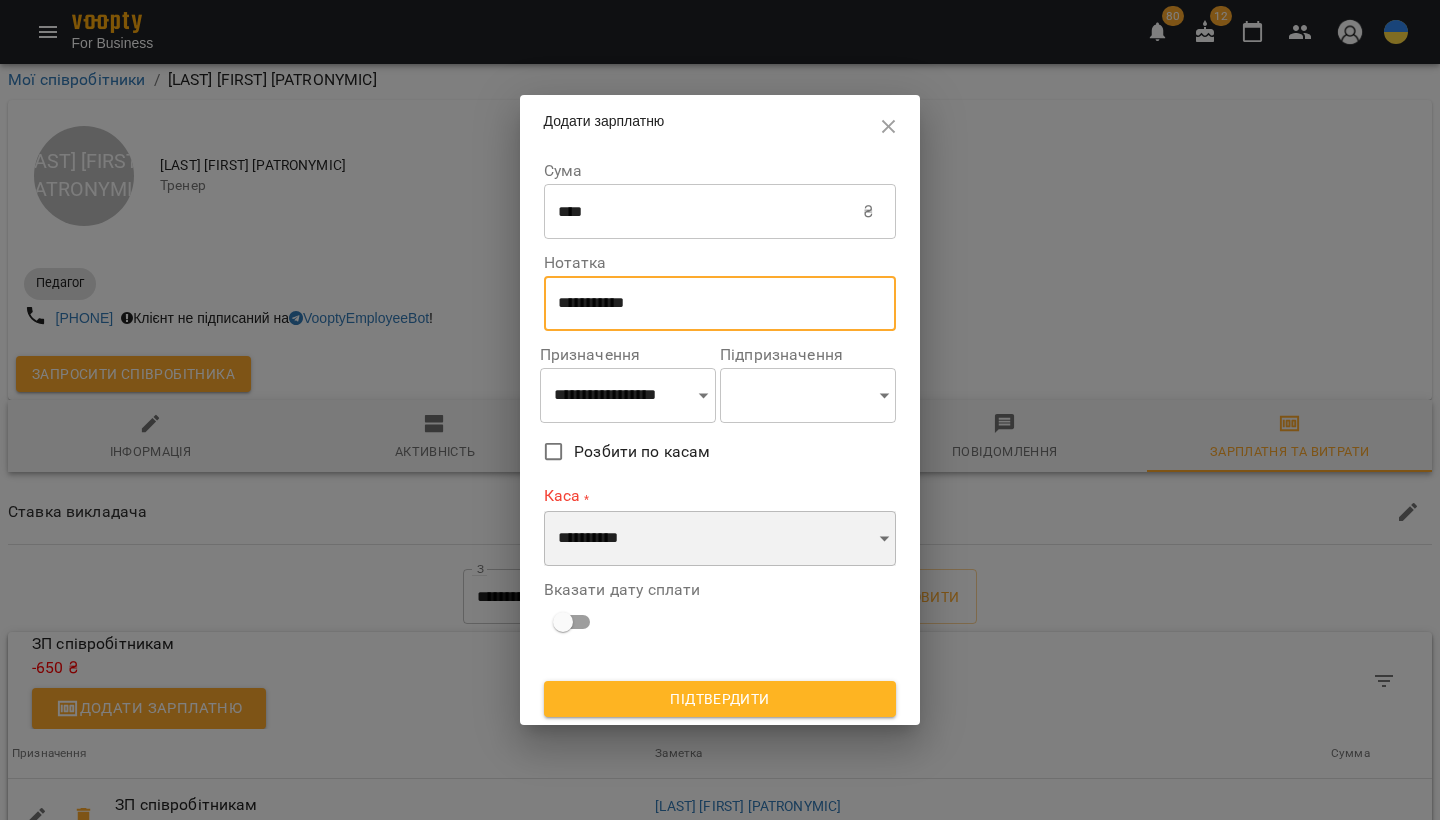 click on "**********" at bounding box center [720, 539] 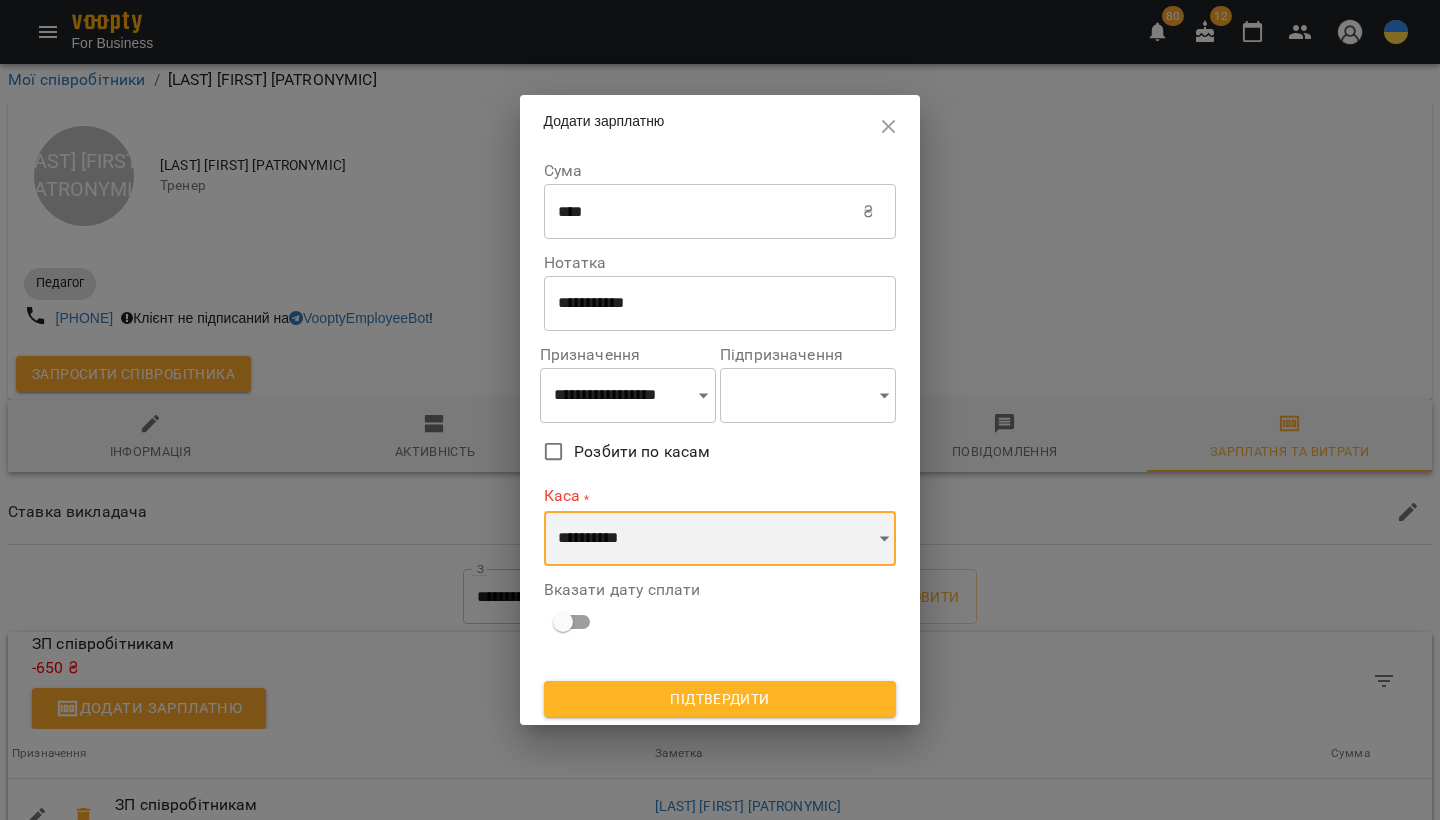 select on "**********" 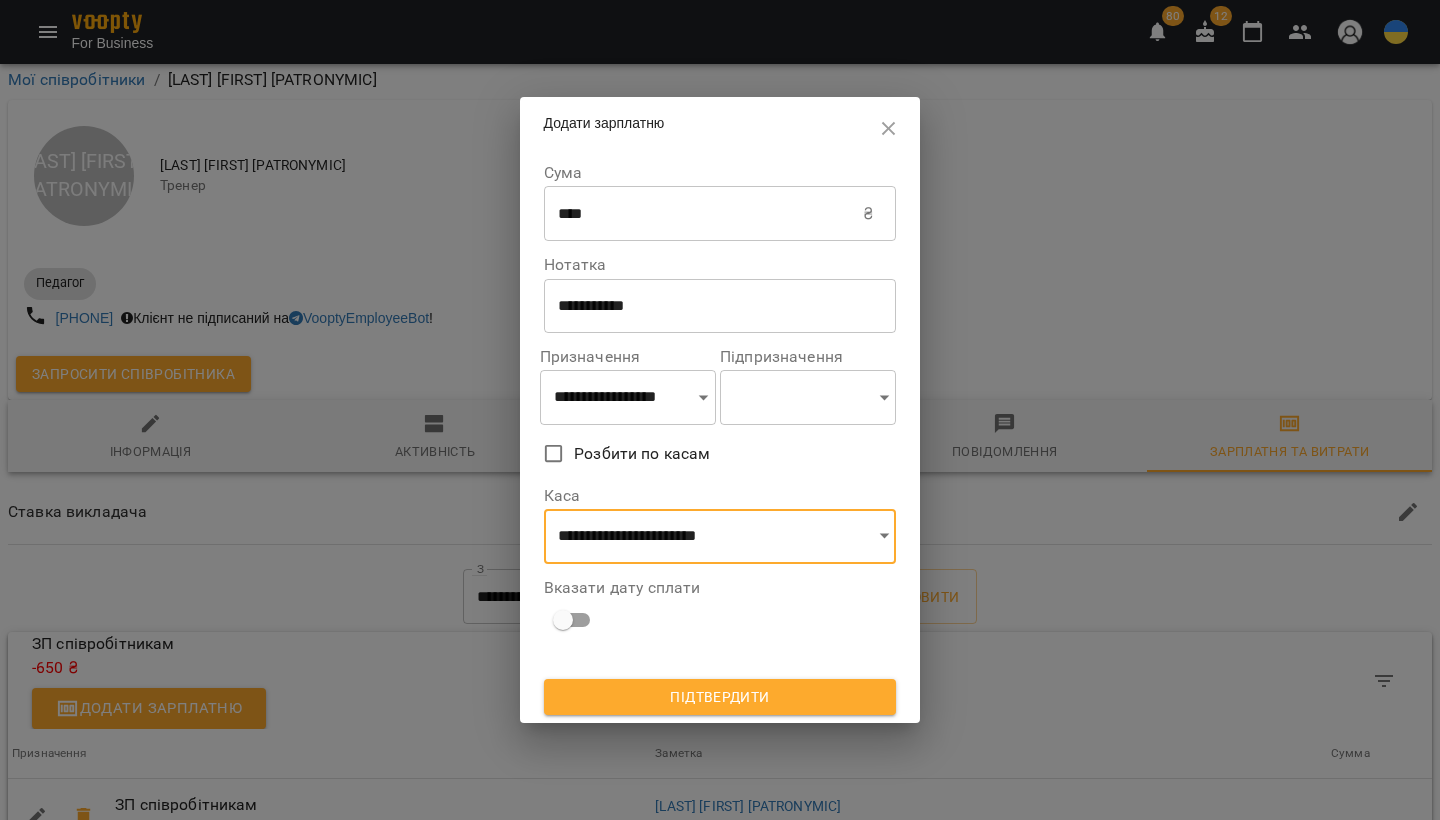 click on "Підтвердити" at bounding box center [720, 697] 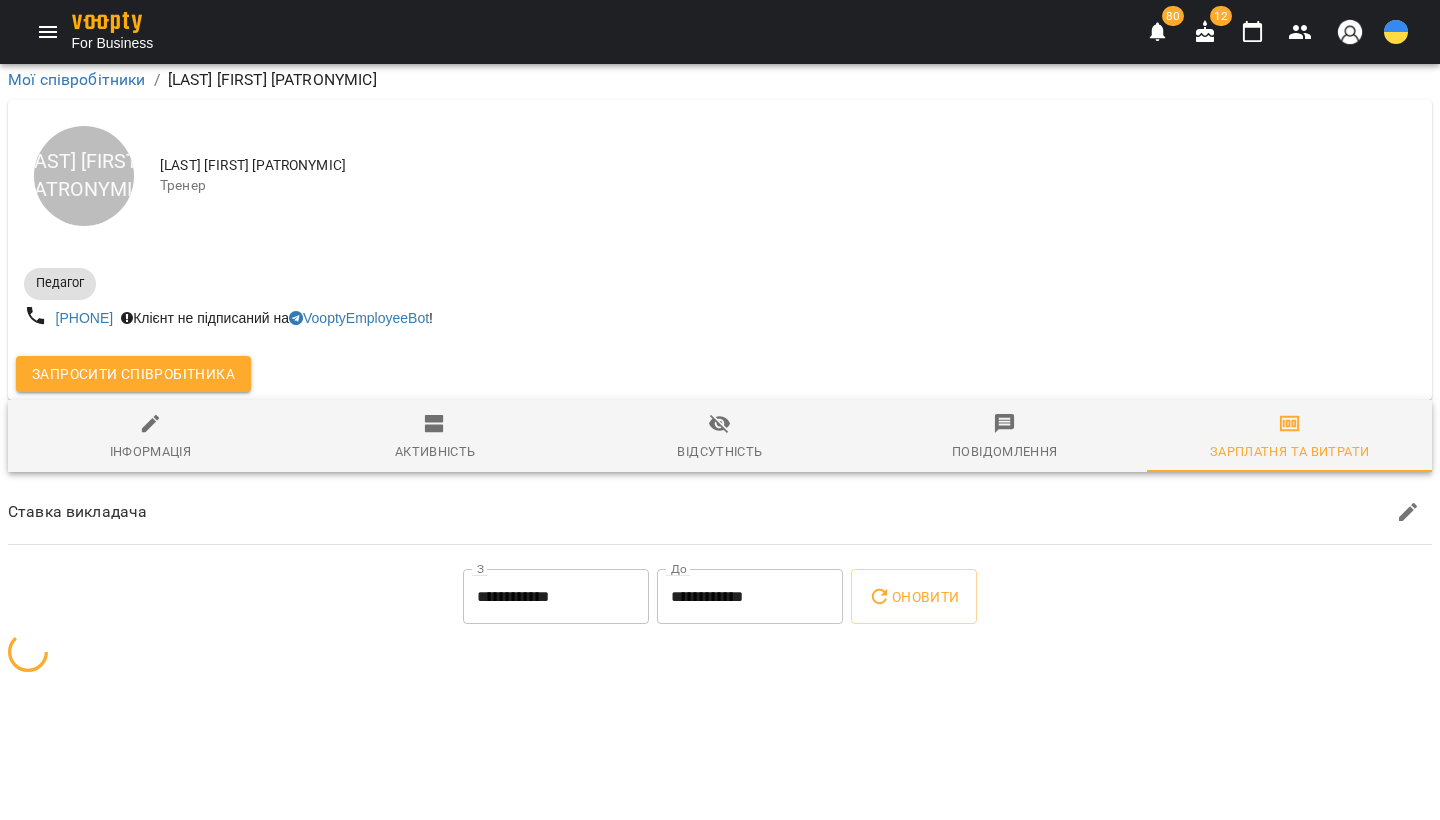 scroll, scrollTop: 0, scrollLeft: 0, axis: both 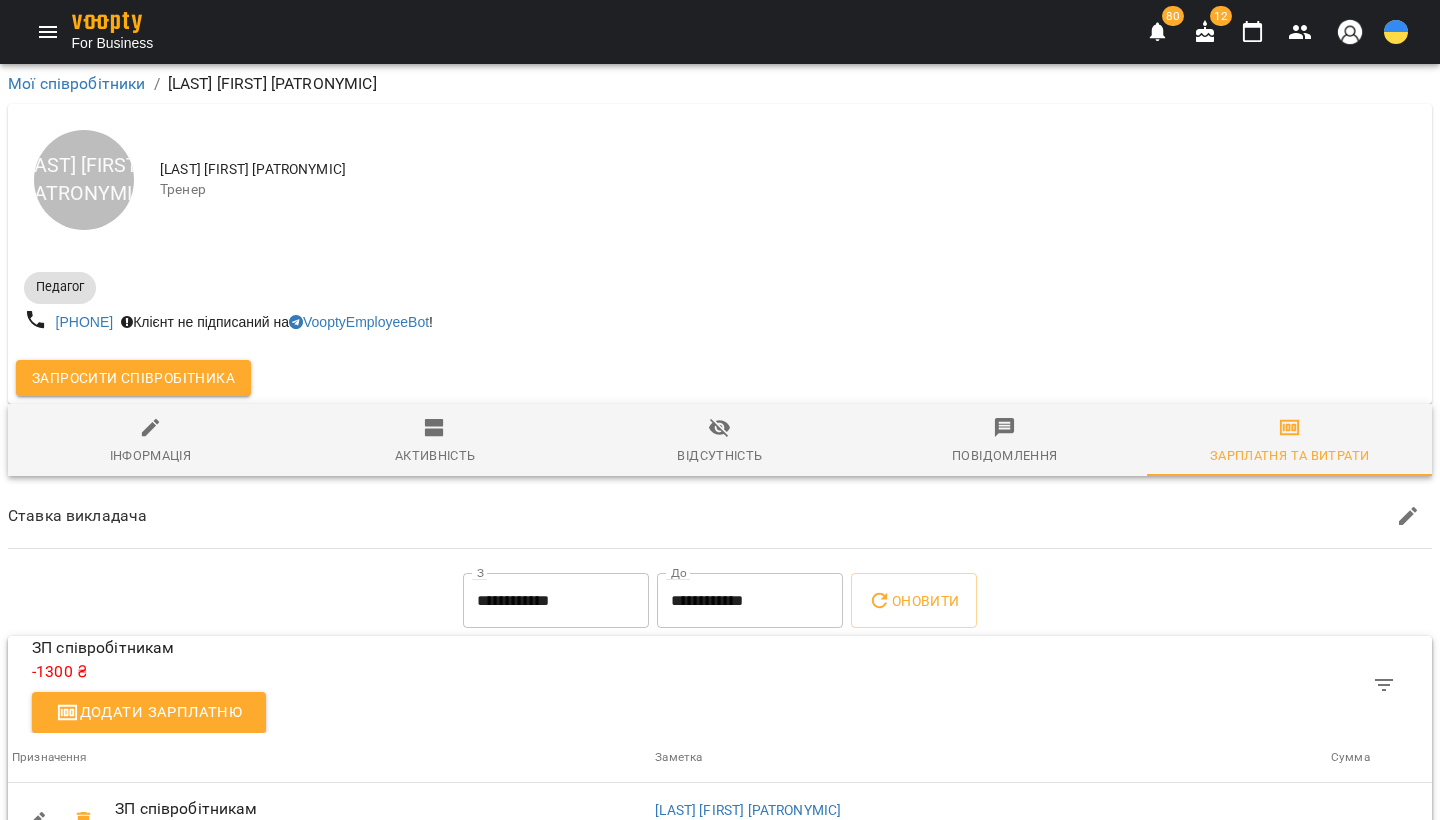 click 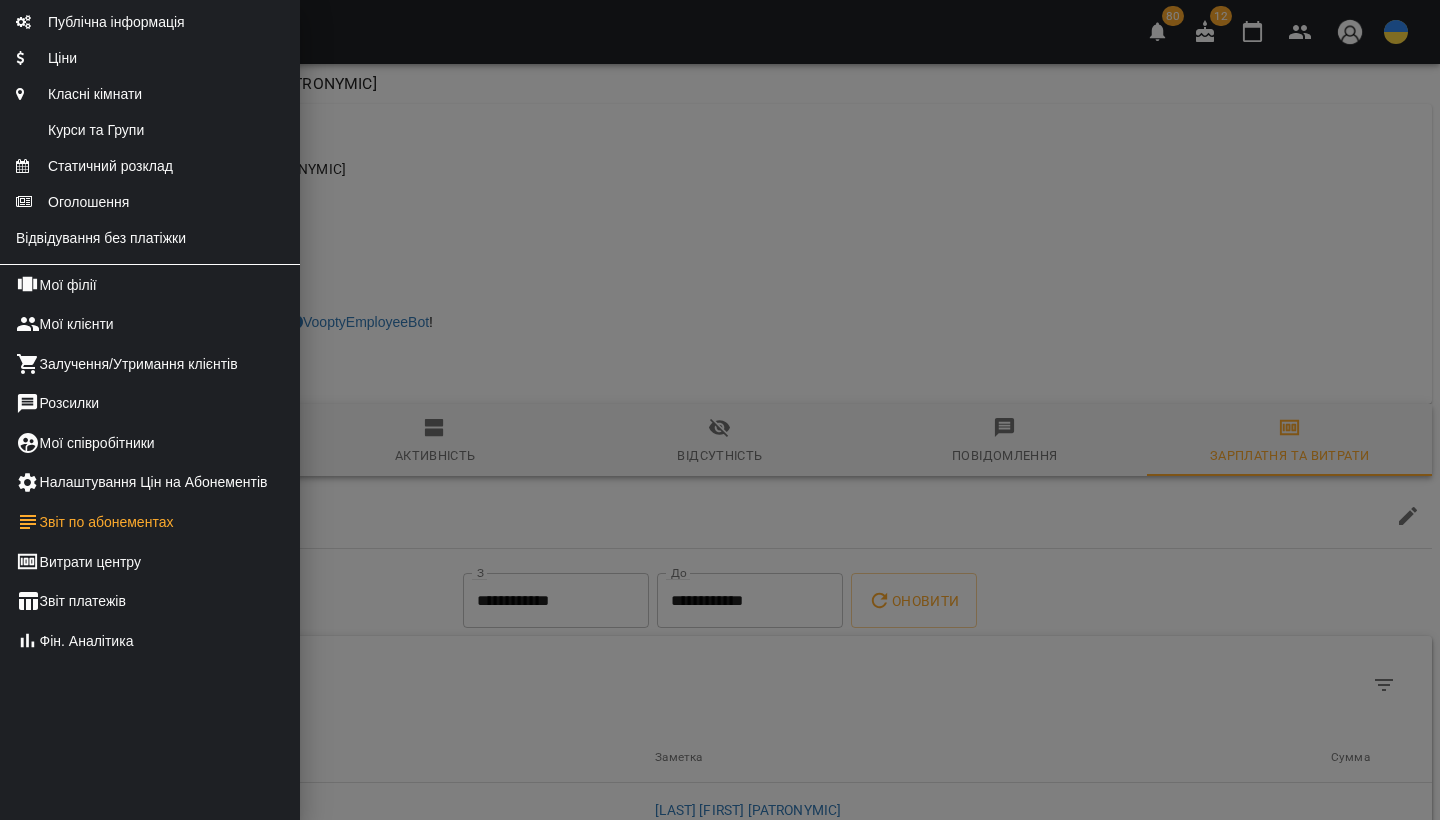 scroll, scrollTop: 285, scrollLeft: 0, axis: vertical 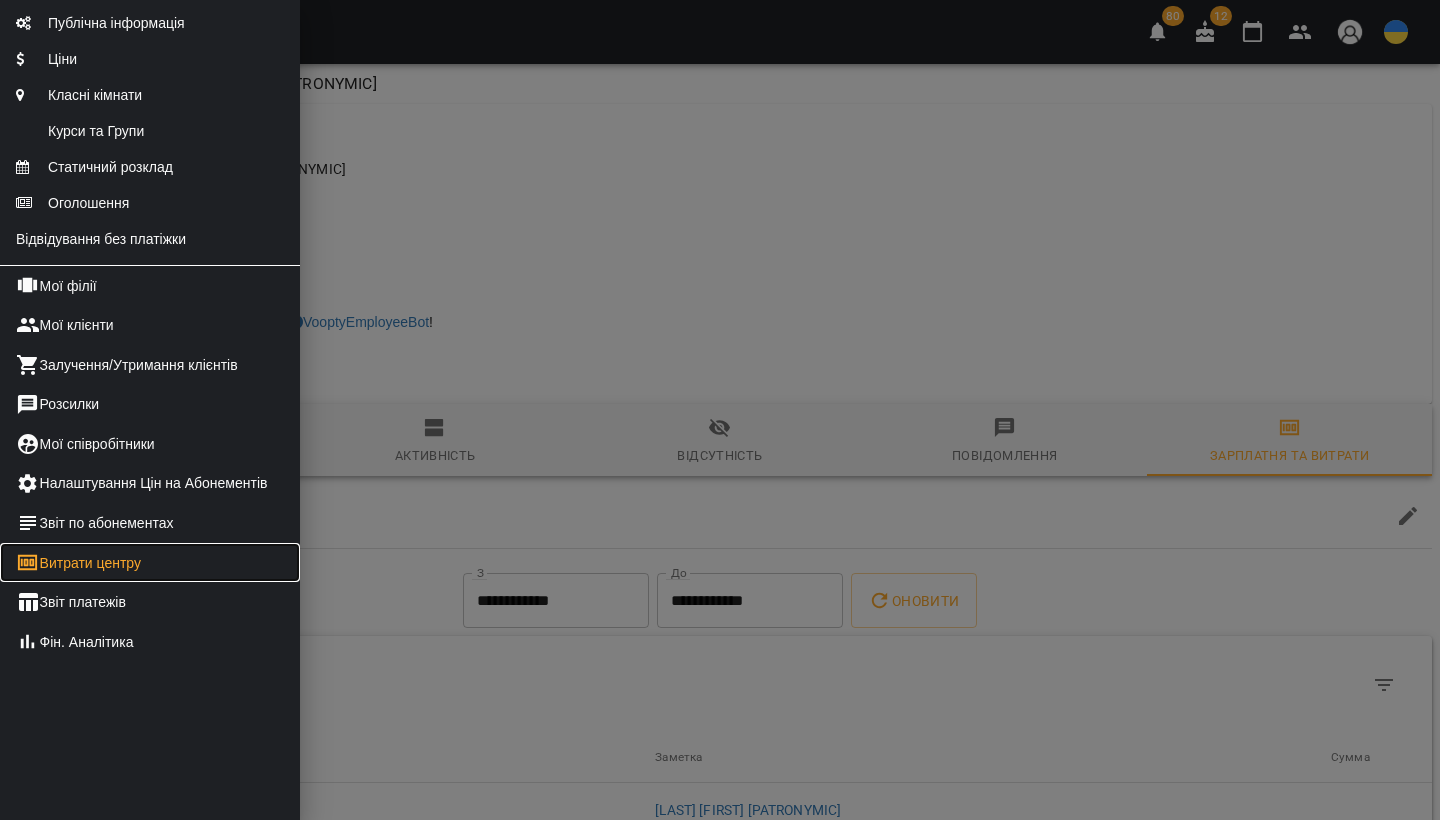 click on "Витрати центру" at bounding box center [150, 563] 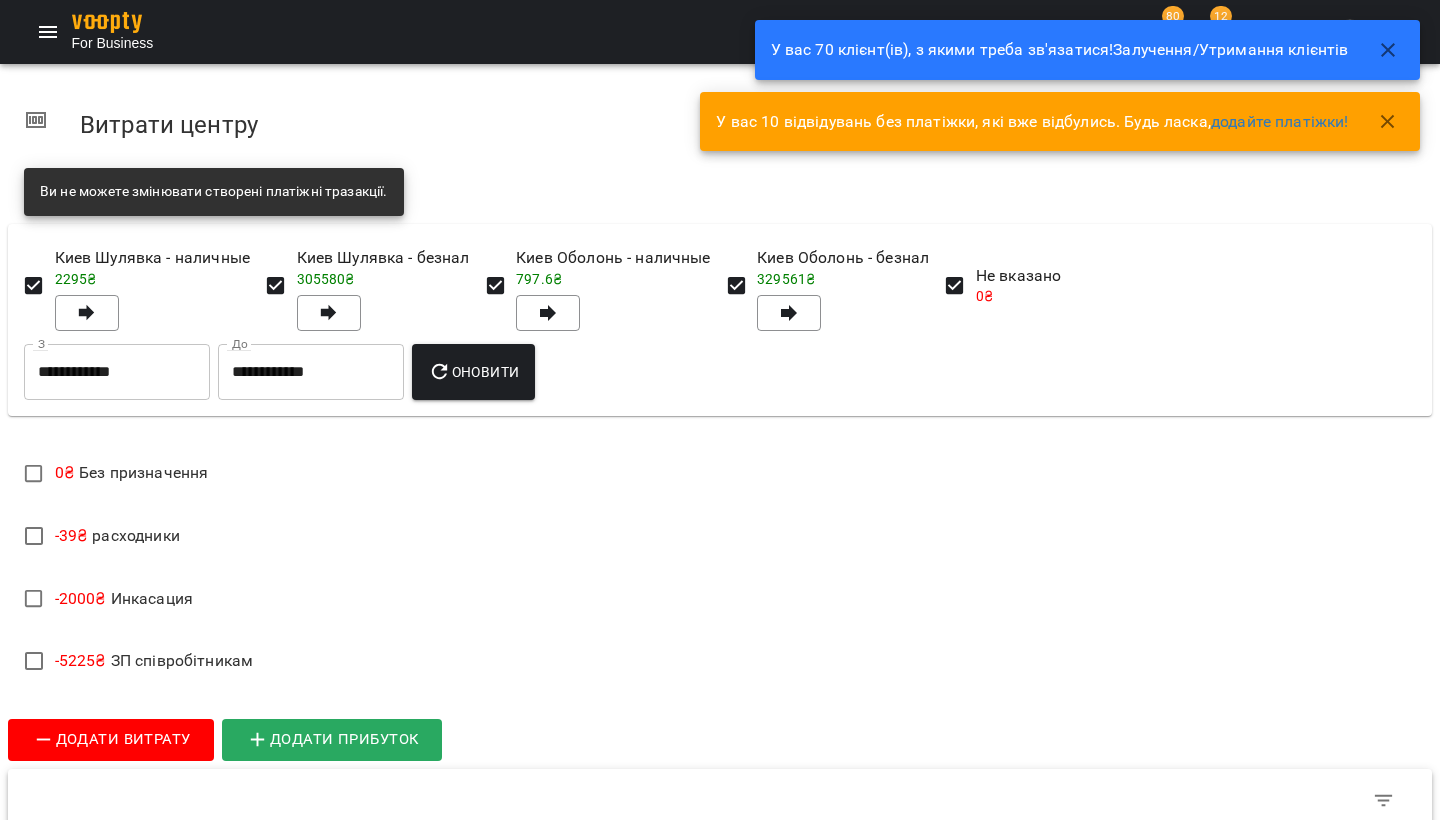 click 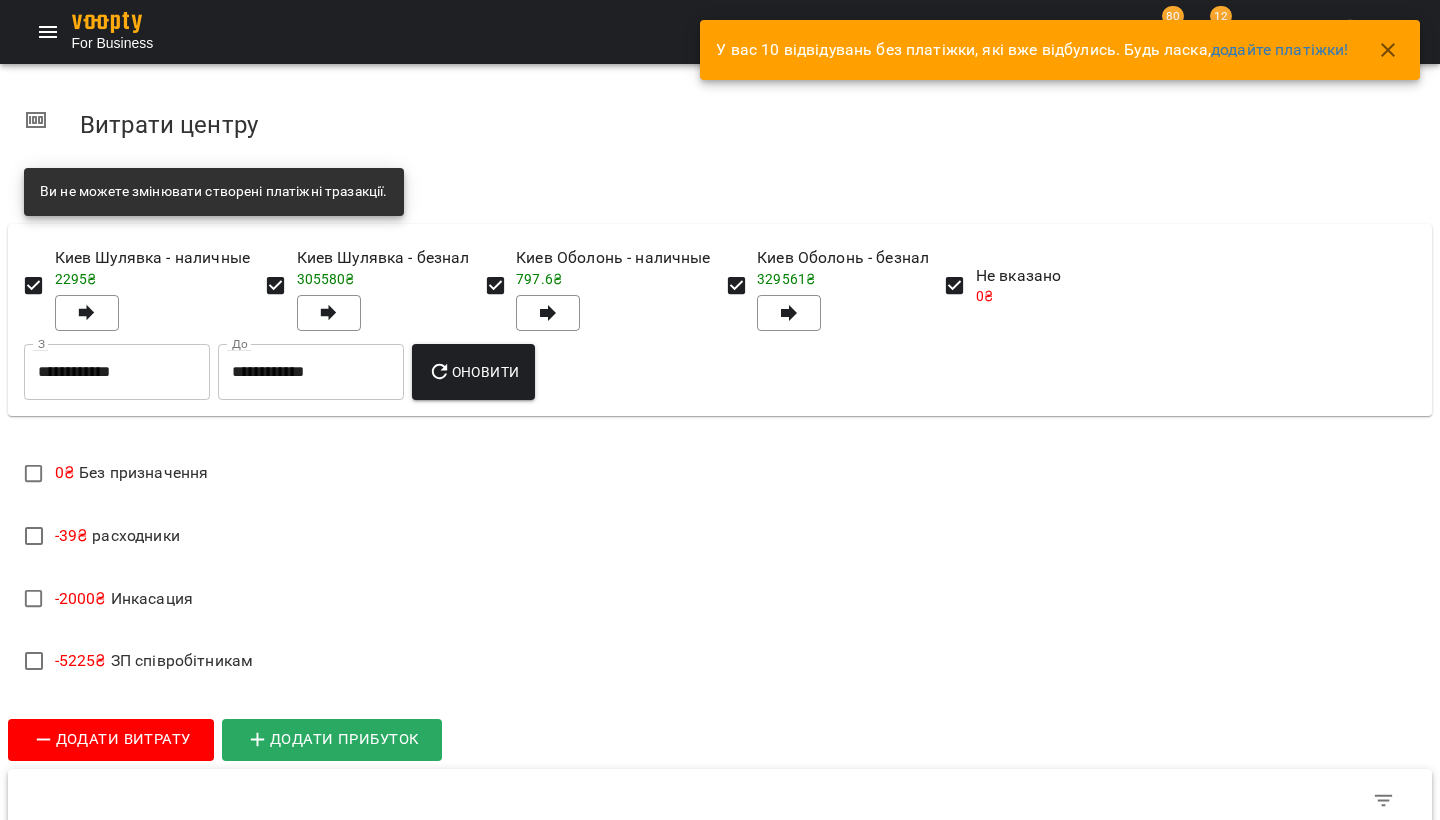 click 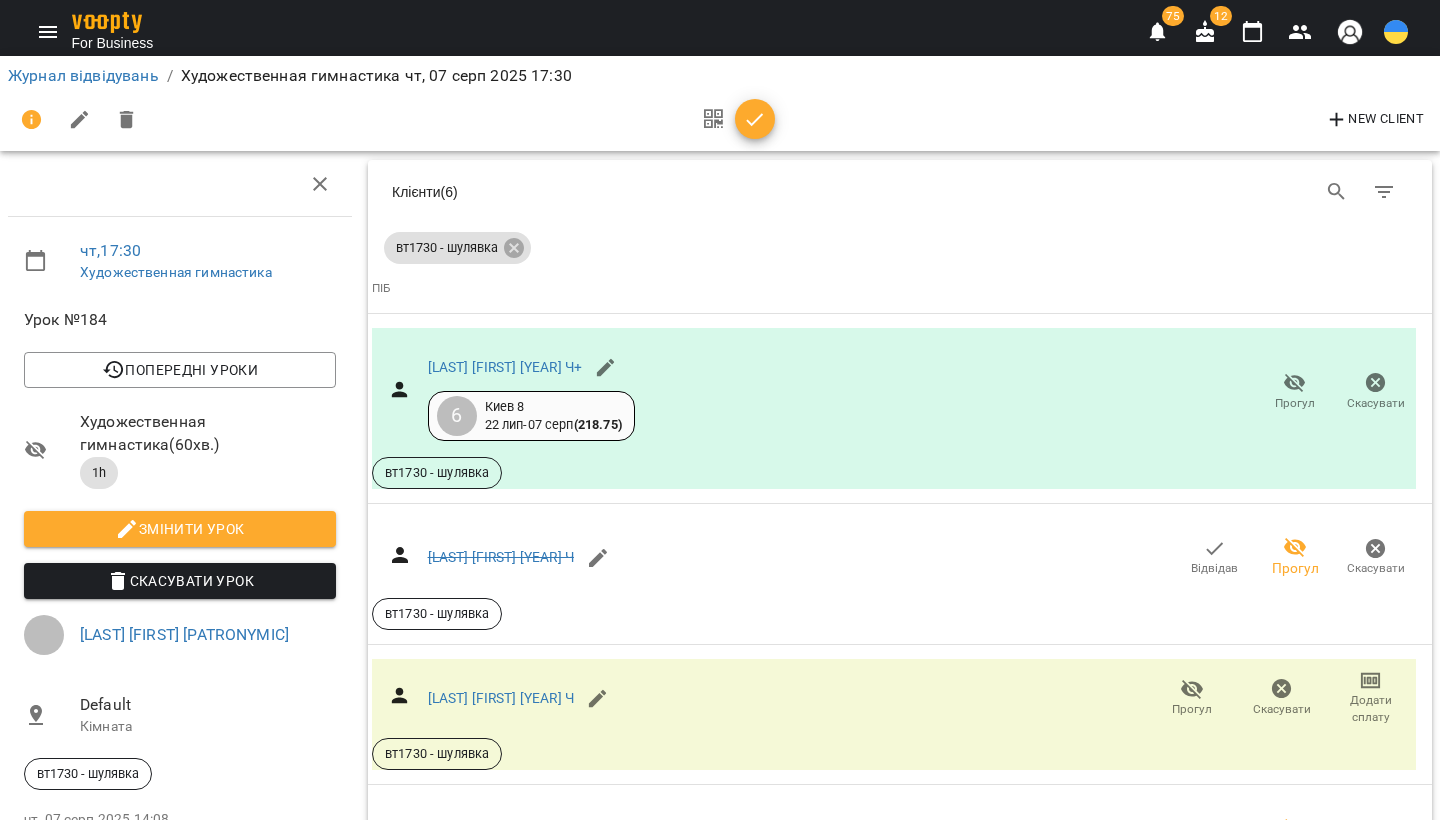 scroll, scrollTop: 0, scrollLeft: 0, axis: both 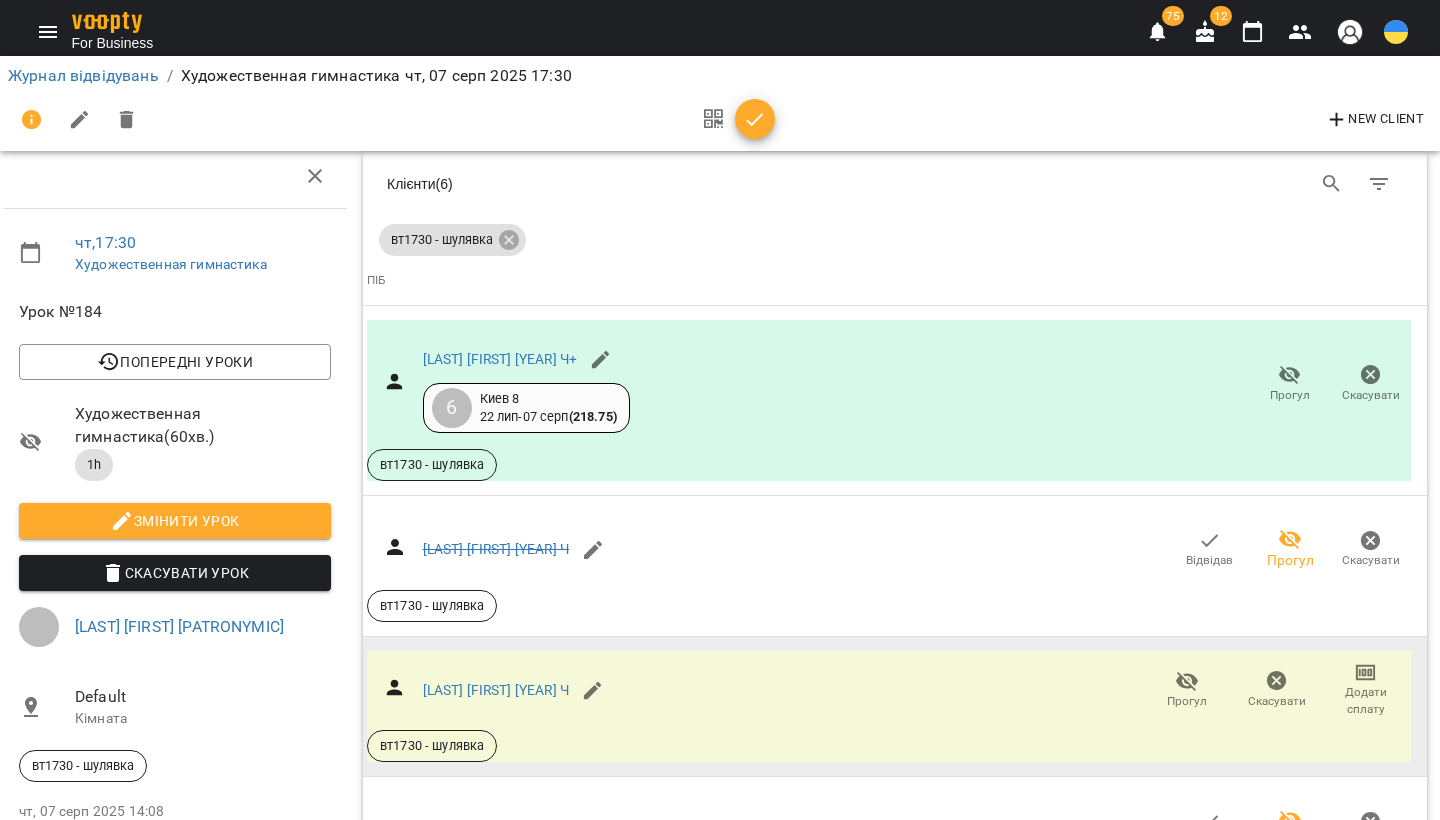 click on "Додати сплату" at bounding box center (1366, 701) 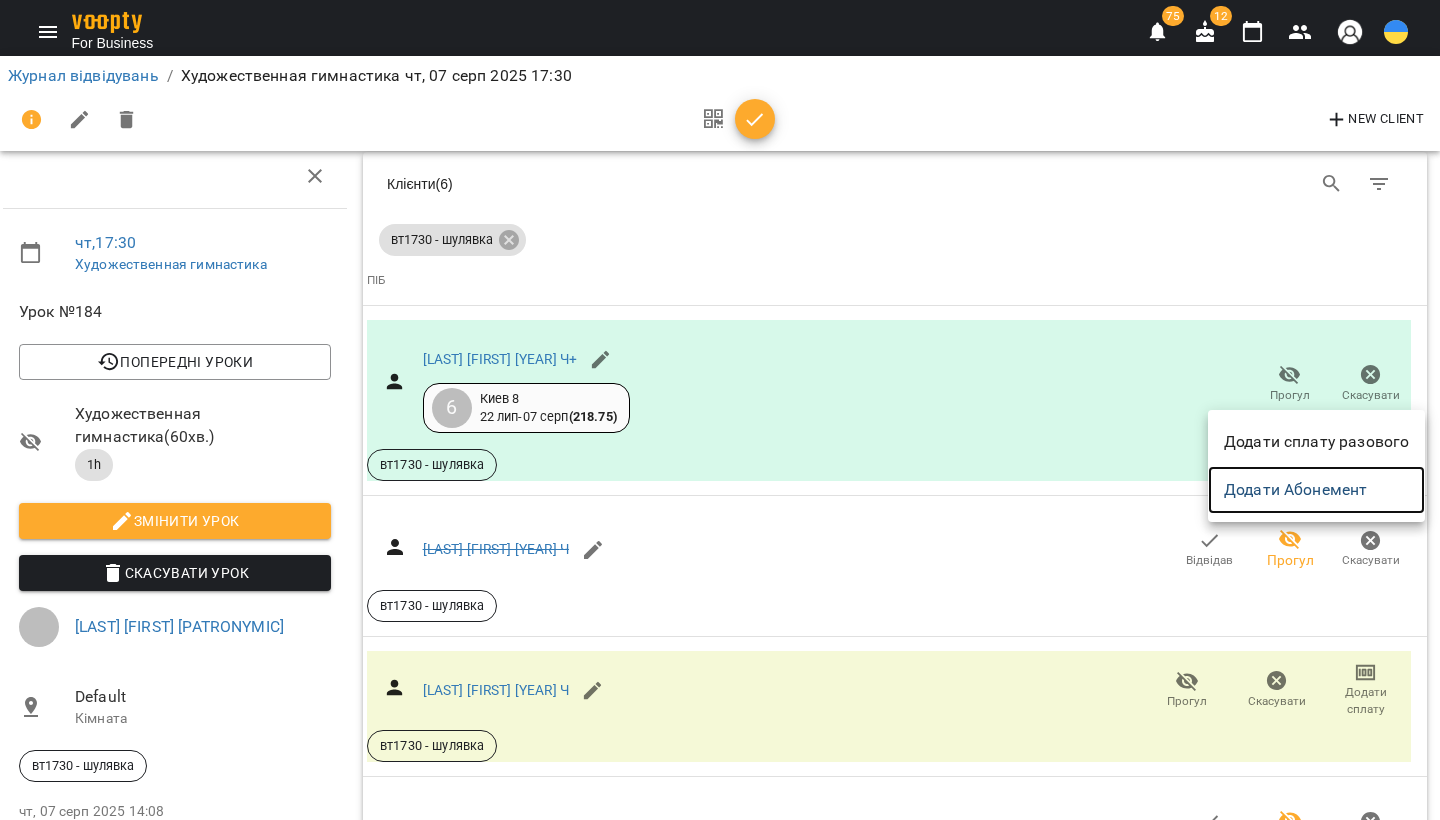click on "Додати Абонемент" at bounding box center (1316, 490) 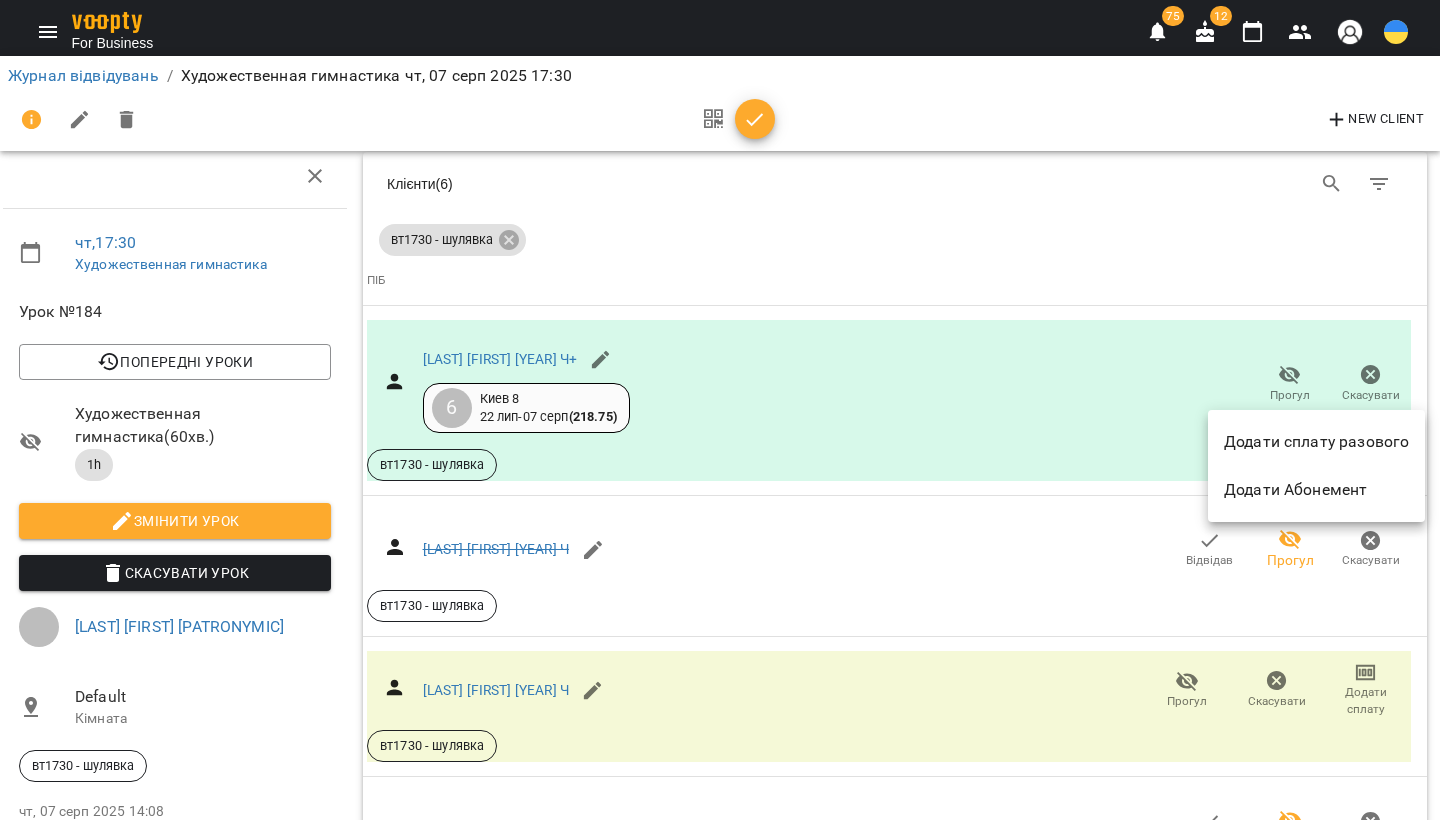 click at bounding box center (720, 410) 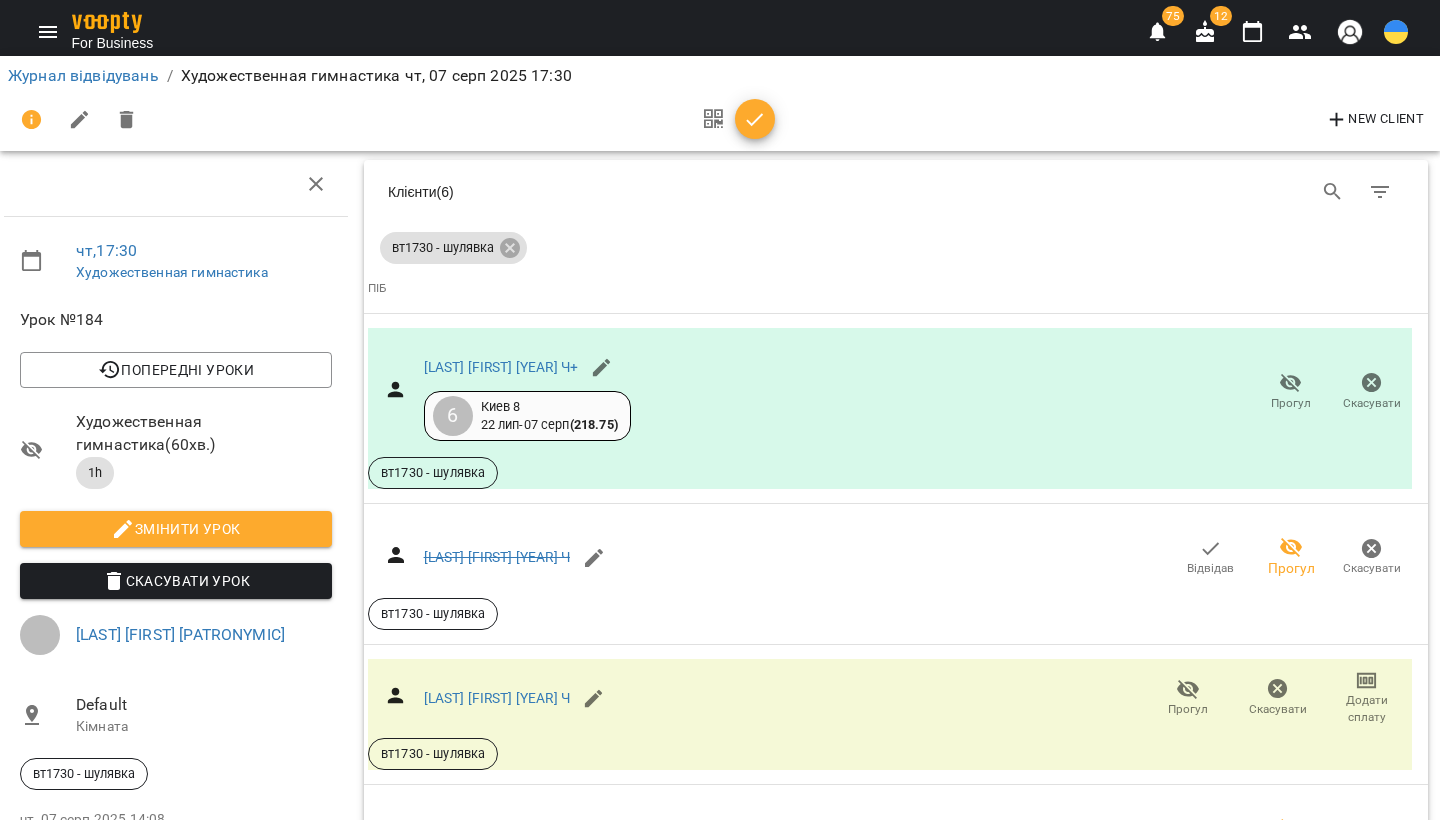 scroll, scrollTop: 0, scrollLeft: 4, axis: horizontal 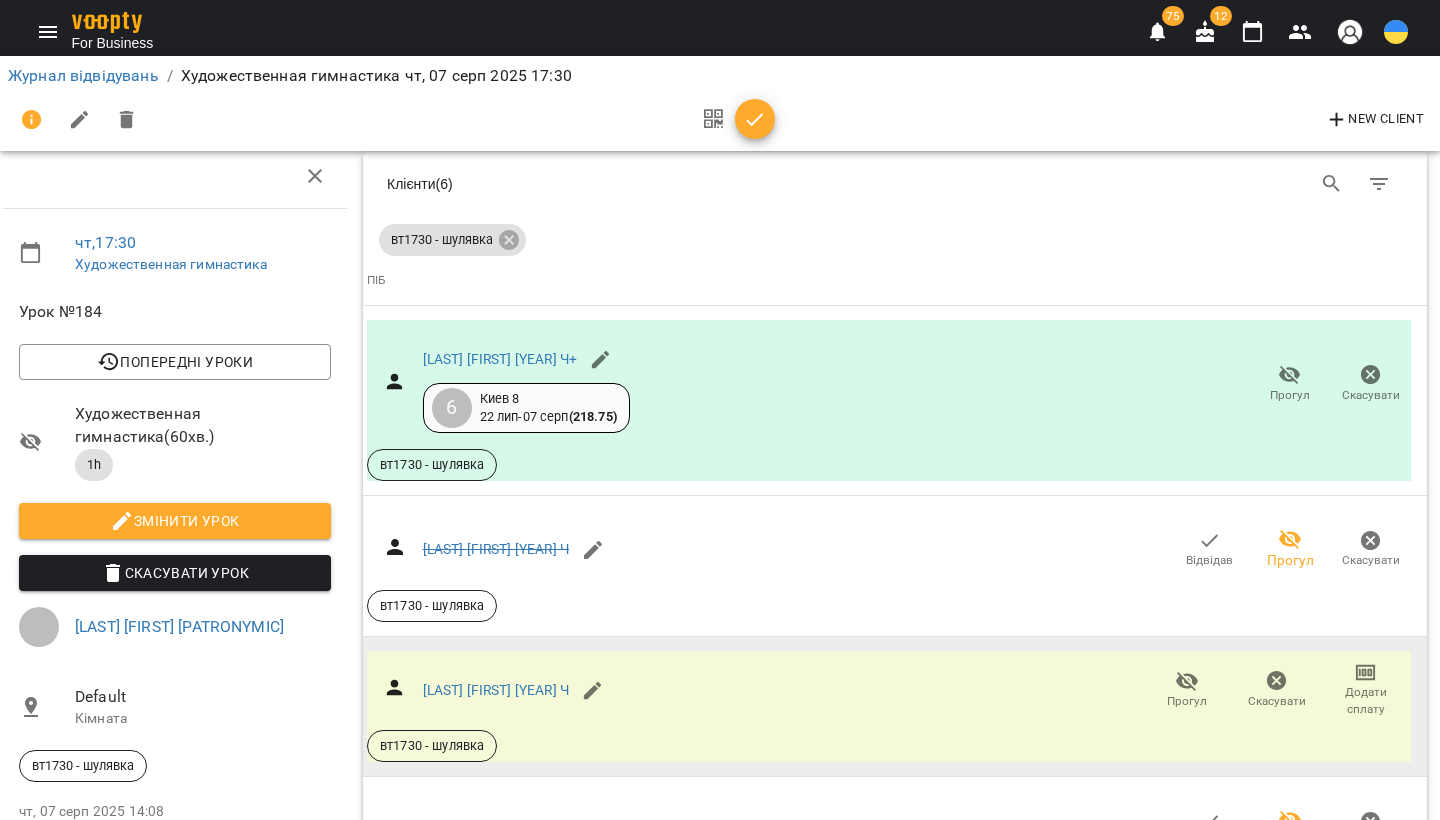 click 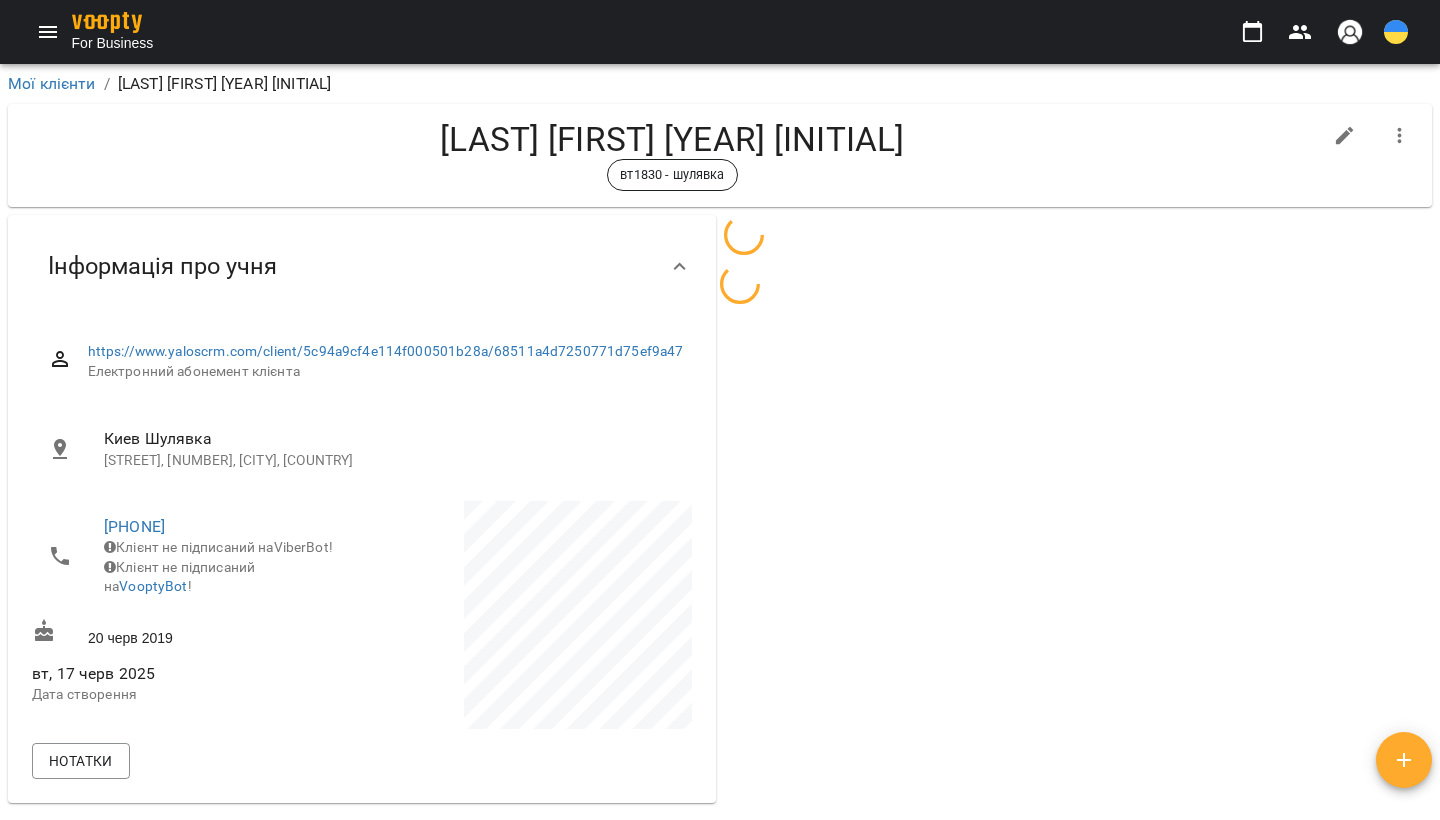 scroll, scrollTop: 0, scrollLeft: 0, axis: both 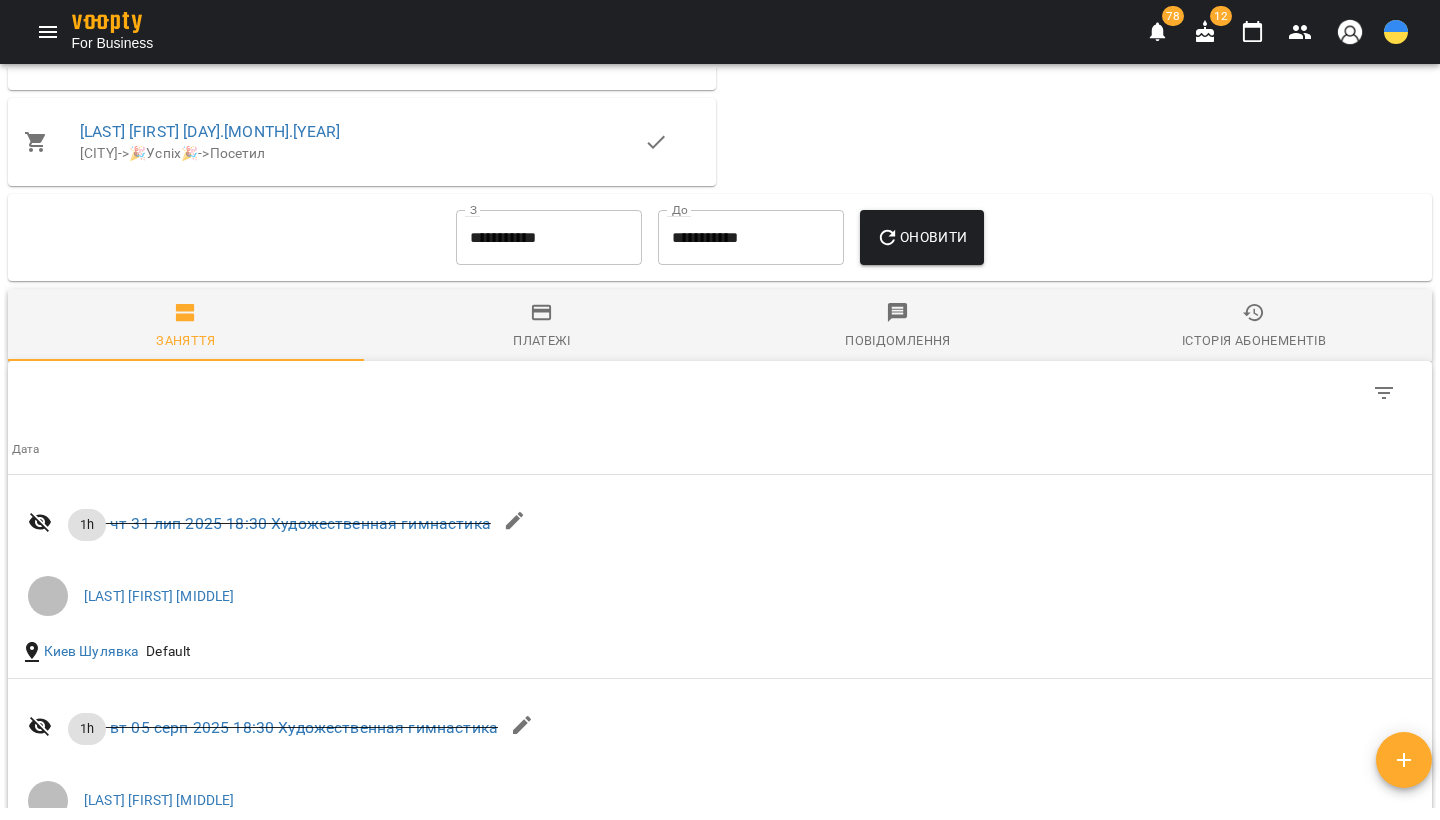 click on "**********" at bounding box center (549, 238) 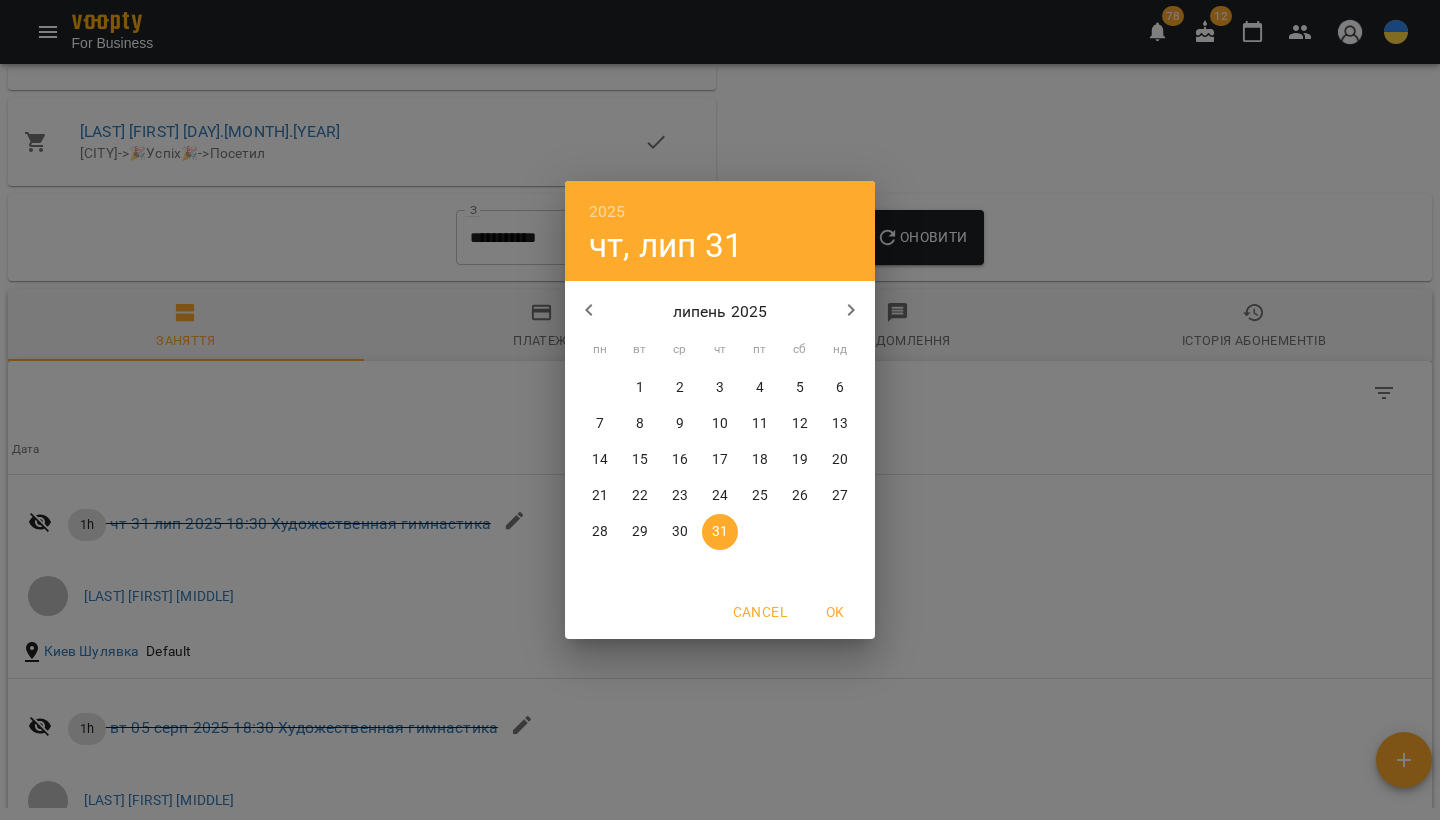 click on "1" at bounding box center (640, 388) 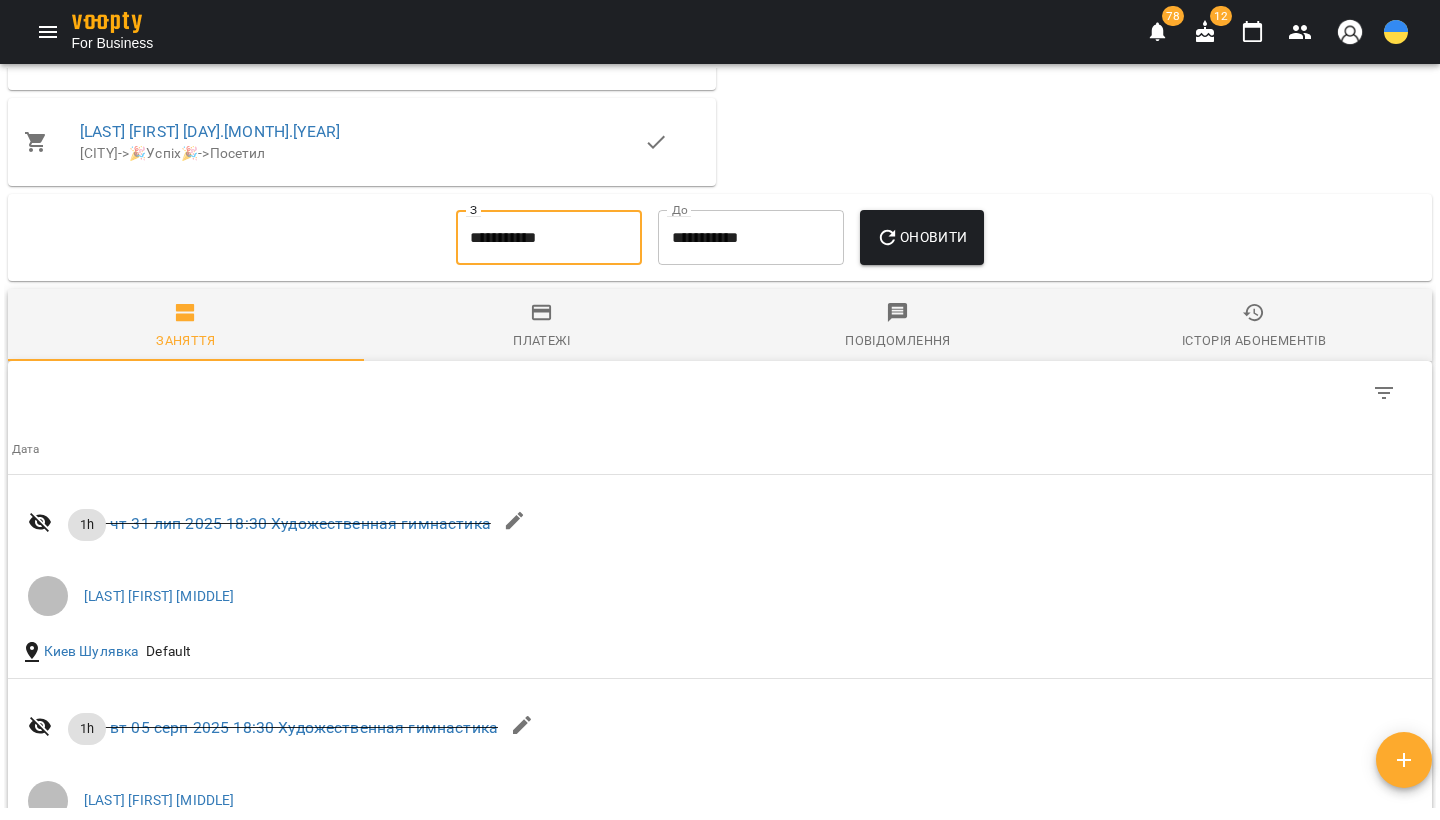 click on "Оновити" at bounding box center [921, 237] 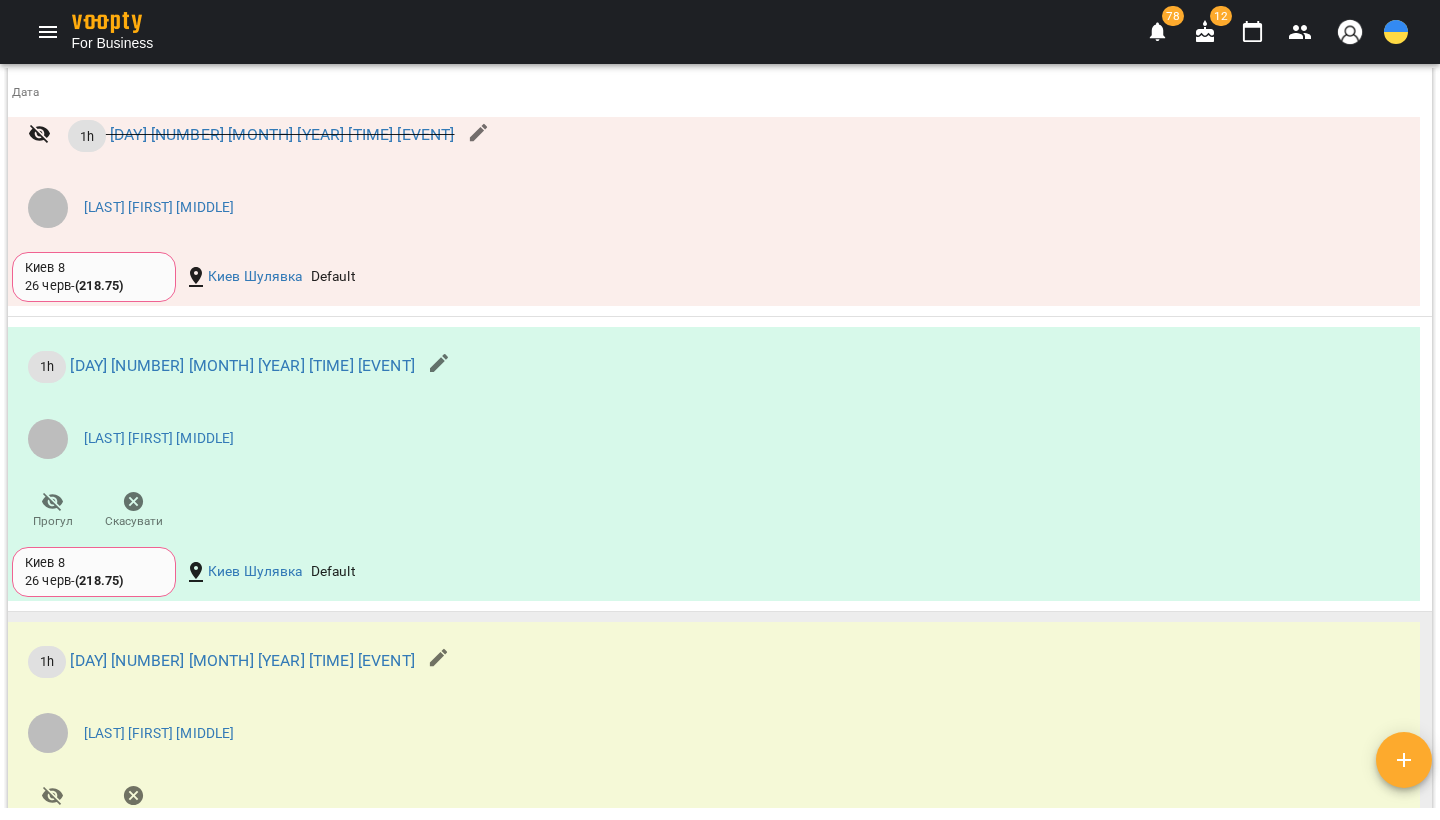 scroll, scrollTop: 3400, scrollLeft: 0, axis: vertical 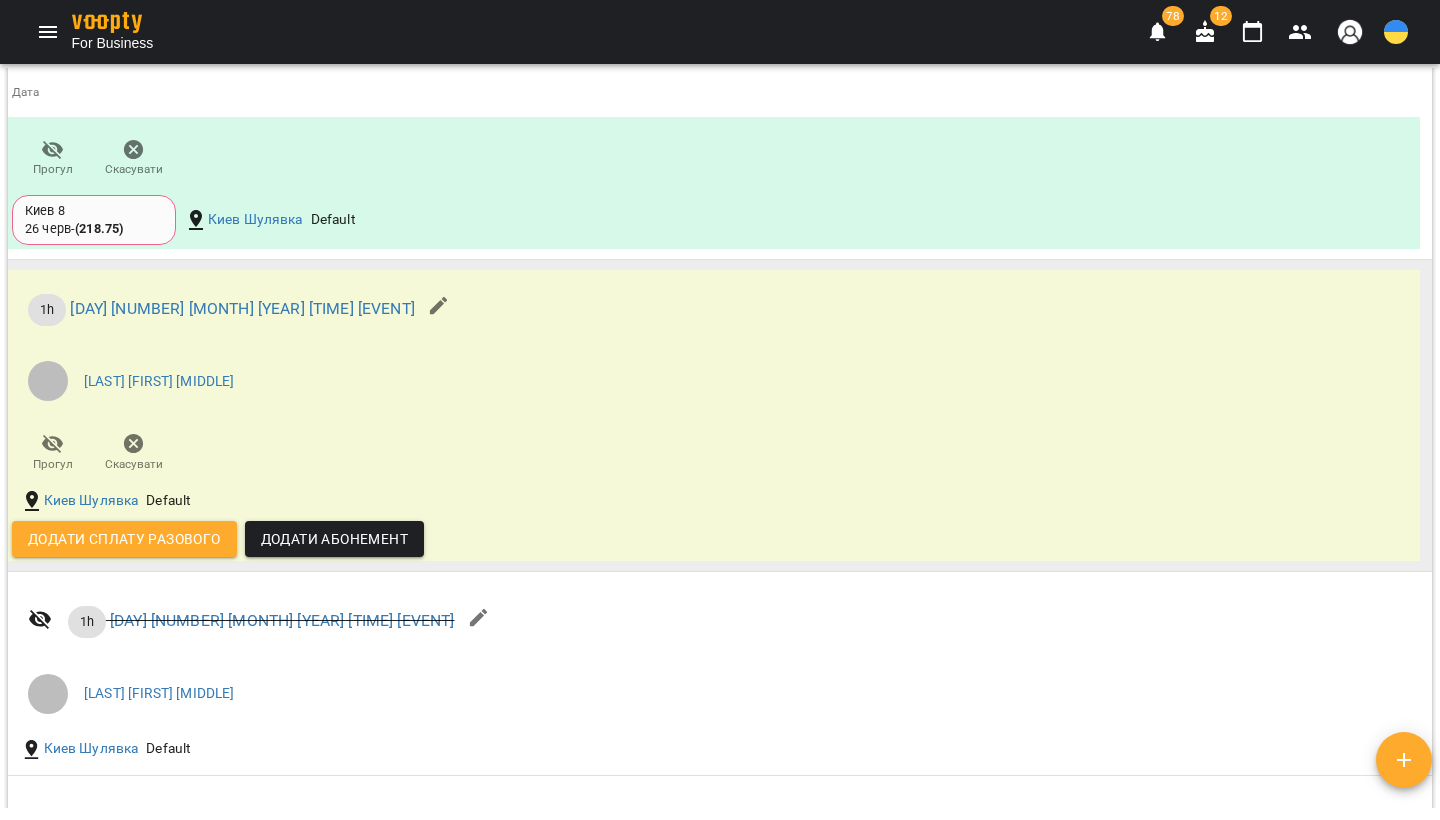 click on "Додати сплату разового" at bounding box center [124, 539] 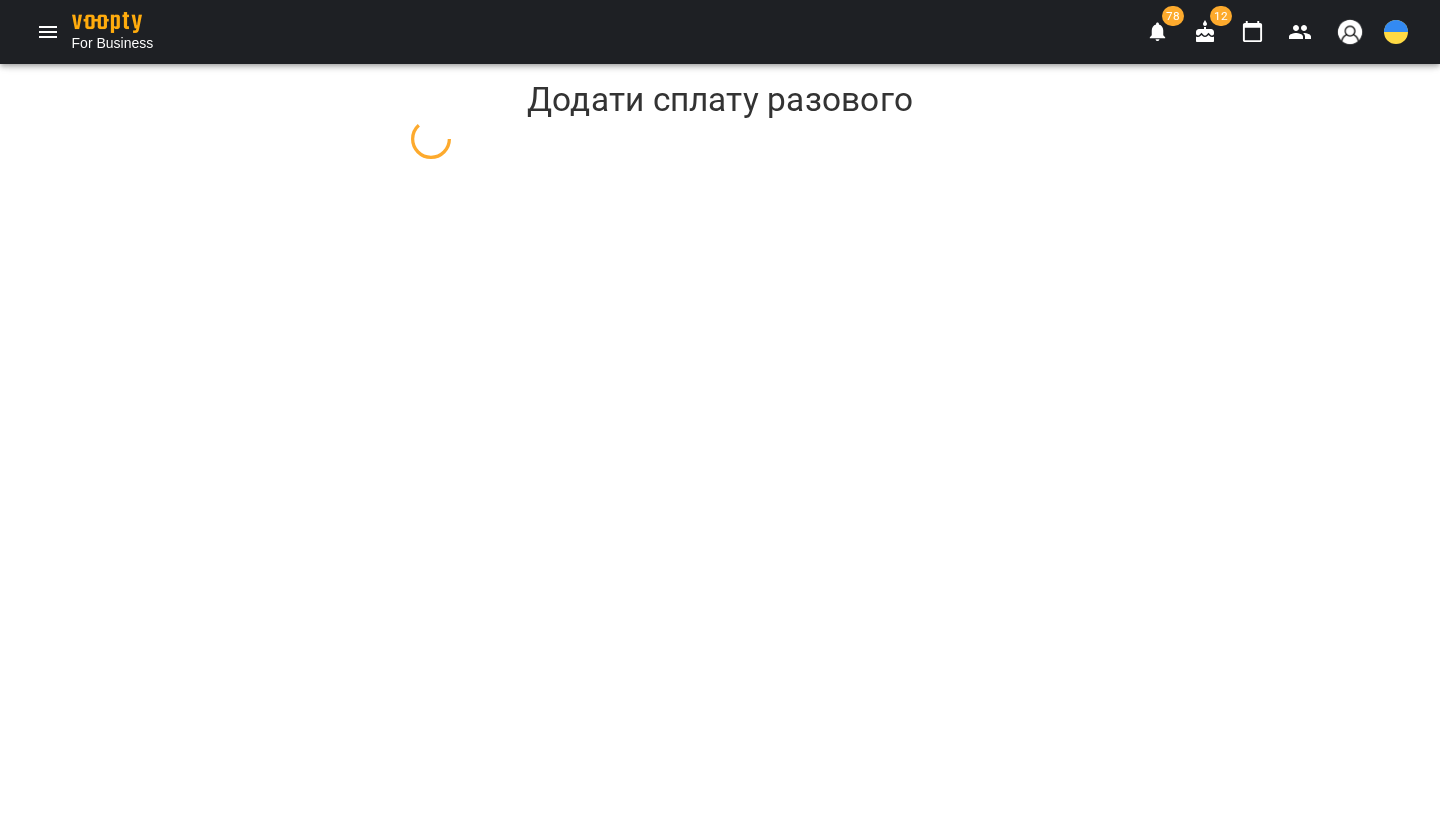 select on "**" 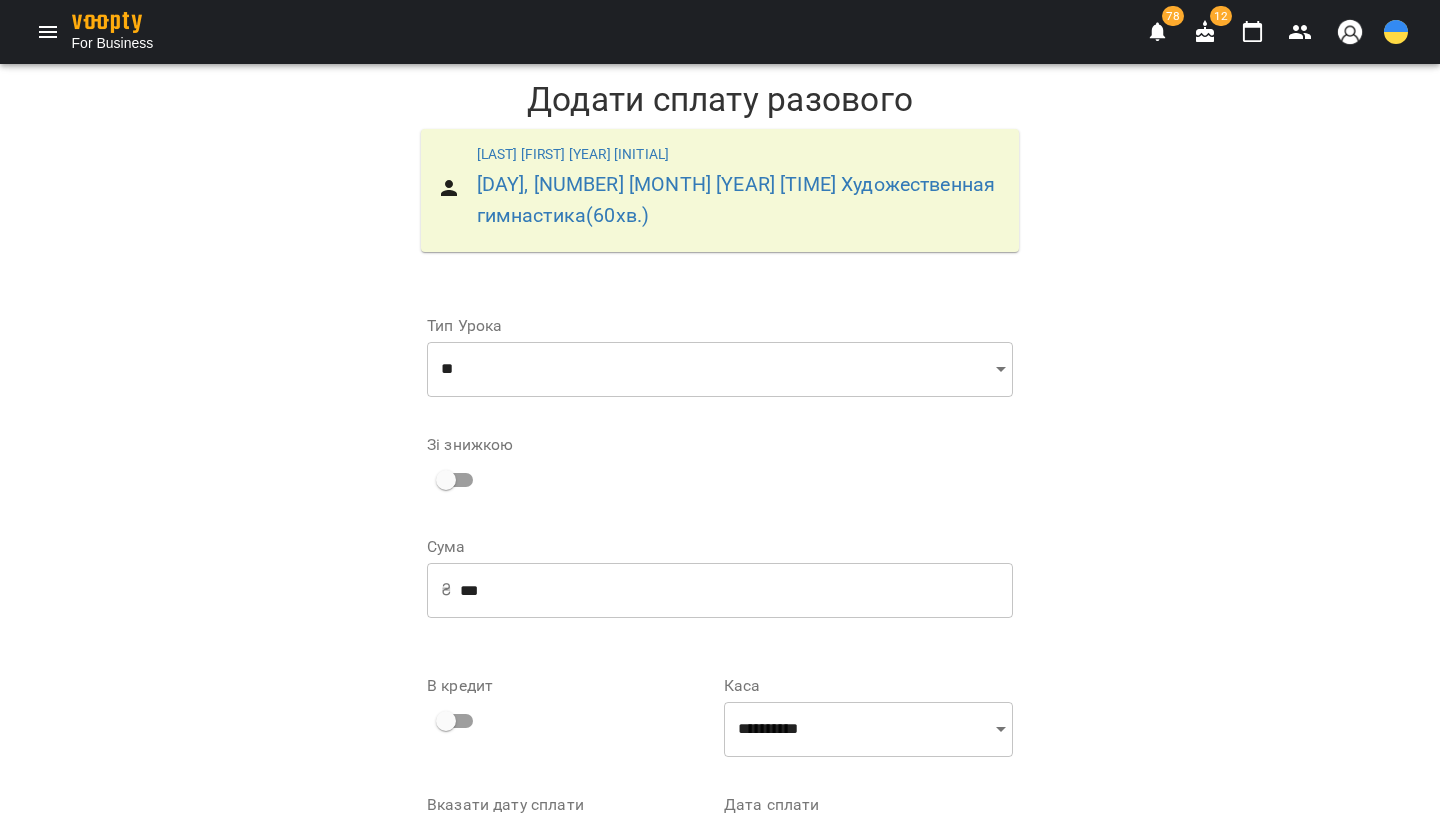 click on "***" at bounding box center [736, 590] 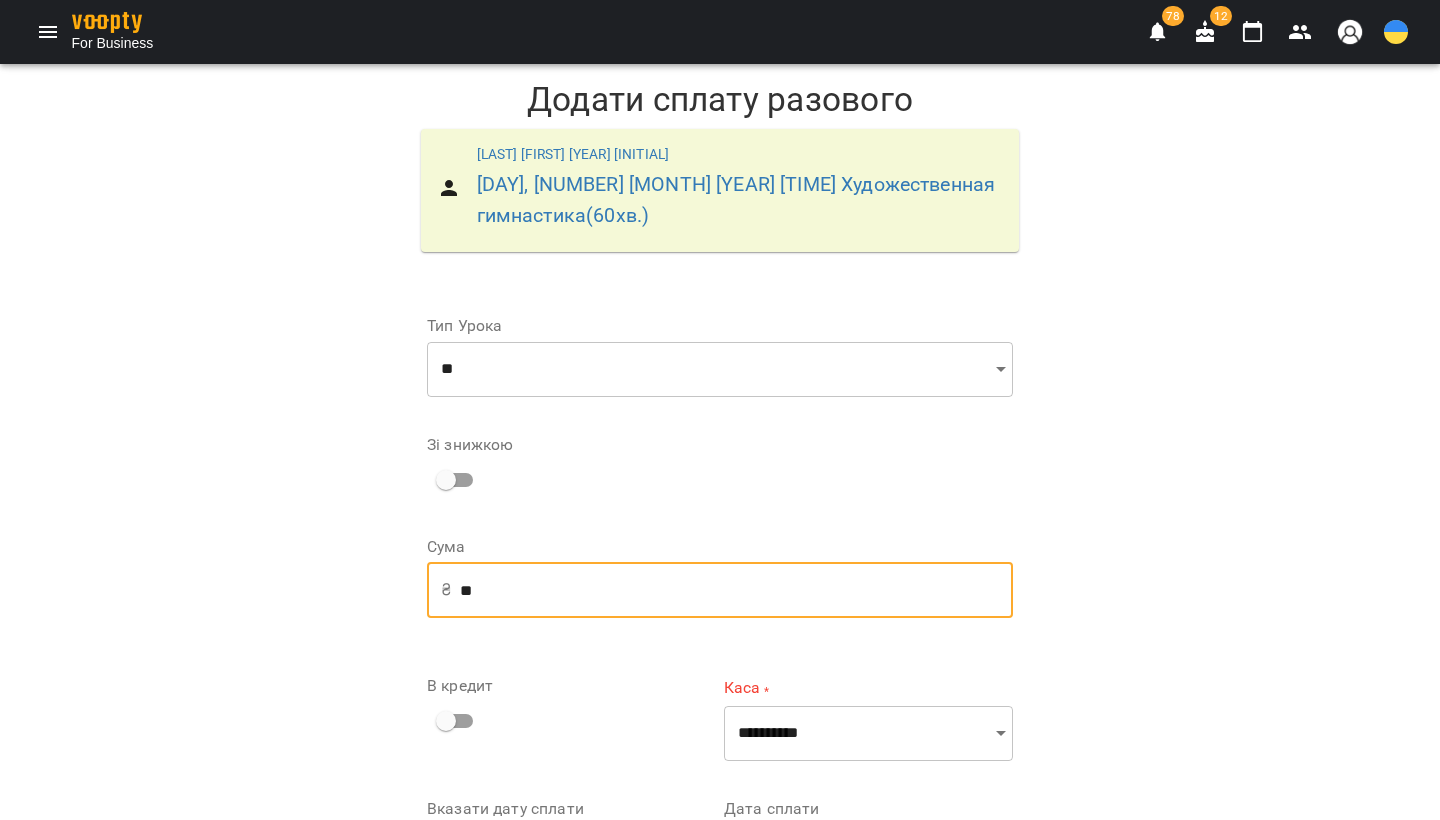 type on "*" 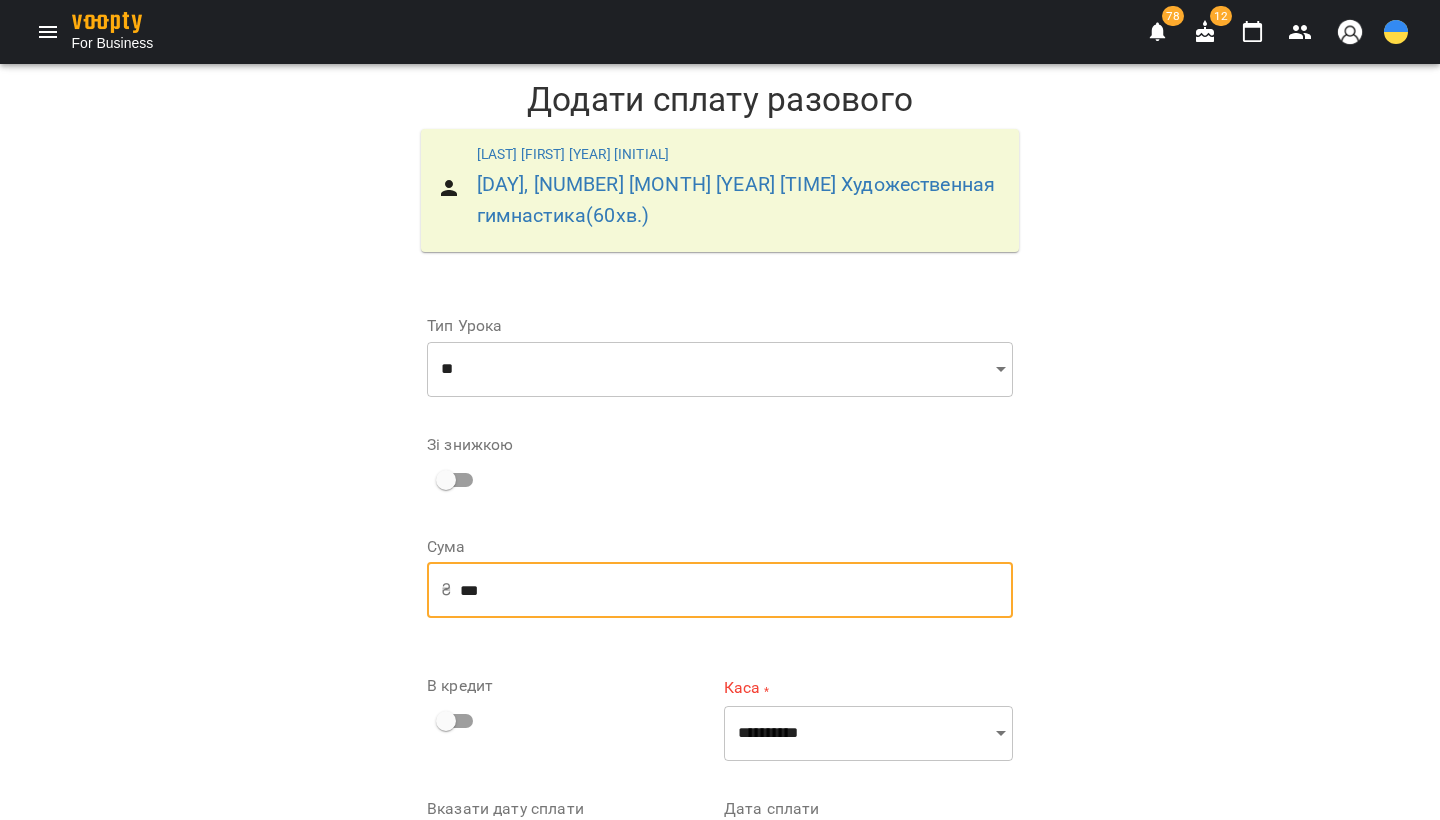type on "***" 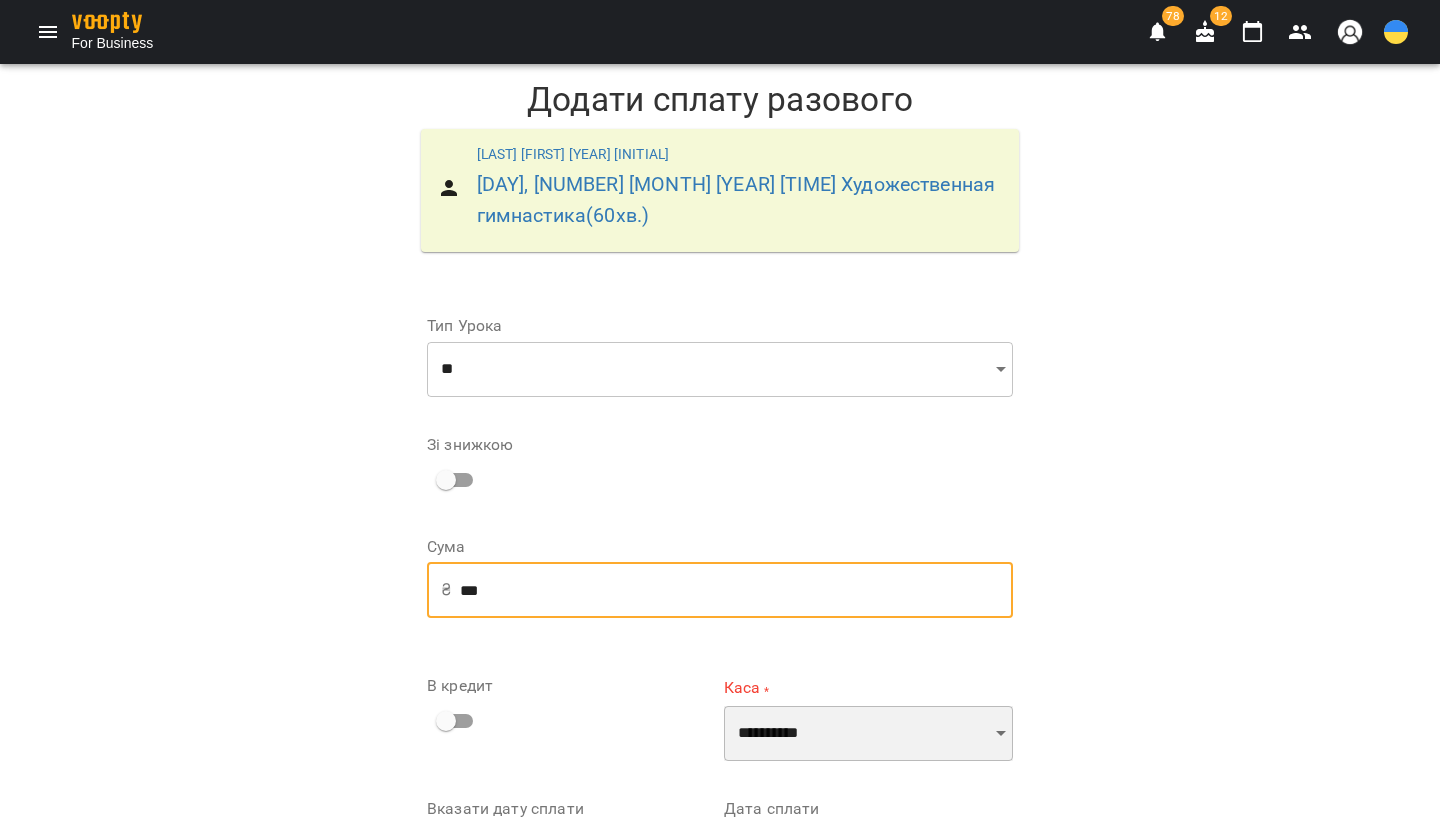 click on "**********" at bounding box center [868, 734] 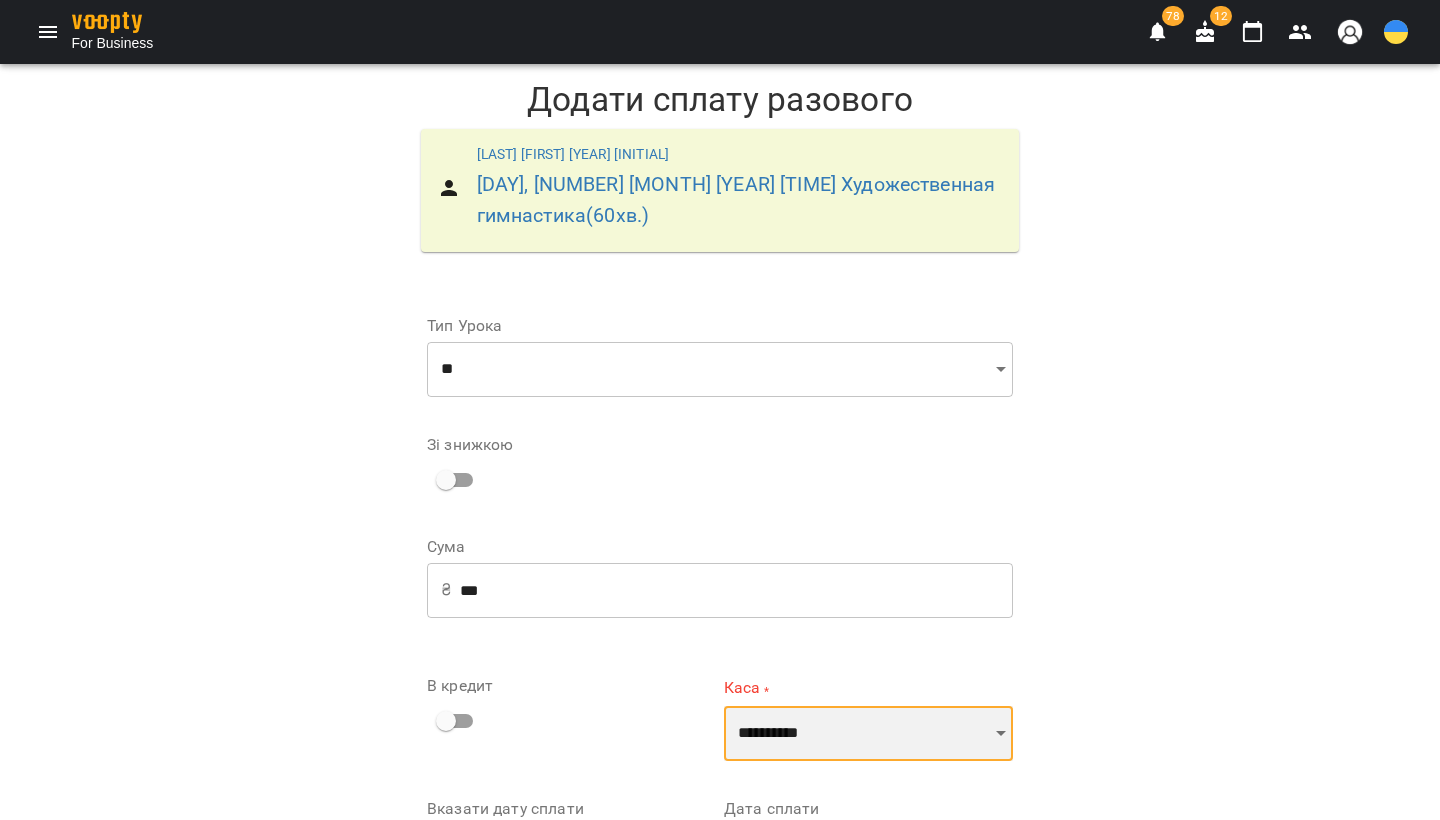 select on "**********" 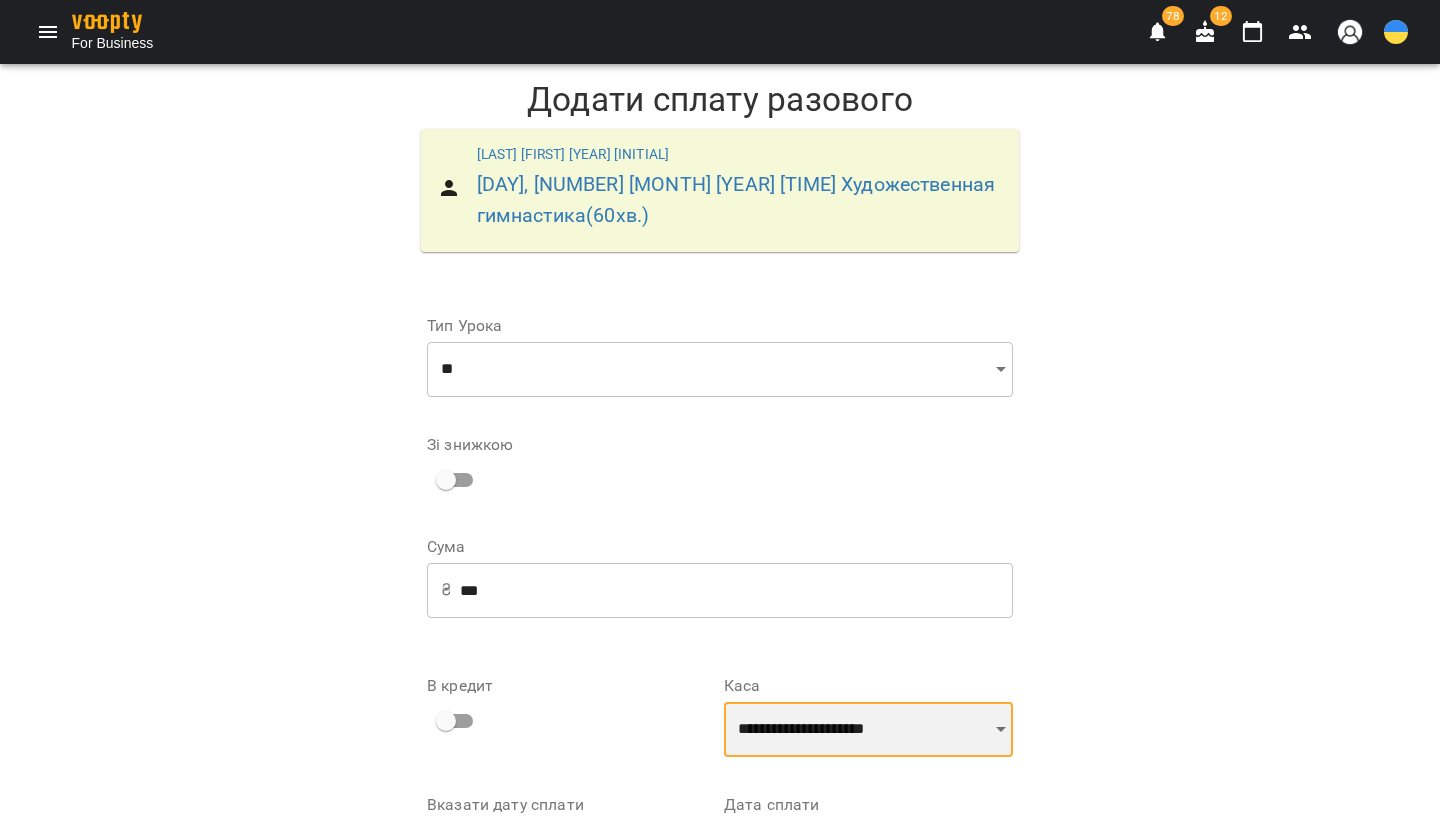 scroll, scrollTop: 177, scrollLeft: 0, axis: vertical 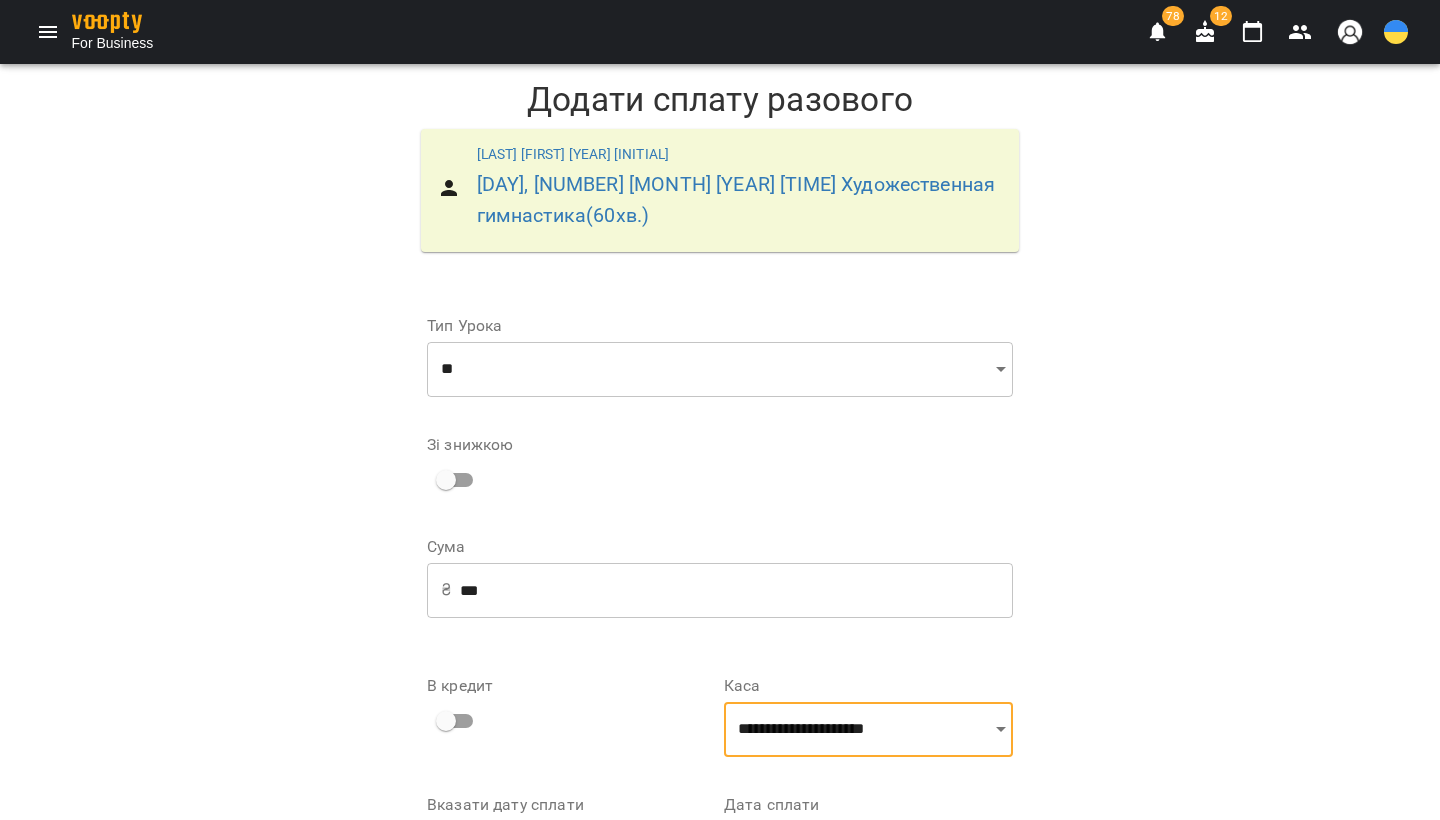 click on "Додати сплату разового" at bounding box center (884, 951) 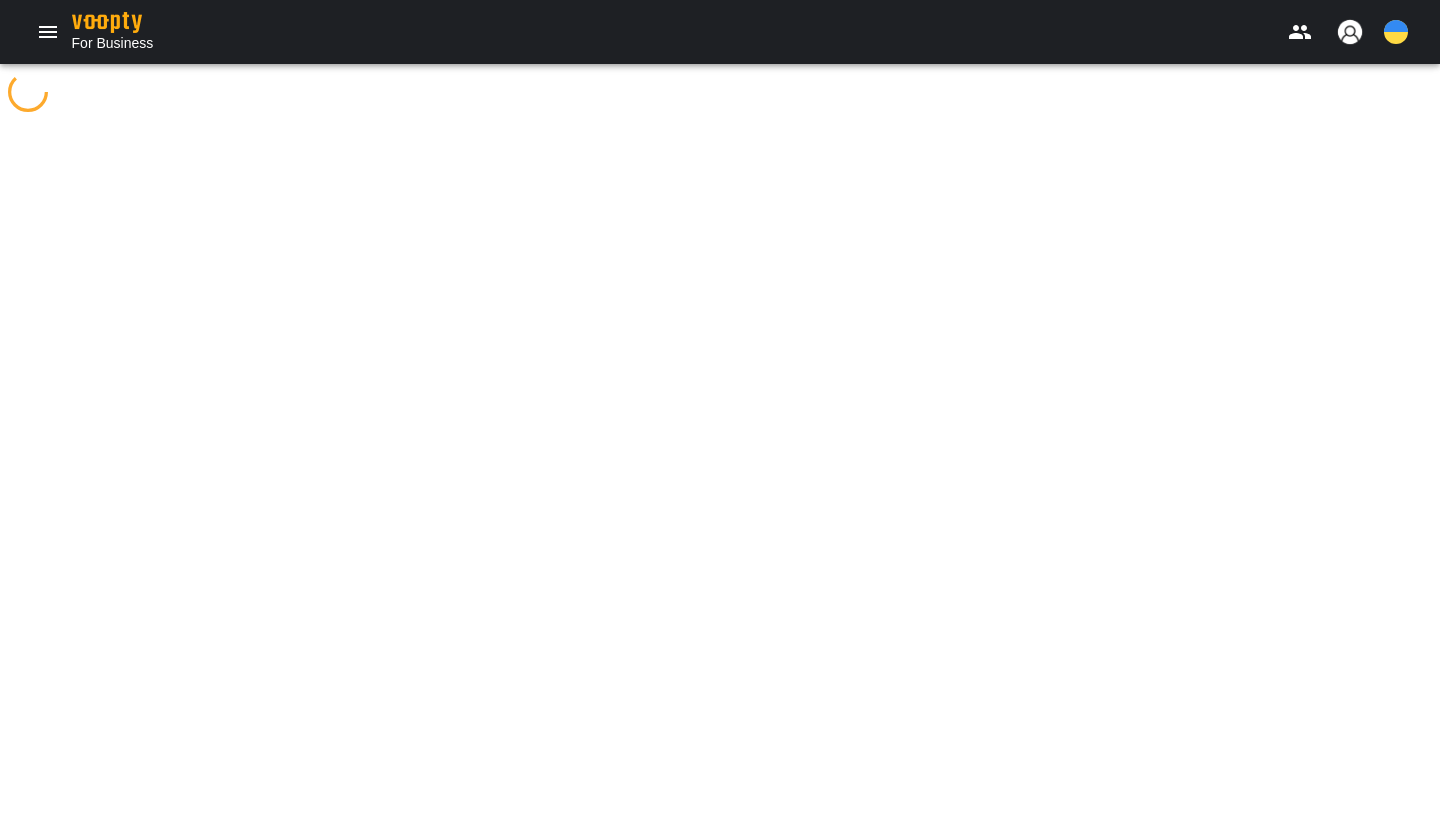 scroll, scrollTop: 0, scrollLeft: 0, axis: both 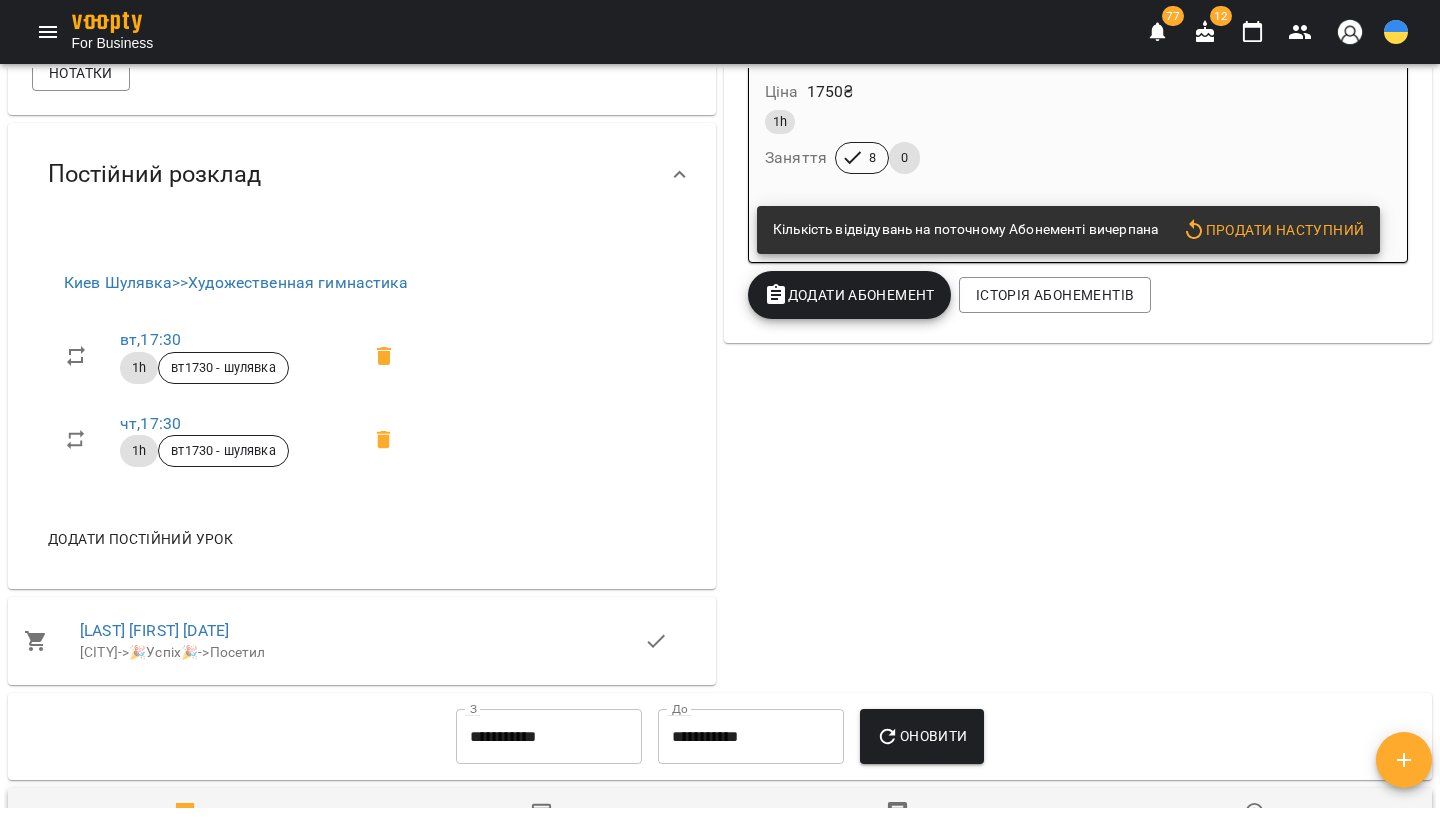 click on "Додати Абонемент" at bounding box center [849, 295] 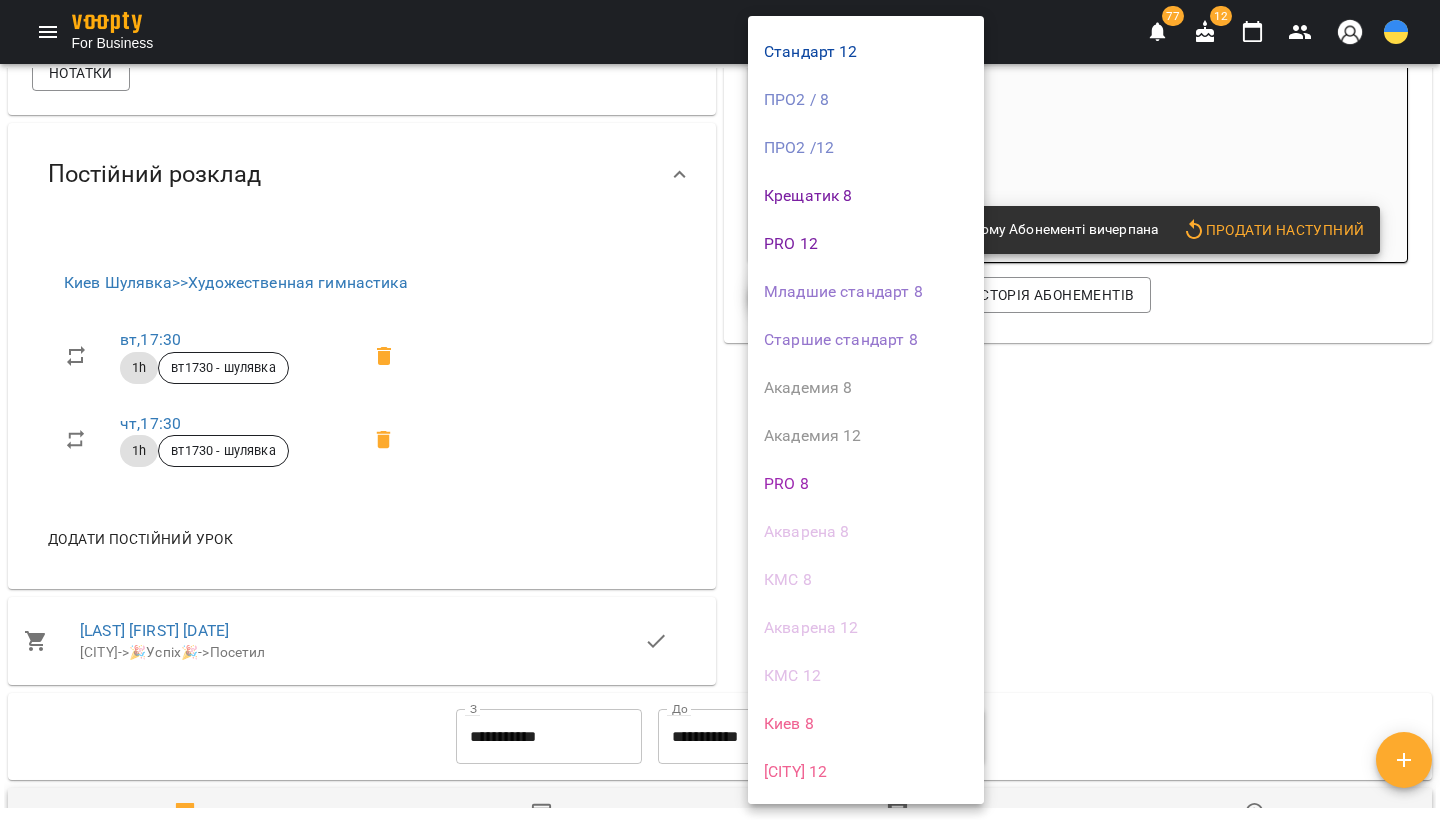 scroll, scrollTop: 122, scrollLeft: 0, axis: vertical 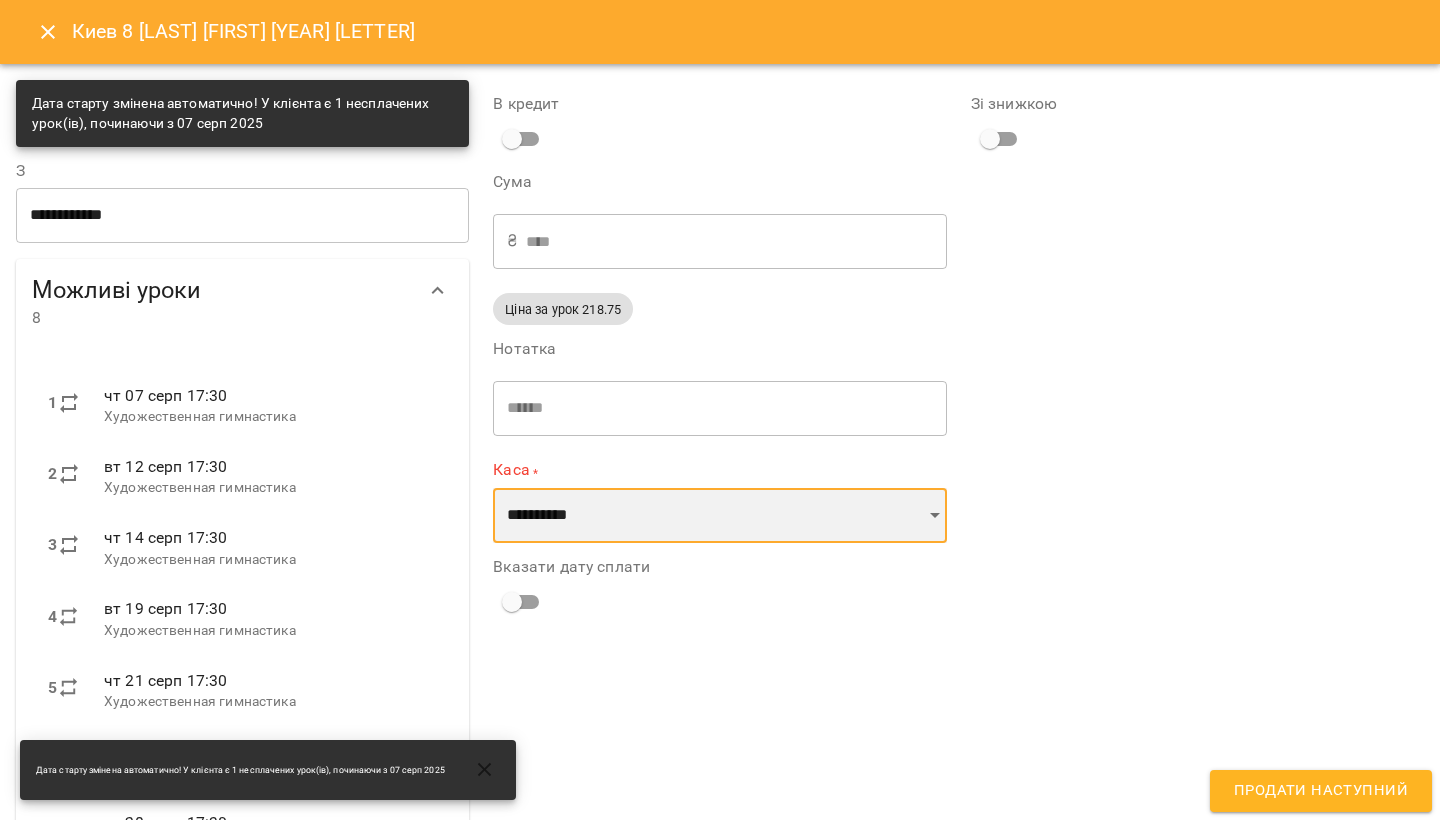 select on "**********" 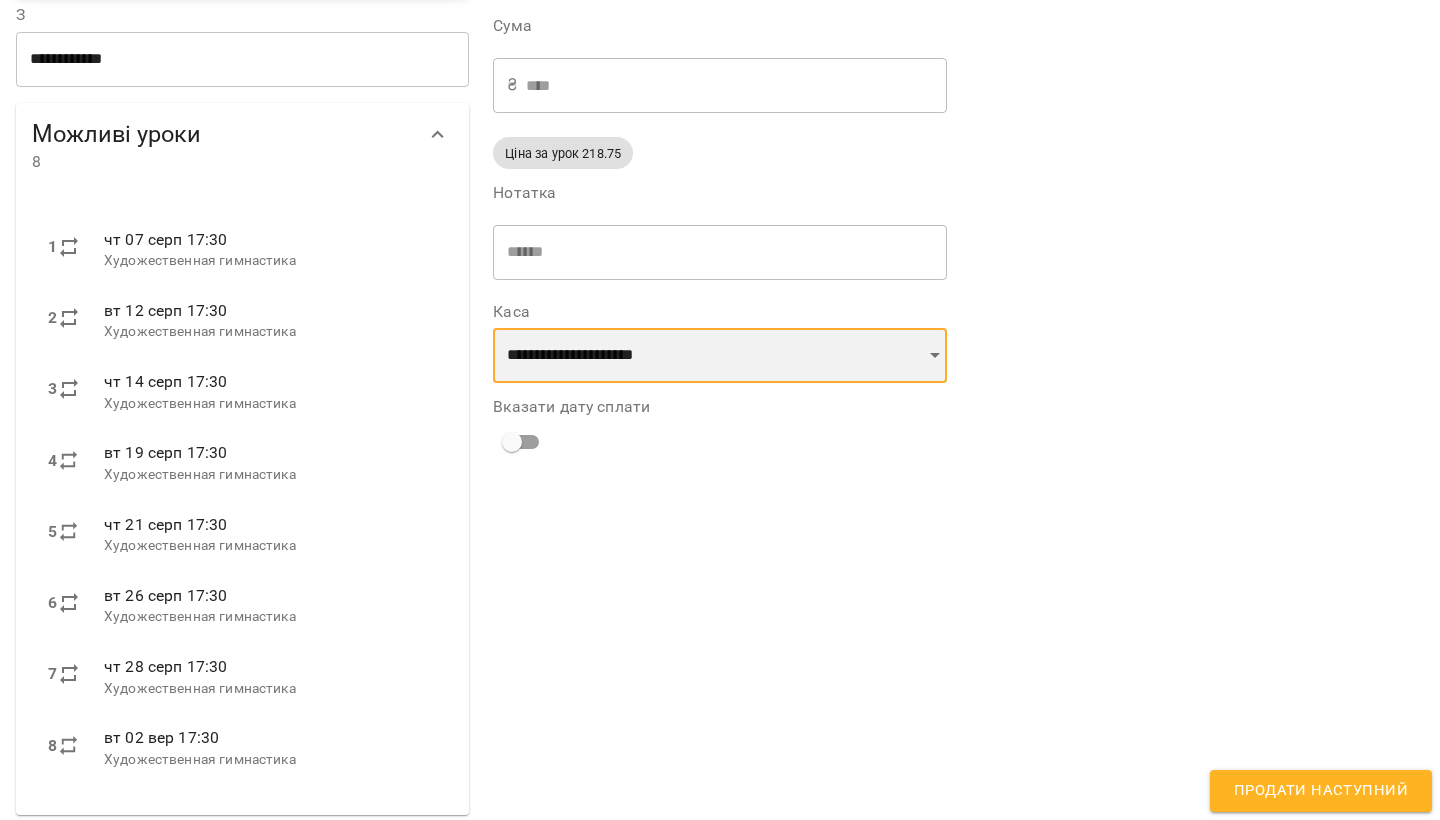 scroll, scrollTop: 155, scrollLeft: 0, axis: vertical 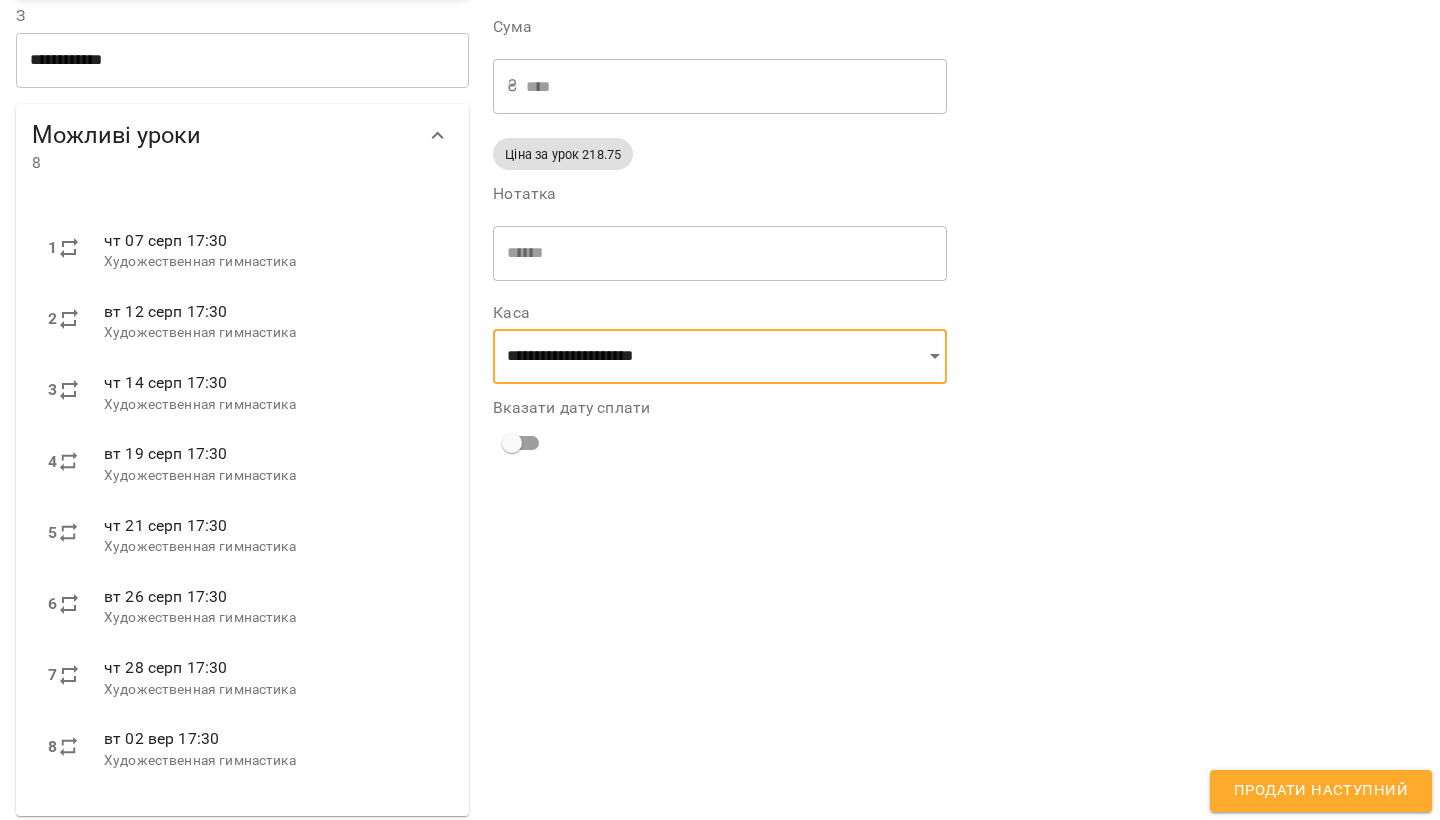 click on "Продати наступний" at bounding box center (1321, 791) 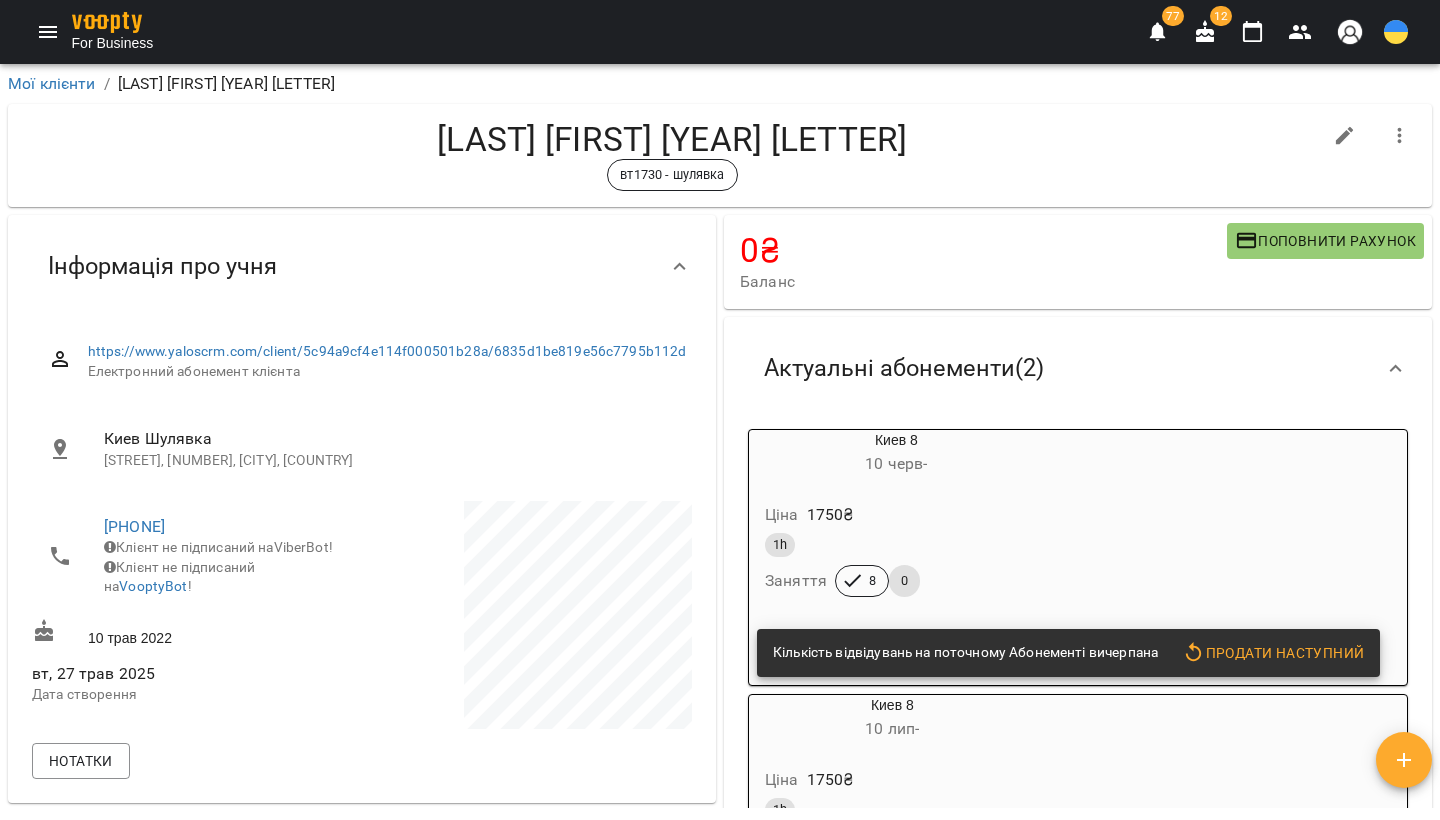 scroll, scrollTop: 0, scrollLeft: 0, axis: both 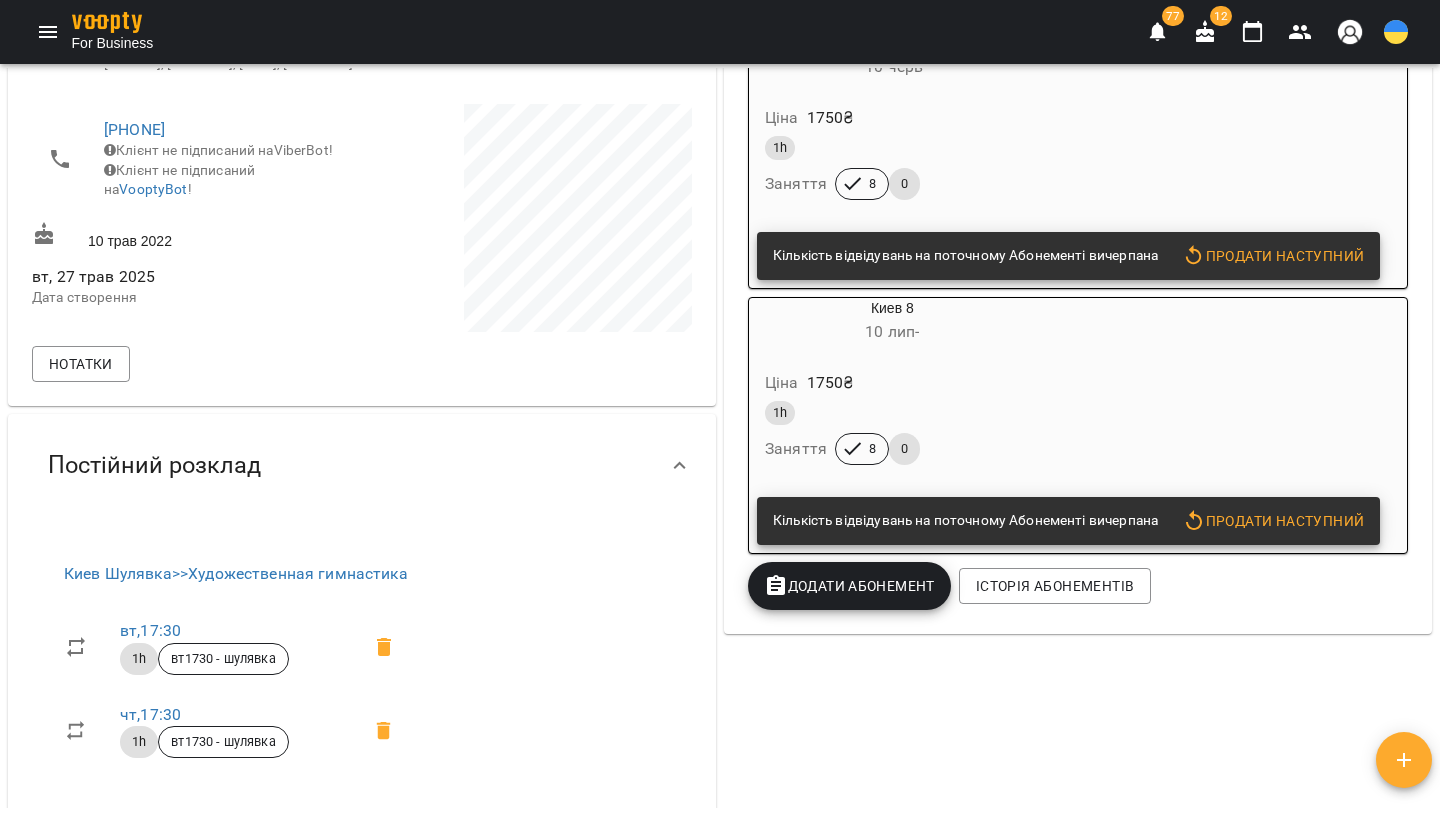 click on "Додати Абонемент" at bounding box center [849, 586] 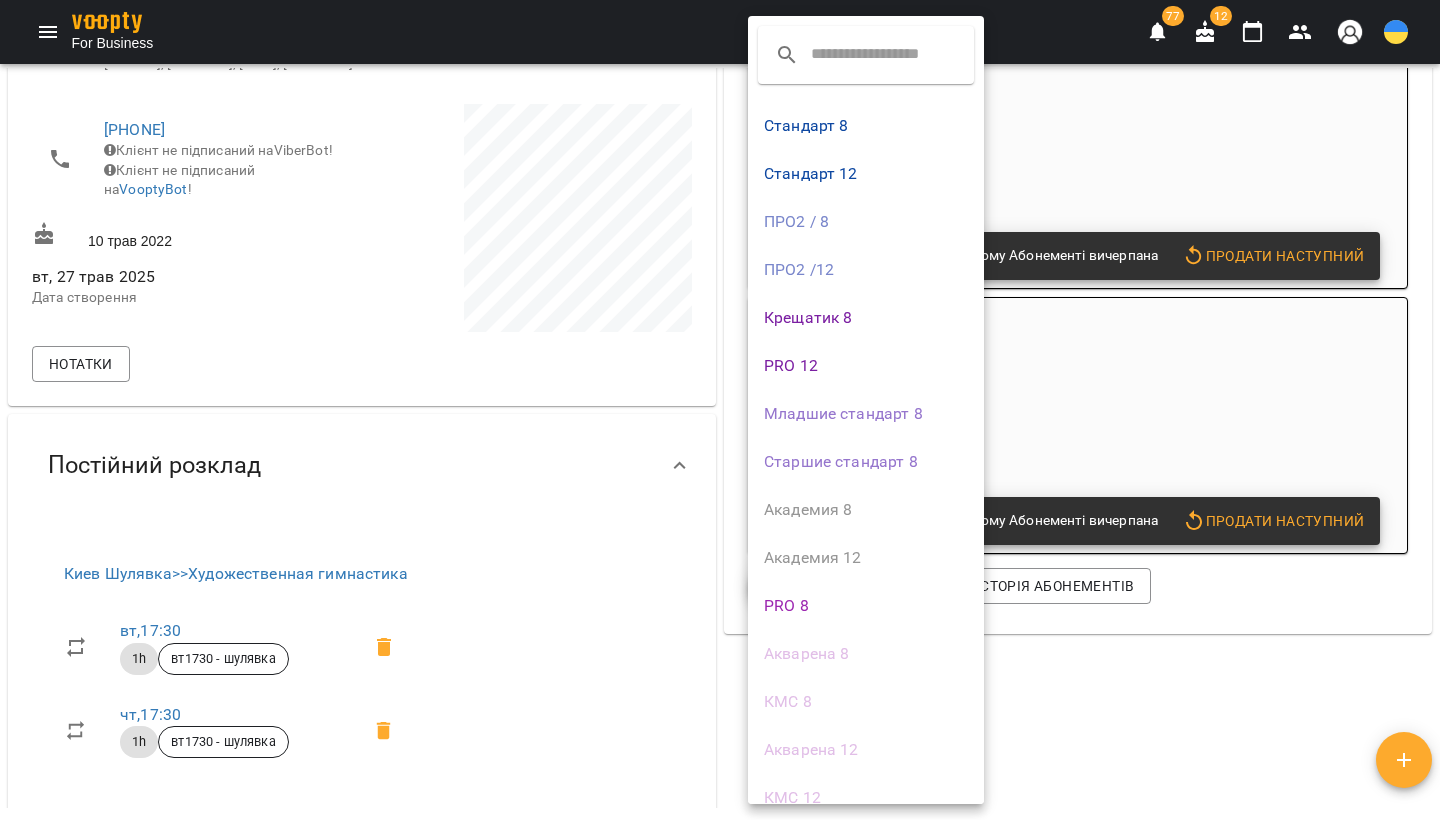 scroll, scrollTop: 21, scrollLeft: 0, axis: vertical 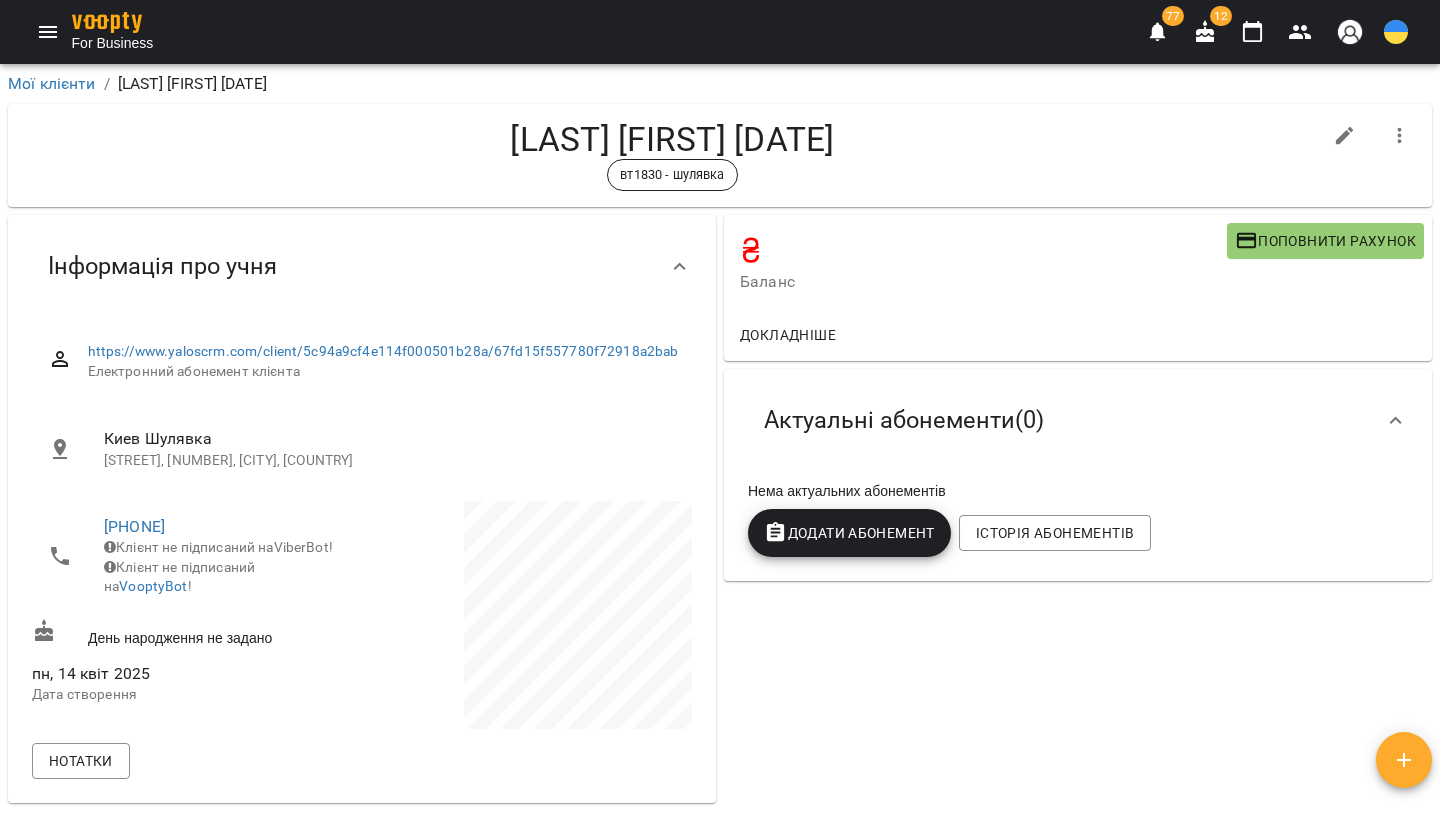 click on "Додати Абонемент" at bounding box center [849, 533] 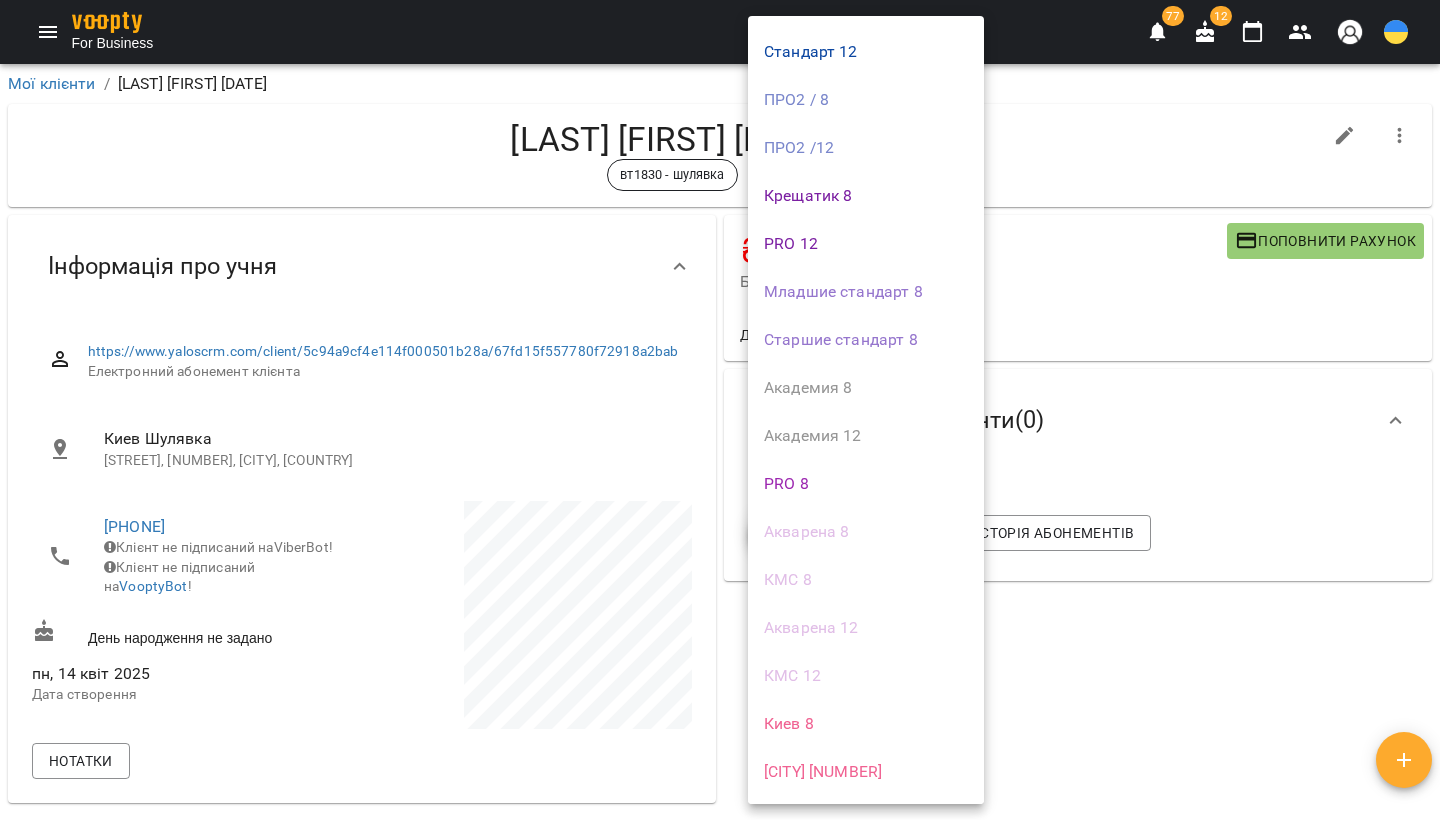 scroll, scrollTop: 122, scrollLeft: 0, axis: vertical 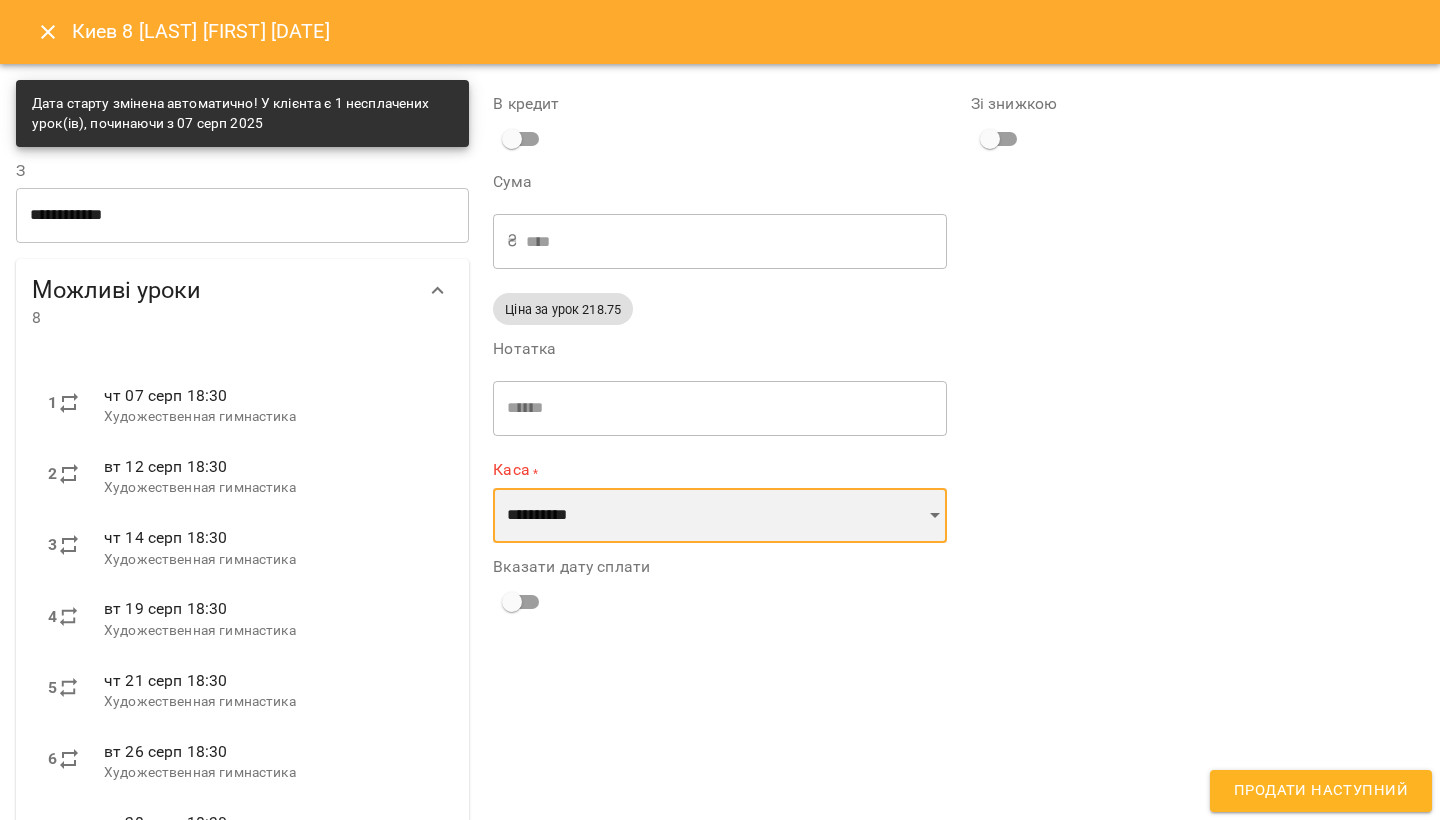 select on "**********" 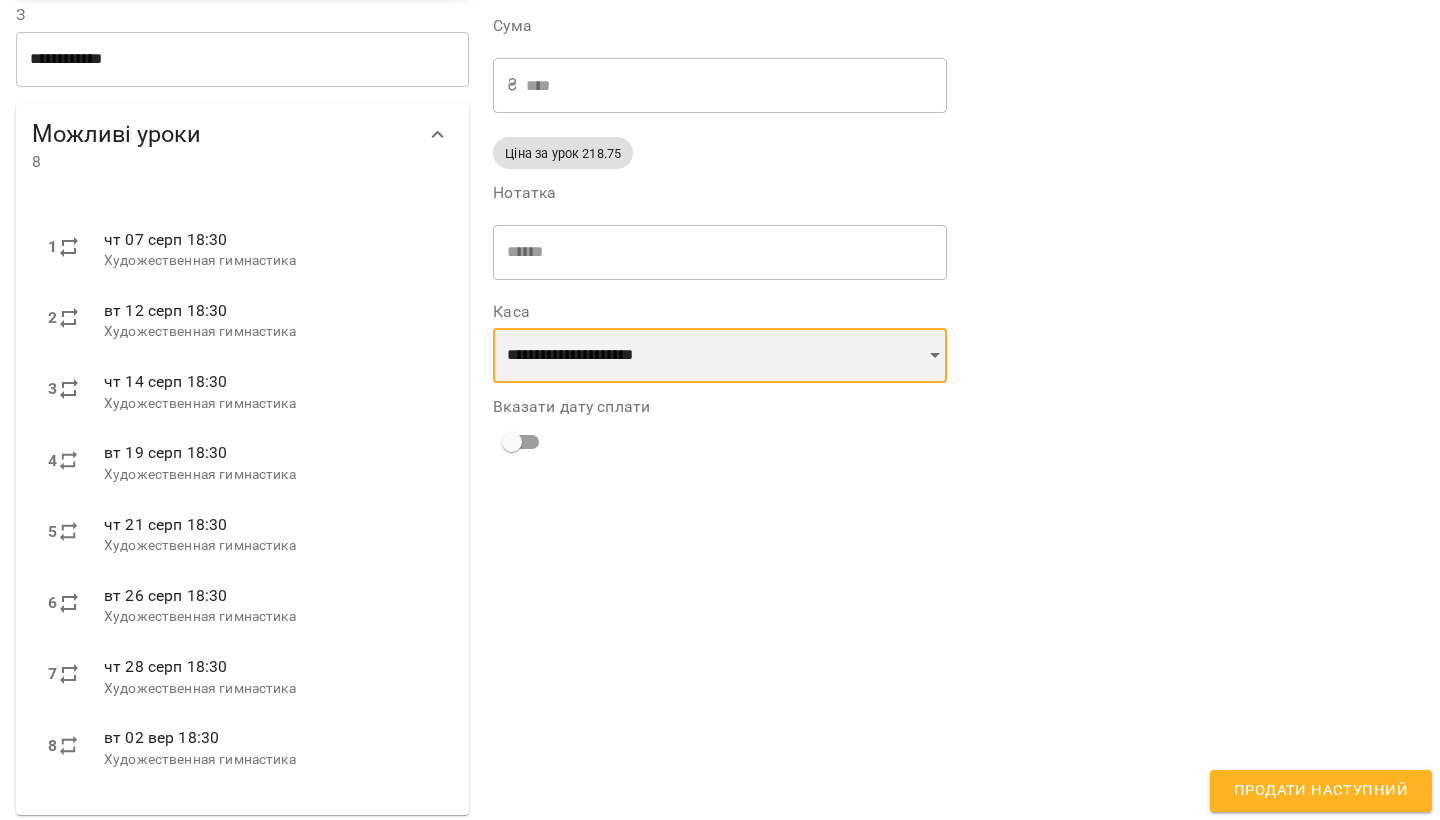 scroll, scrollTop: 155, scrollLeft: 0, axis: vertical 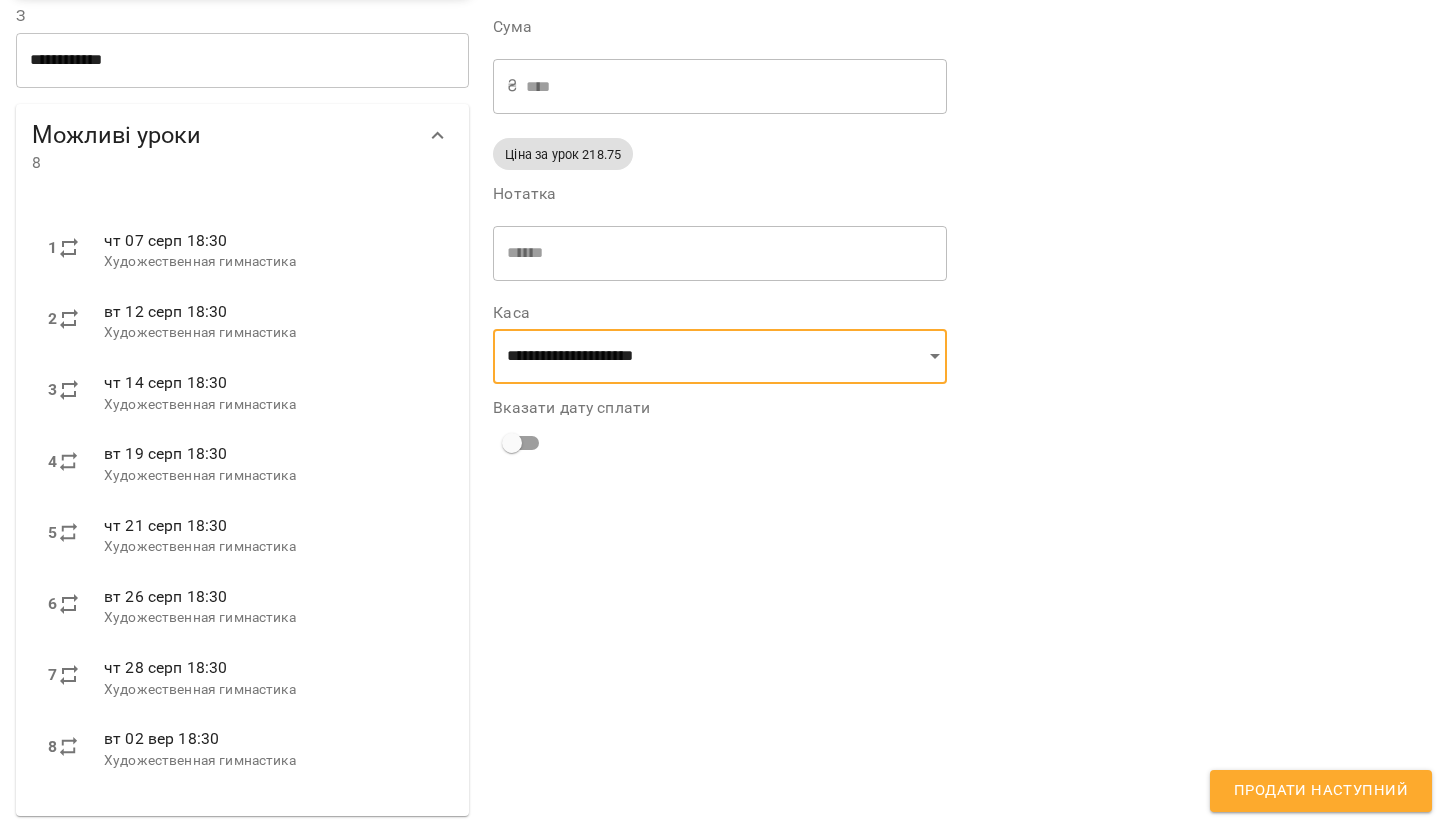 click on "Продати наступний" at bounding box center [1321, 791] 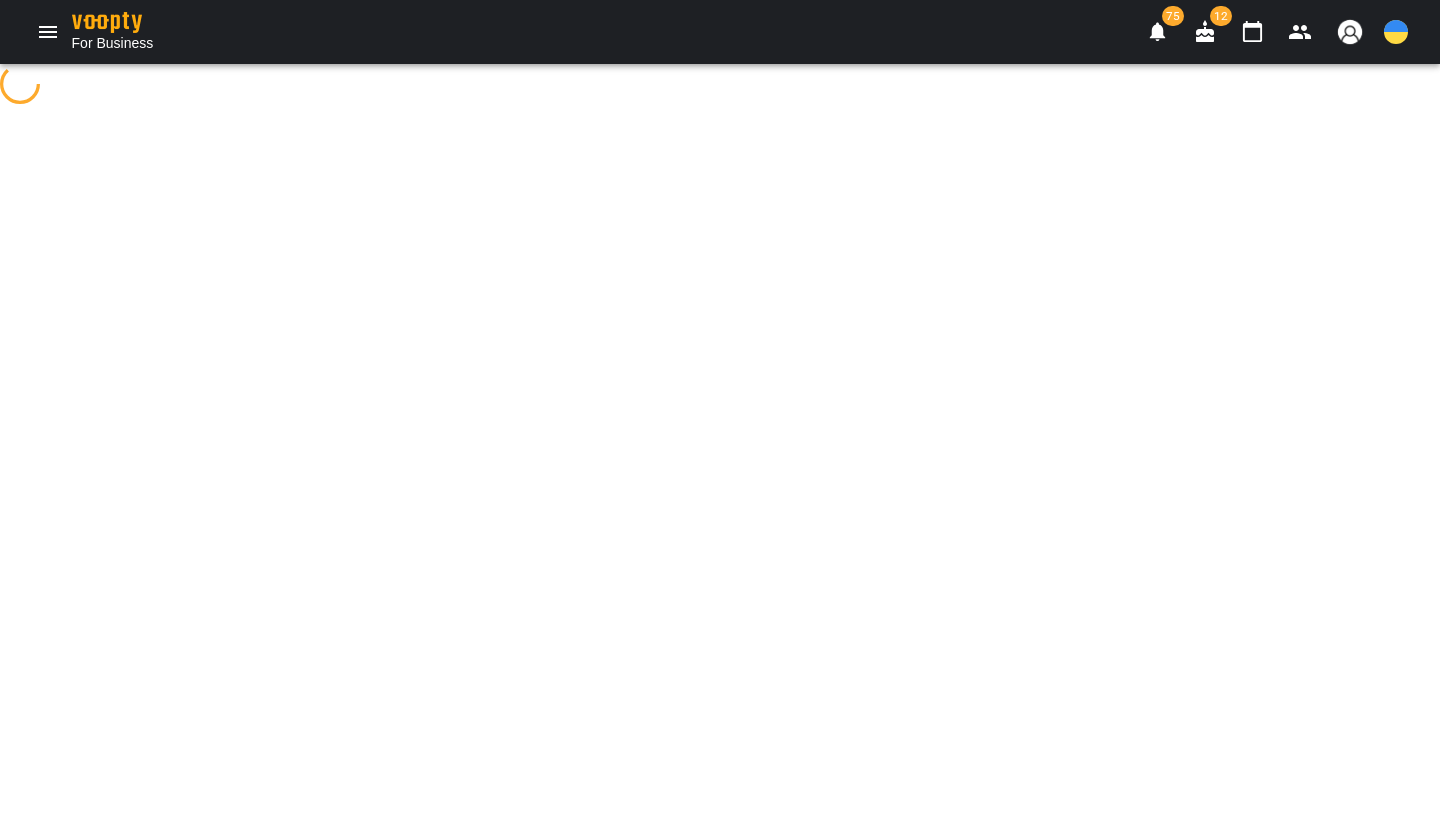 scroll, scrollTop: 0, scrollLeft: 0, axis: both 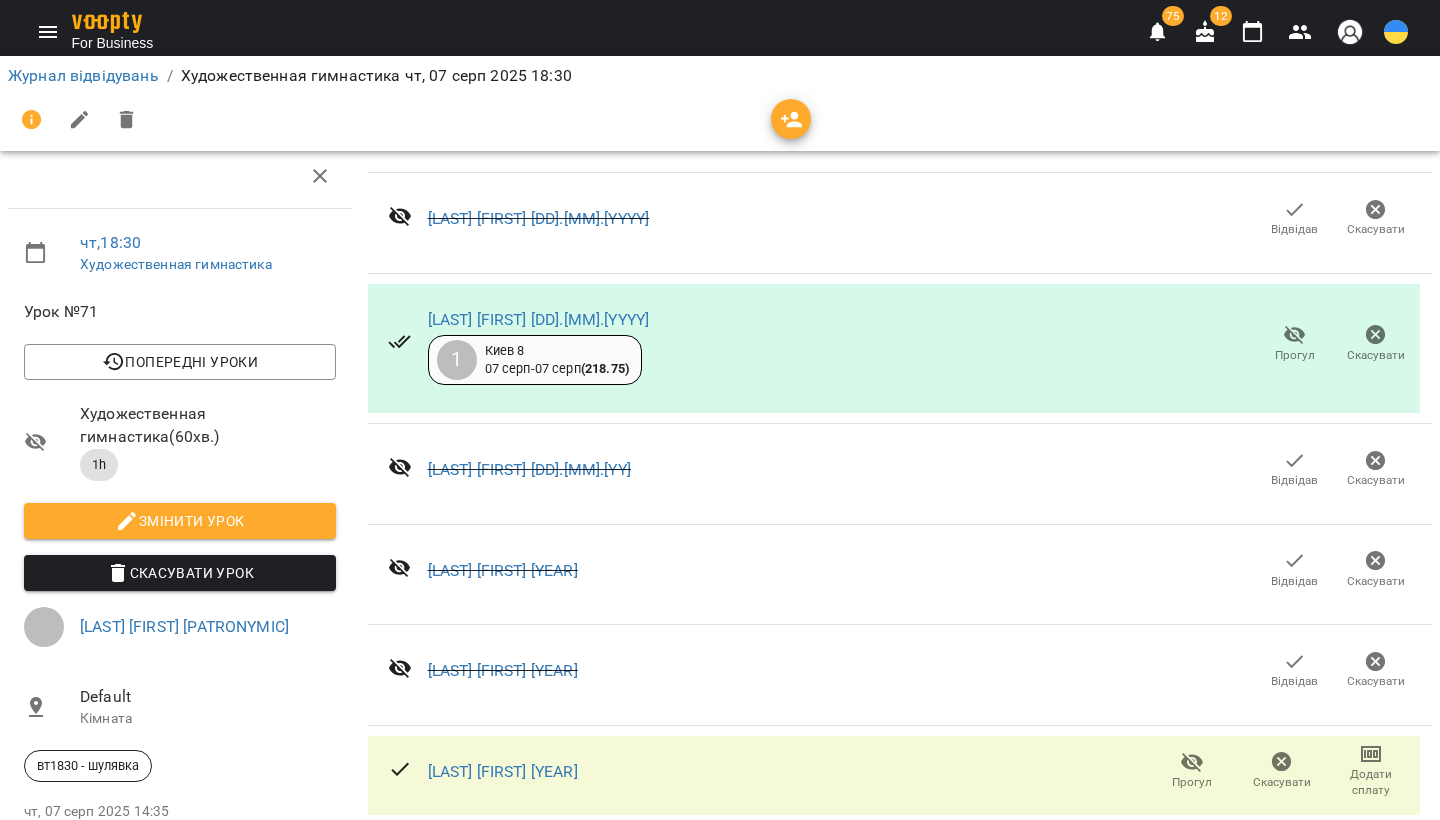 click on "Додати сплату" at bounding box center [1371, 783] 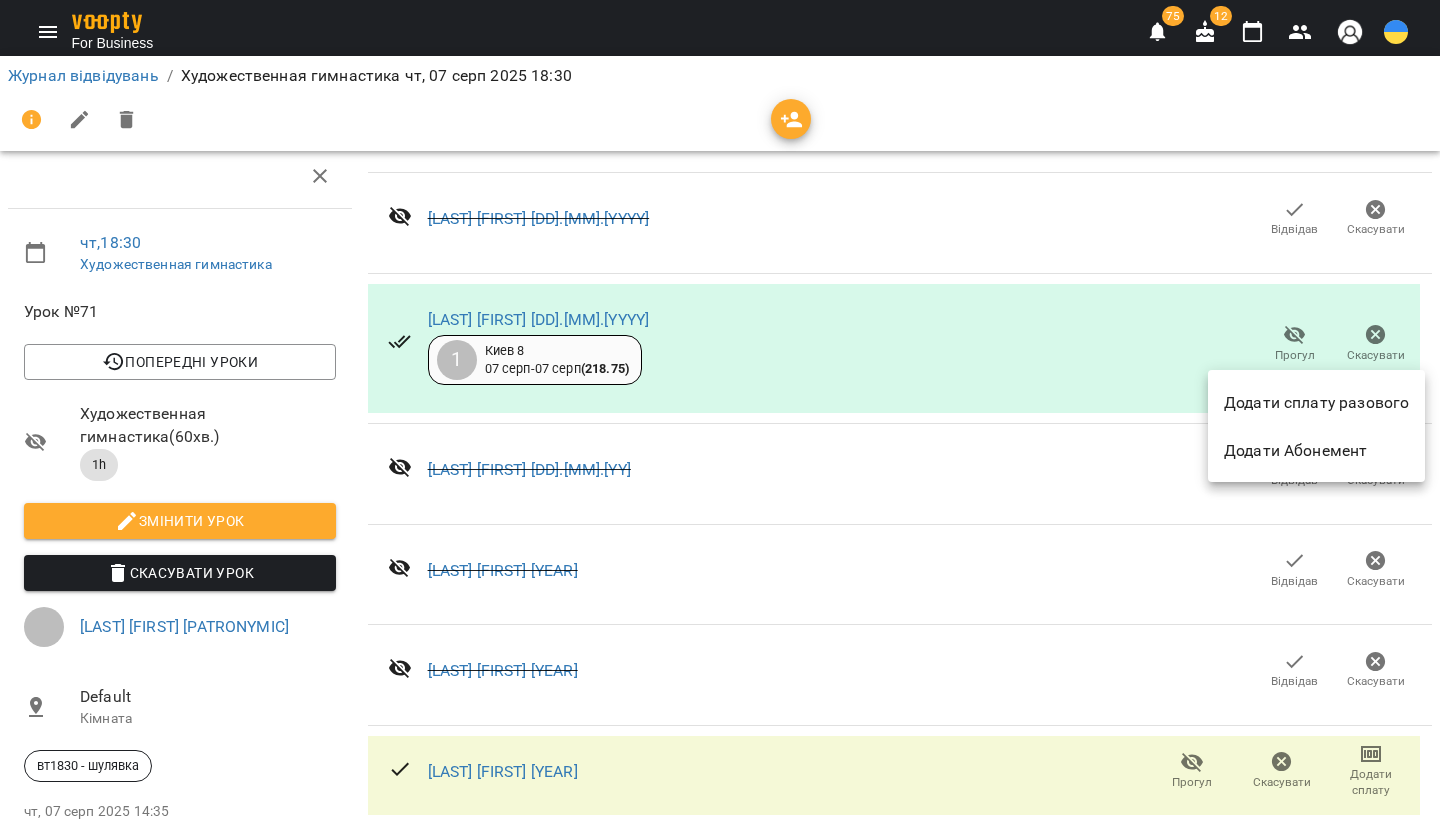 click on "Додати сплату разового" at bounding box center (1316, 402) 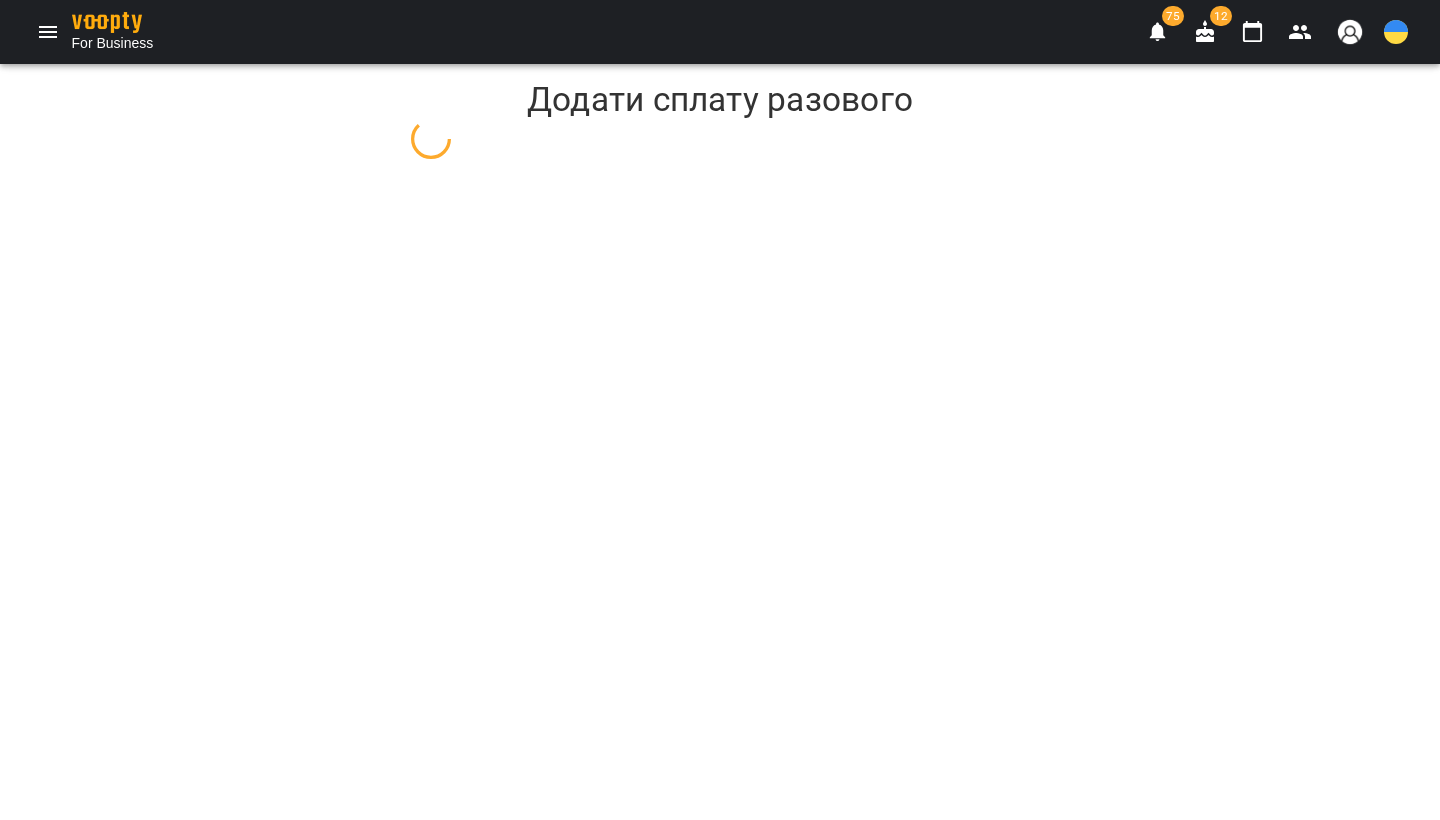 scroll, scrollTop: 0, scrollLeft: 0, axis: both 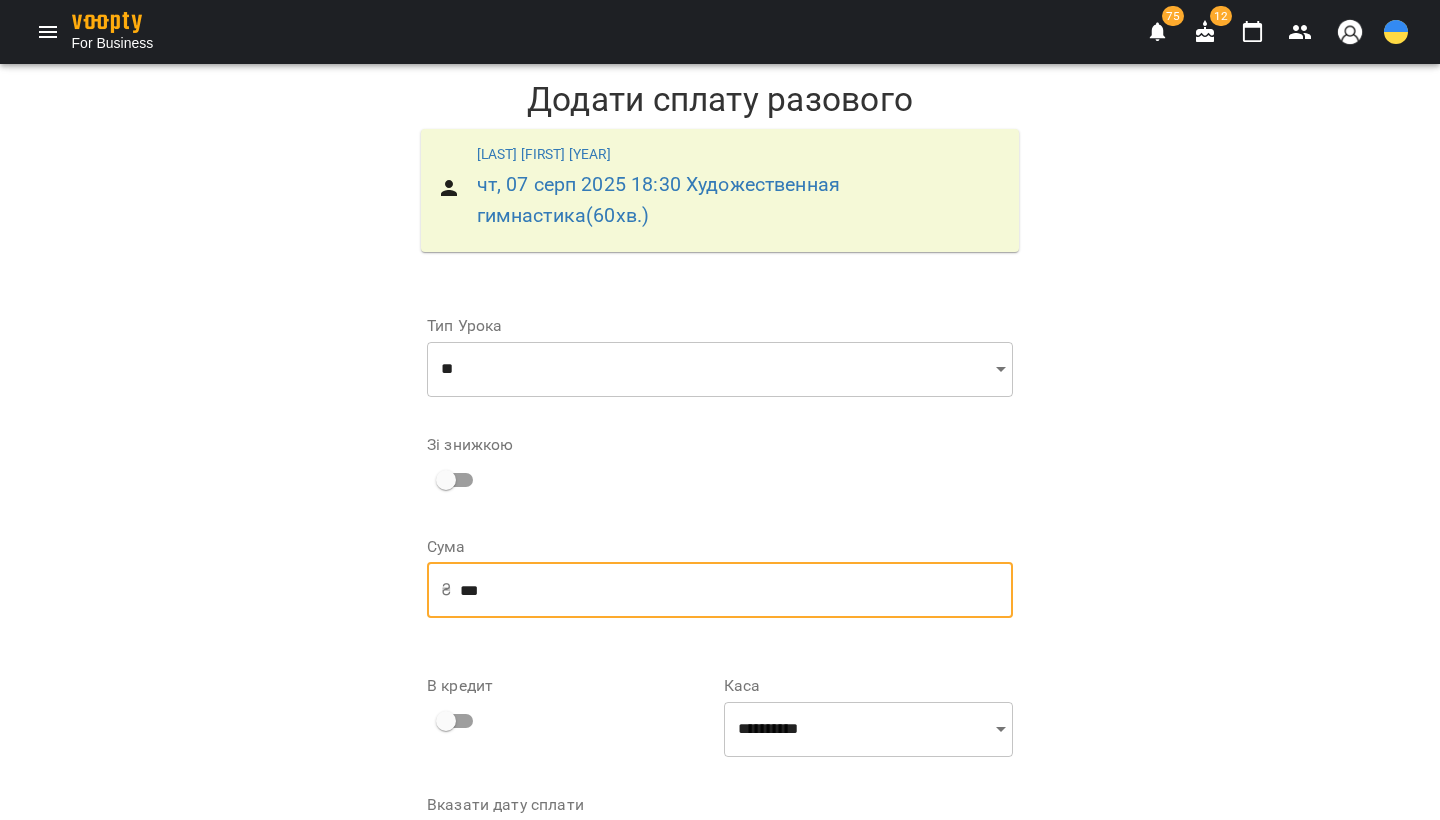 click on "***" at bounding box center [736, 590] 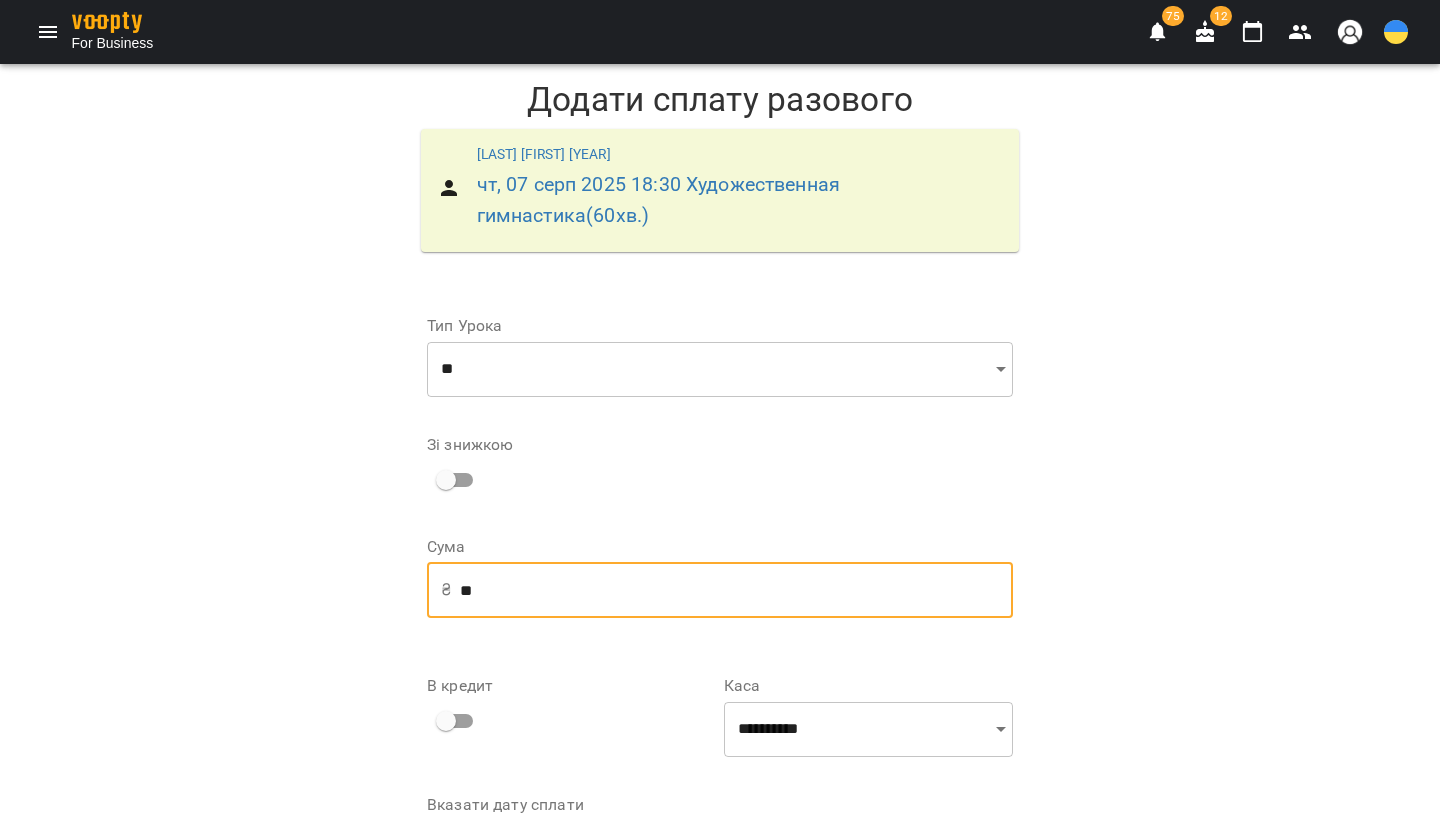type on "*" 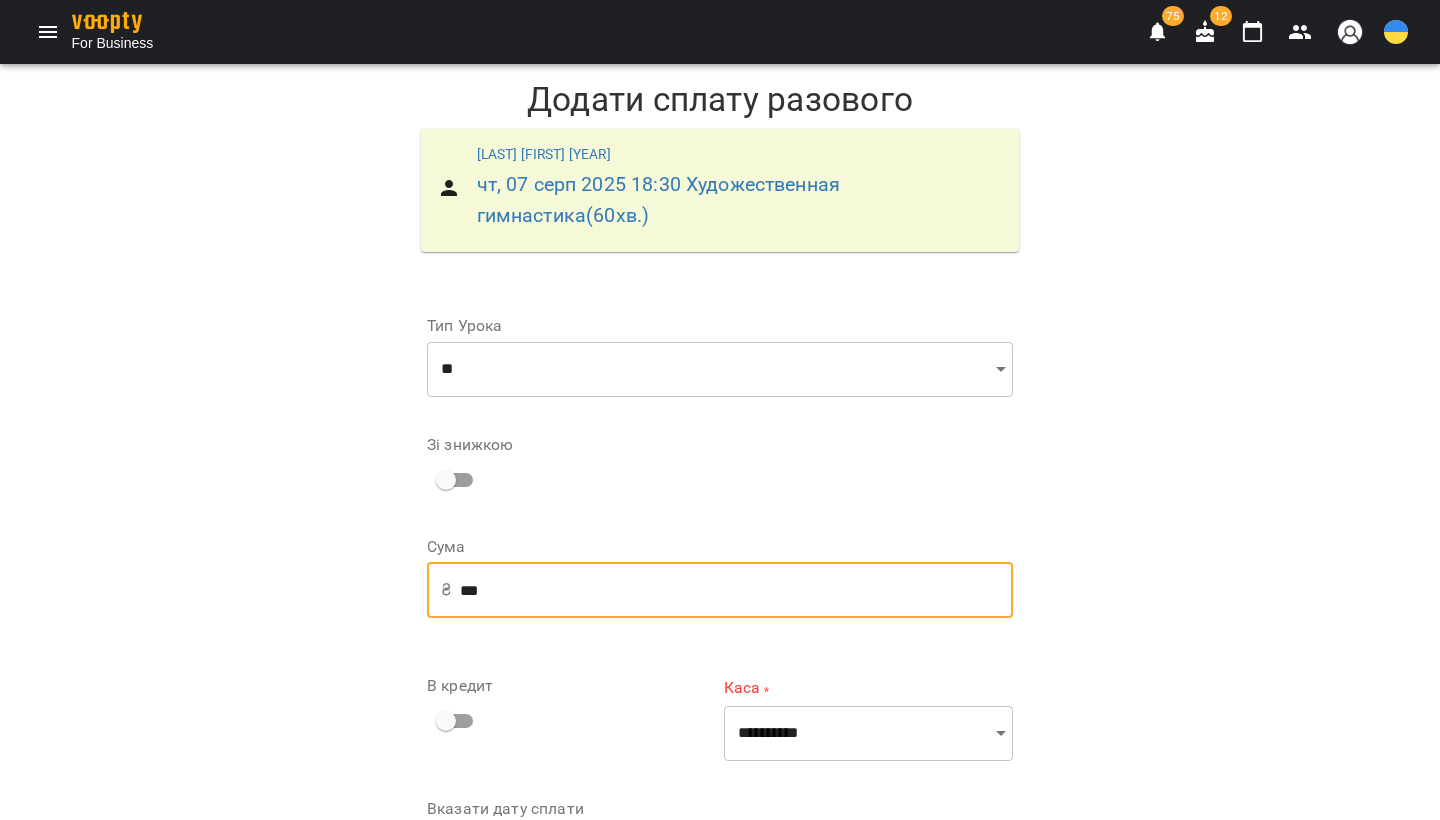 type on "***" 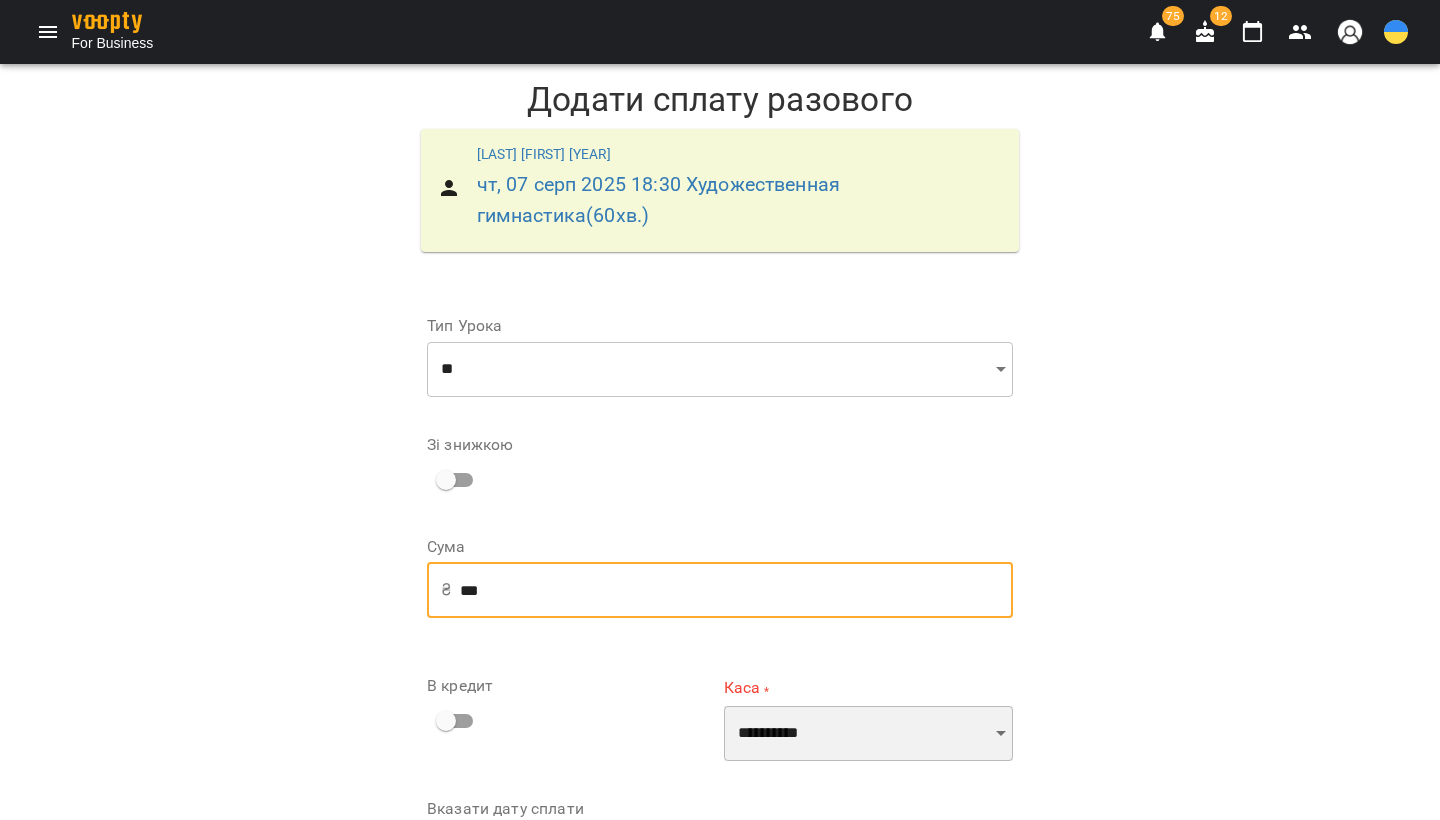 click on "**********" at bounding box center (868, 734) 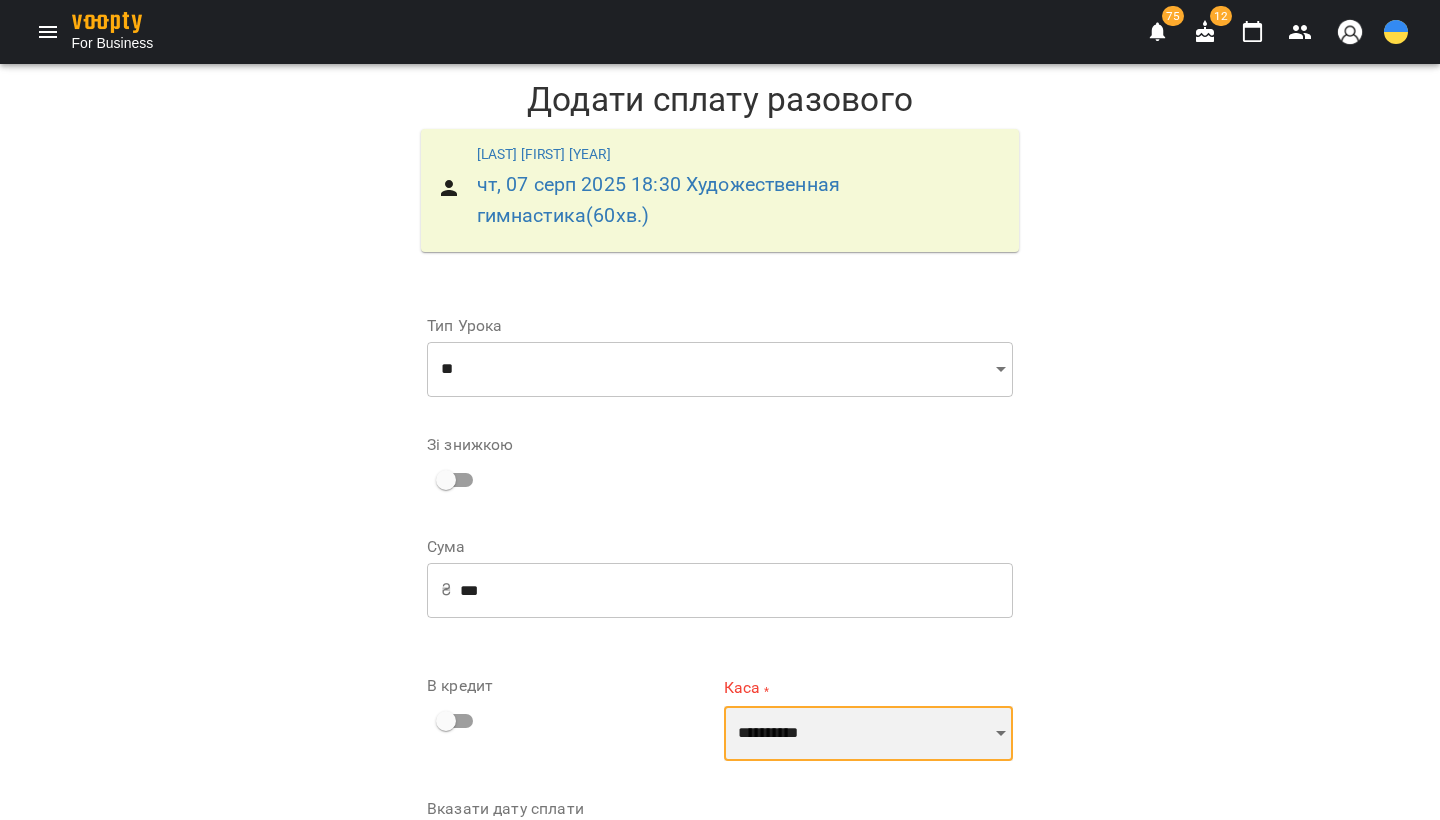 select on "**********" 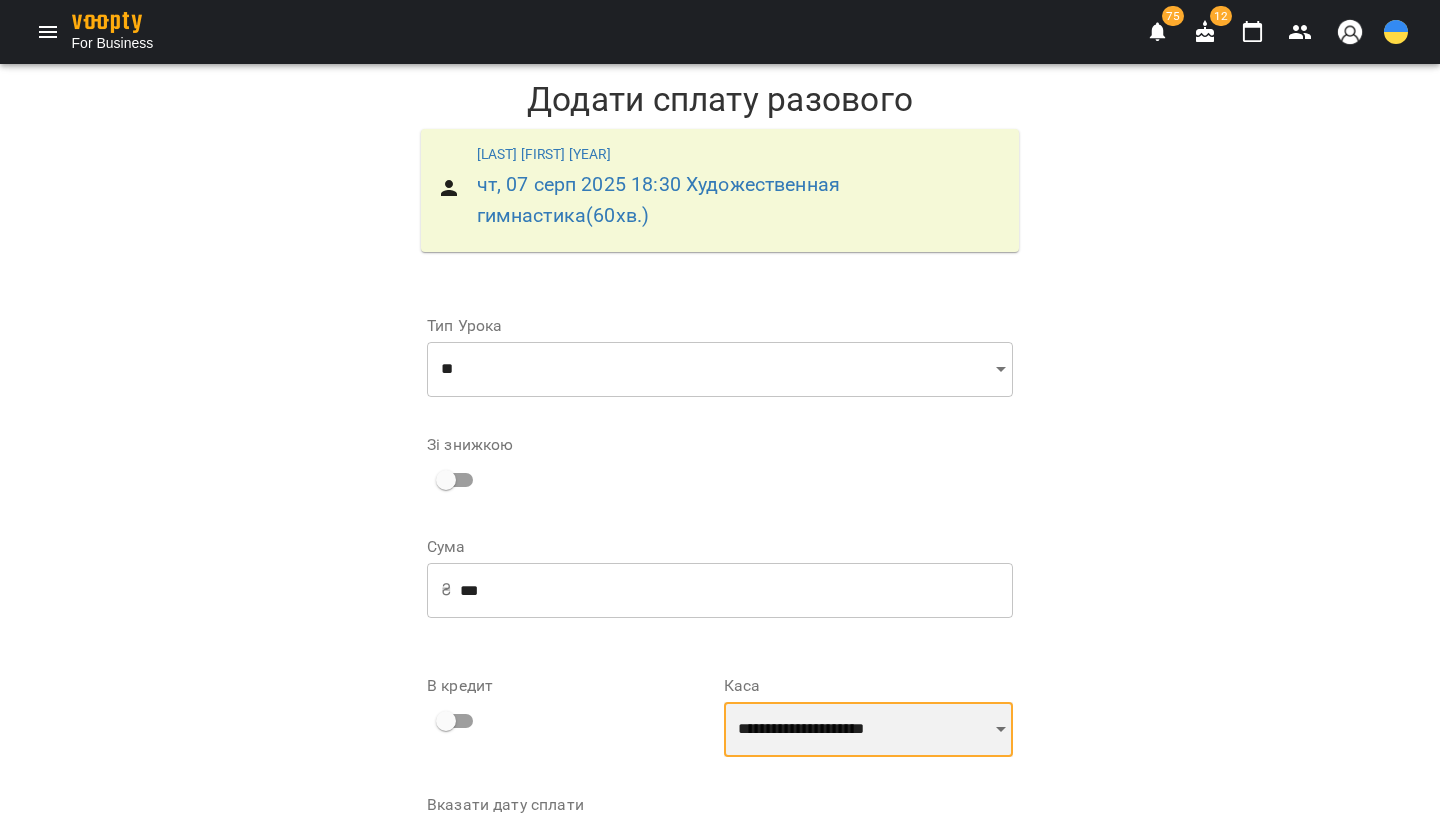 scroll, scrollTop: 131, scrollLeft: 0, axis: vertical 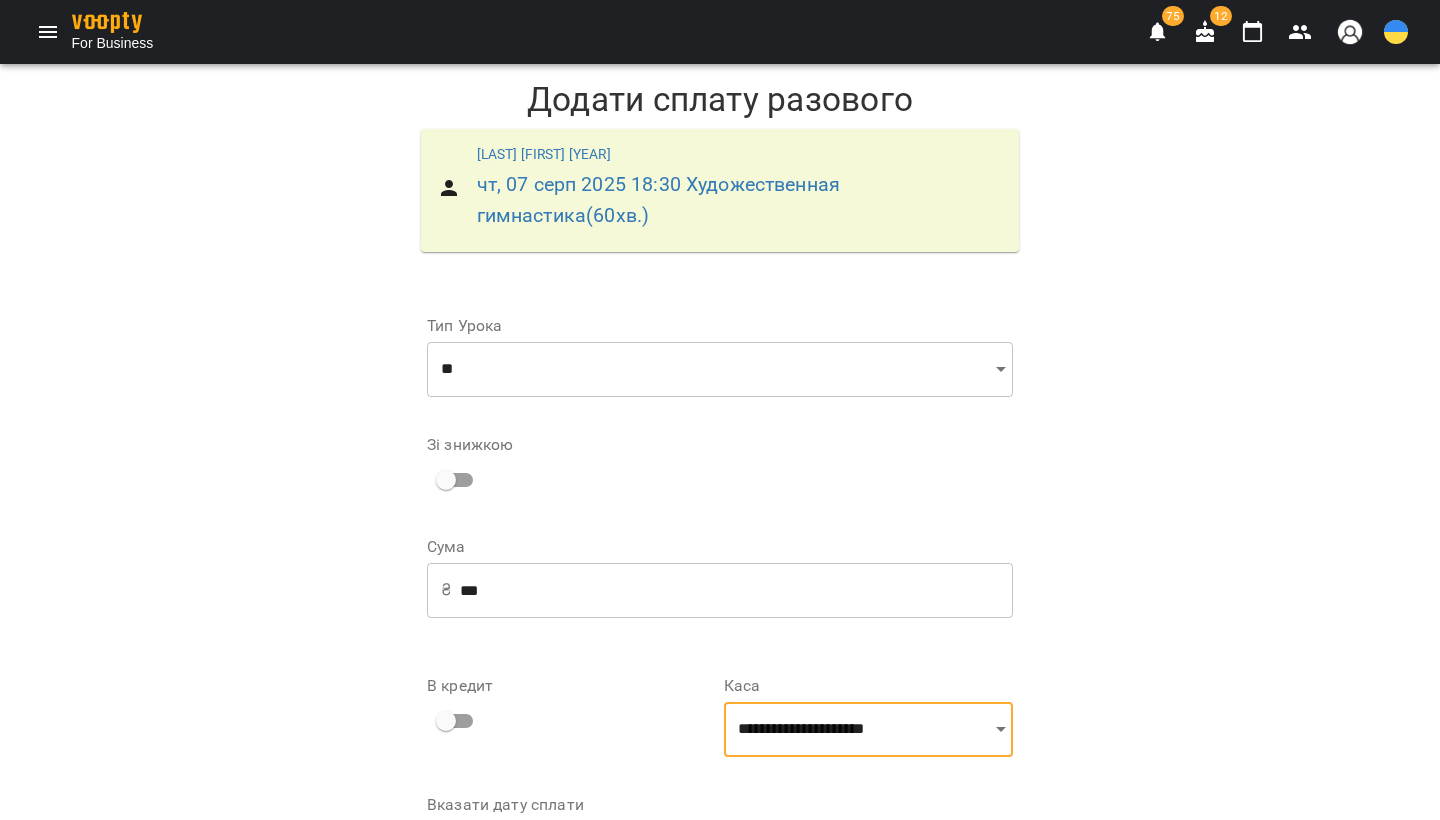 click on "Додати сплату разового" at bounding box center (884, 904) 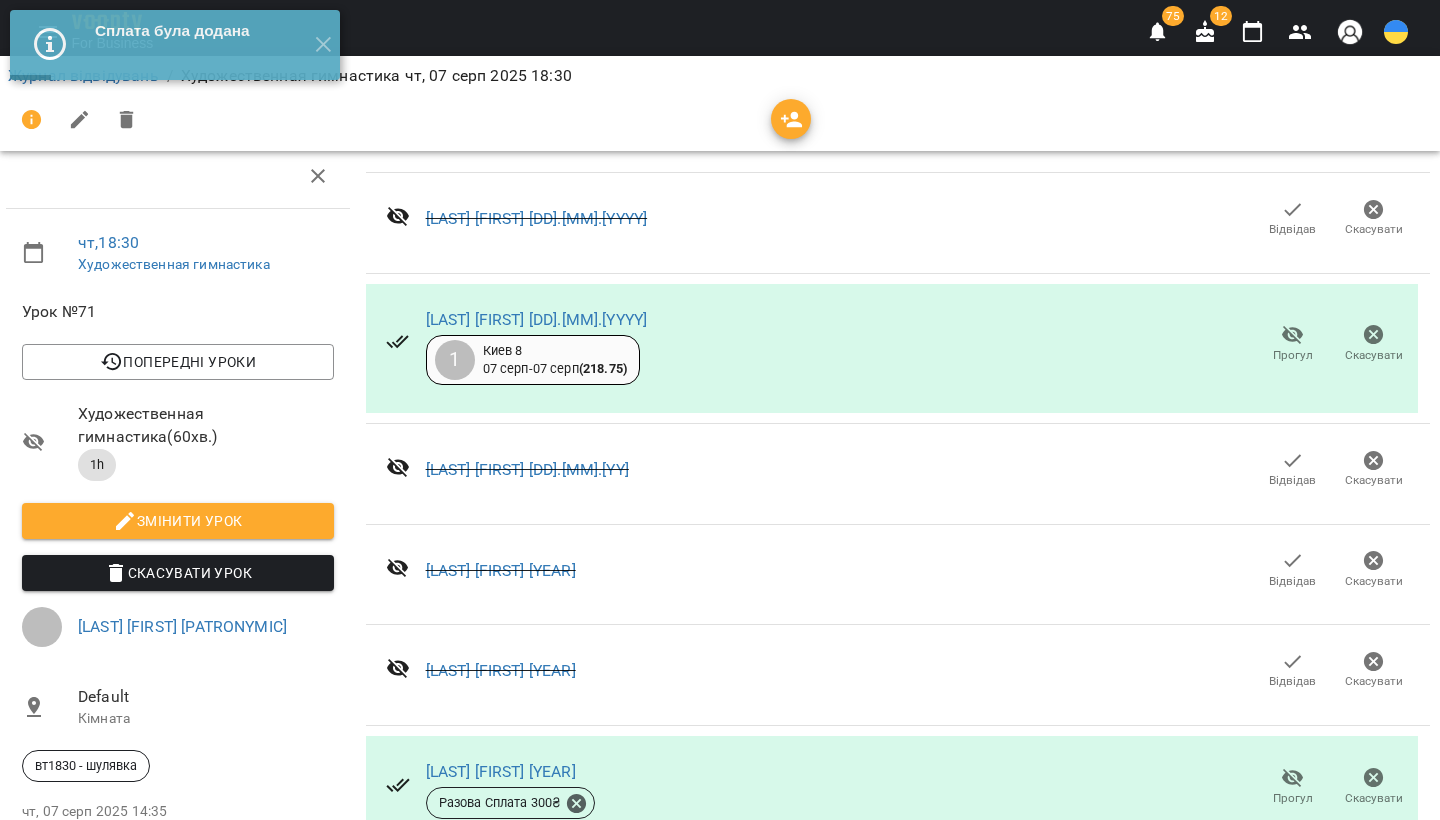 scroll, scrollTop: 1113, scrollLeft: 4, axis: both 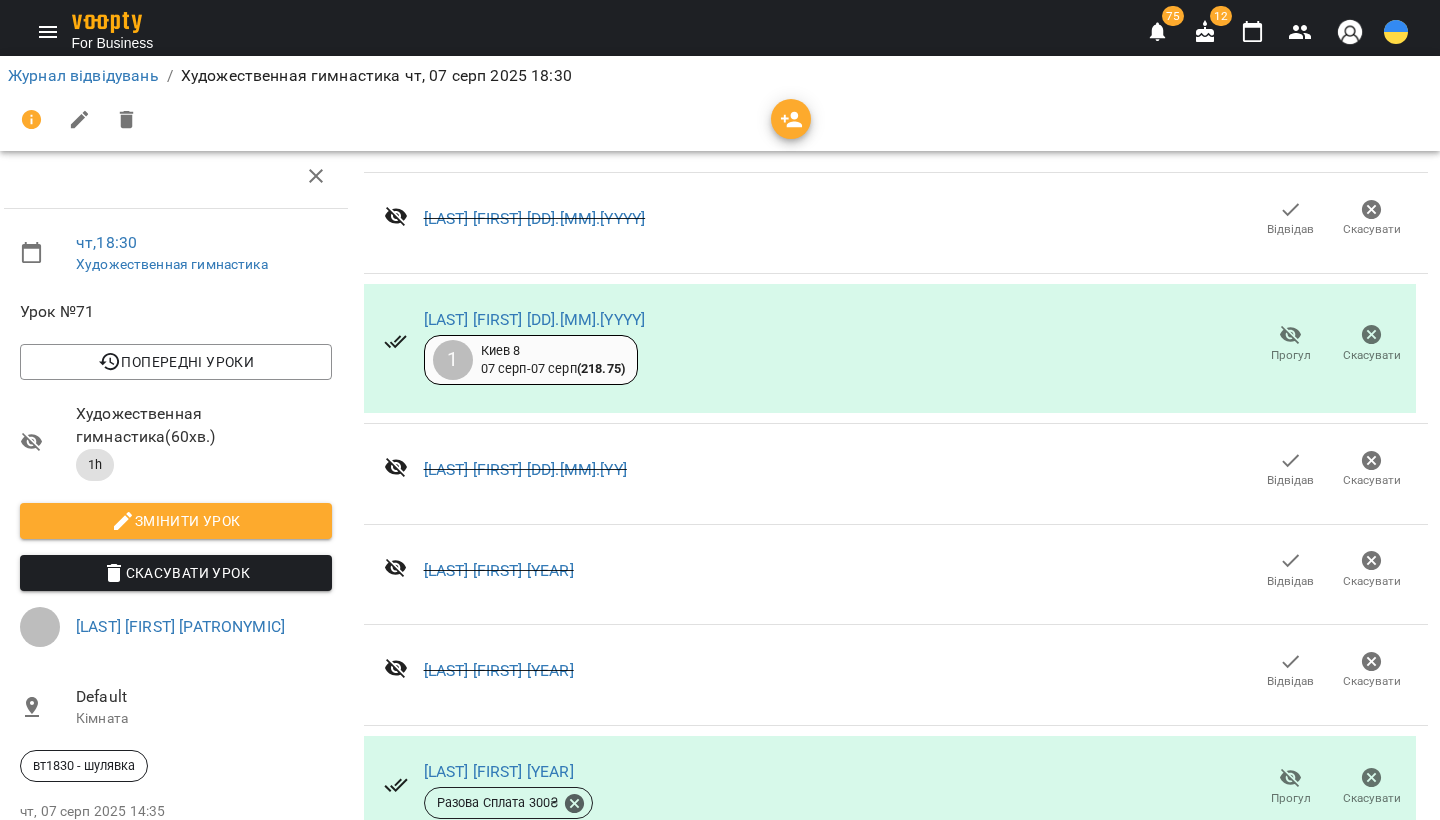 click on "Додати сплату" at bounding box center [1367, 1538] 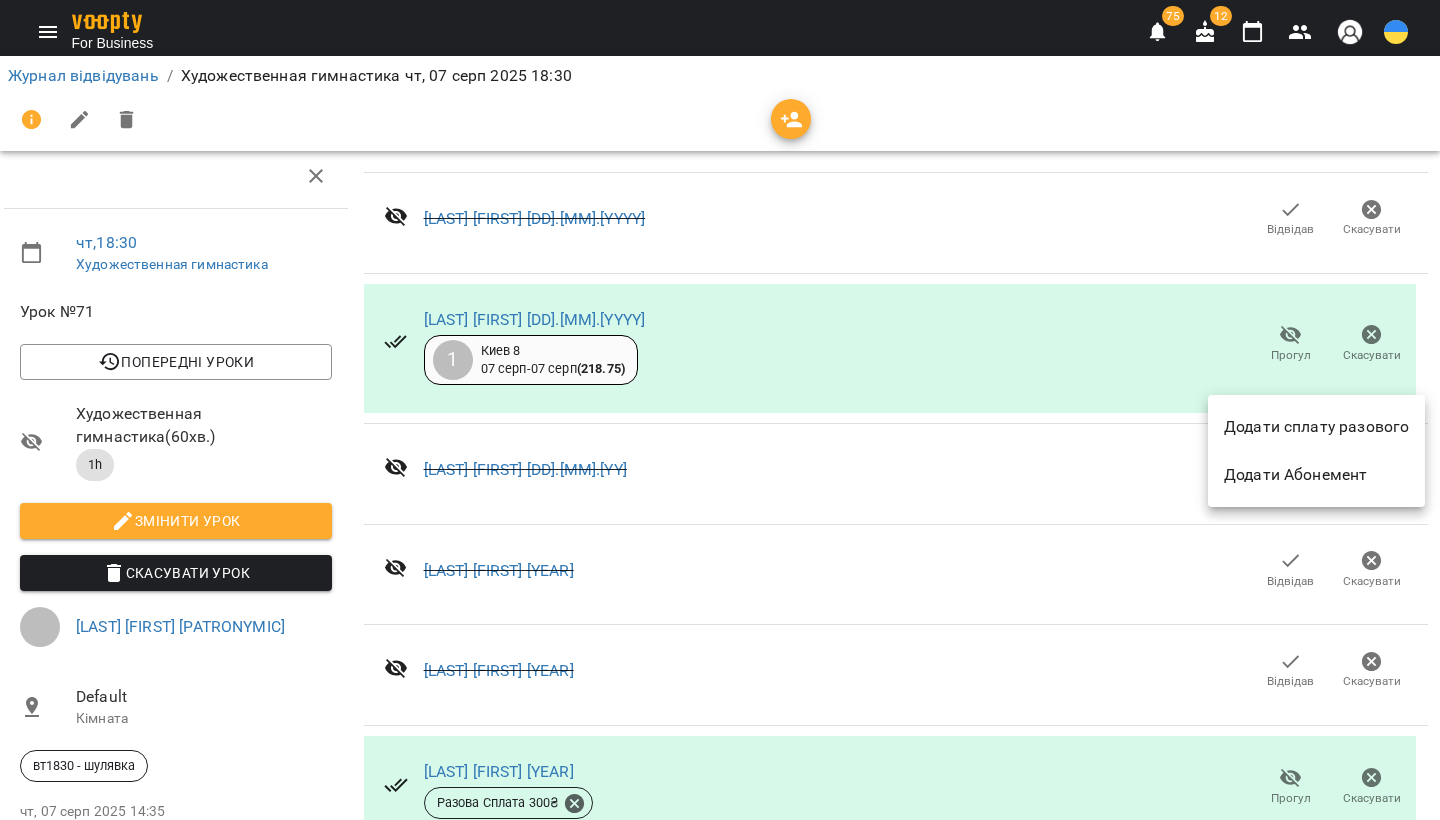 click on "Додати сплату разового" at bounding box center (1316, 427) 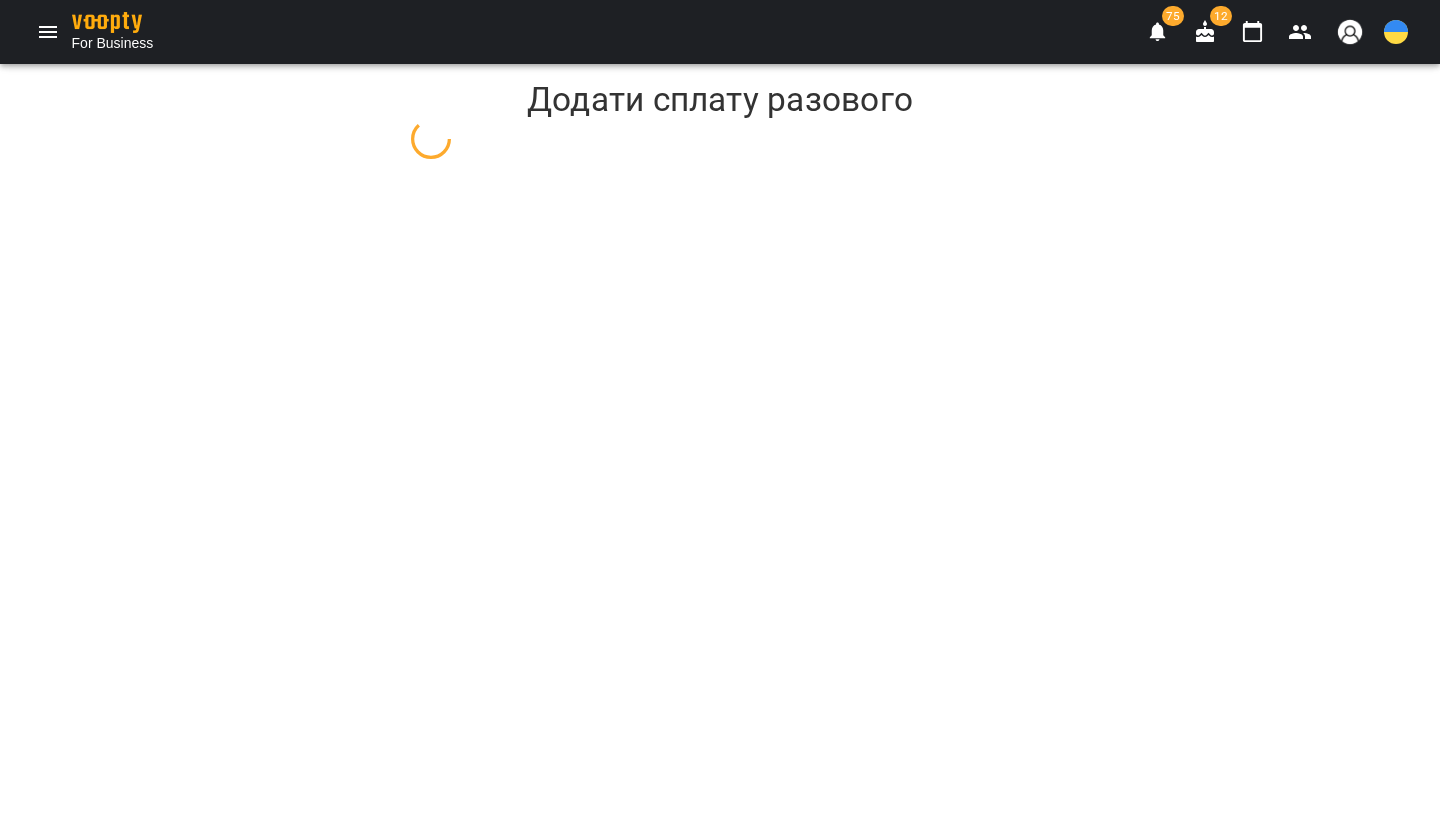 select on "**" 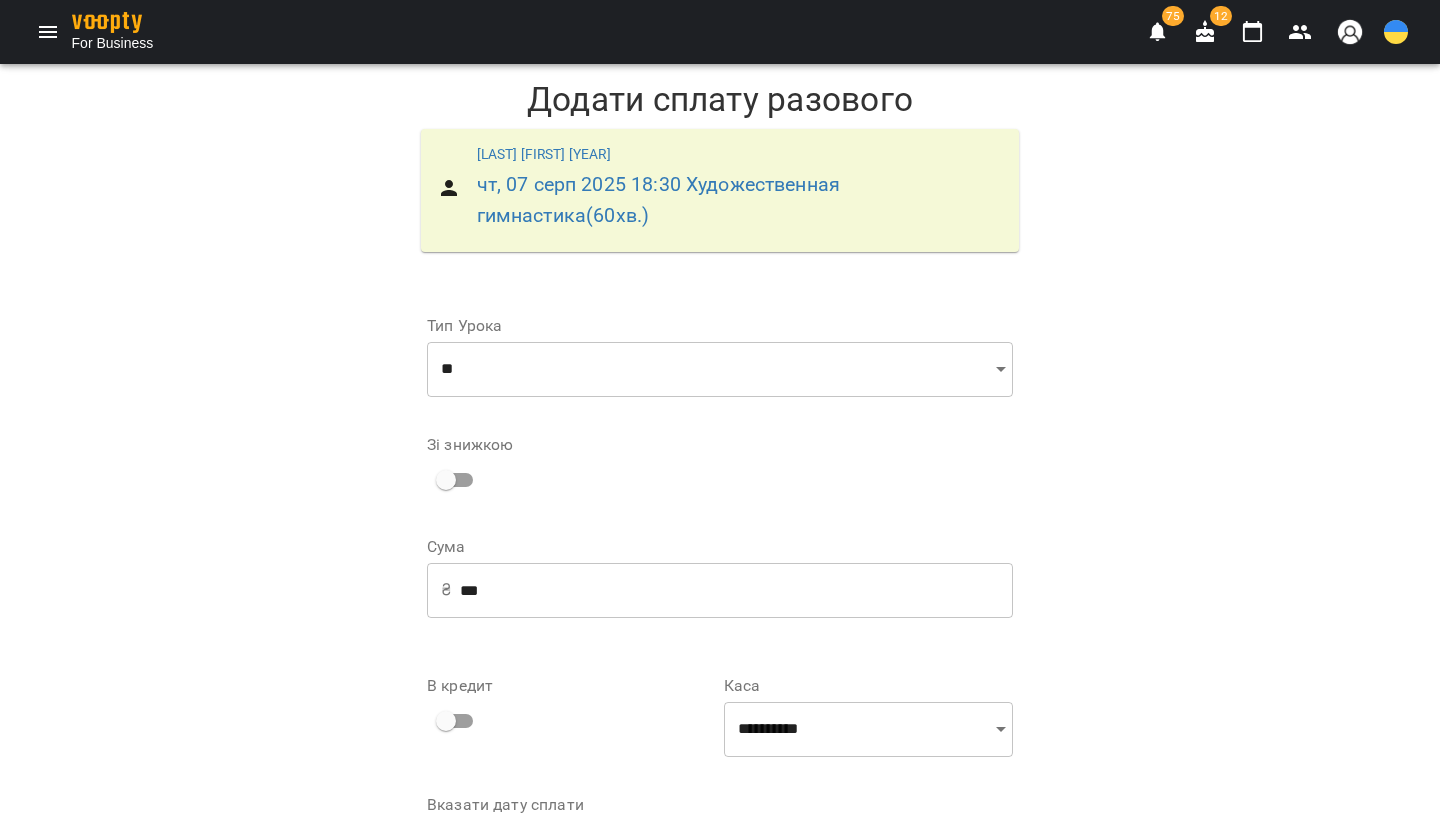 click on "***" at bounding box center (736, 590) 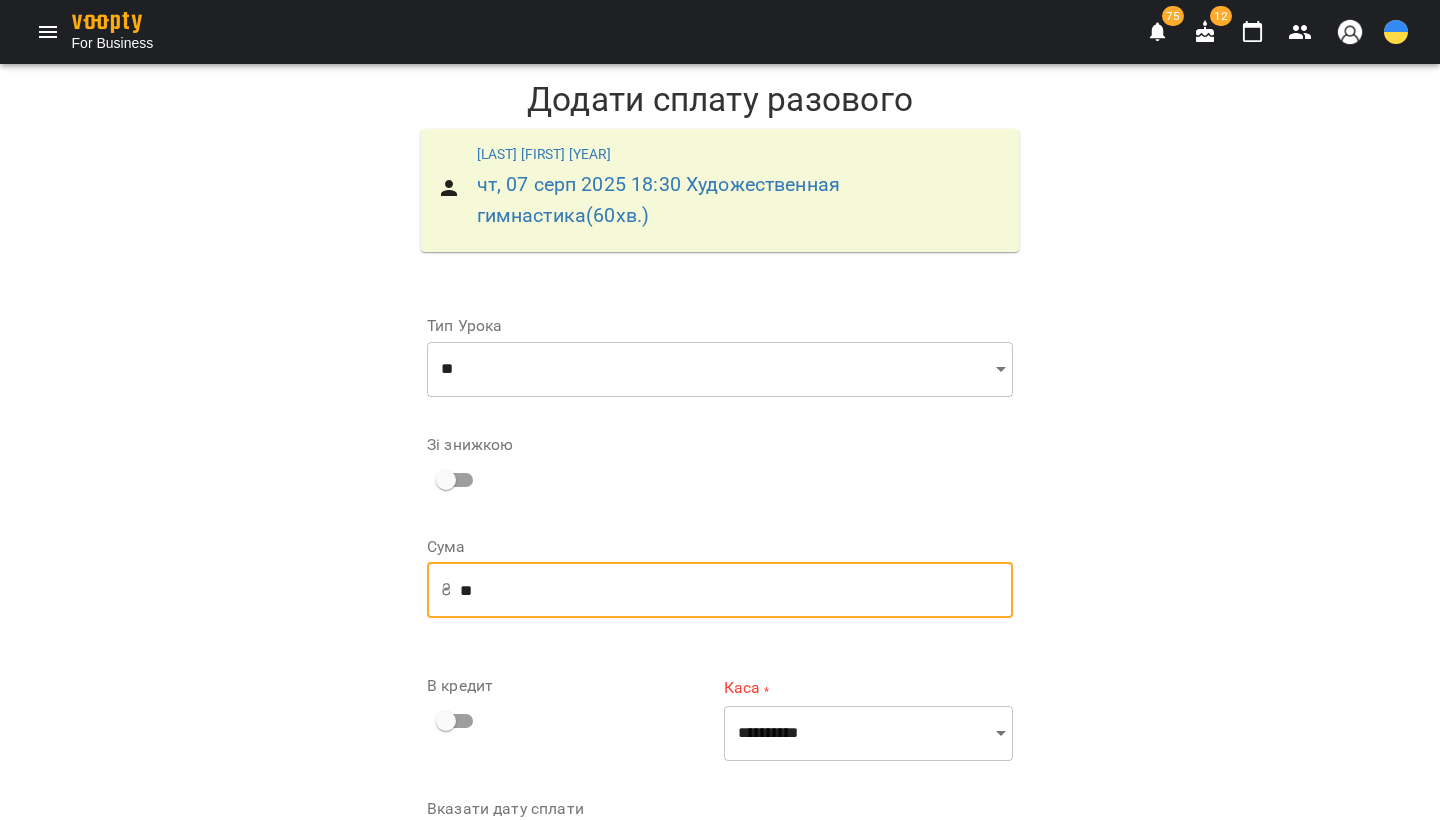 type on "*" 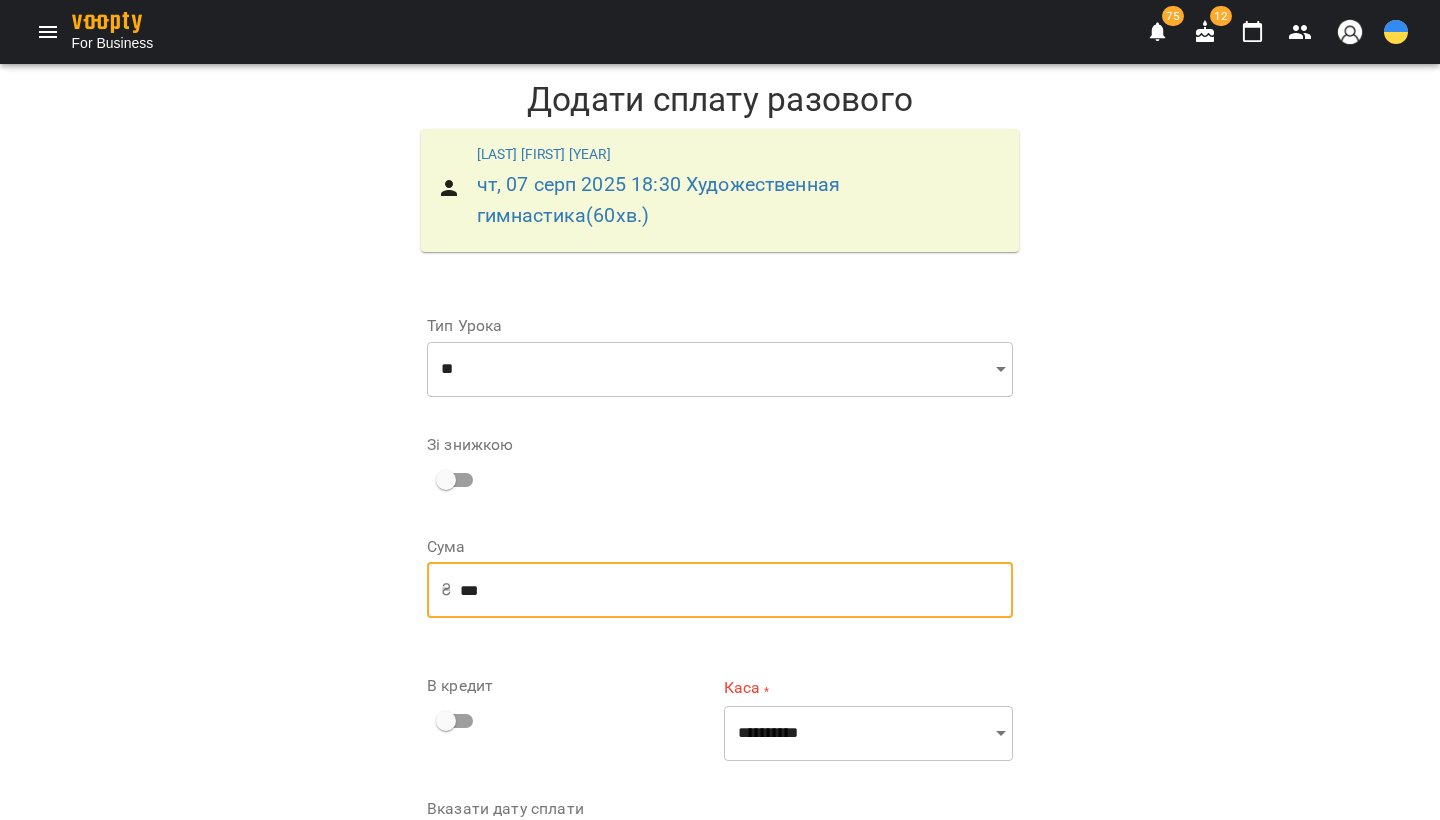 type on "***" 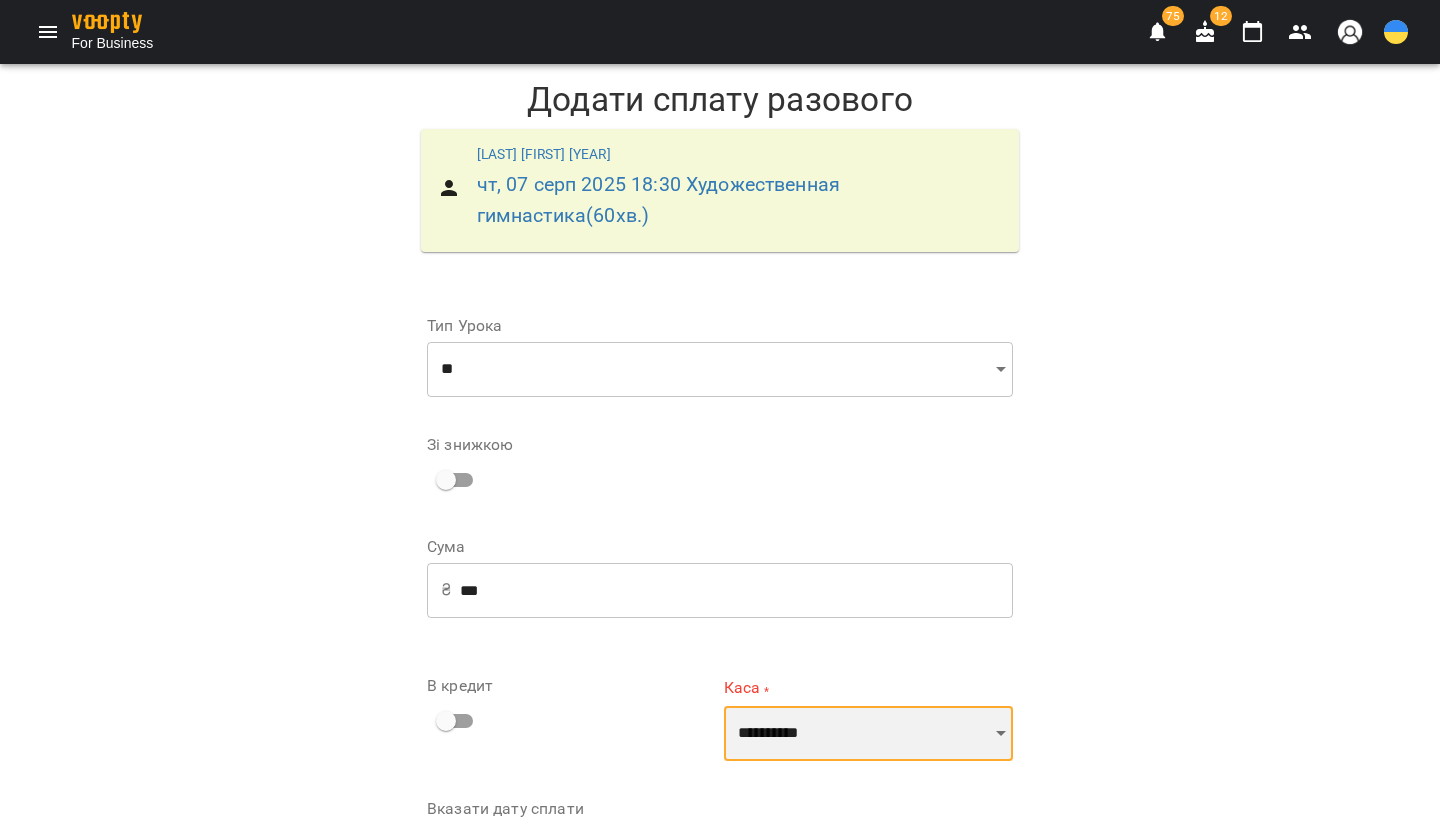 select on "**********" 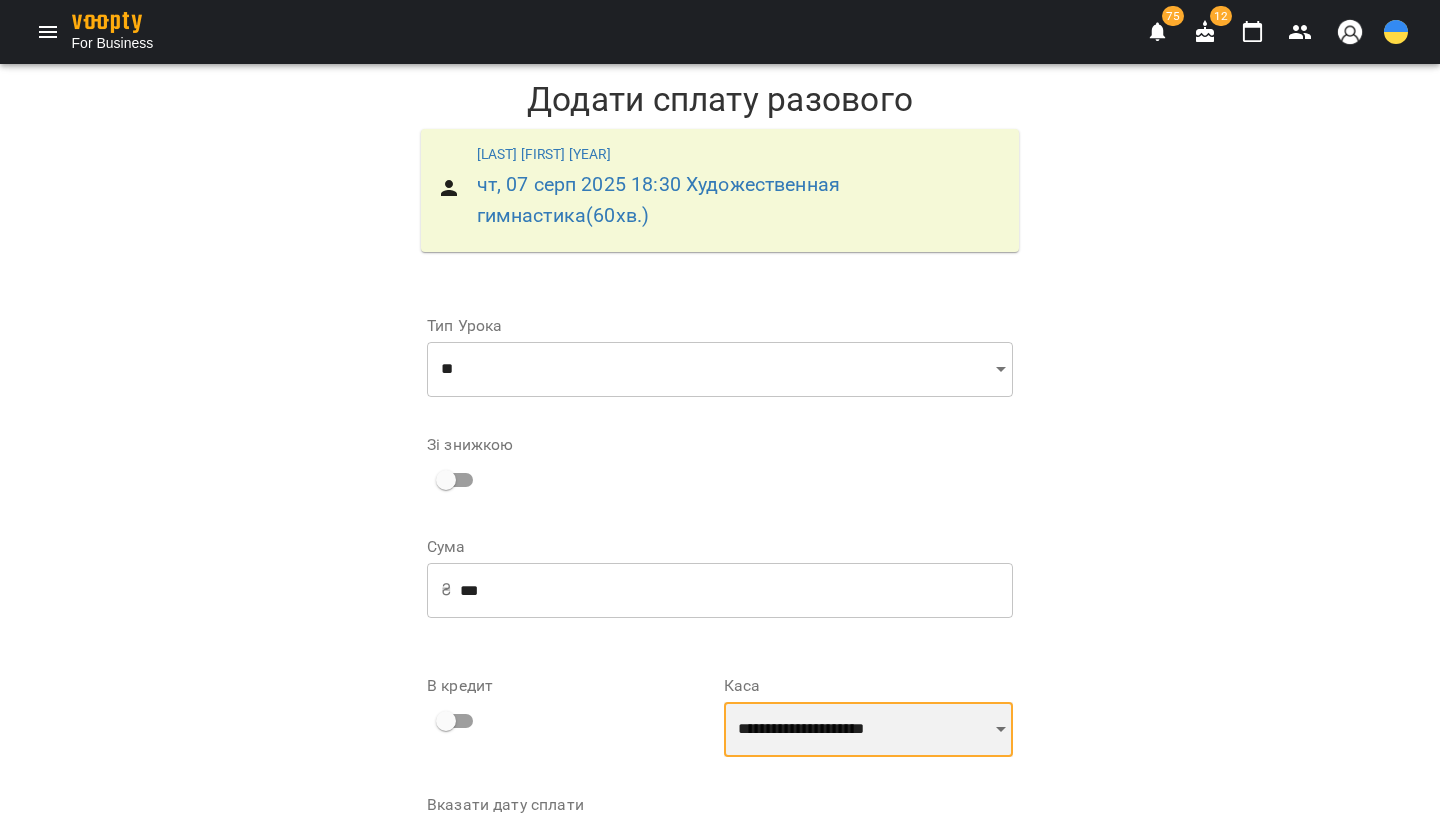 scroll, scrollTop: 131, scrollLeft: 0, axis: vertical 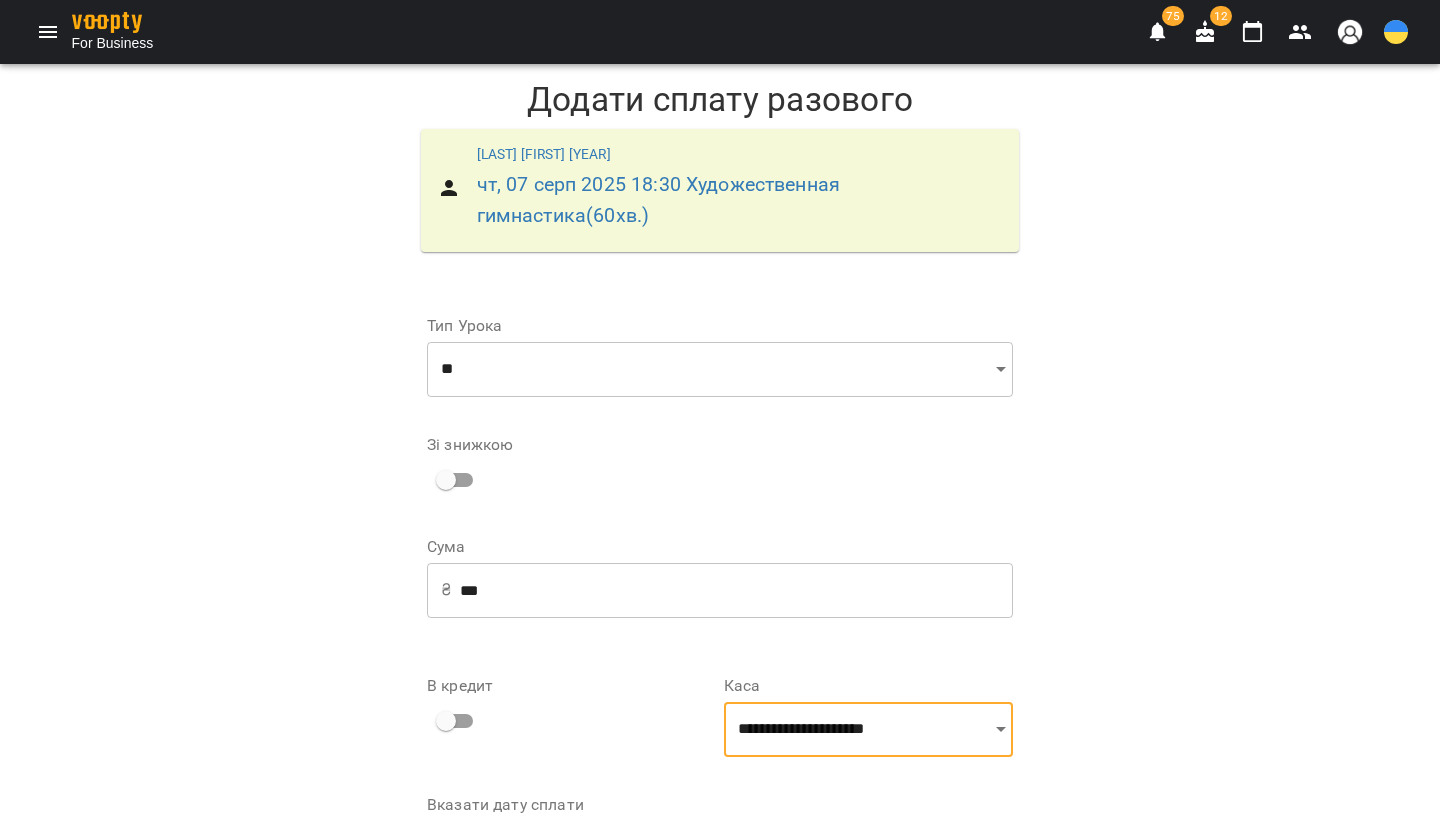 click on "Додати сплату разового" at bounding box center (884, 904) 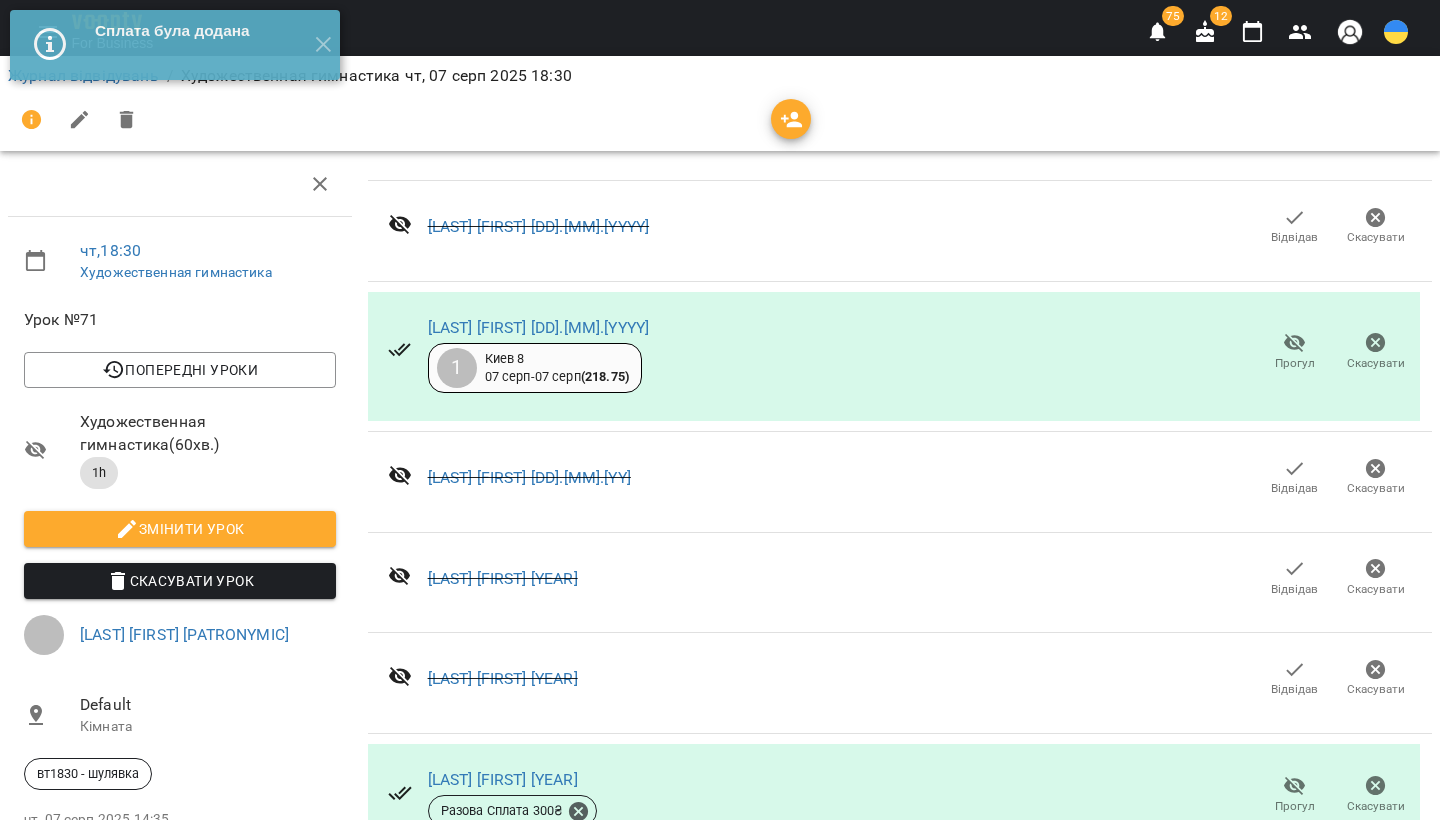 scroll, scrollTop: 0, scrollLeft: 0, axis: both 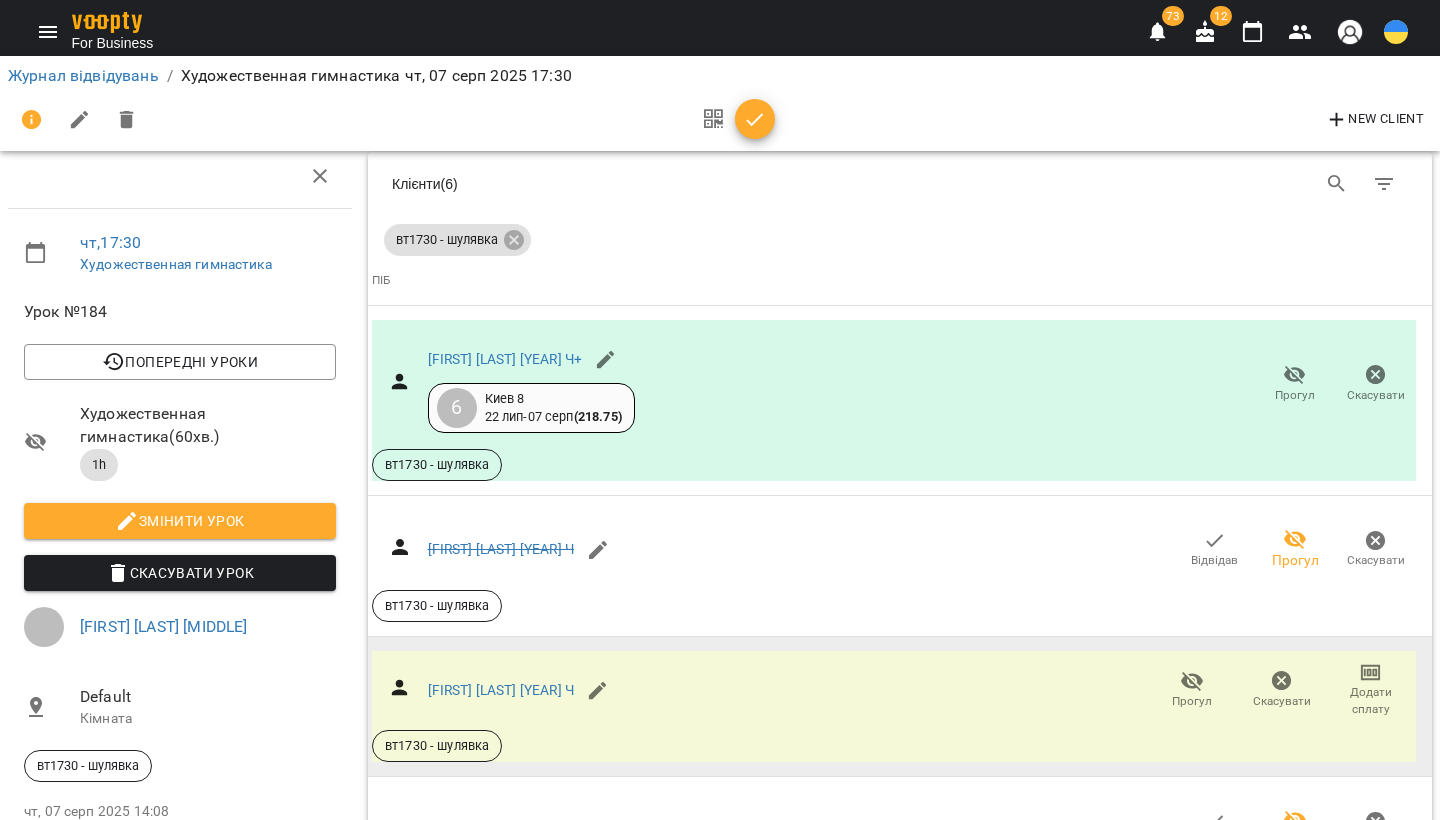 click 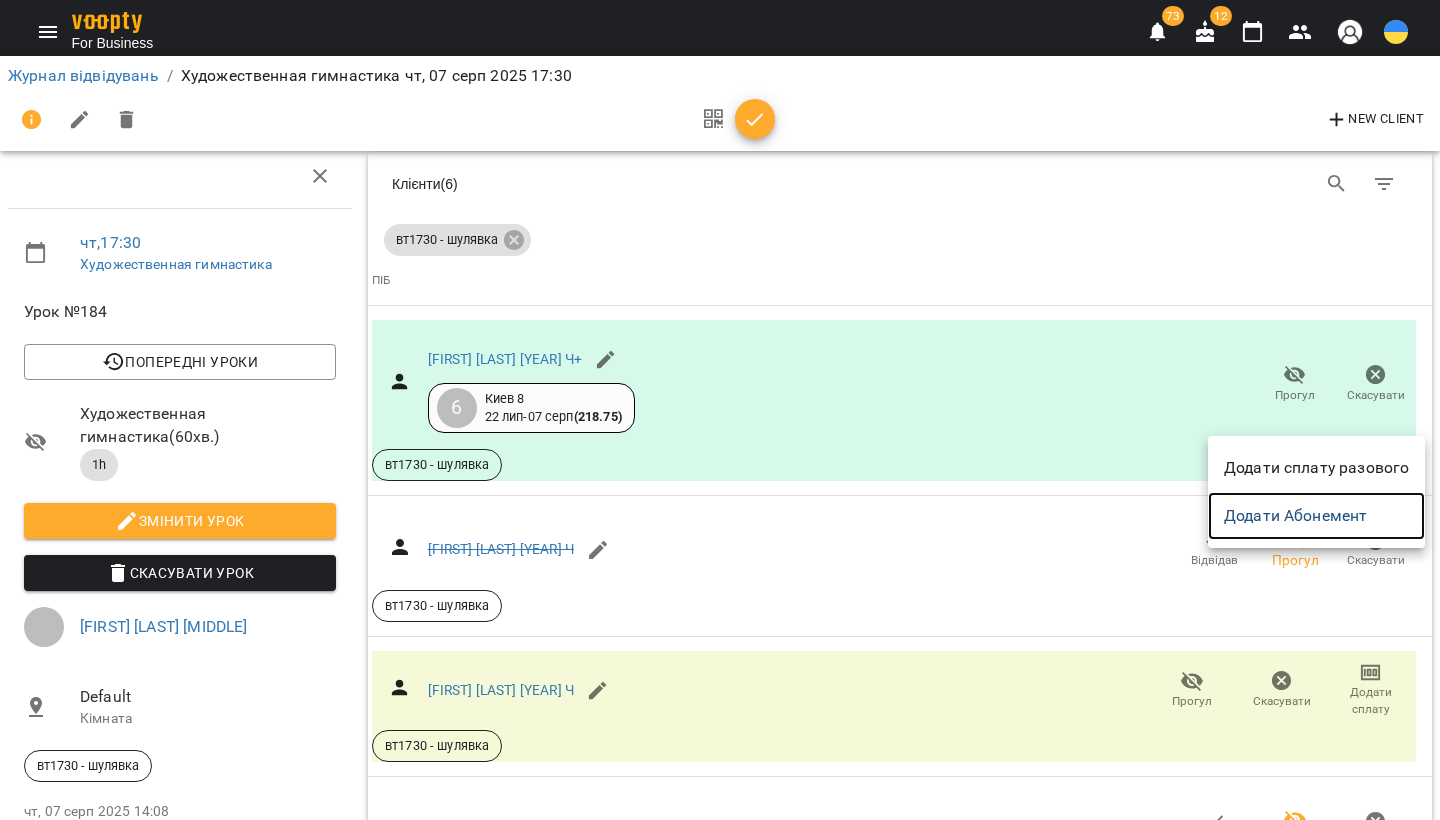click on "Додати Абонемент" at bounding box center (1316, 516) 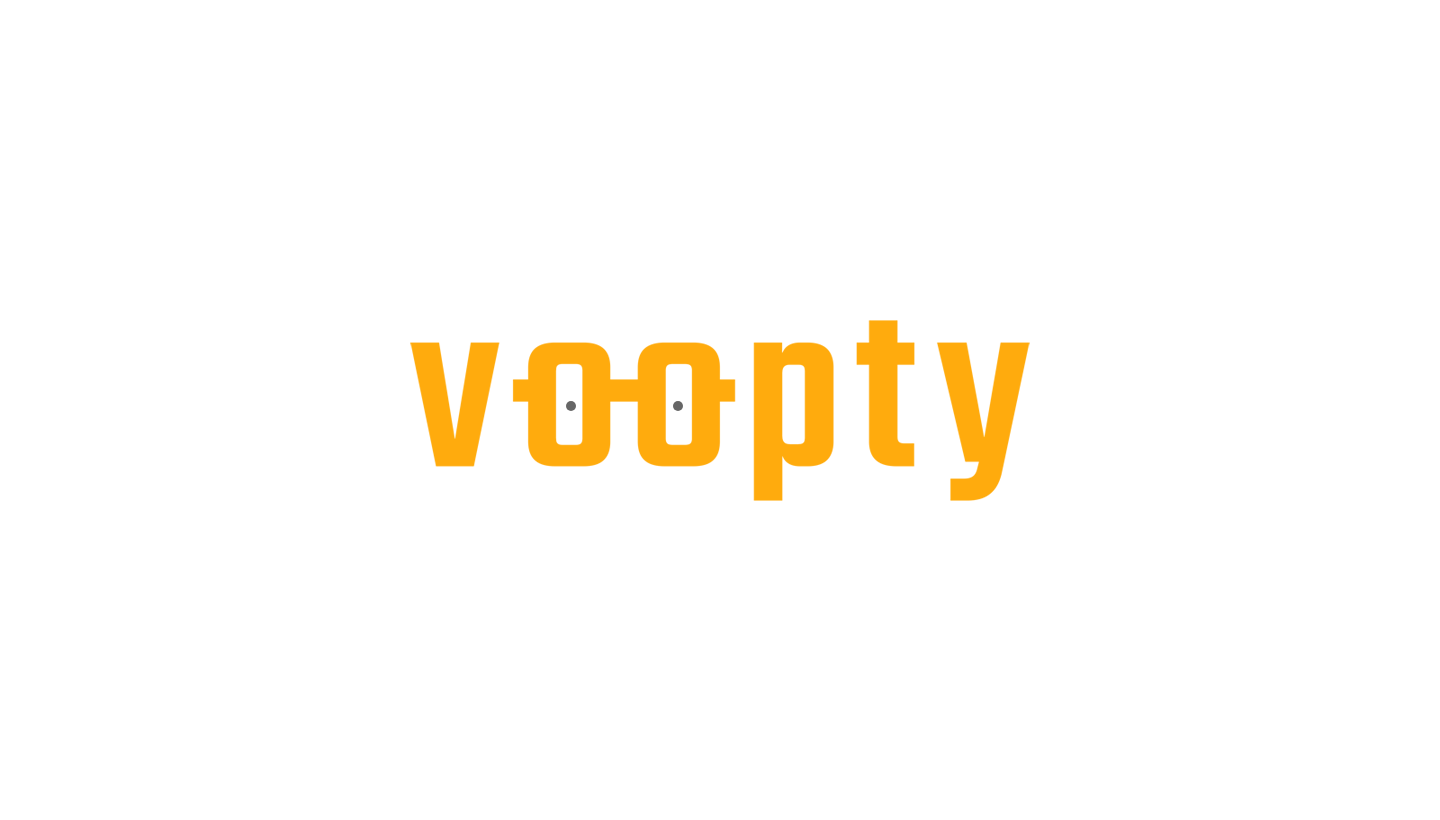 scroll, scrollTop: 0, scrollLeft: 0, axis: both 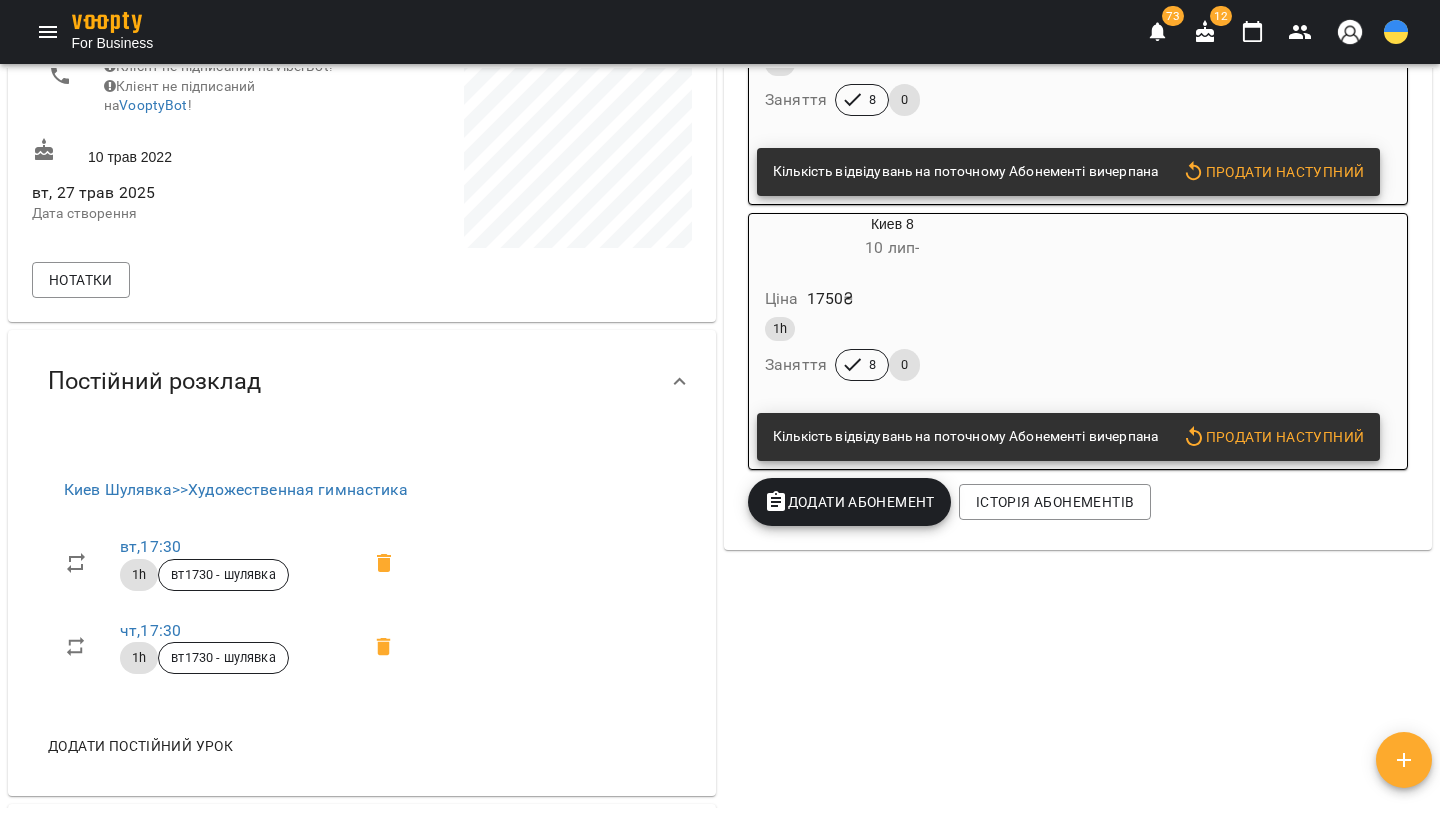 click on "Додати Абонемент" at bounding box center [849, 502] 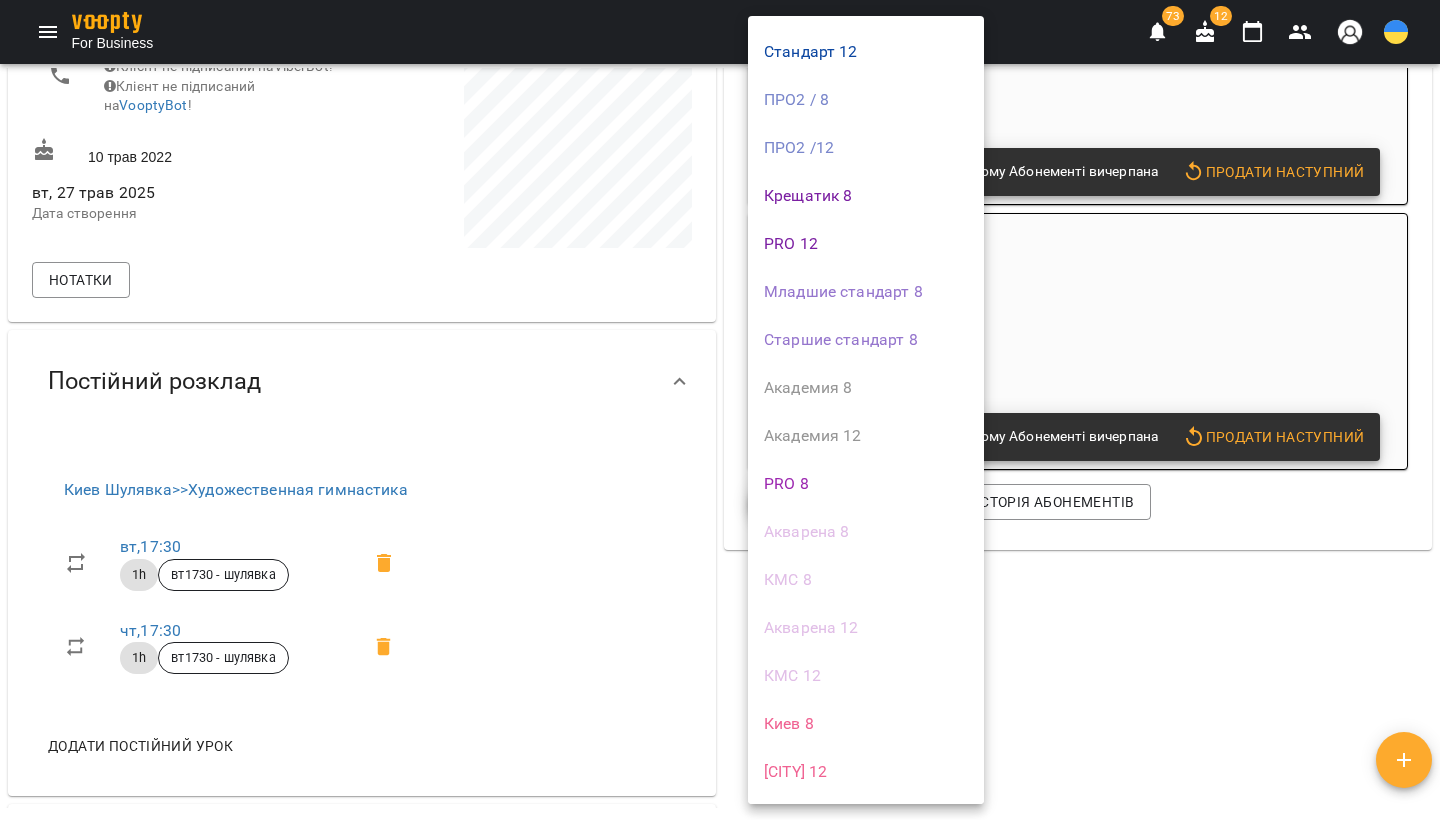 scroll, scrollTop: 122, scrollLeft: 0, axis: vertical 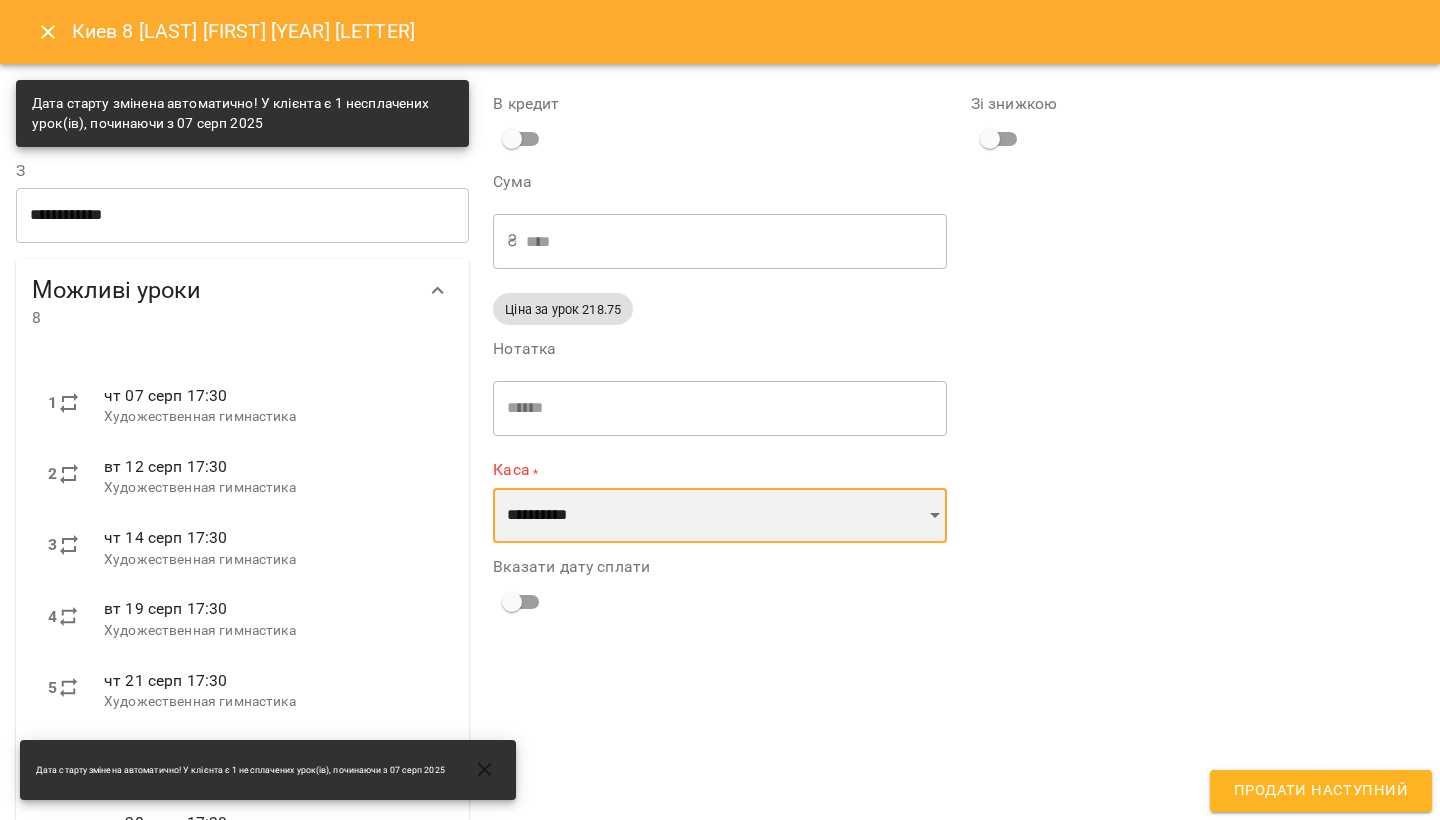 select on "**********" 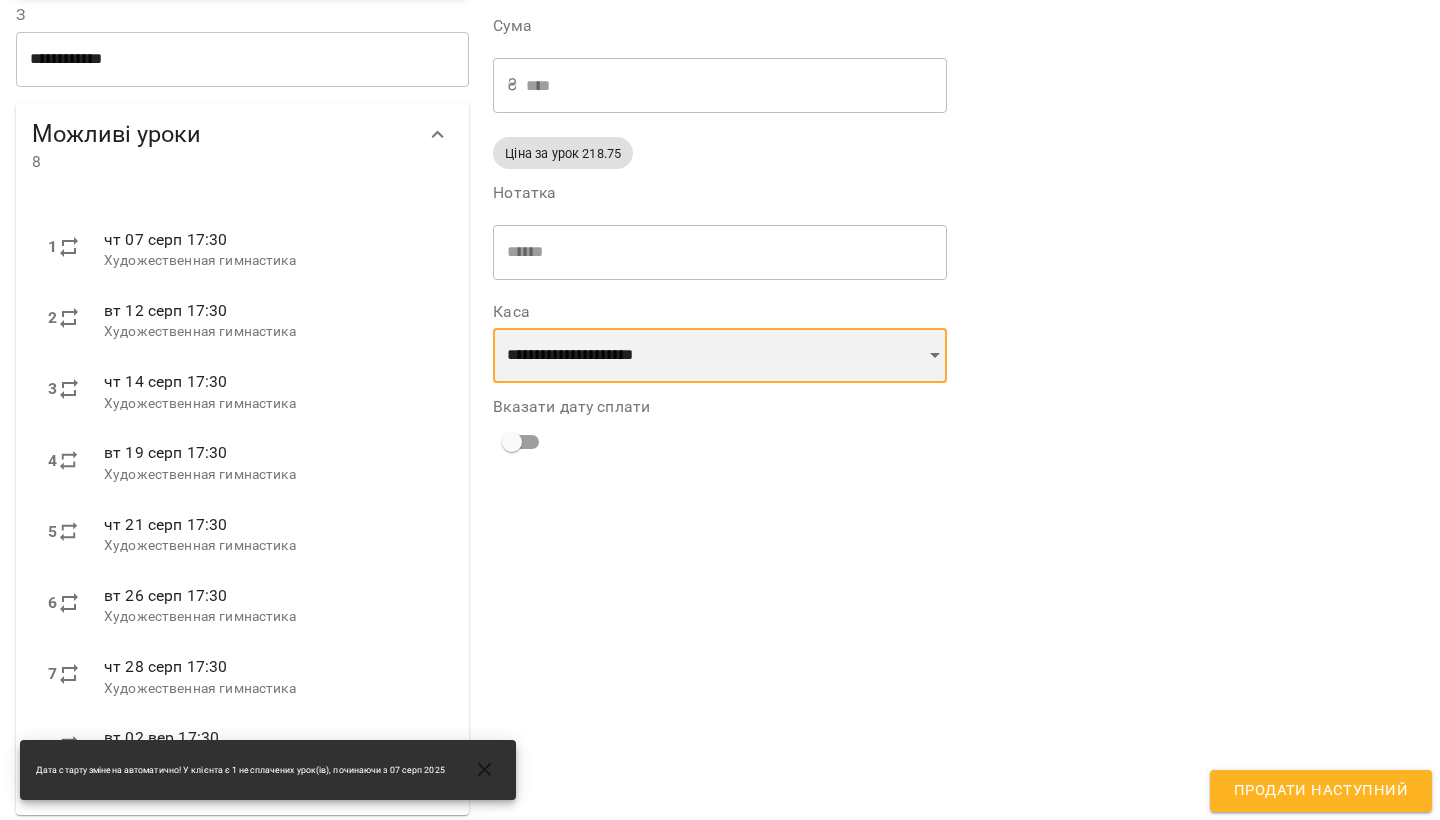 scroll, scrollTop: 155, scrollLeft: 0, axis: vertical 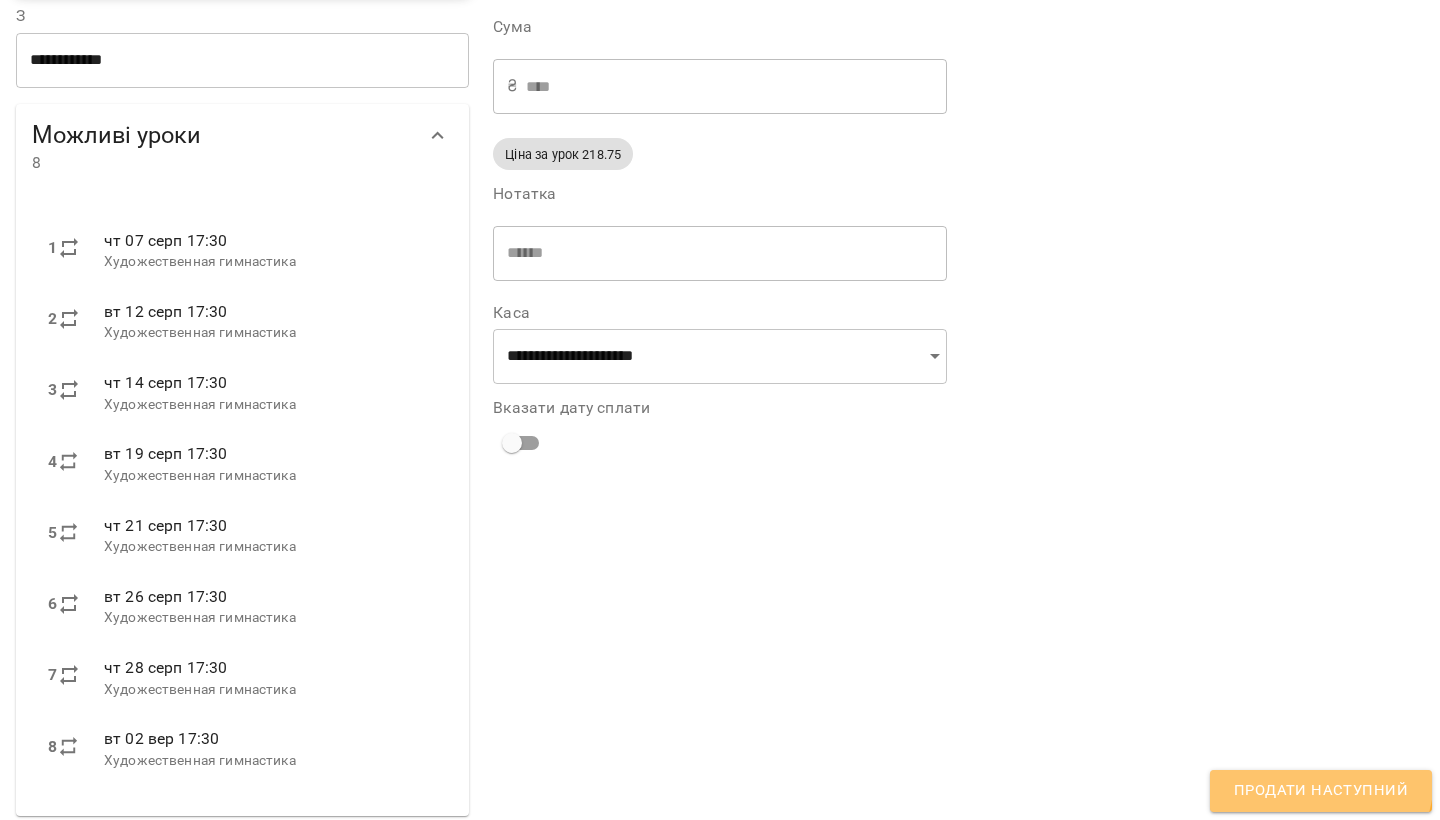 click on "Продати наступний" at bounding box center (1321, 791) 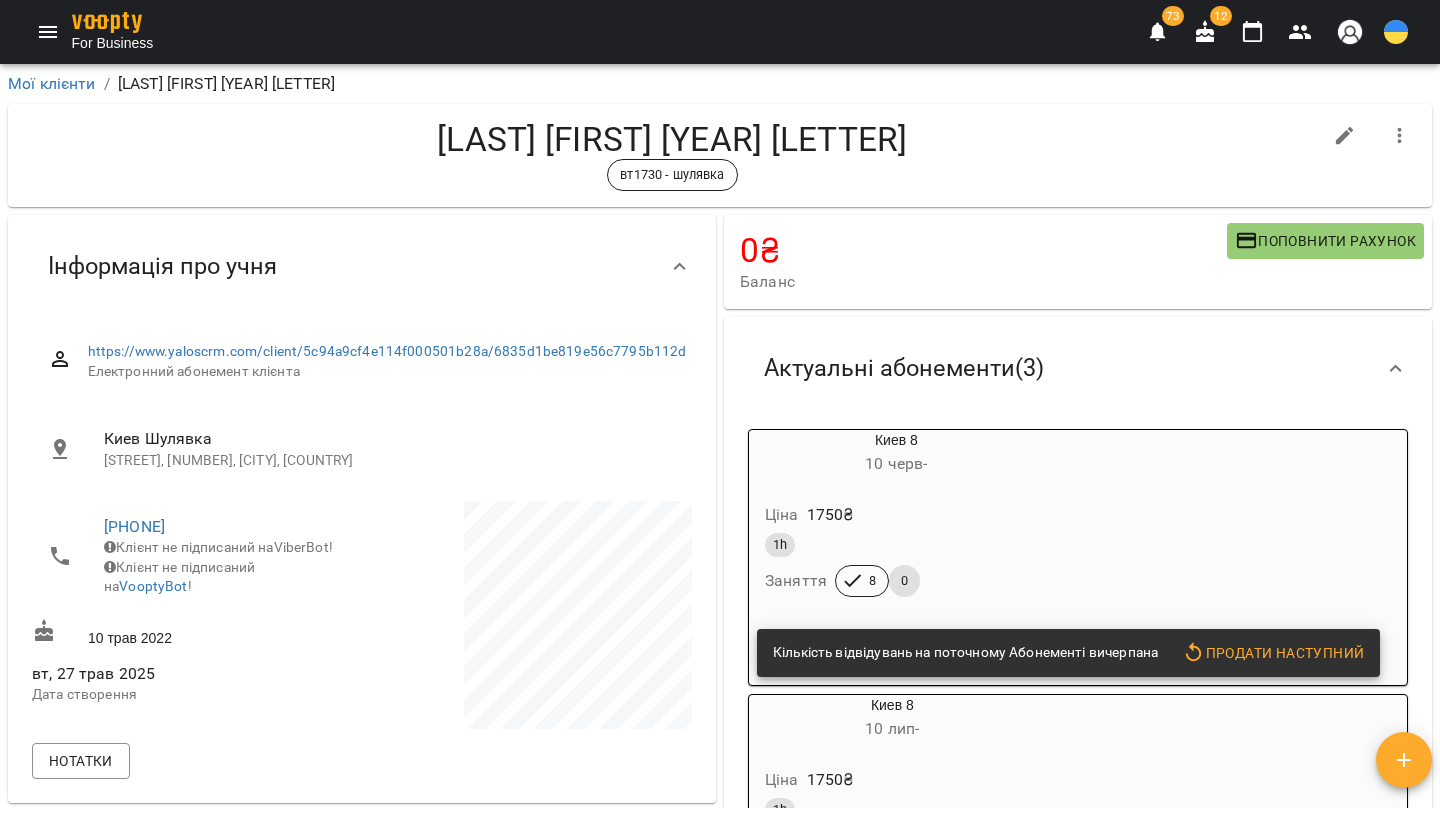 scroll, scrollTop: 0, scrollLeft: 0, axis: both 